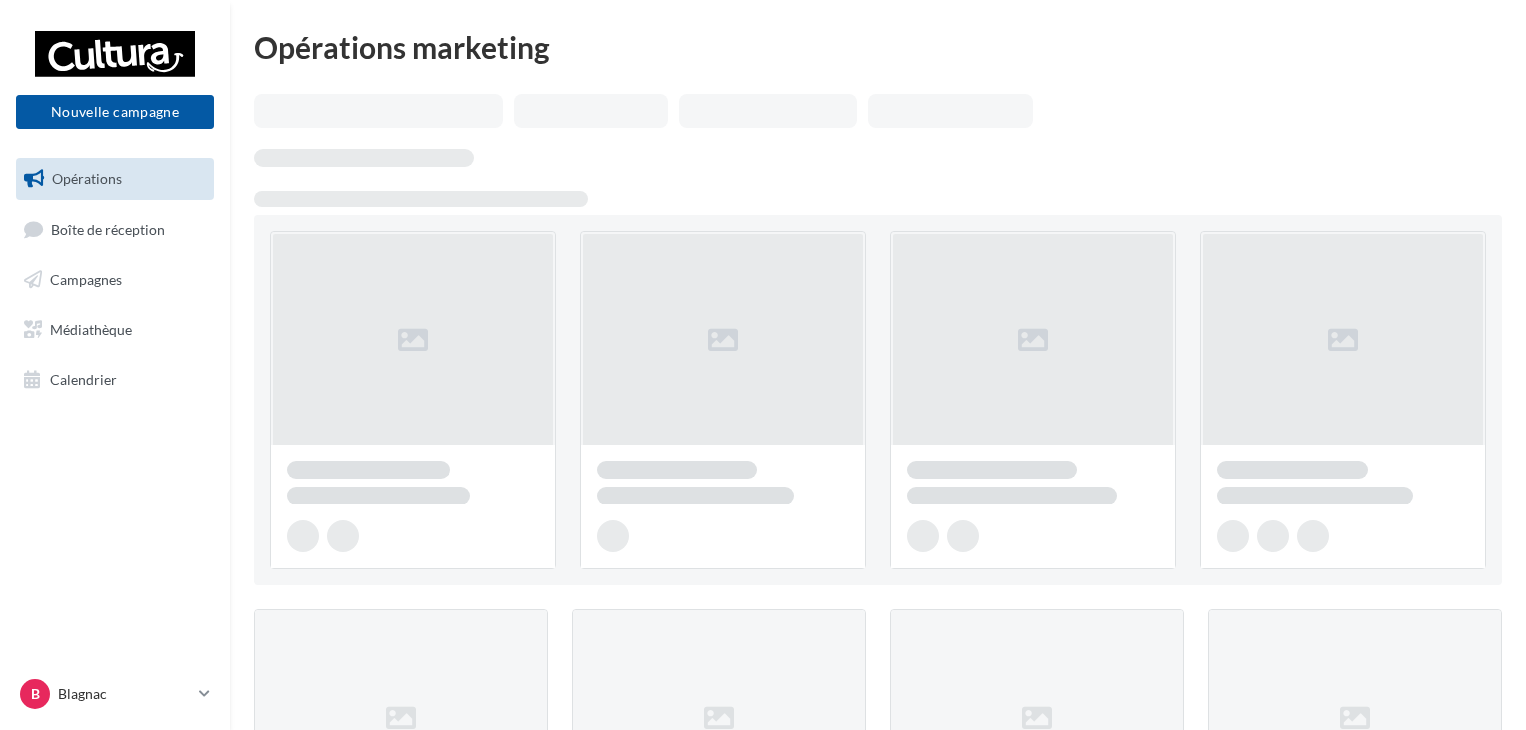 scroll, scrollTop: 0, scrollLeft: 0, axis: both 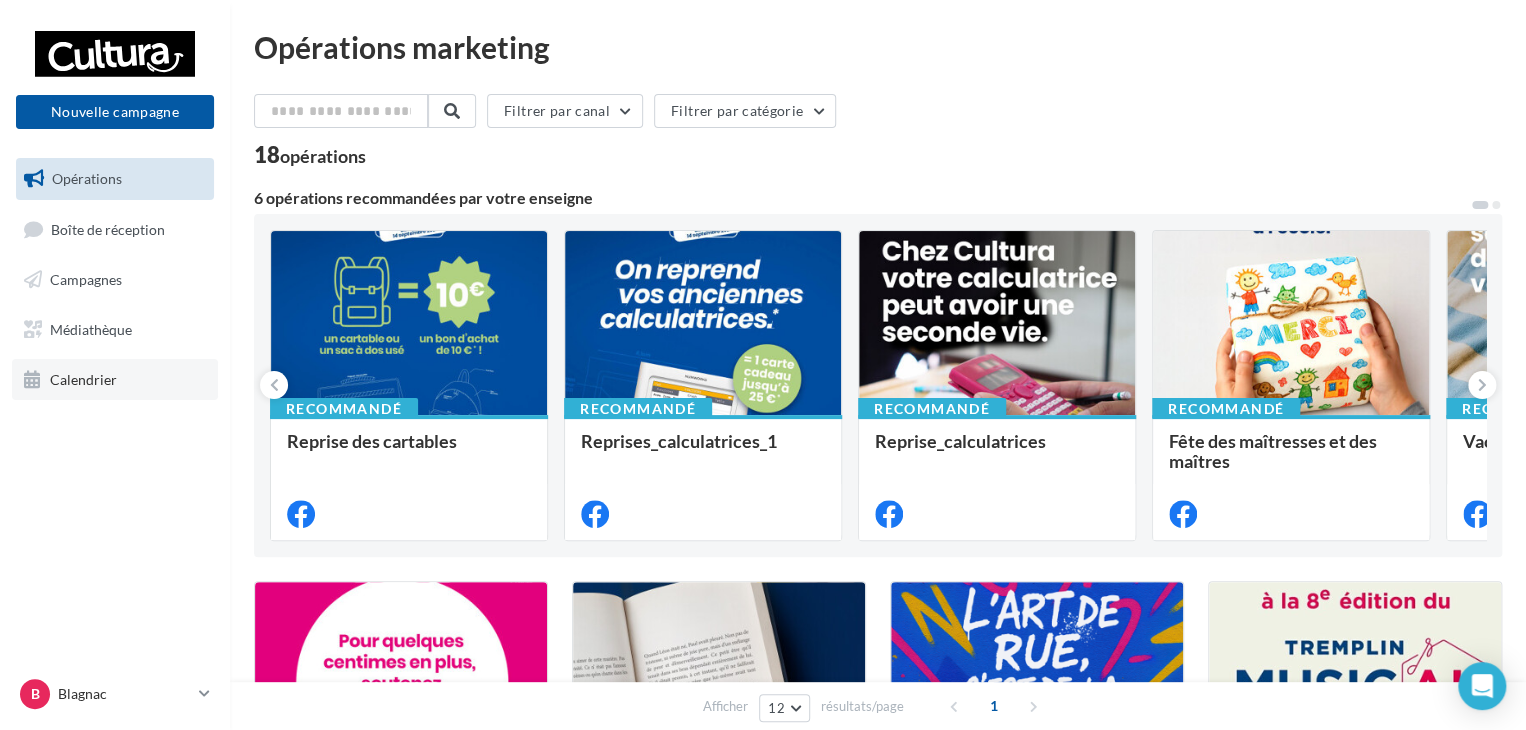 click on "Calendrier" at bounding box center [83, 378] 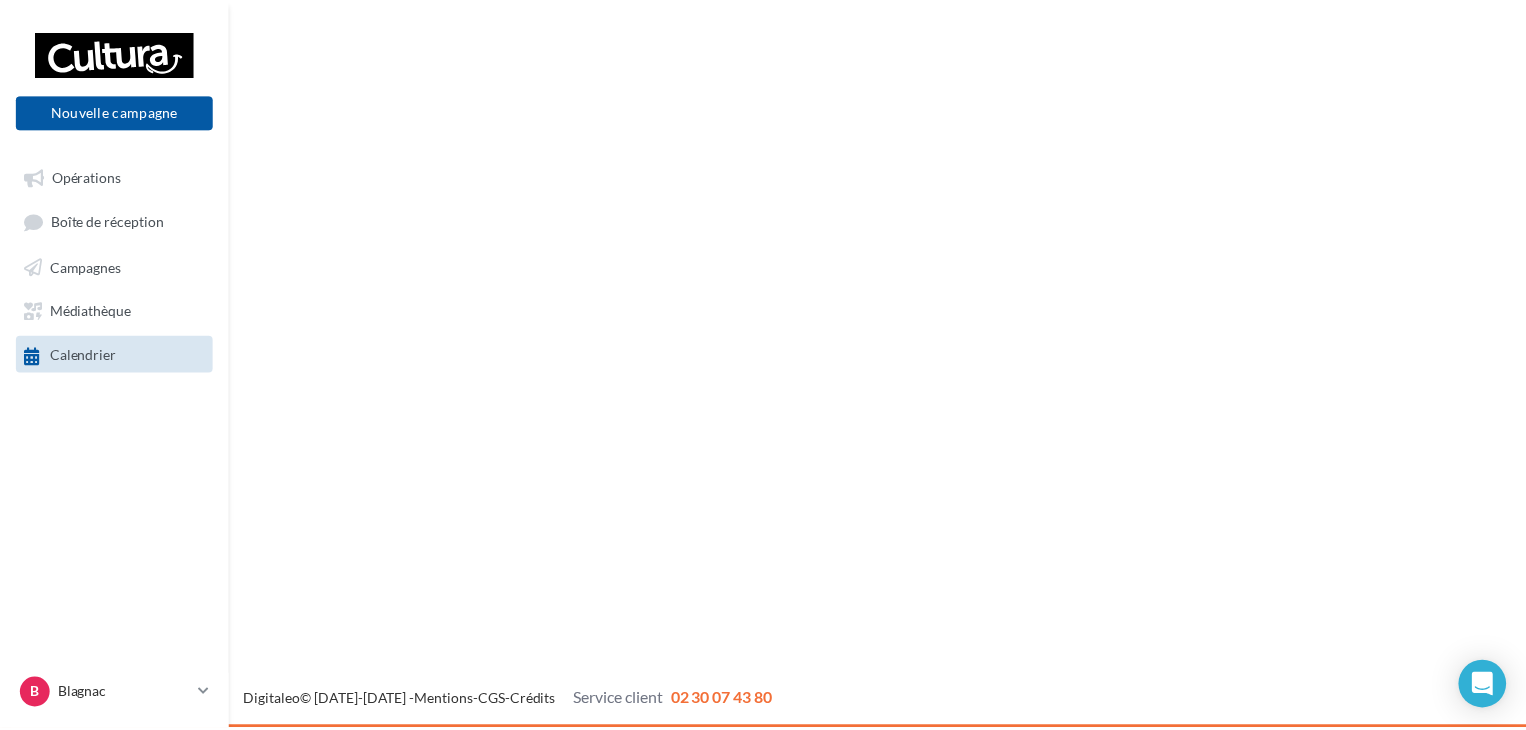 scroll, scrollTop: 0, scrollLeft: 0, axis: both 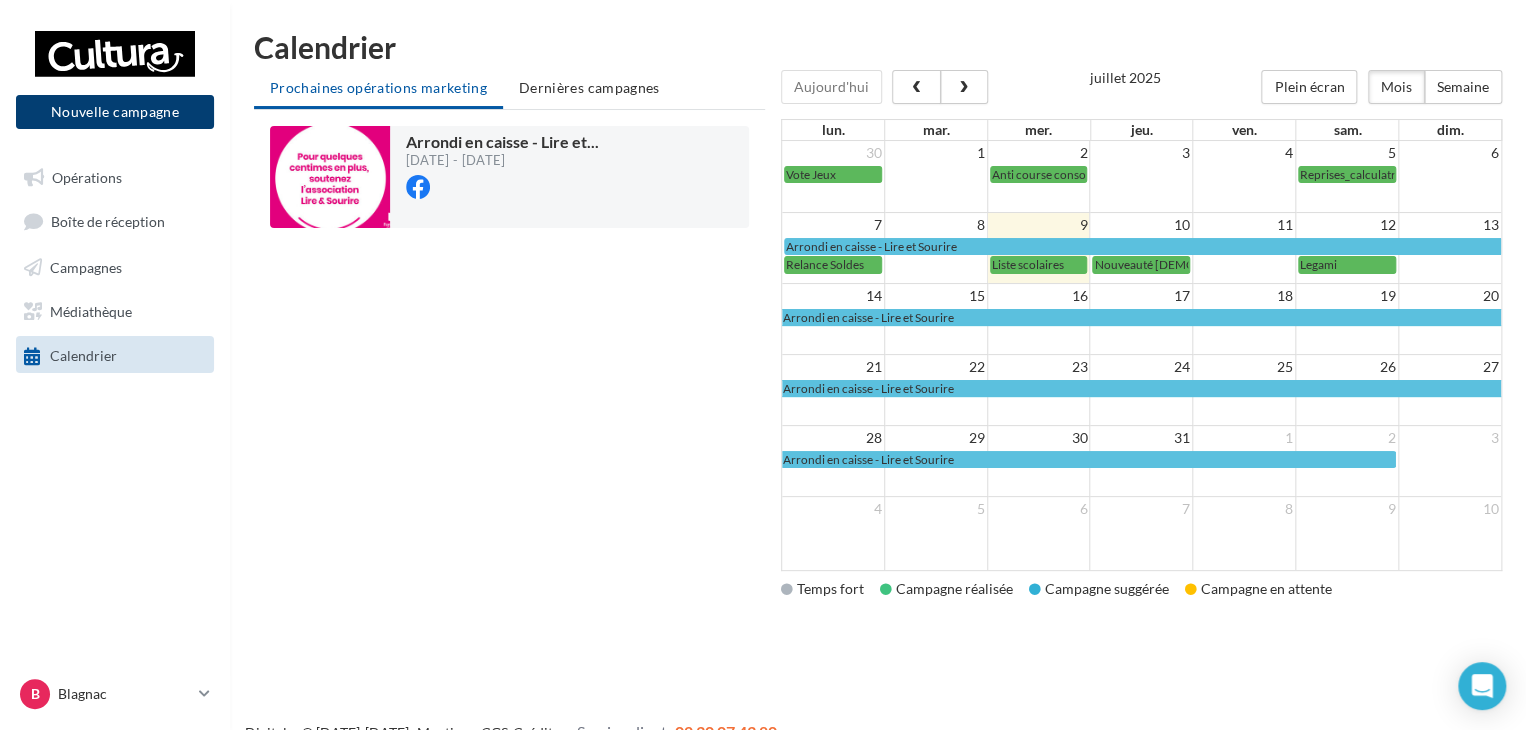 click on "Nouvelle campagne" at bounding box center (115, 112) 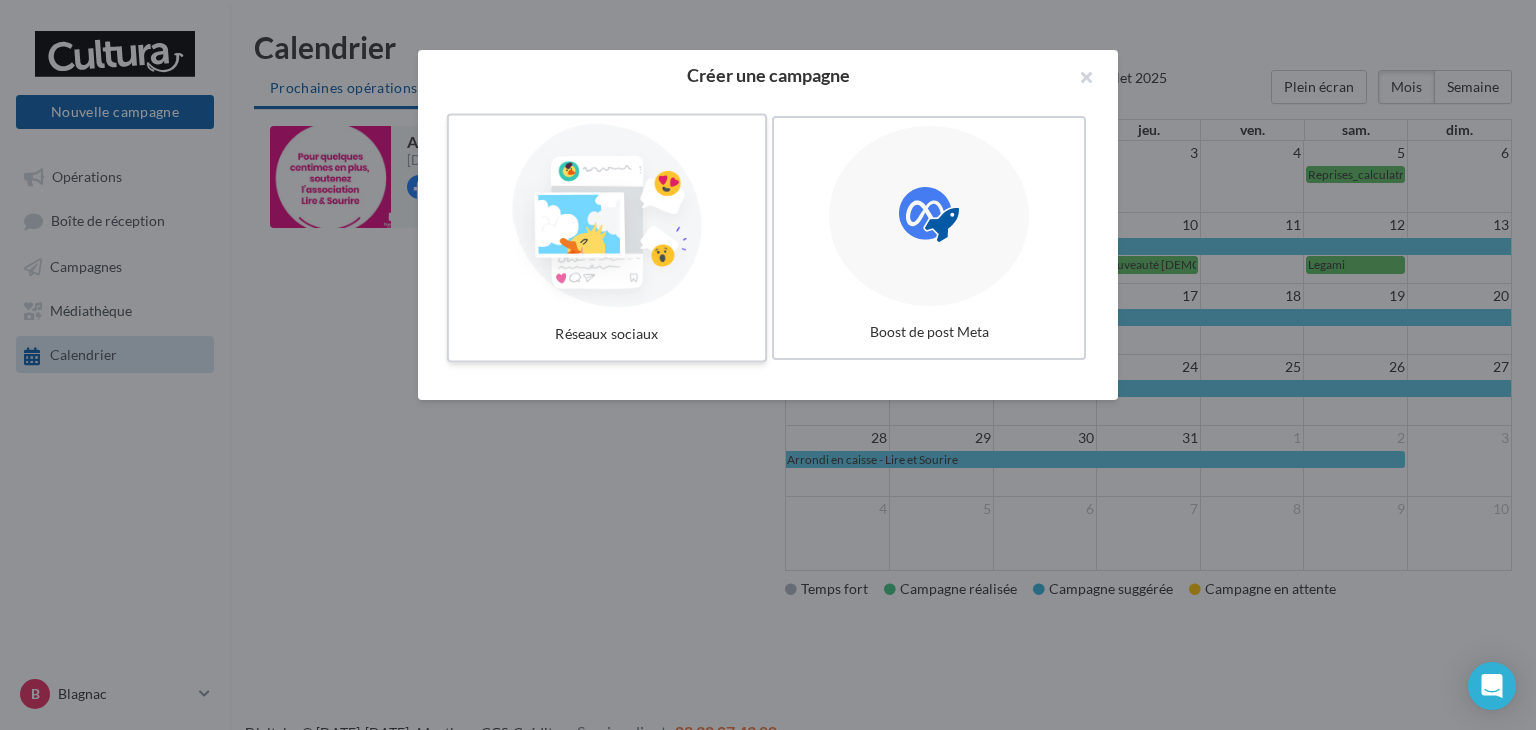 click at bounding box center (607, 216) 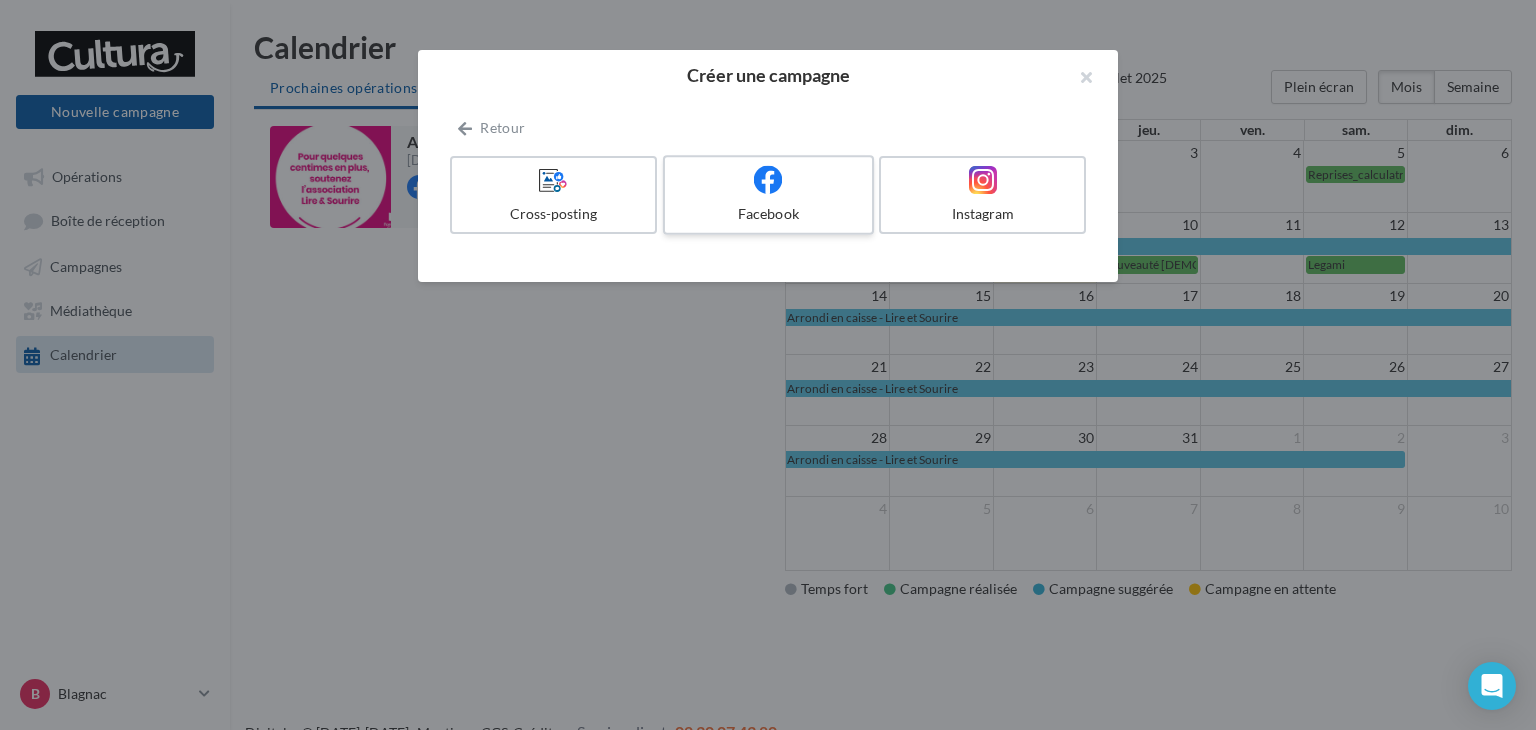 click at bounding box center (768, 180) 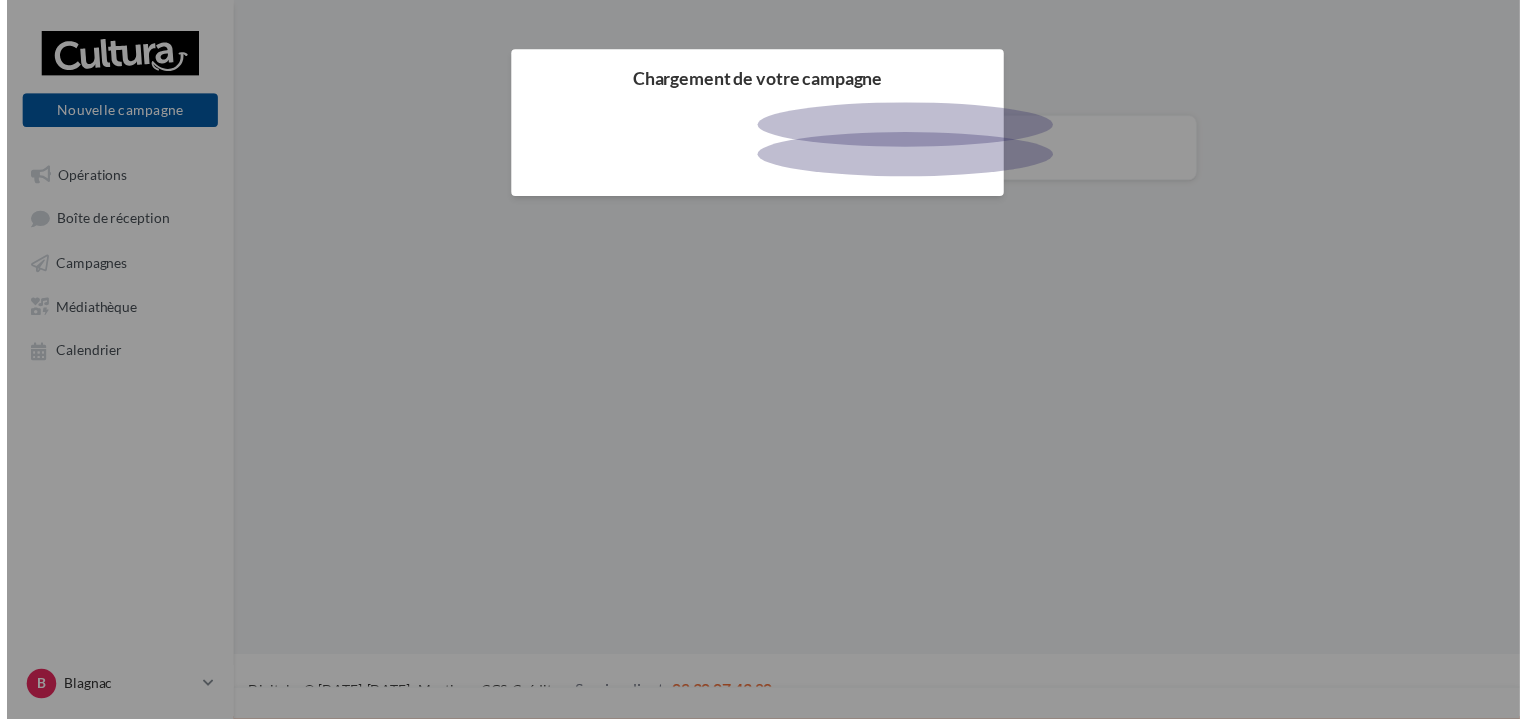 scroll, scrollTop: 0, scrollLeft: 0, axis: both 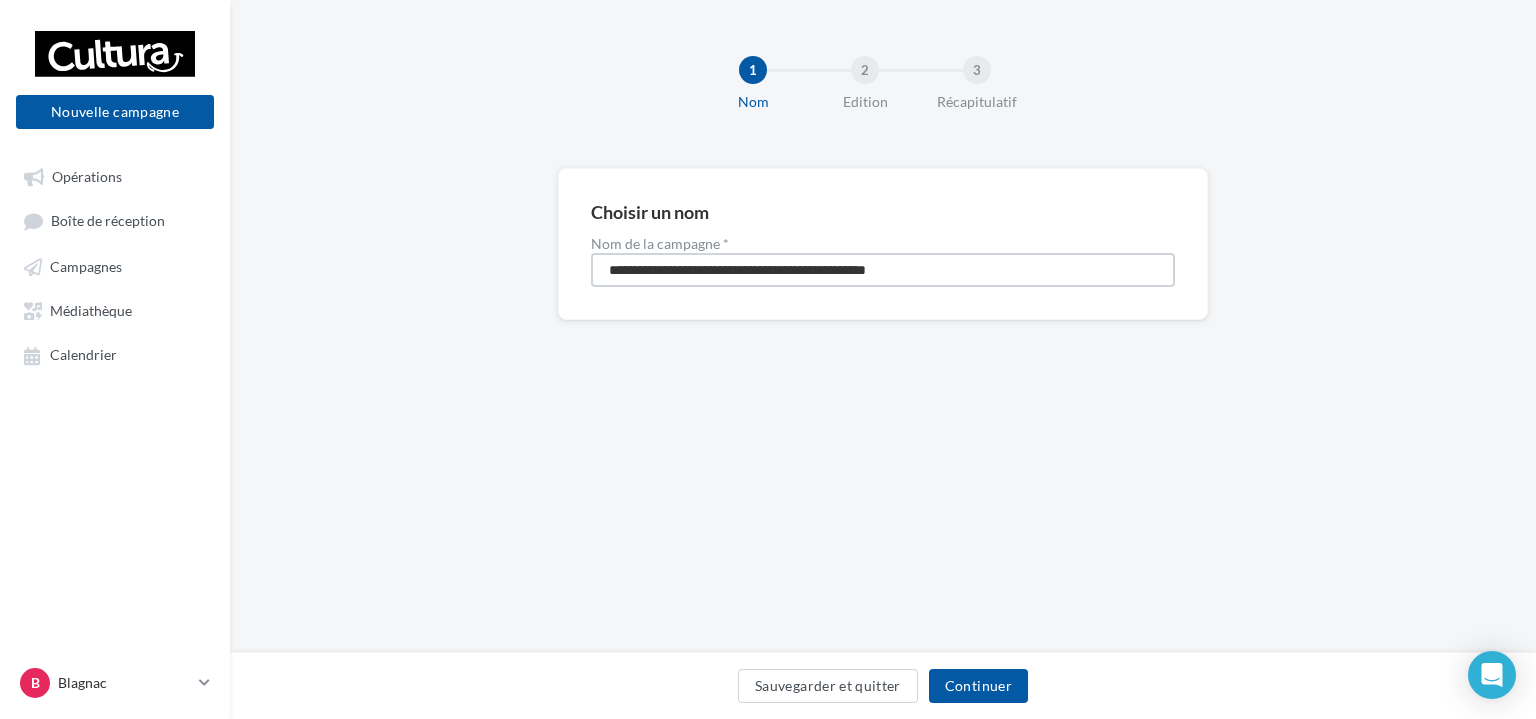 drag, startPoint x: 946, startPoint y: 269, endPoint x: 602, endPoint y: 265, distance: 344.02325 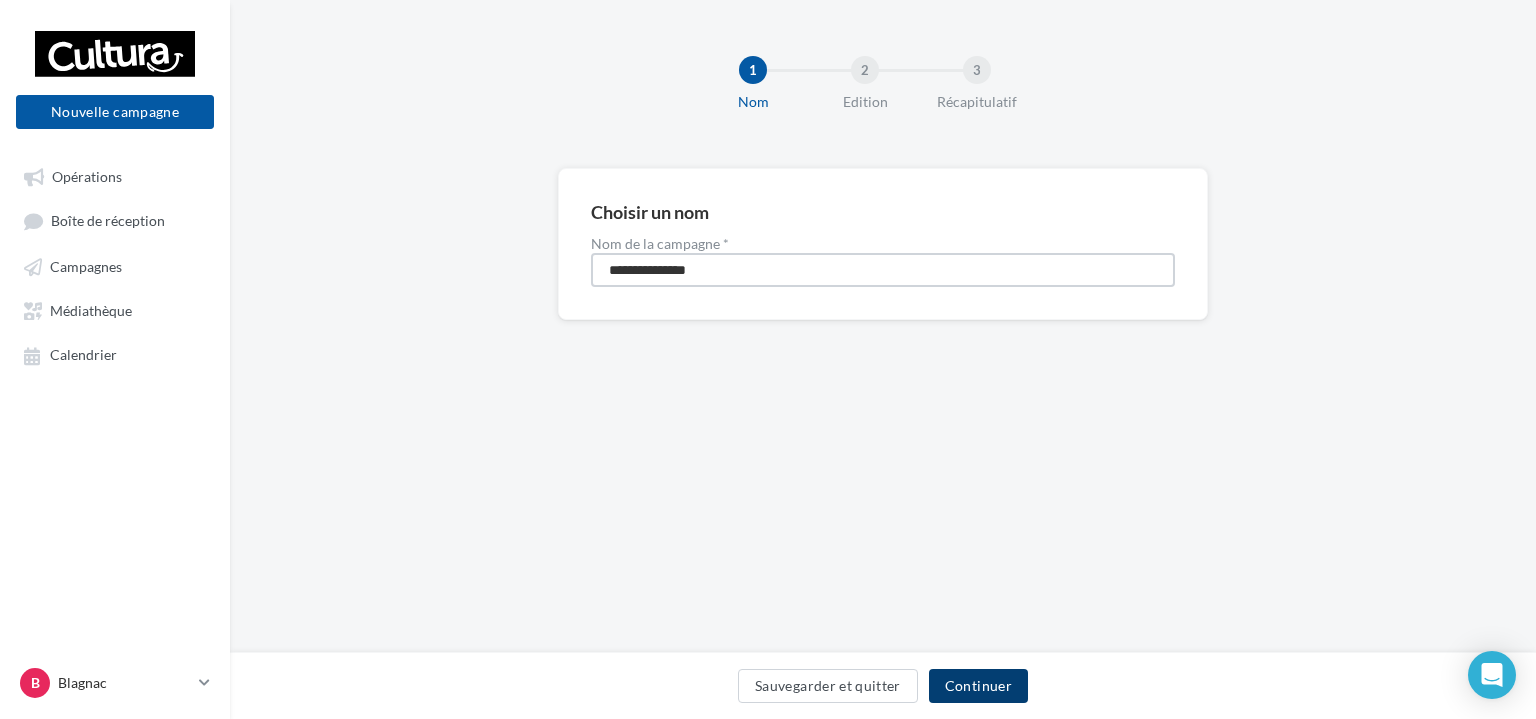 type on "**********" 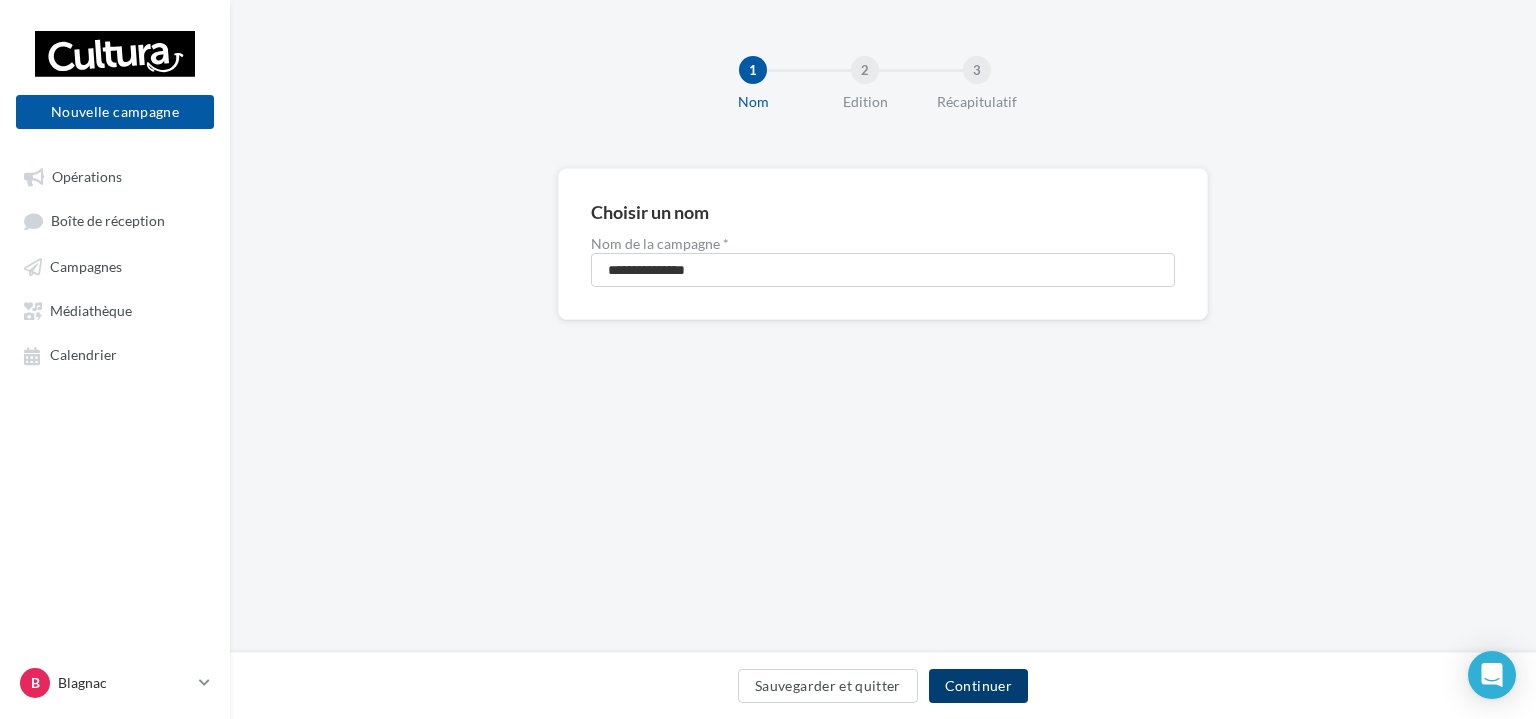 click on "Continuer" at bounding box center (978, 686) 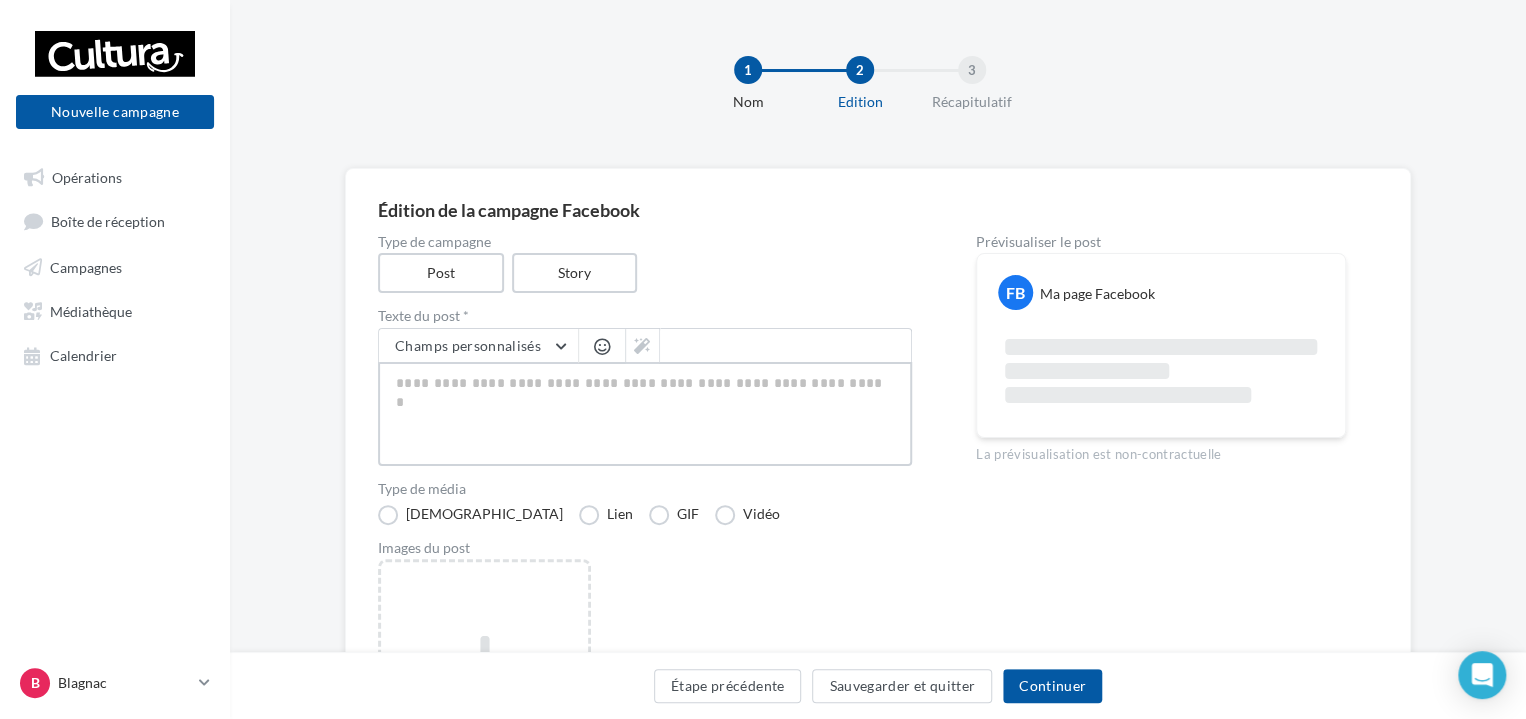click at bounding box center (645, 414) 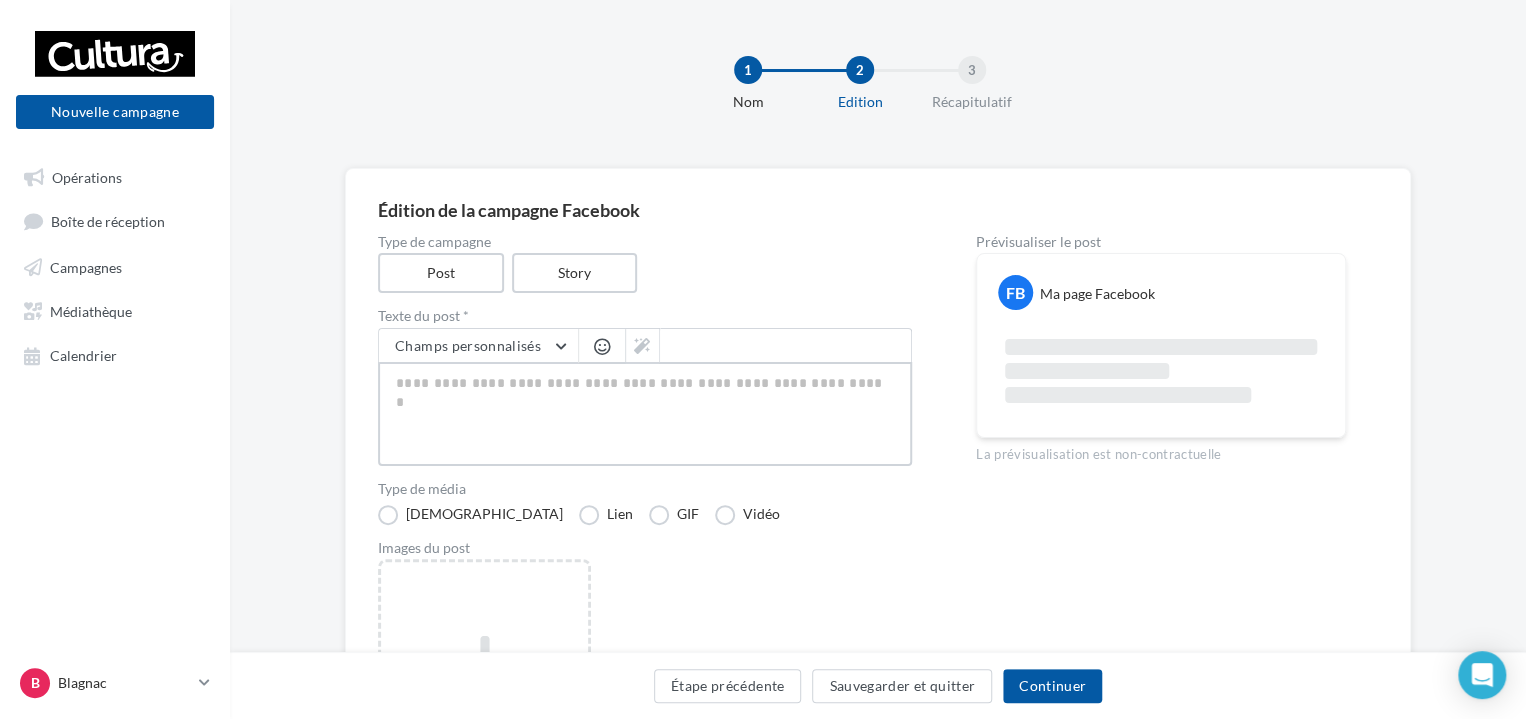 paste on "**********" 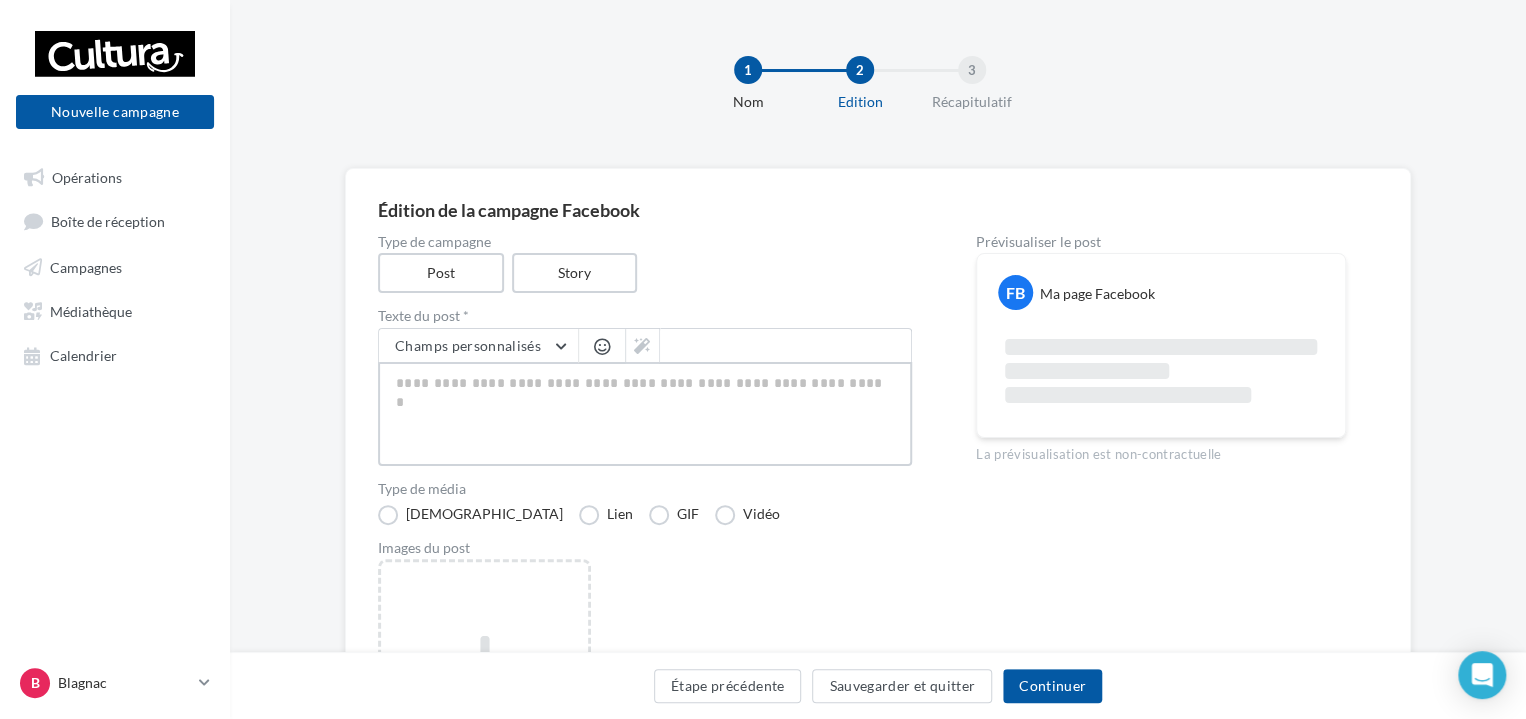 type on "**********" 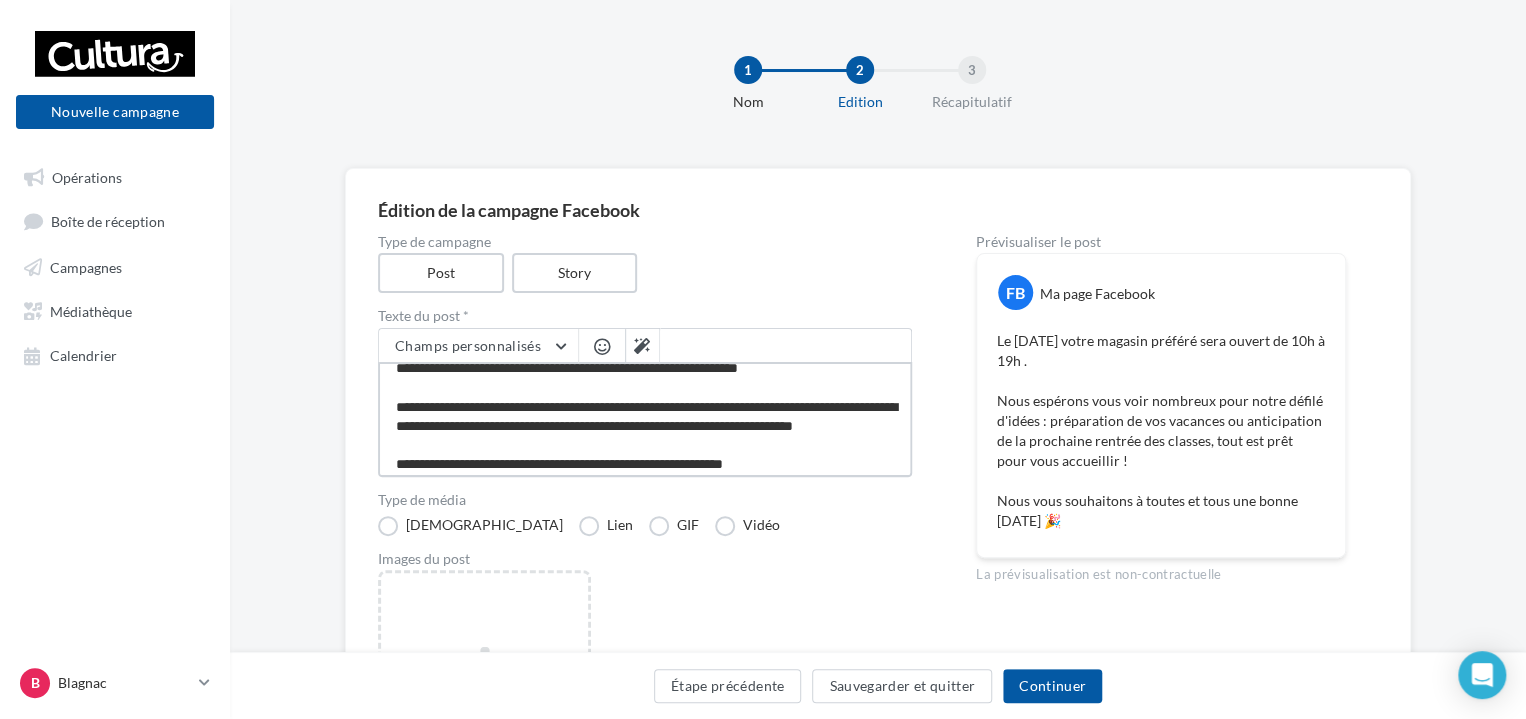 scroll, scrollTop: 0, scrollLeft: 0, axis: both 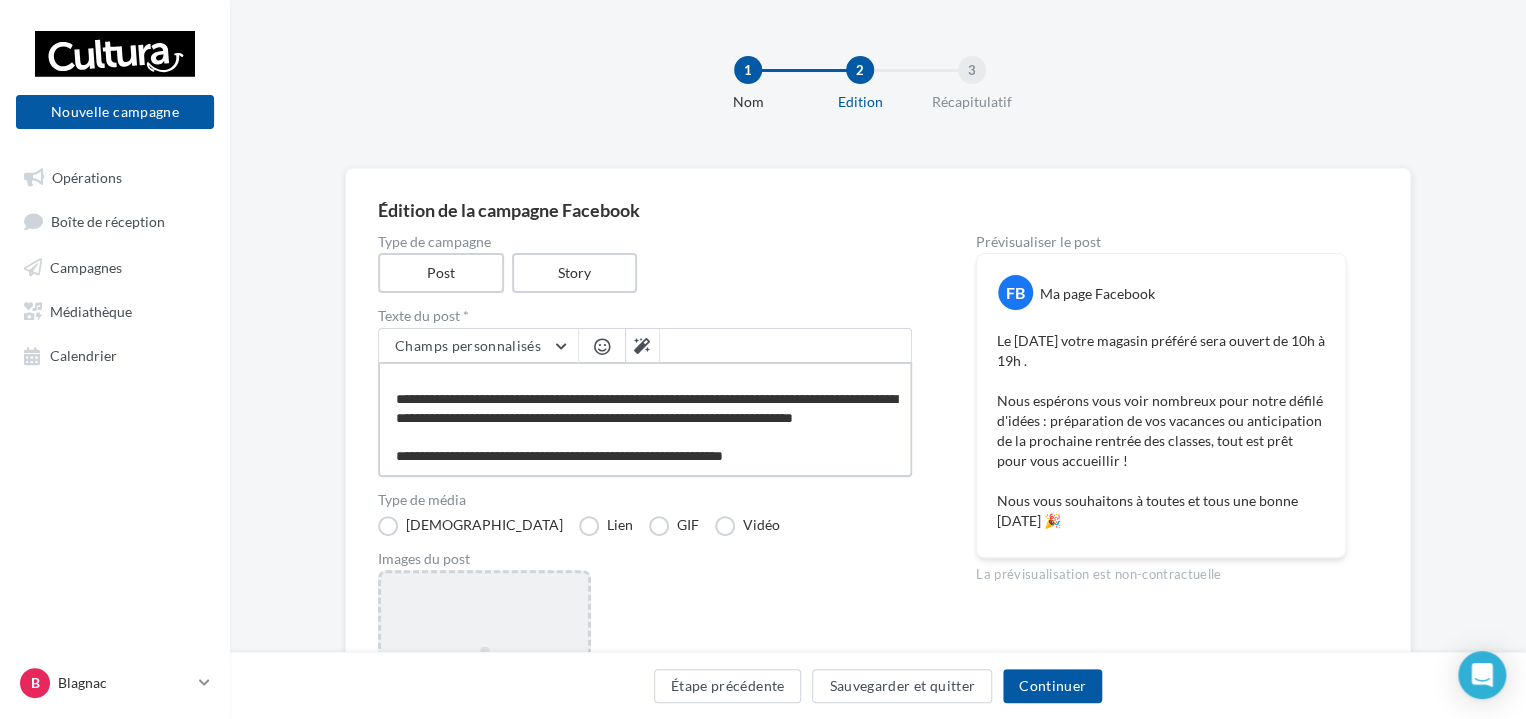 type on "**********" 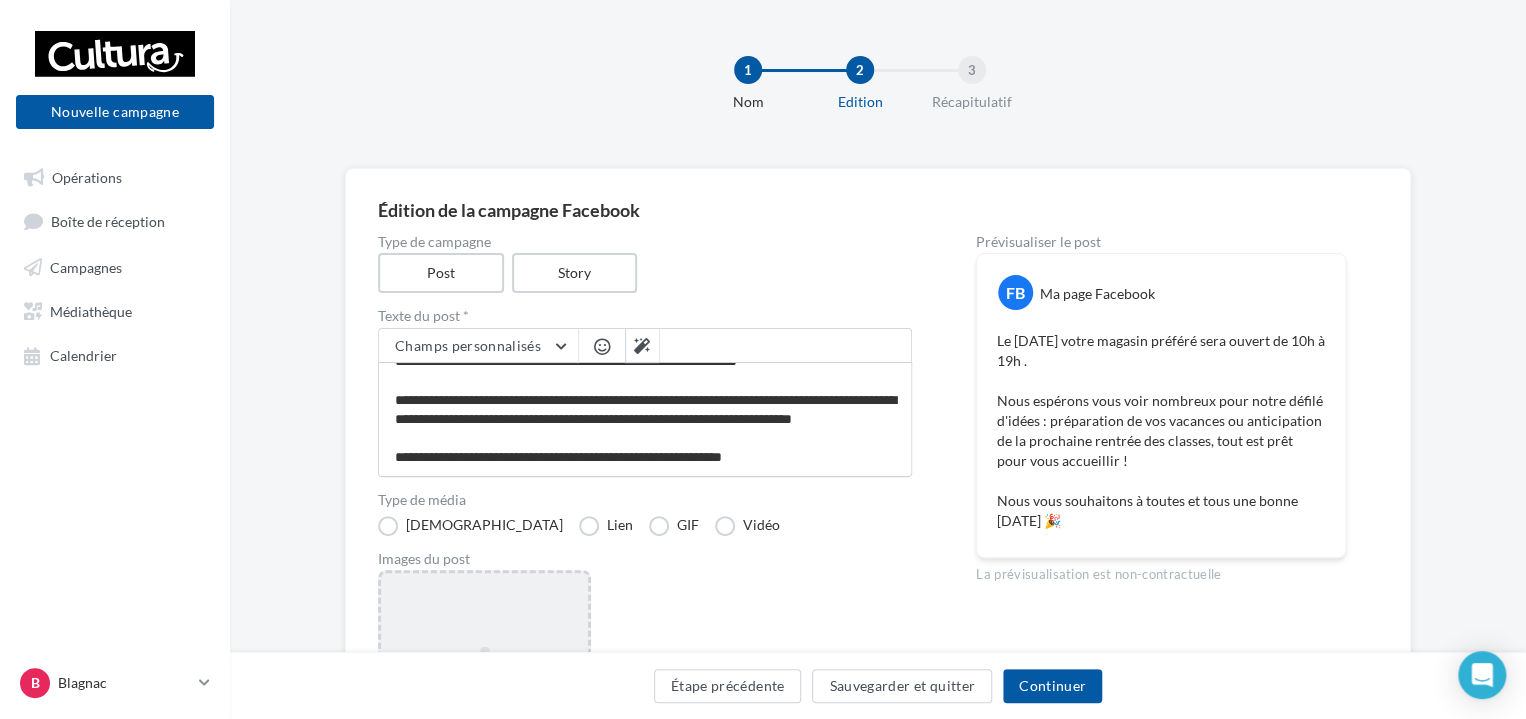 scroll, scrollTop: 36, scrollLeft: 0, axis: vertical 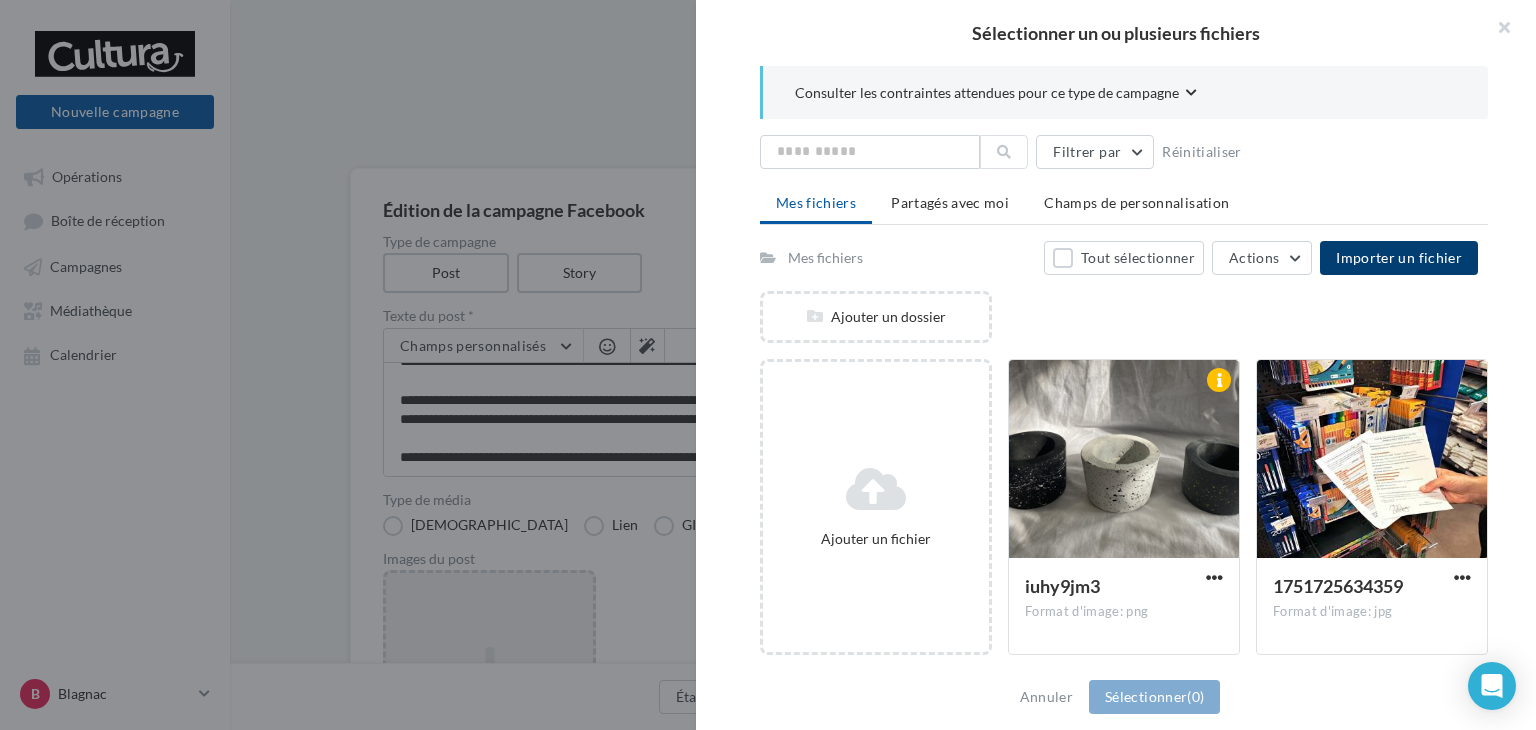 click on "Importer un fichier" at bounding box center (1399, 257) 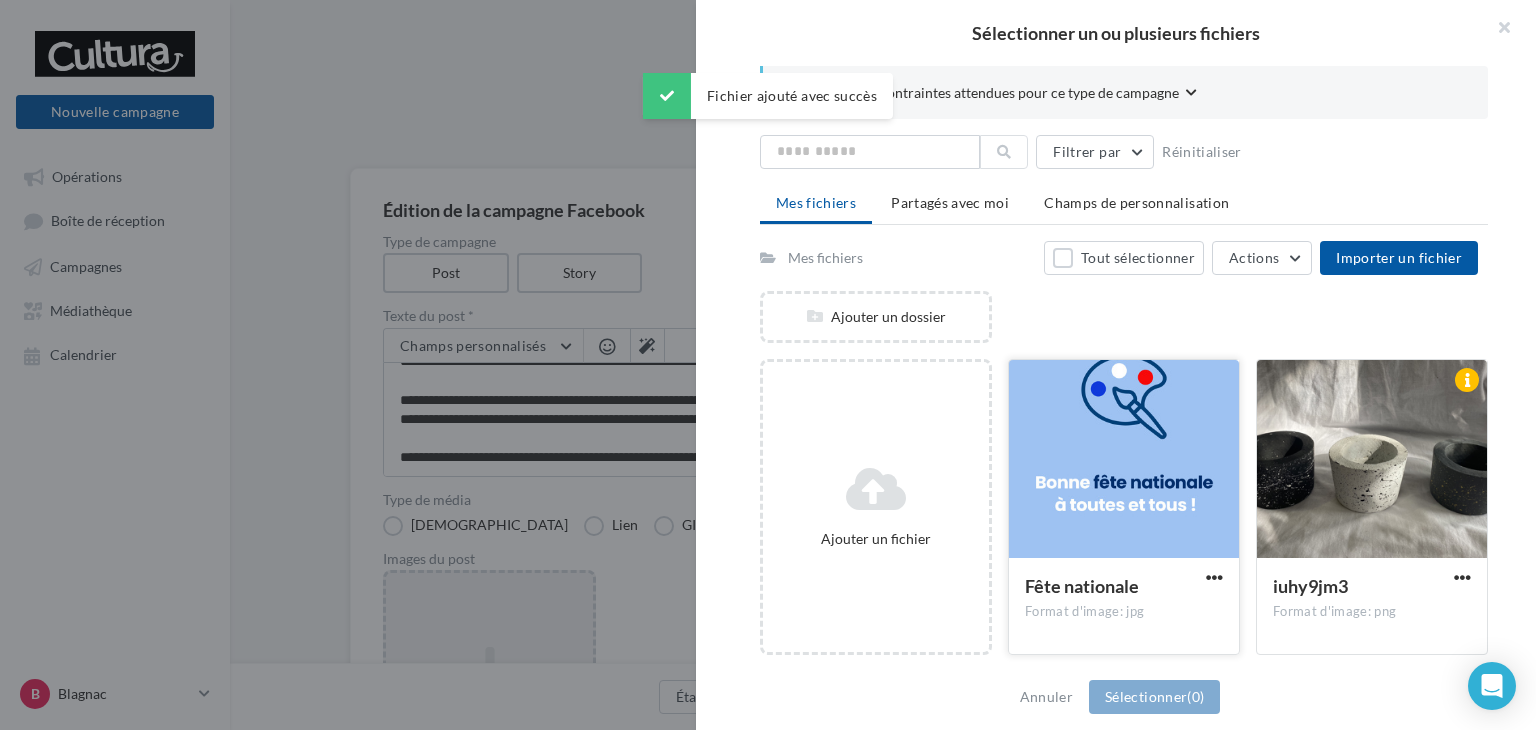 click at bounding box center (1124, 460) 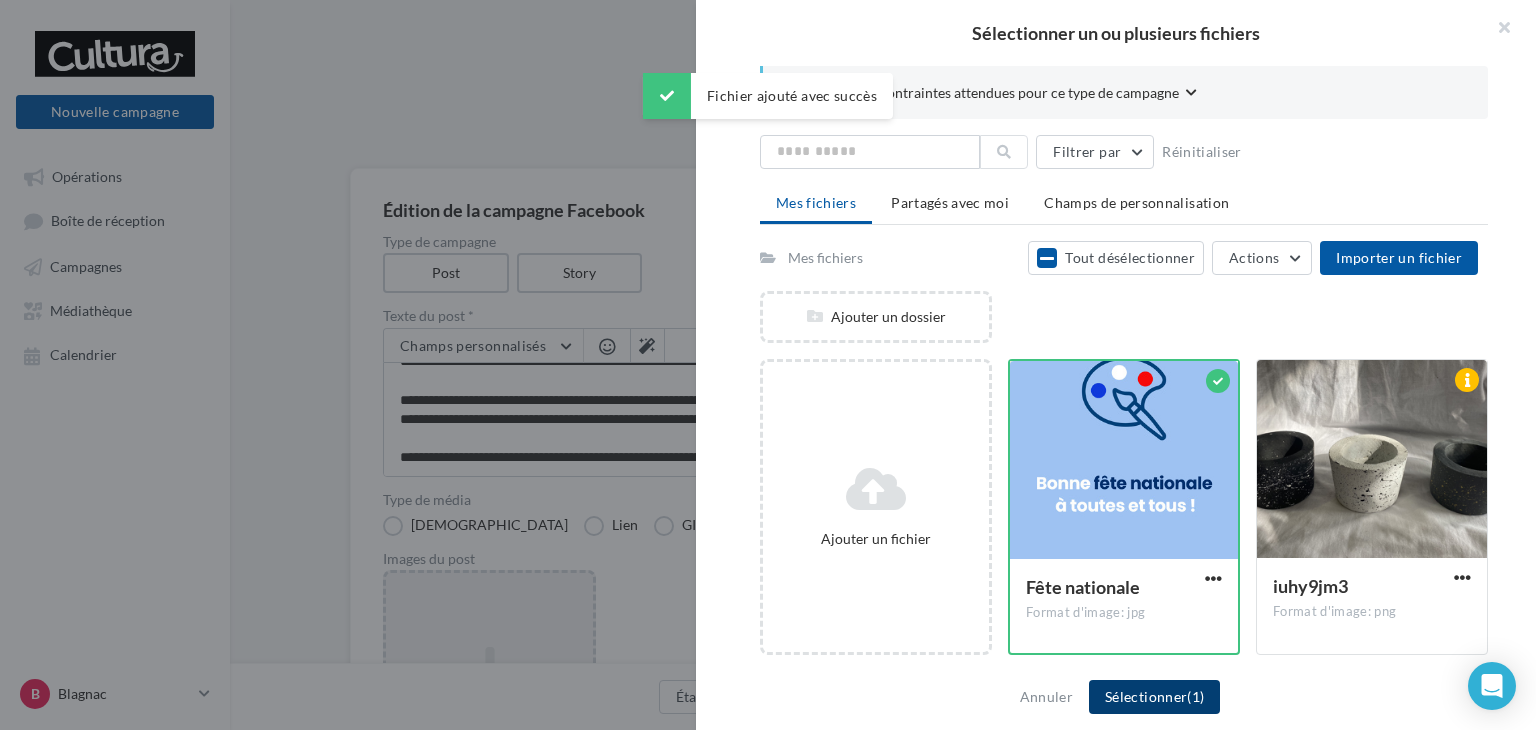 click on "Sélectionner   (1)" at bounding box center [1154, 697] 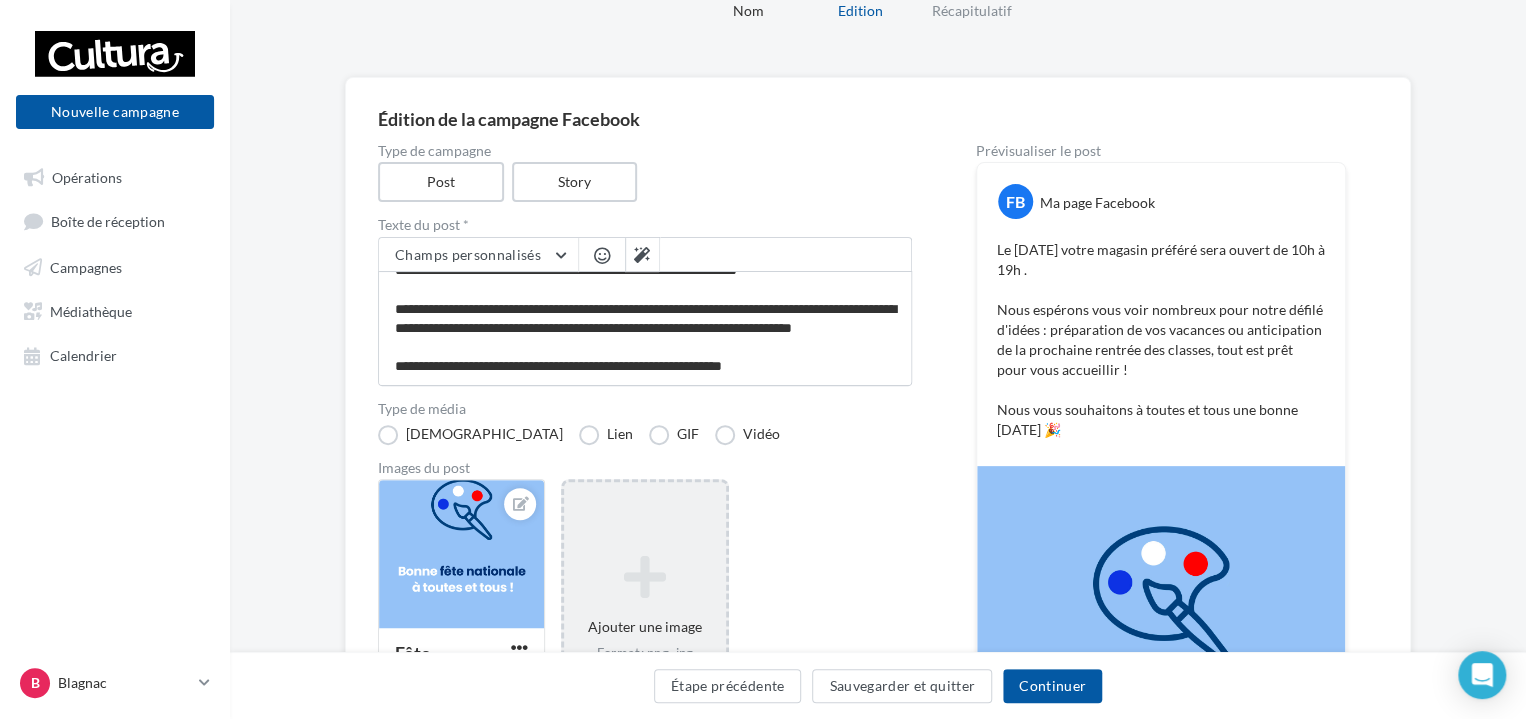 scroll, scrollTop: 300, scrollLeft: 0, axis: vertical 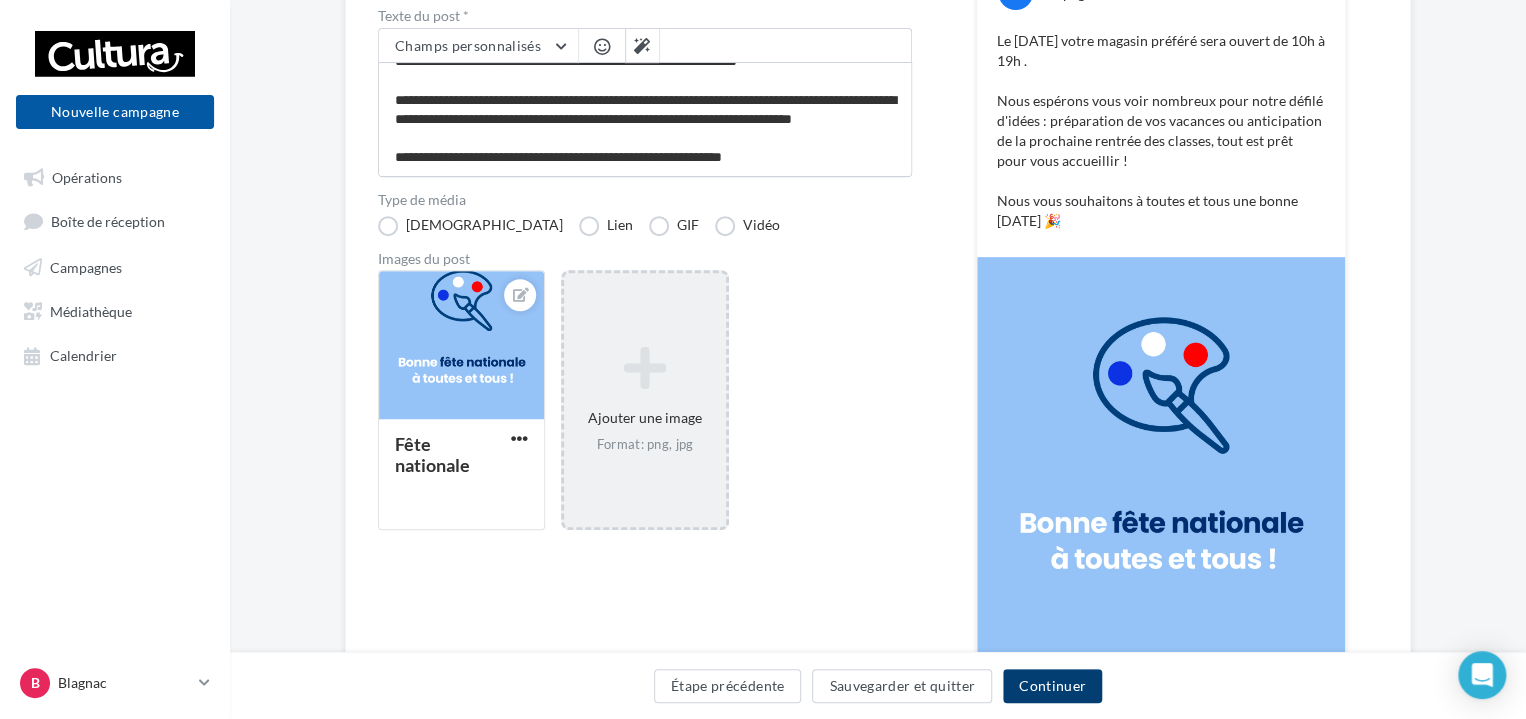 click on "Continuer" at bounding box center [1052, 686] 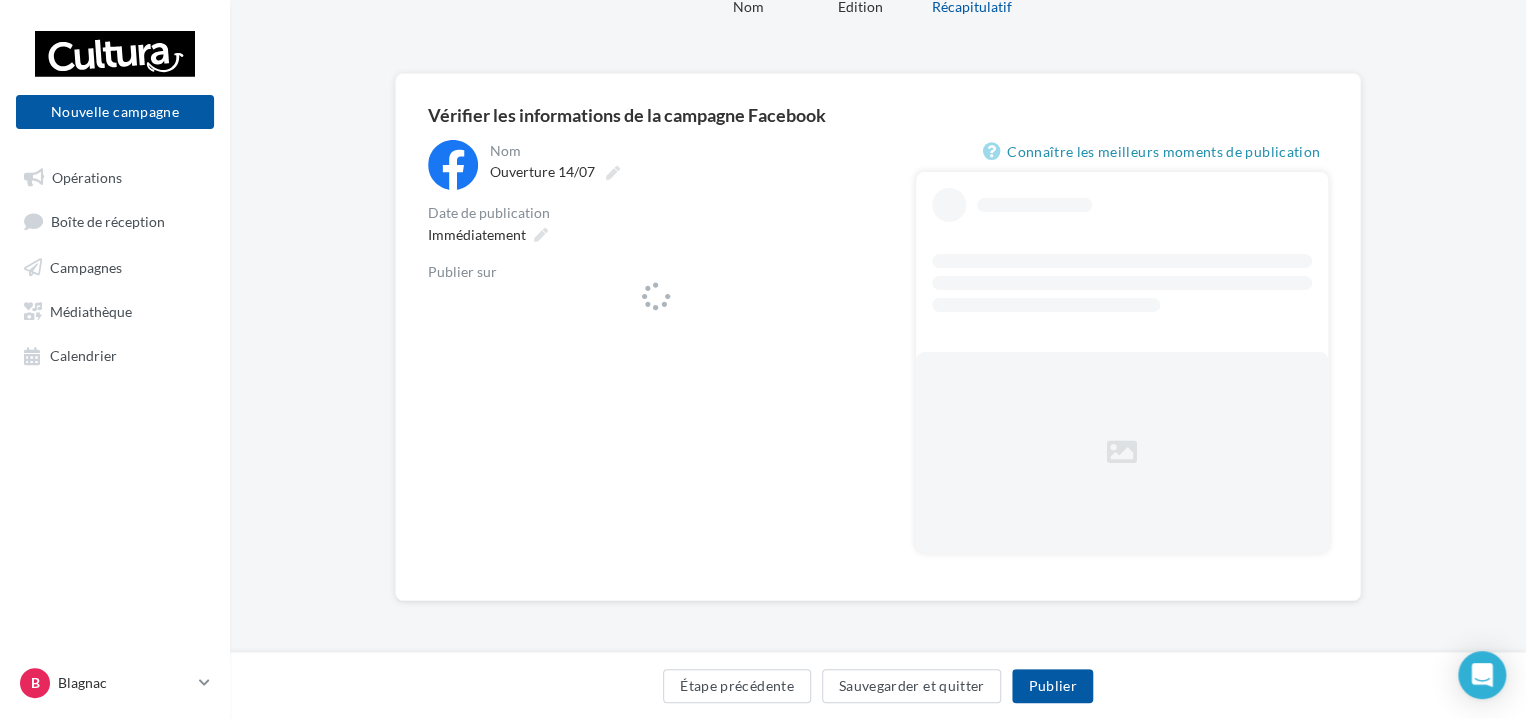scroll, scrollTop: 0, scrollLeft: 0, axis: both 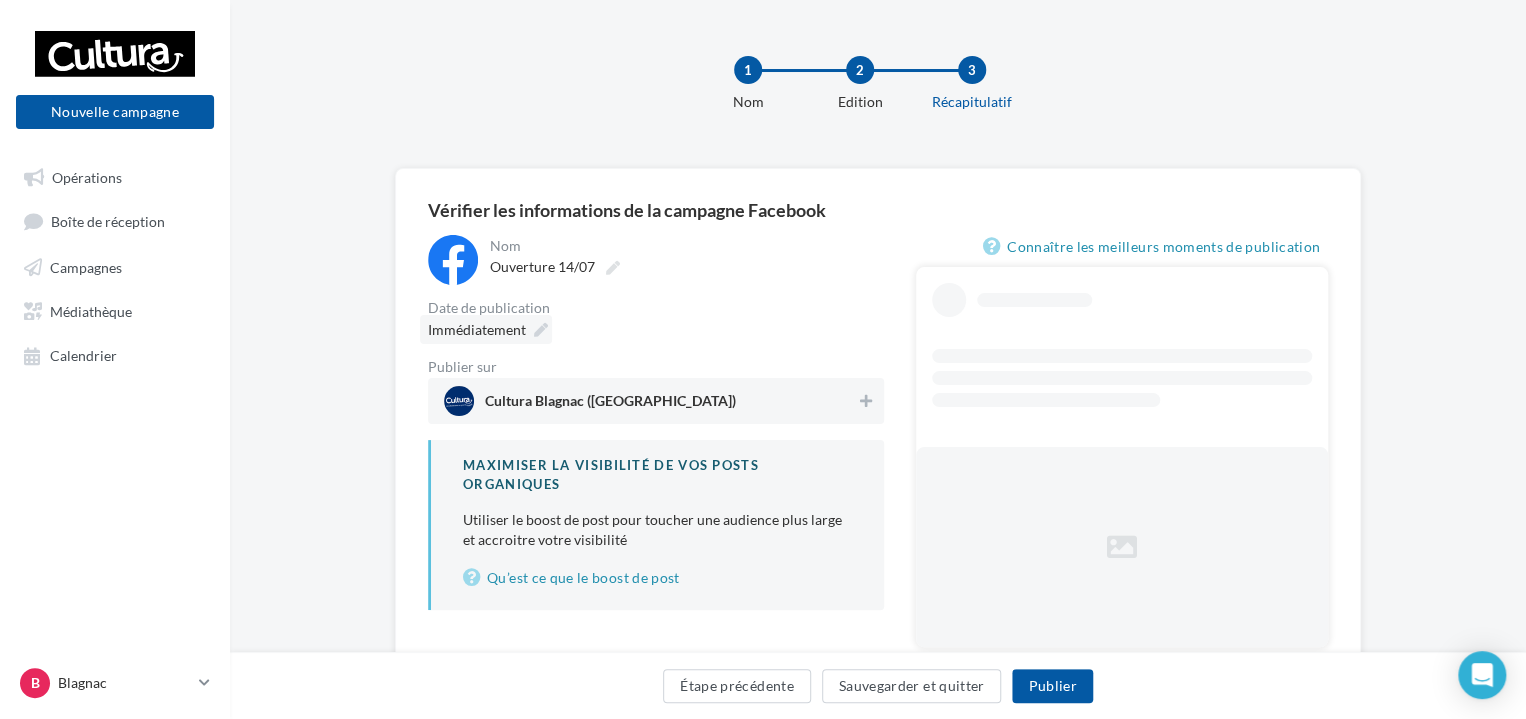 click on "Immédiatement" at bounding box center (486, 329) 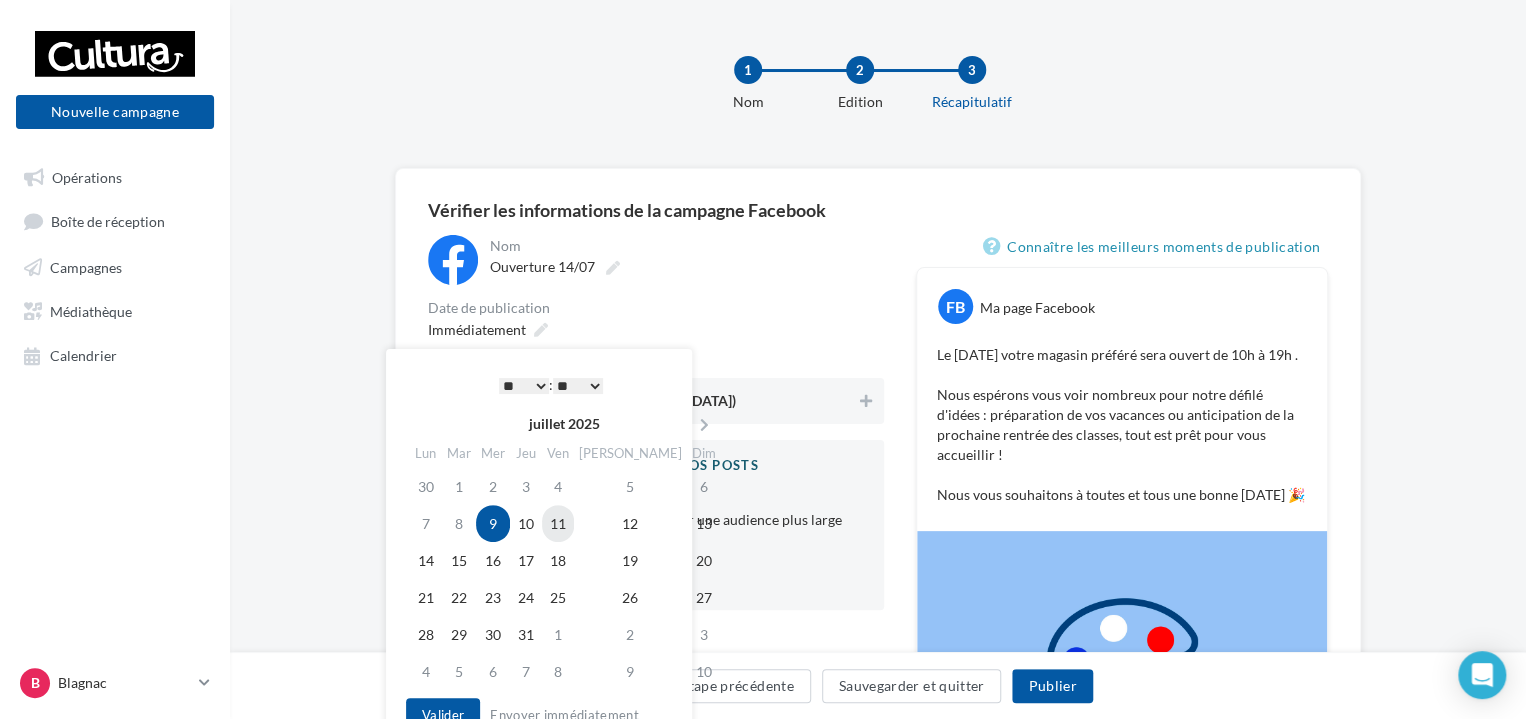 click on "11" at bounding box center (558, 523) 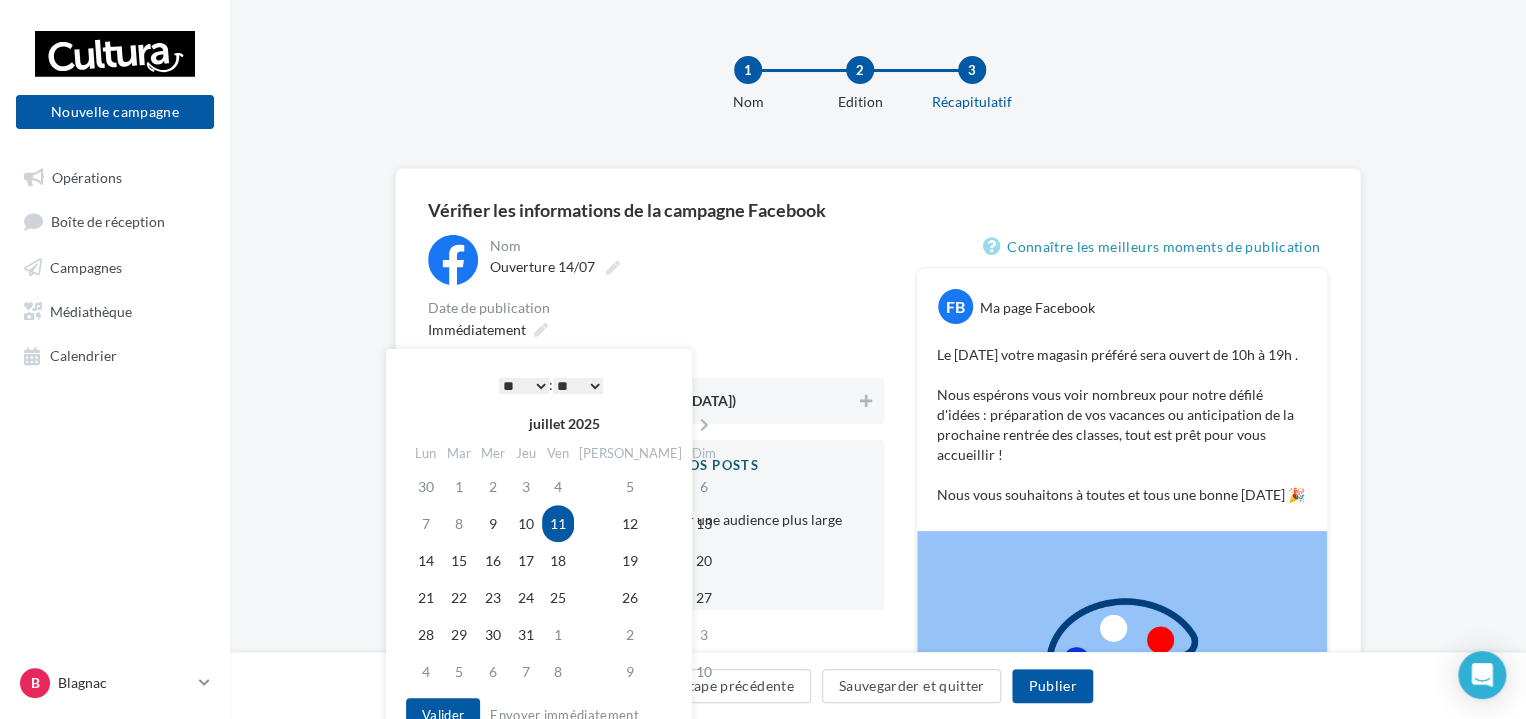 click on "* * * * * * * * * * ** ** ** ** ** ** ** ** ** ** ** ** ** **" at bounding box center (524, 386) 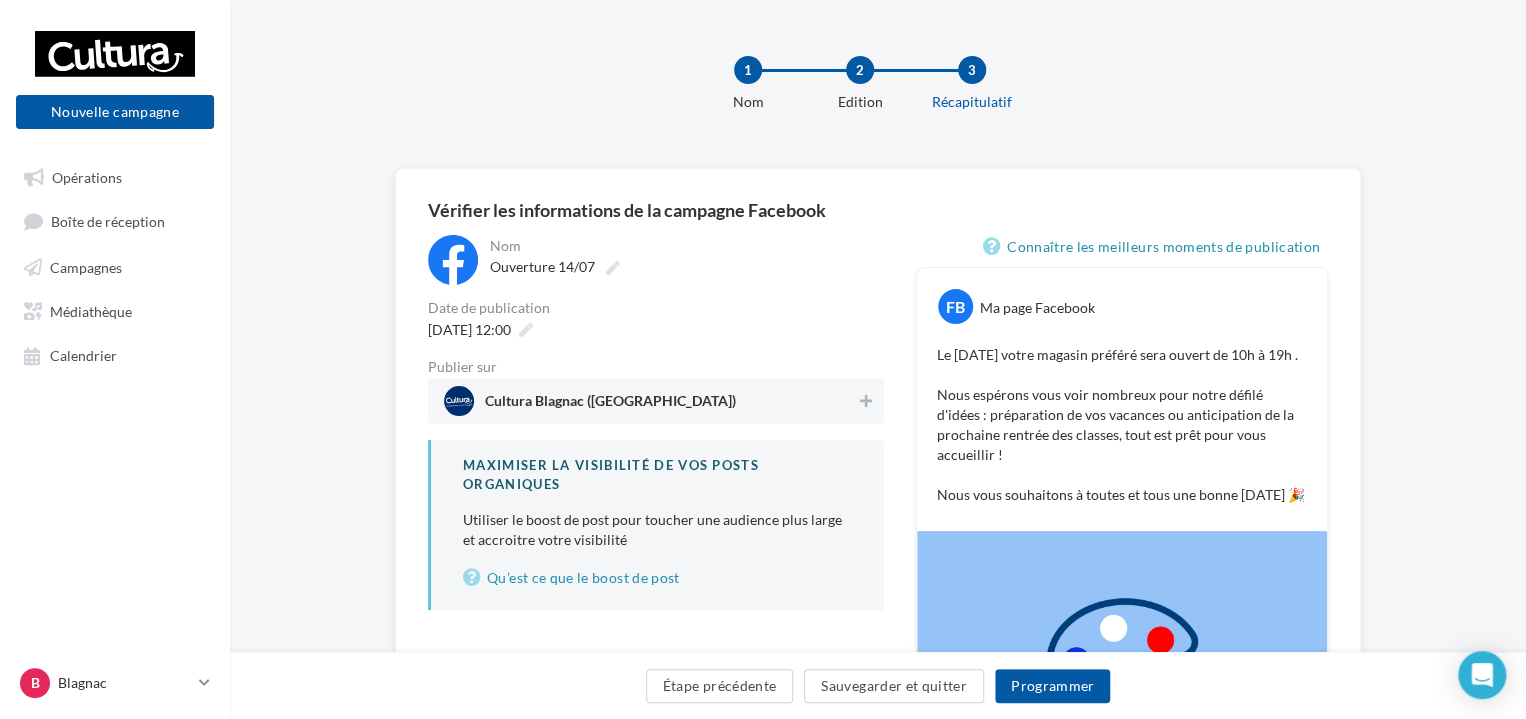 click on "Date de publication" at bounding box center (656, 308) 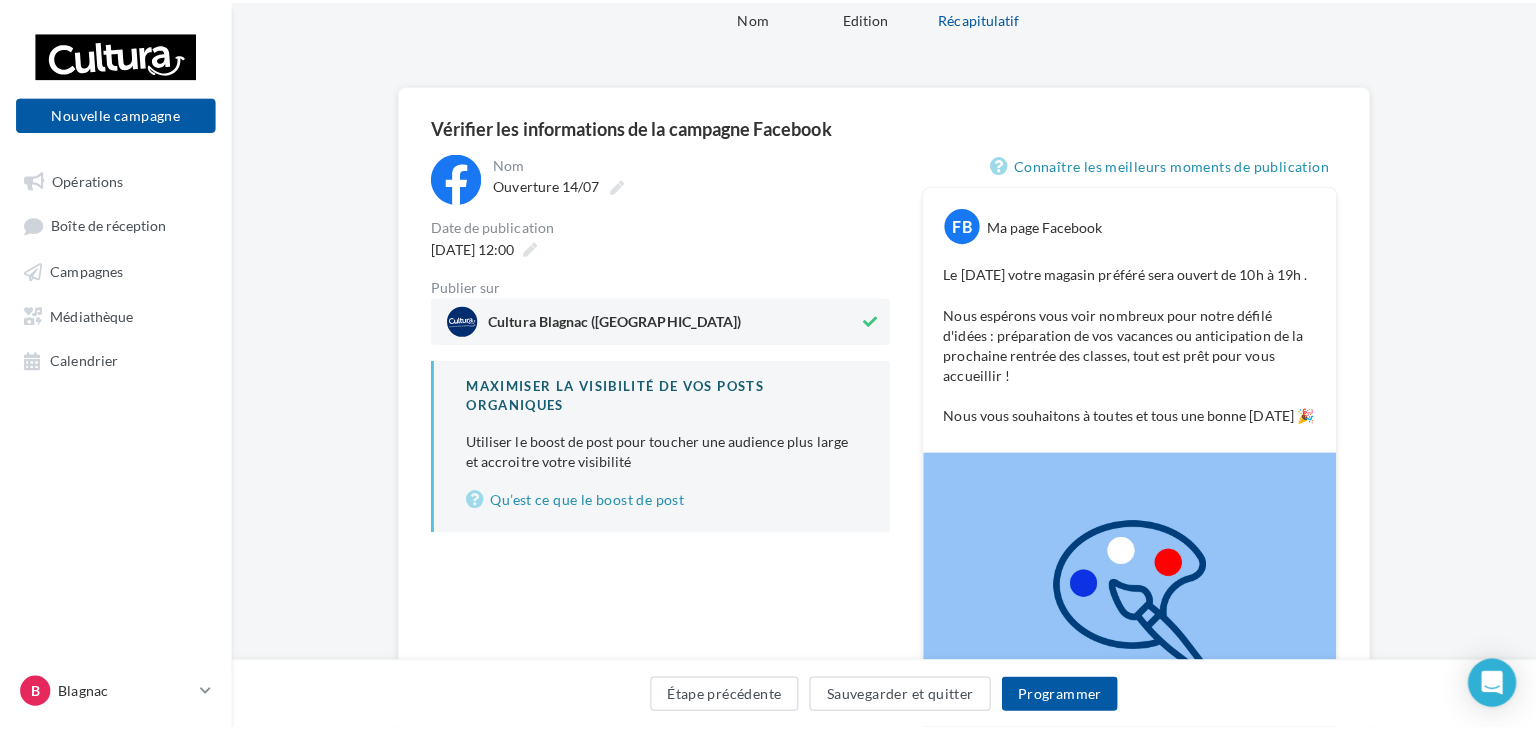 scroll, scrollTop: 300, scrollLeft: 0, axis: vertical 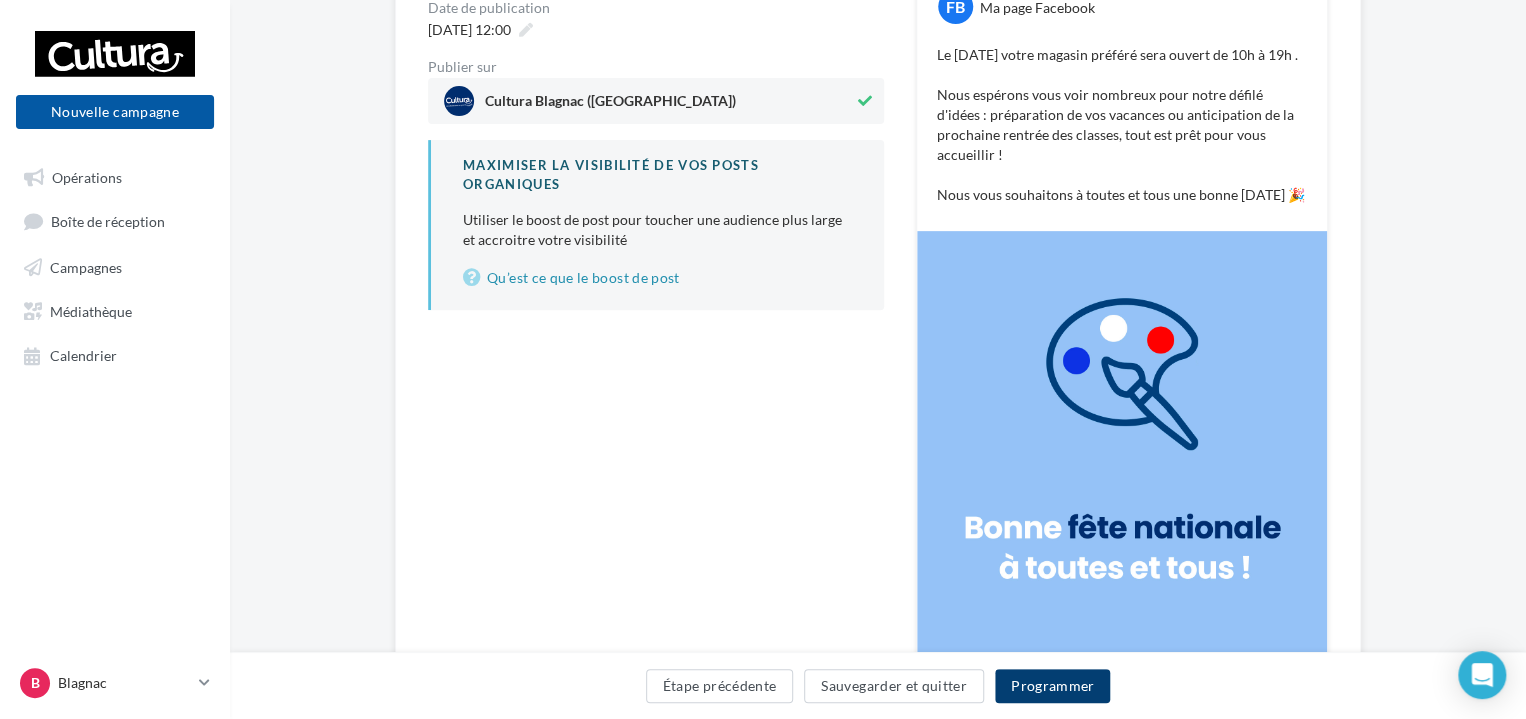 click on "Programmer" at bounding box center (1053, 686) 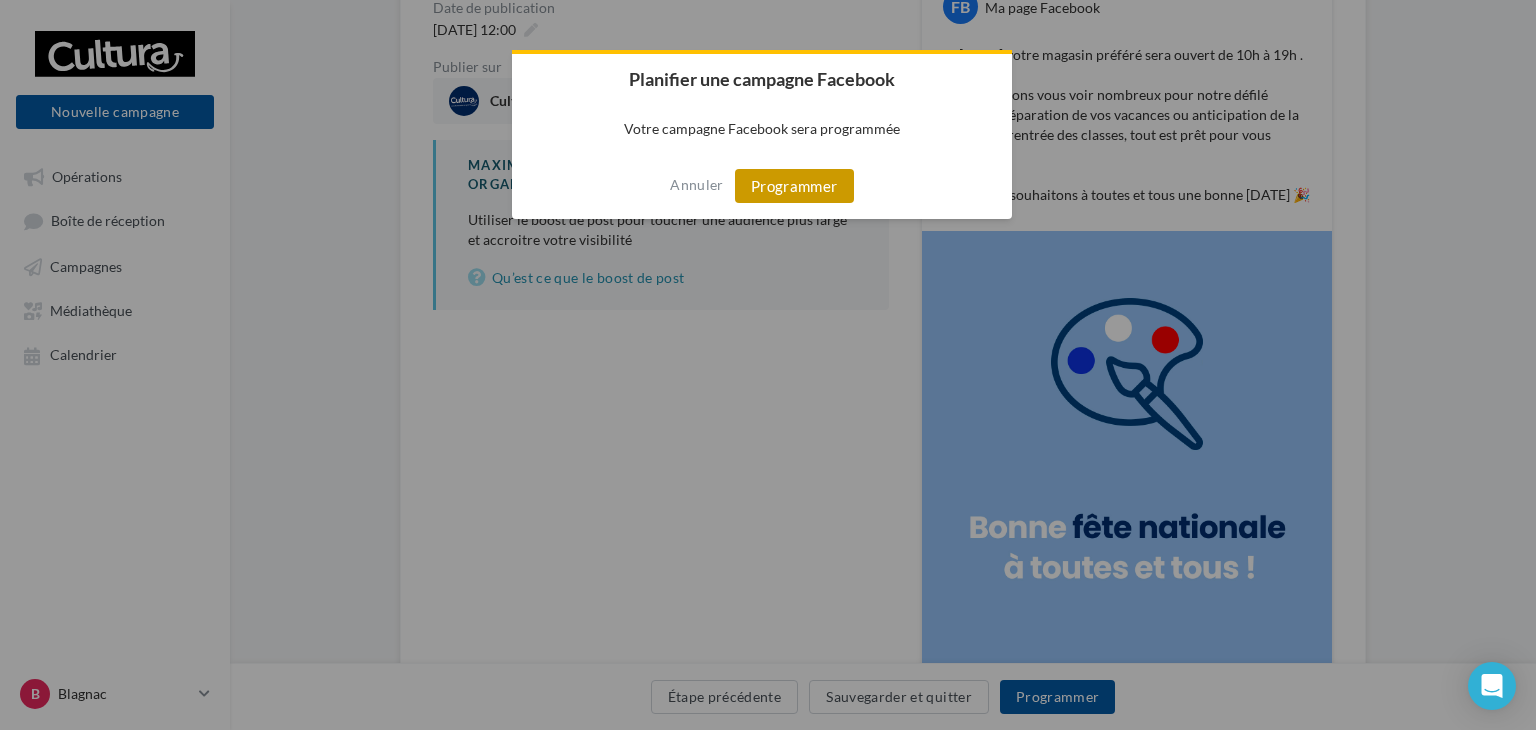 click on "Programmer" at bounding box center (794, 186) 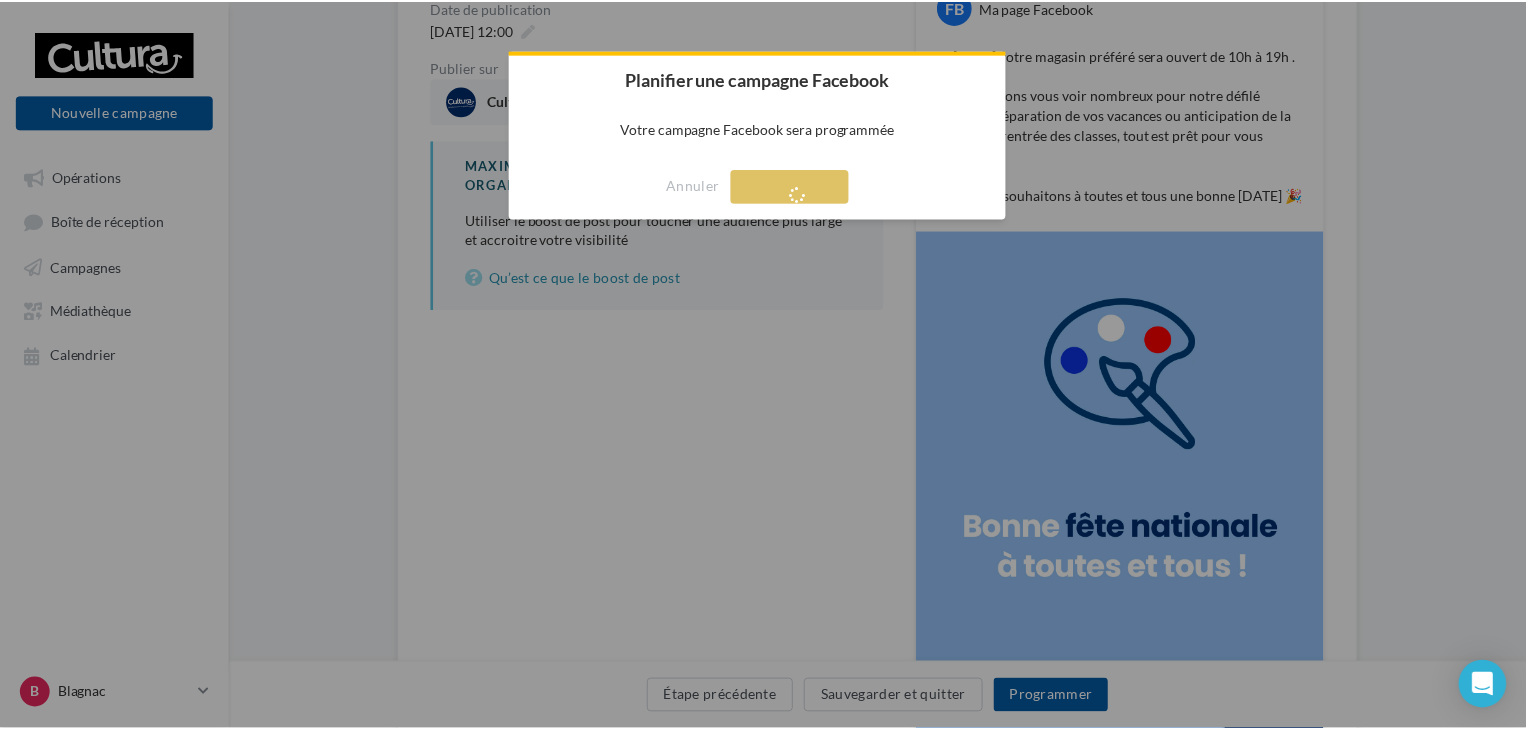 scroll, scrollTop: 32, scrollLeft: 0, axis: vertical 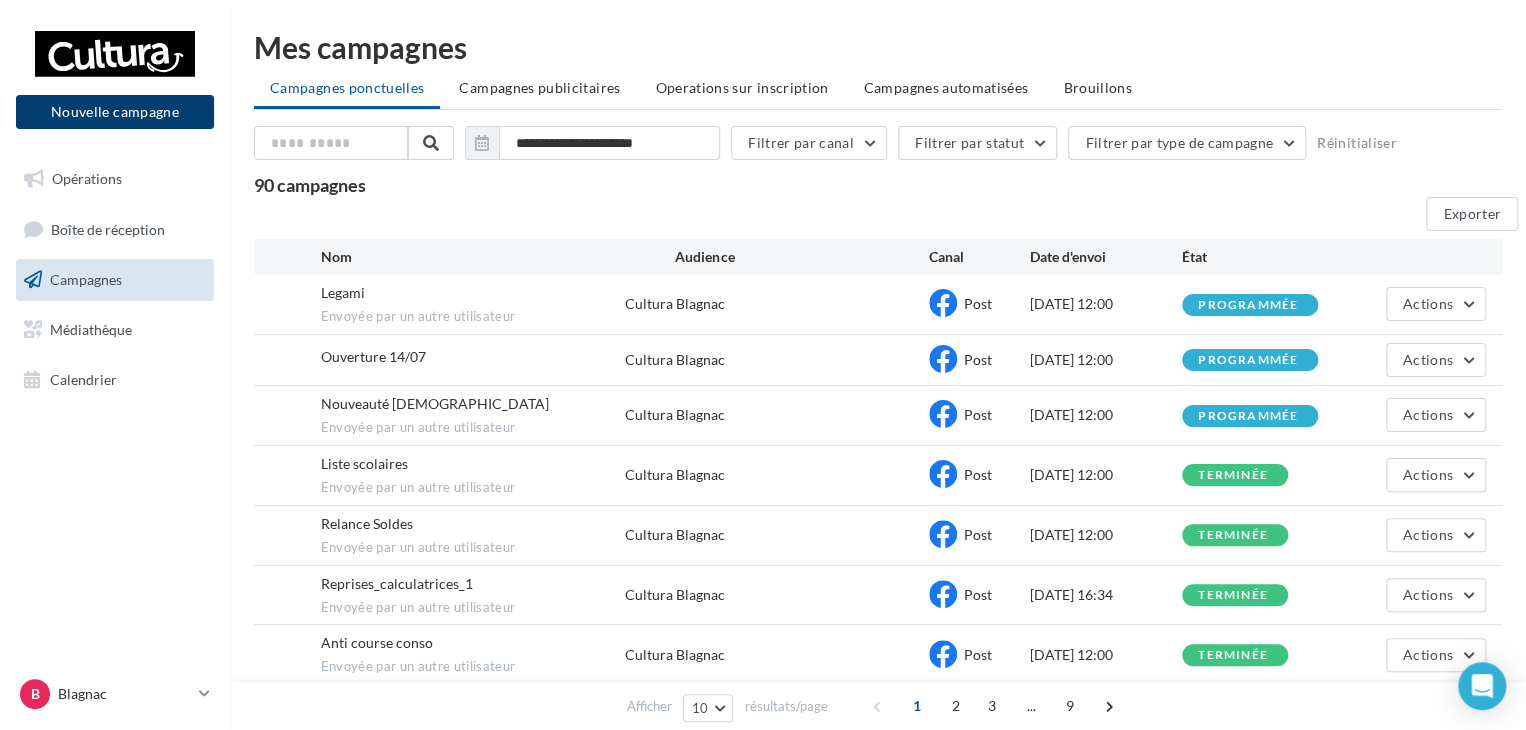 click on "Nouvelle campagne" at bounding box center (115, 112) 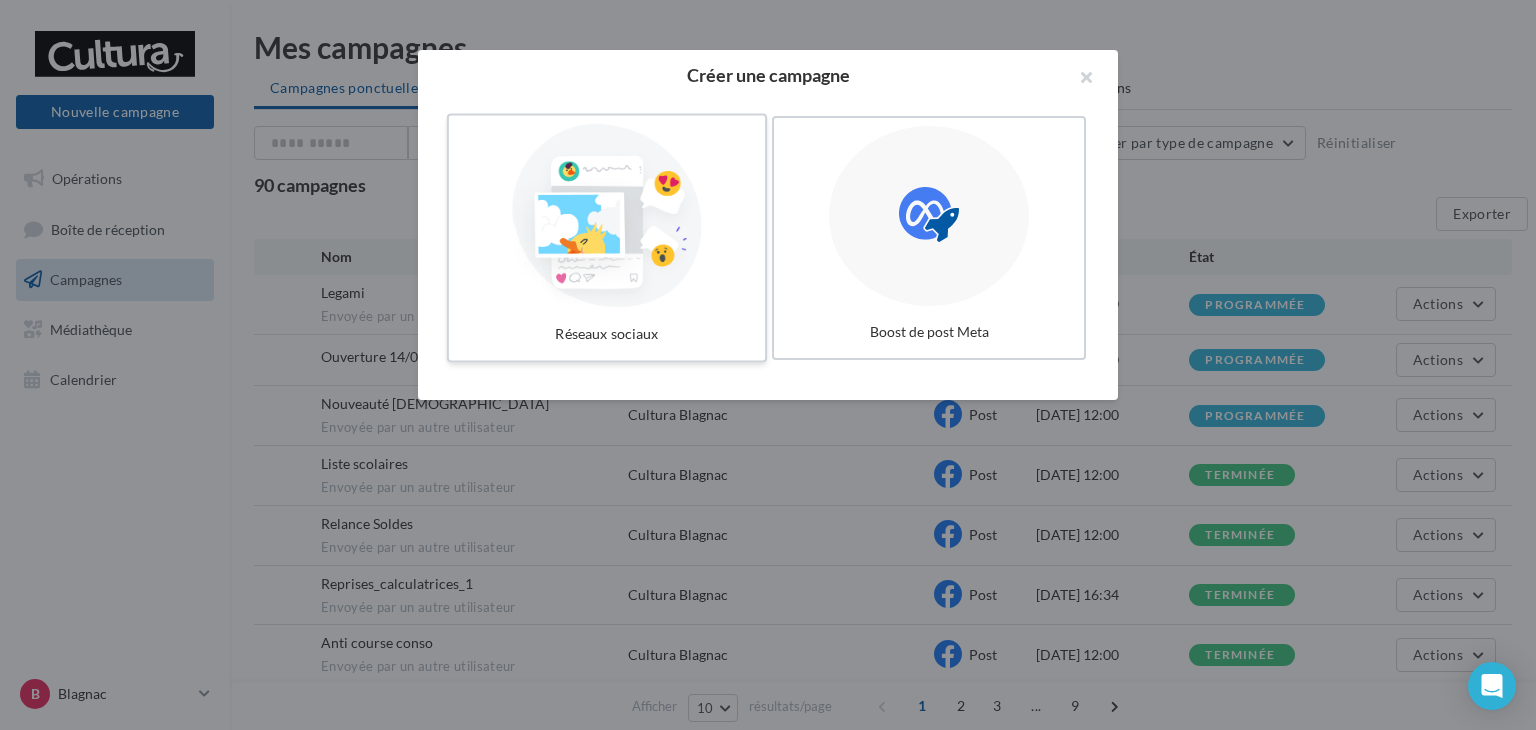 click at bounding box center (607, 216) 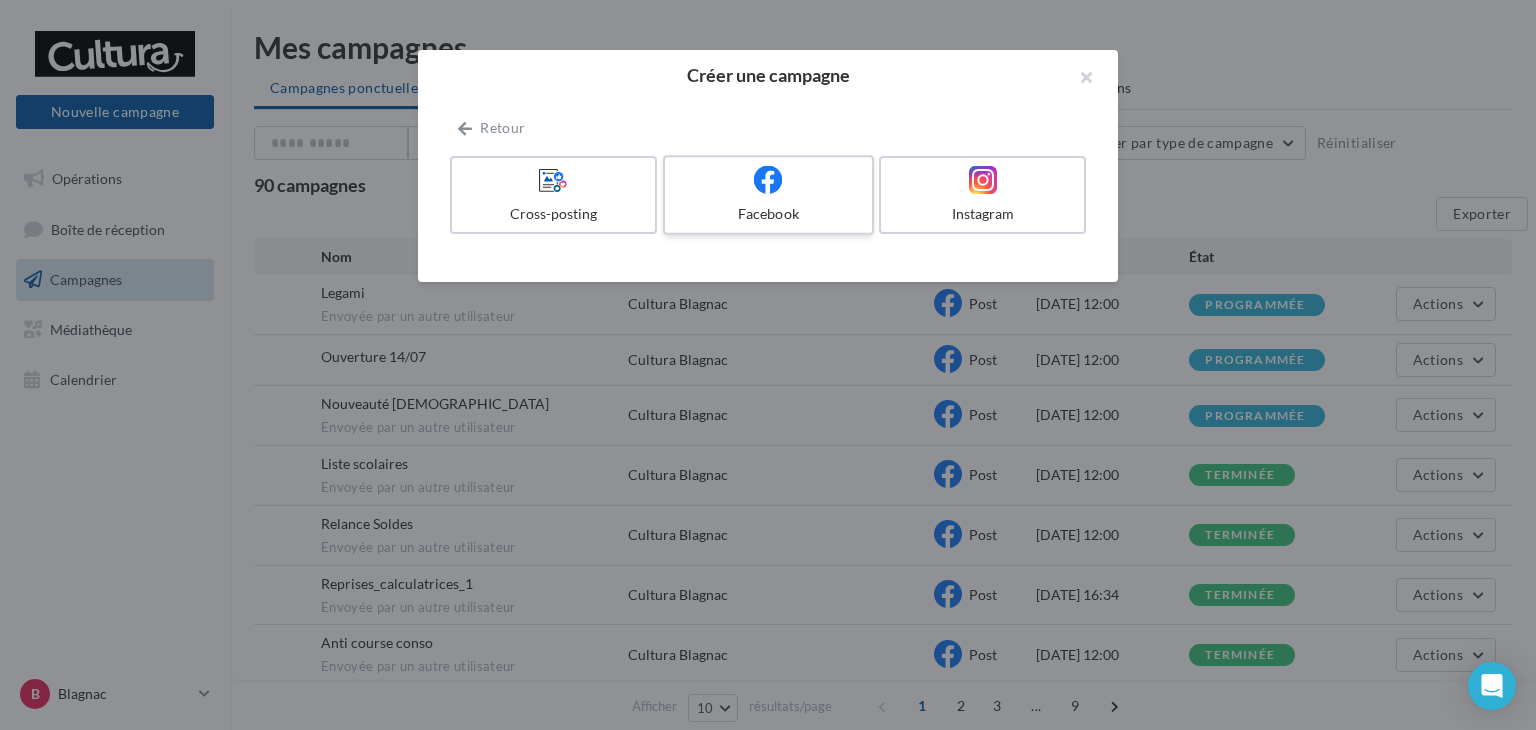 click at bounding box center [768, 180] 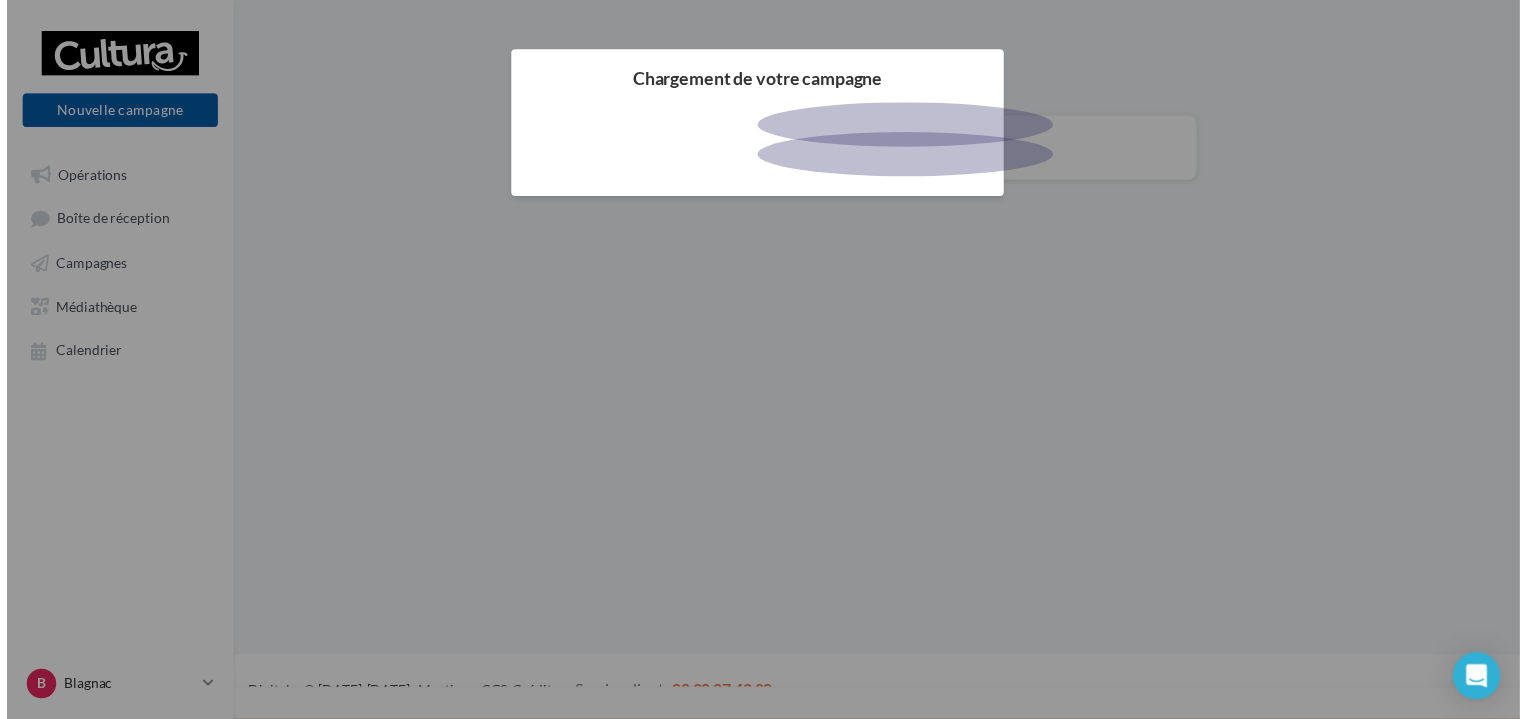 scroll, scrollTop: 0, scrollLeft: 0, axis: both 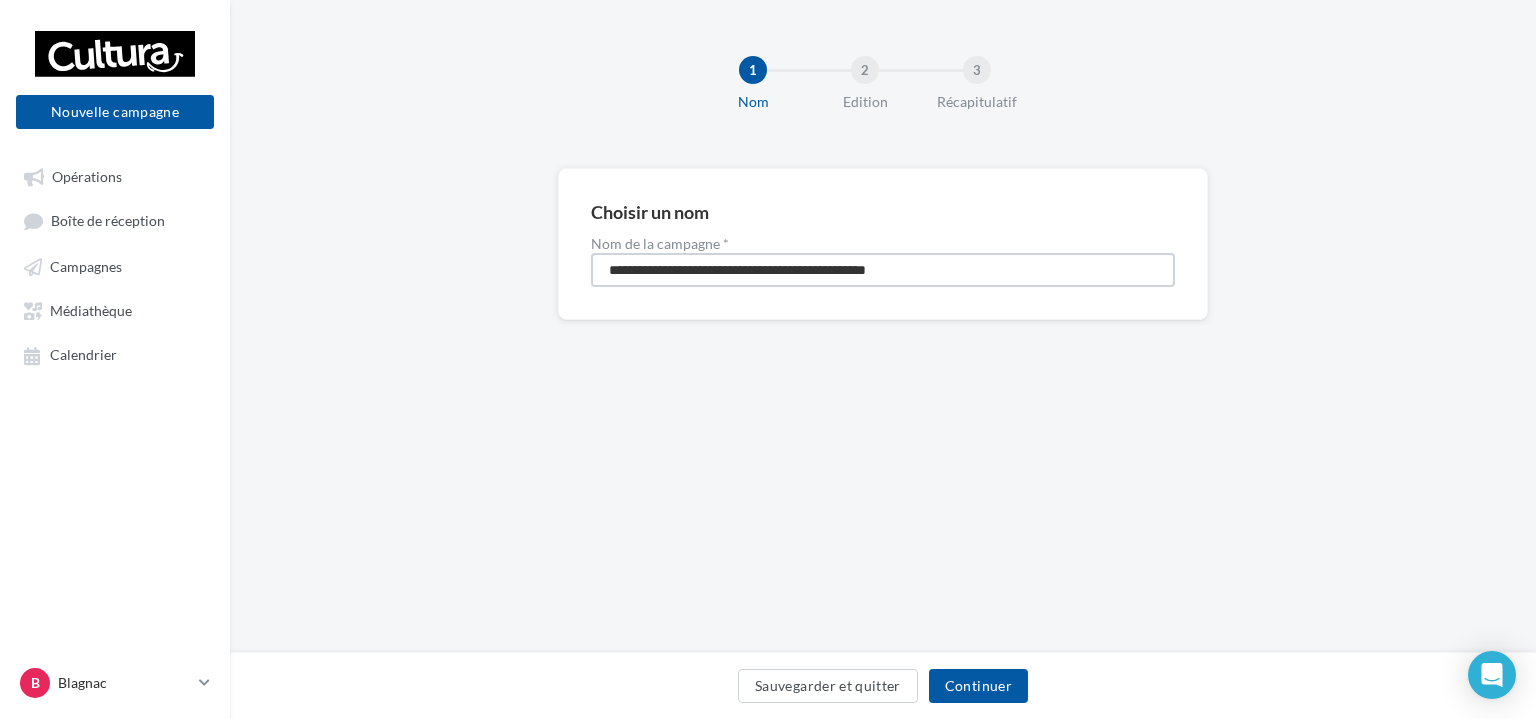 drag, startPoint x: 943, startPoint y: 271, endPoint x: 590, endPoint y: 275, distance: 353.02267 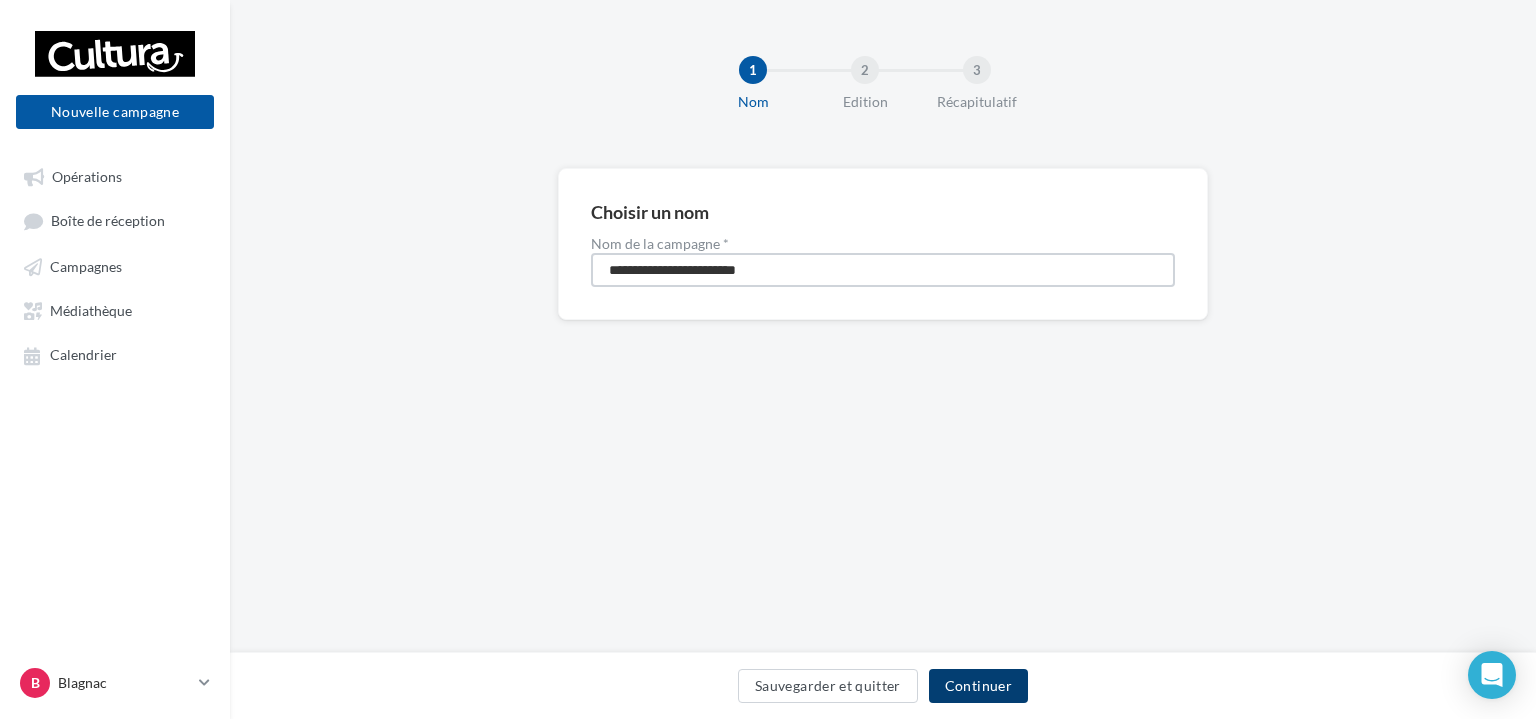type on "**********" 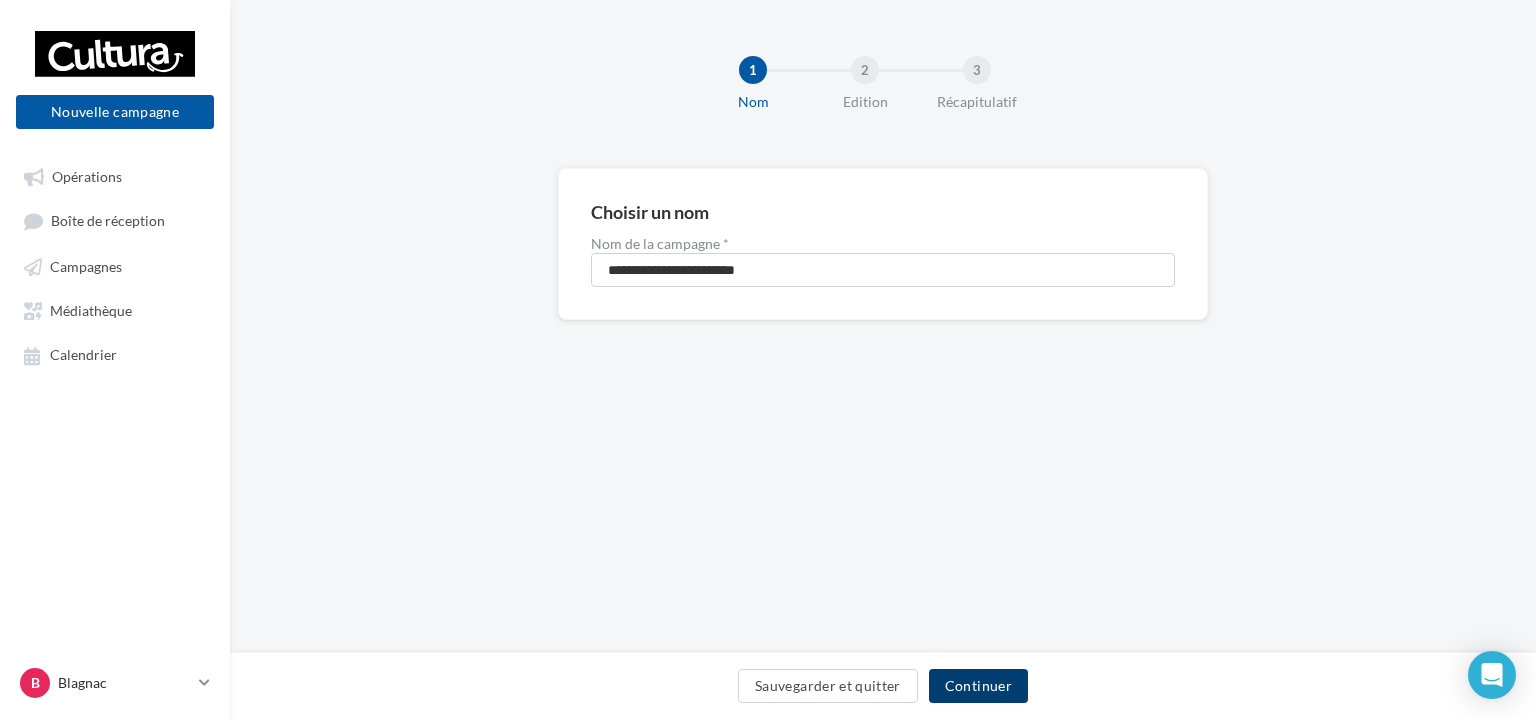 click on "Continuer" at bounding box center [978, 686] 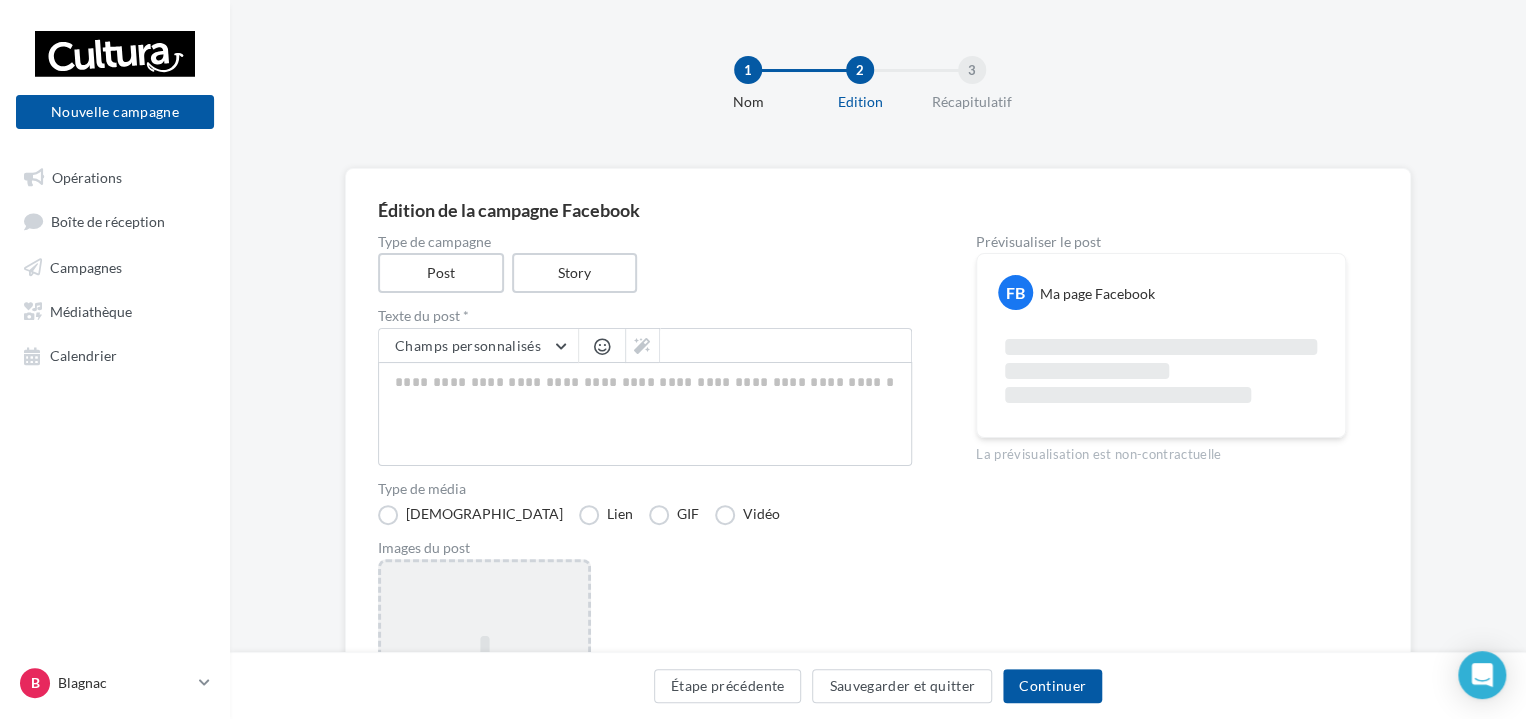 click on "Ajouter une image     Format: png, jpg" at bounding box center (484, 689) 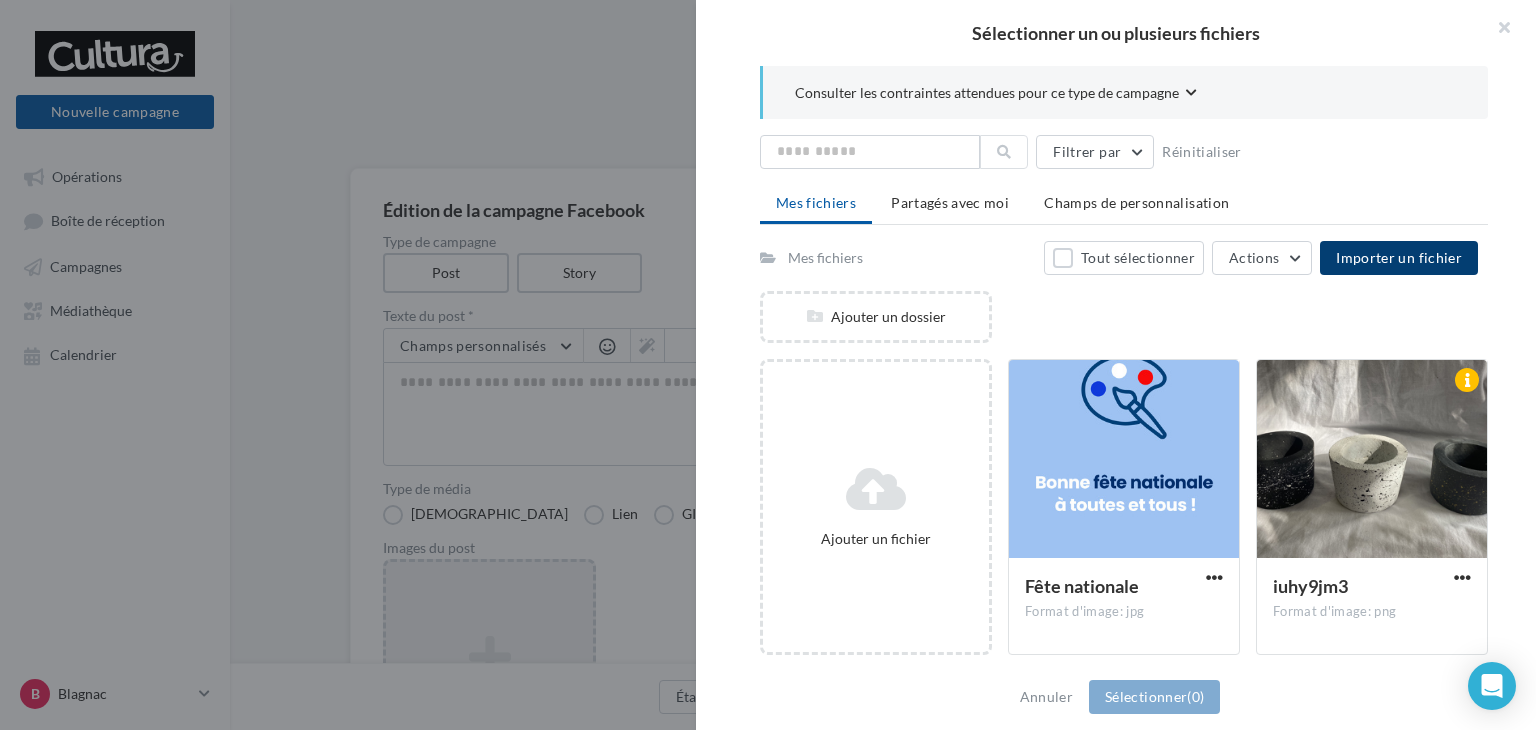 click on "Importer un fichier" at bounding box center [1399, 257] 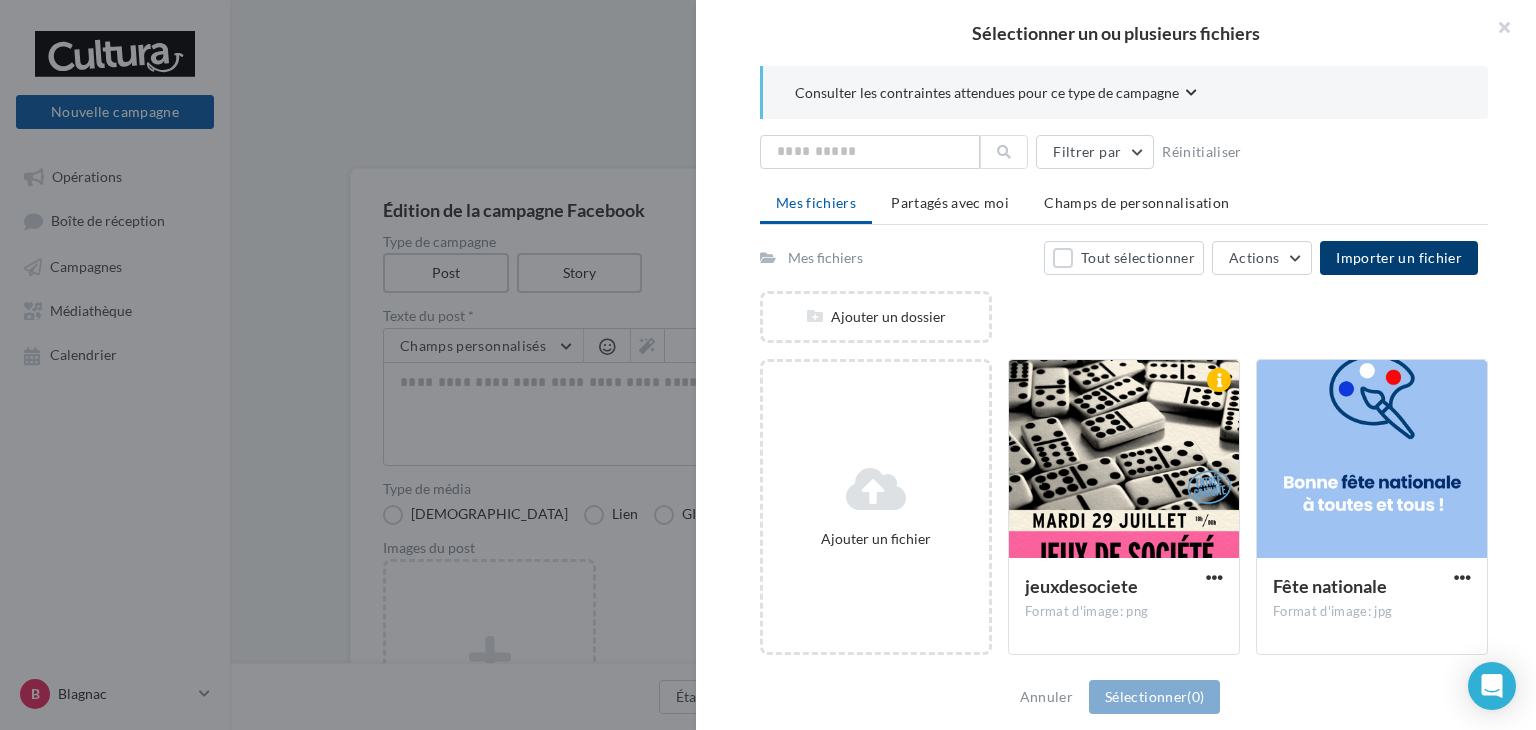 click on "Consulter les contraintes attendues pour ce type de campagne                   Filtrer par        Réinitialiser
Mes fichiers
Partagés avec moi
Champs de personnalisation
Mes fichiers
Tout sélectionner
Actions                Importer un fichier     Ajouter un dossier     Ajouter un fichier                      jeuxdesociete  Format d'image: png                   jeuxdesociete                      Fête nationale  Format d'image: jpg                   Fête nationale                          iuhy9jm3  Format d'image: png                   iuhy9jm3                      1751725634359  Format d'image: jpg                   1751725634359                      1751725658511  Format d'image: jpg                   1751725658511" at bounding box center [1124, 366] 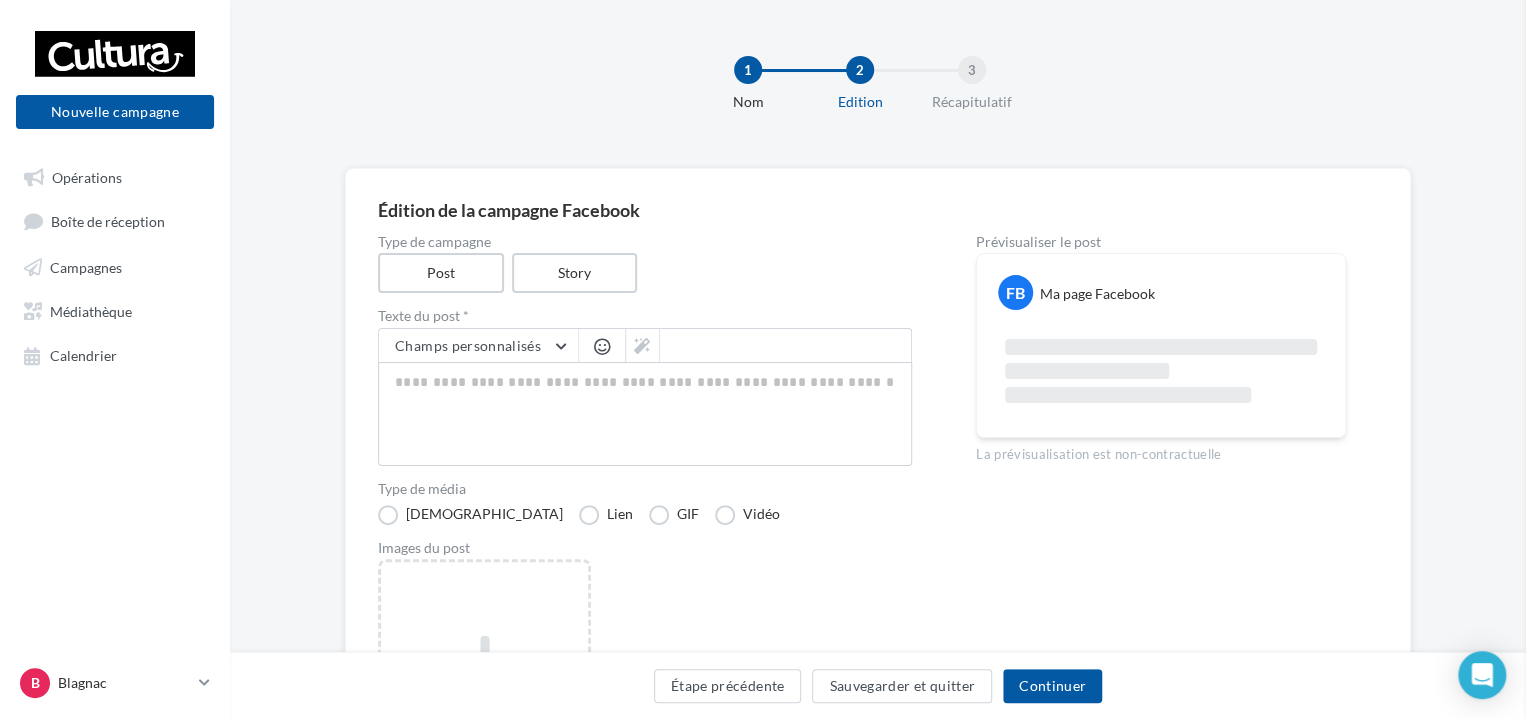 click on "Sélectionner un ou plusieurs fichiers
Consulter les contraintes attendues pour ce type de campagne                   Filtrer par        Réinitialiser
Mes fichiers
Partagés avec moi
Champs de personnalisation
Mes fichiers
Tout sélectionner
Actions                Importer un fichier     Ajouter un dossier     Ajouter un fichier                      jeuxdesociete  Format d'image: png                   jeuxdesociete                      Fête nationale  Format d'image: jpg                   Fête nationale                          iuhy9jm3  Format d'image: png                   iuhy9jm3                      1751725634359  Format d'image: jpg                   1751725634359                      1751725658511  Format d'image: jpg" at bounding box center (484, 562) 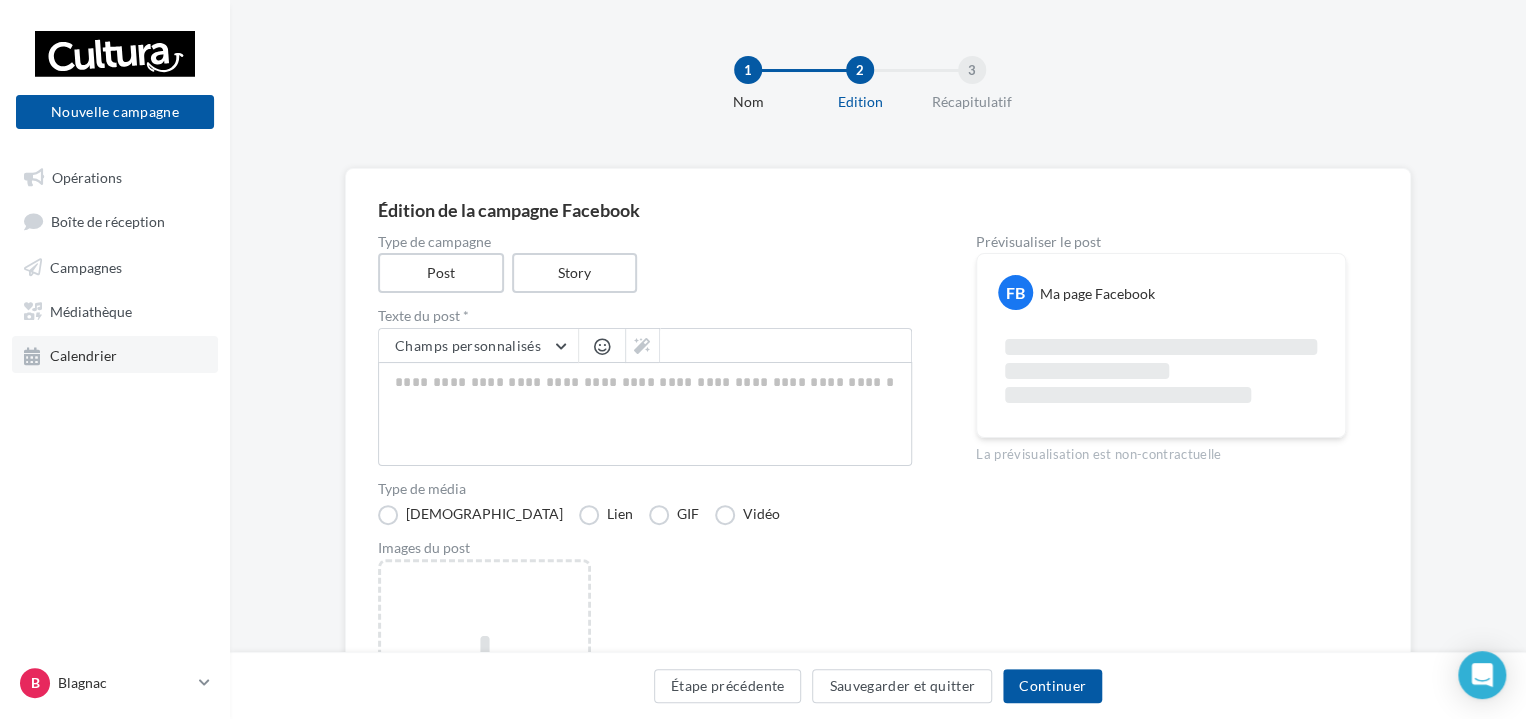click on "Calendrier" at bounding box center (83, 355) 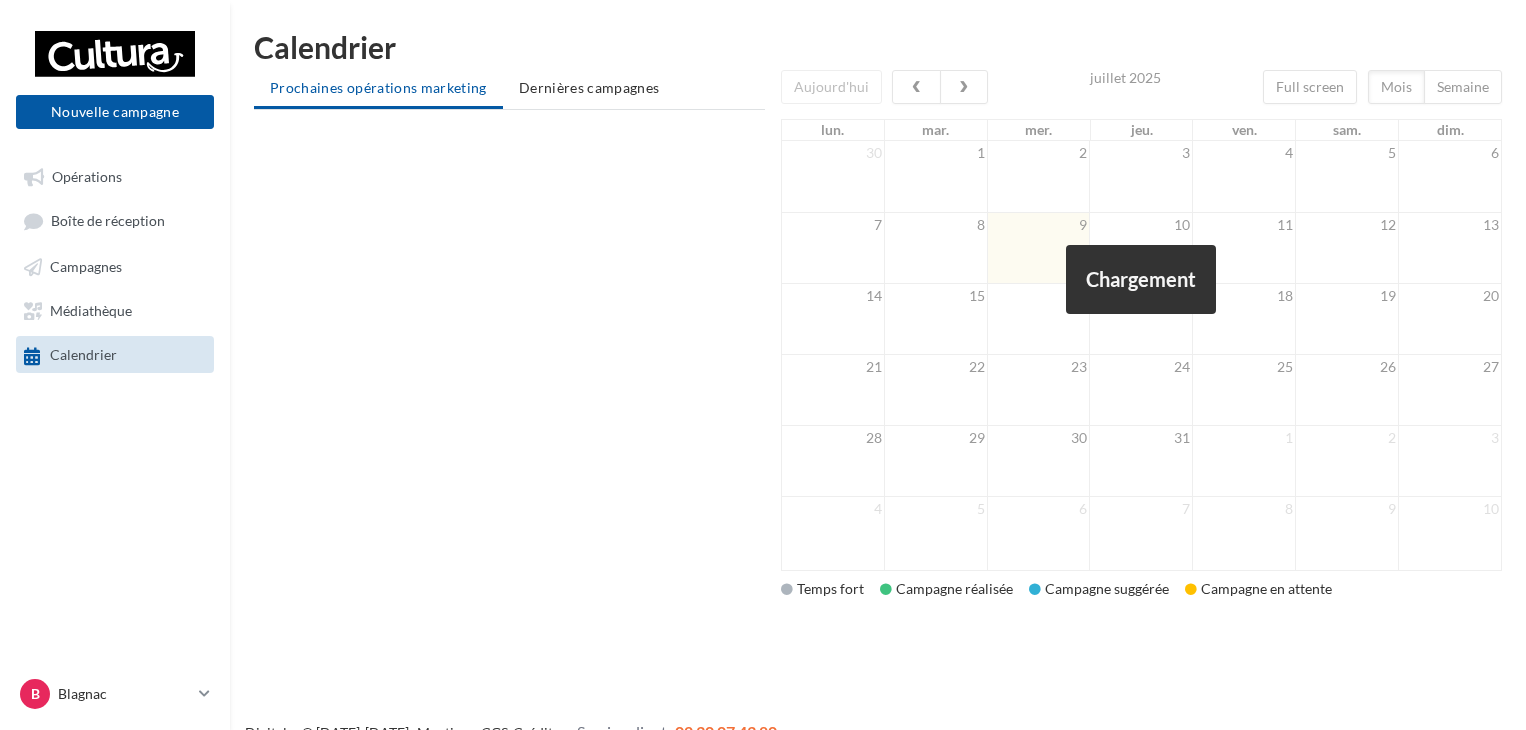 scroll, scrollTop: 0, scrollLeft: 0, axis: both 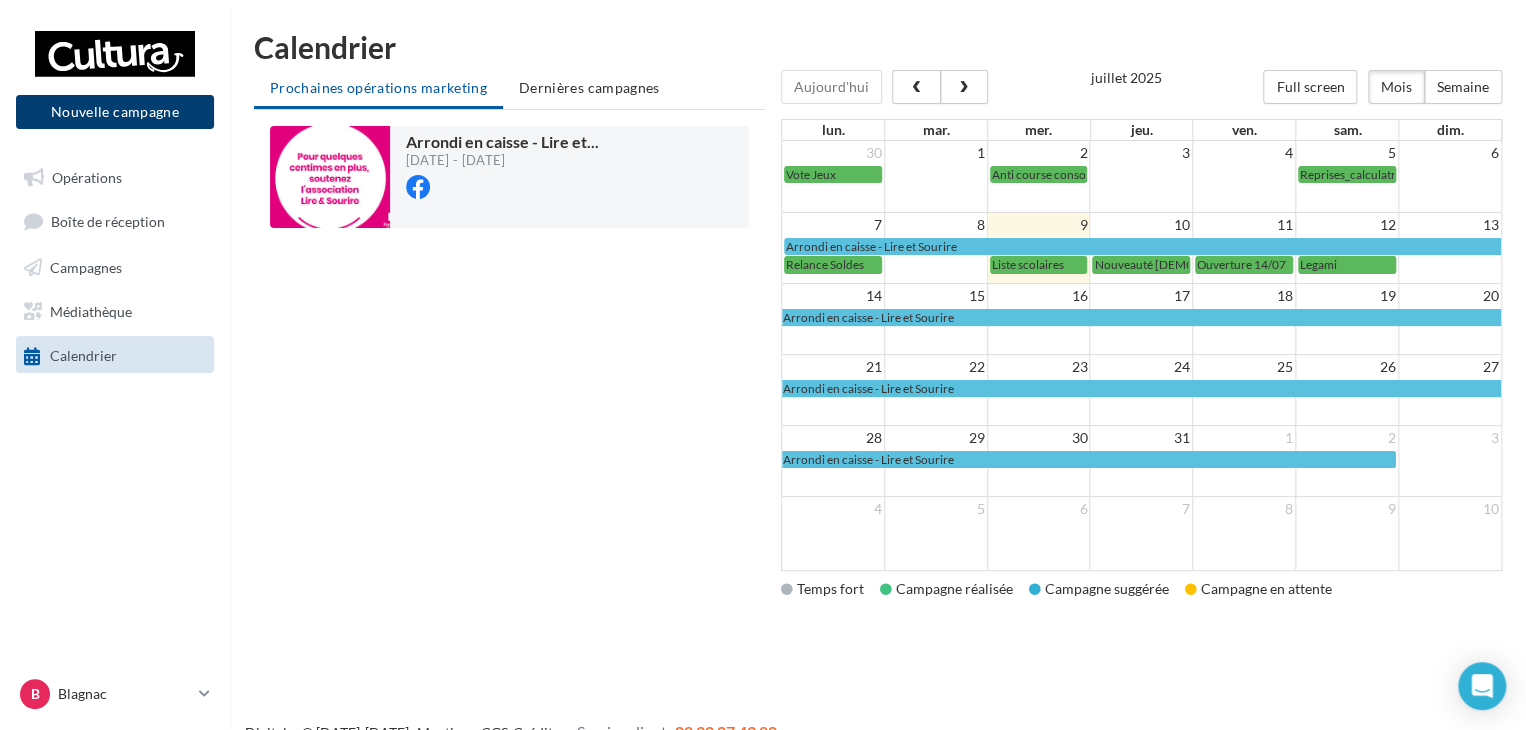 click on "Nouvelle campagne" at bounding box center (115, 112) 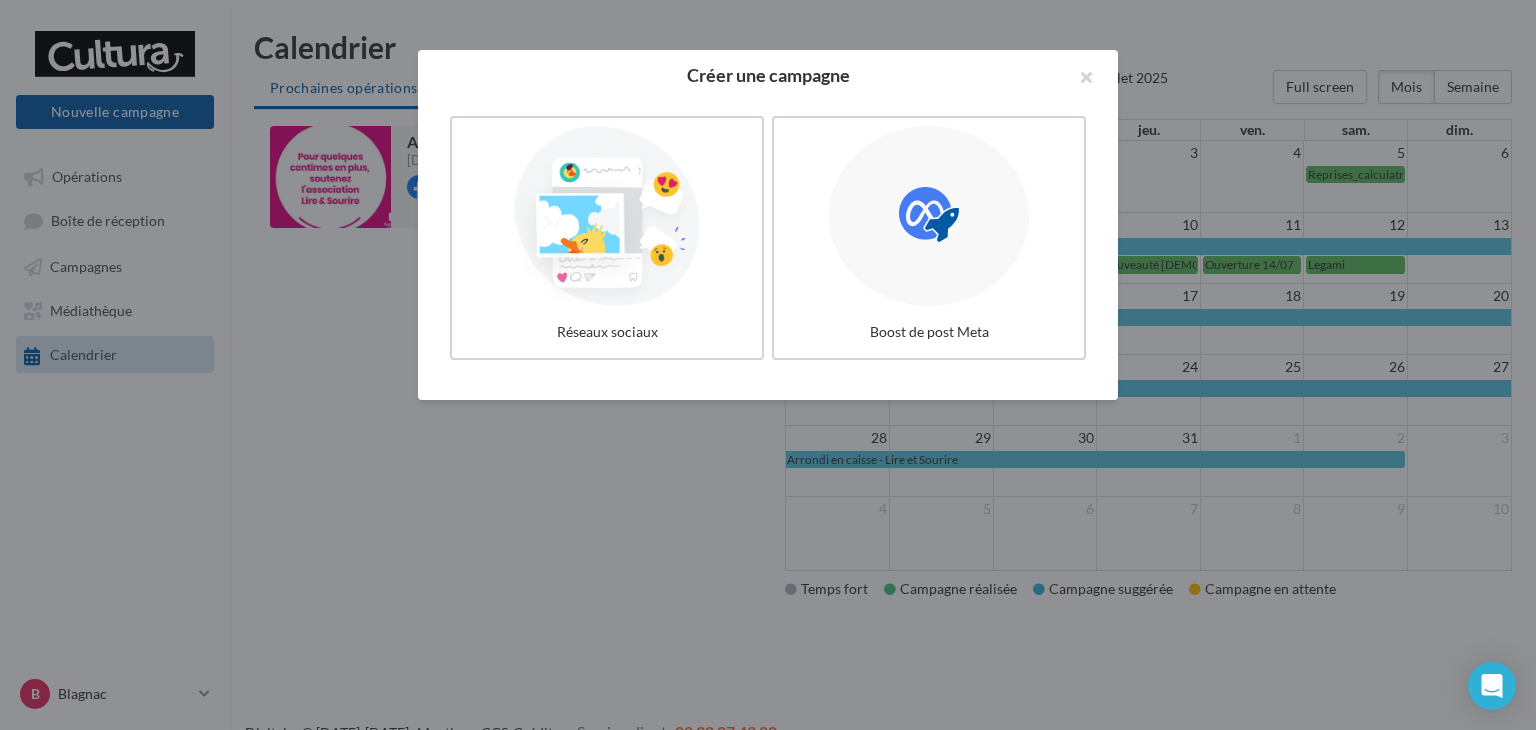 click at bounding box center (607, 216) 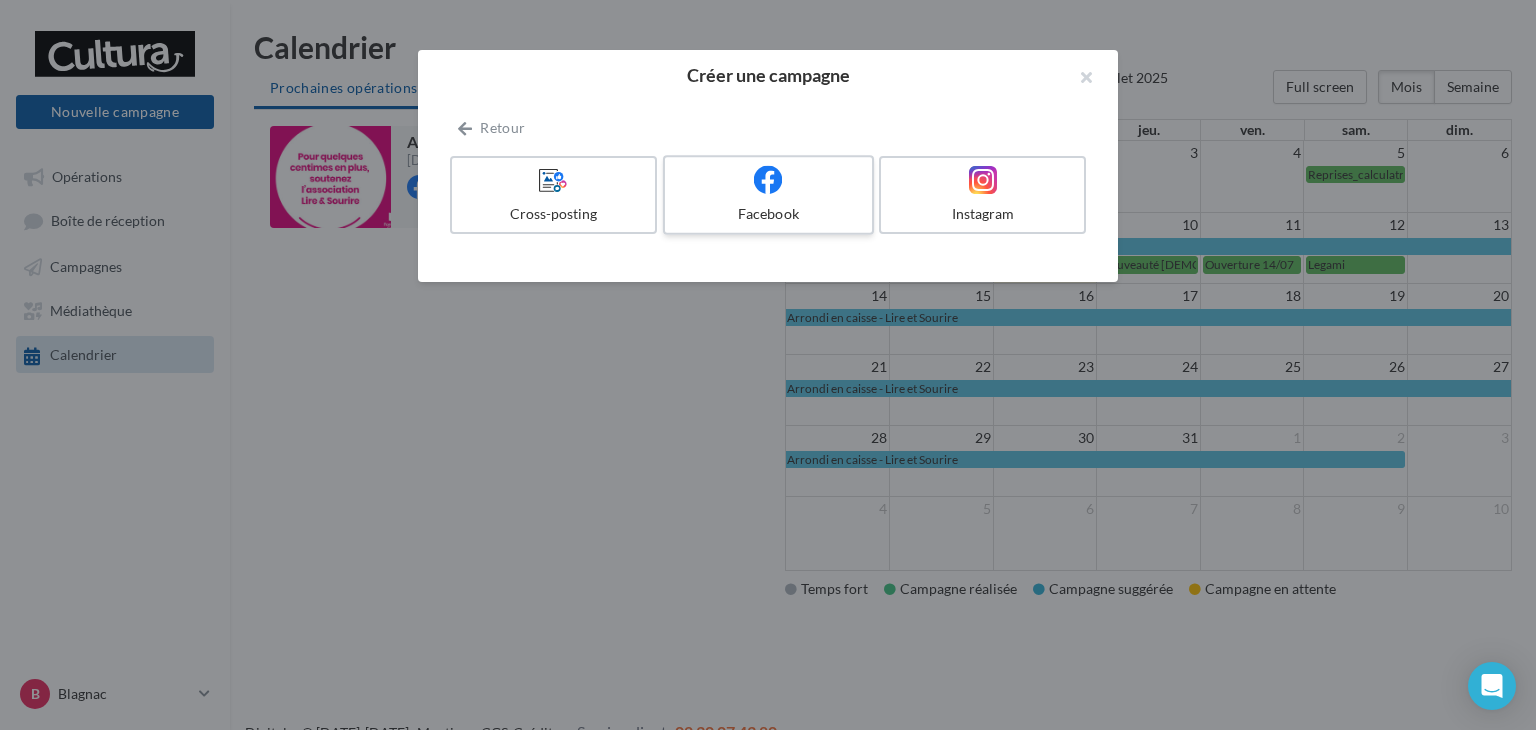 click on "Facebook" at bounding box center (768, 195) 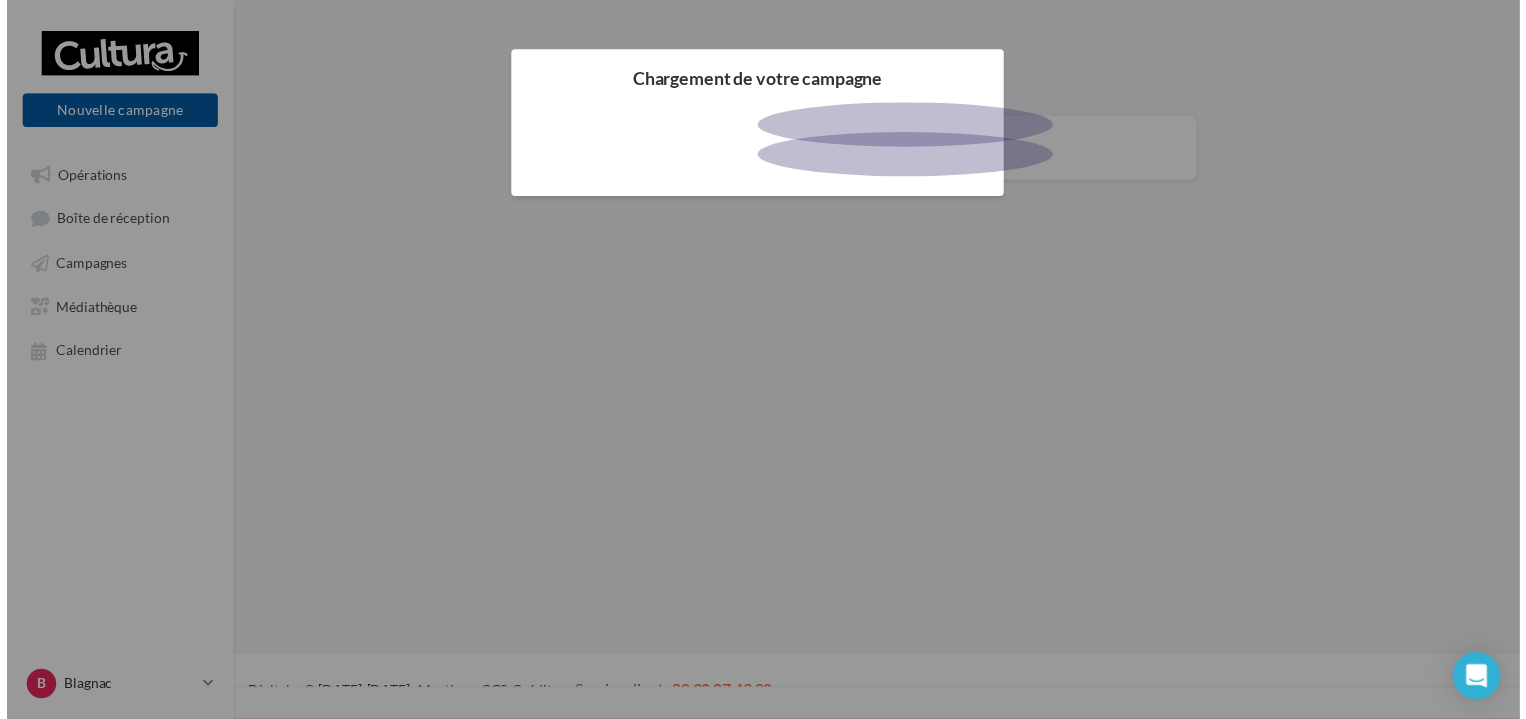 scroll, scrollTop: 0, scrollLeft: 0, axis: both 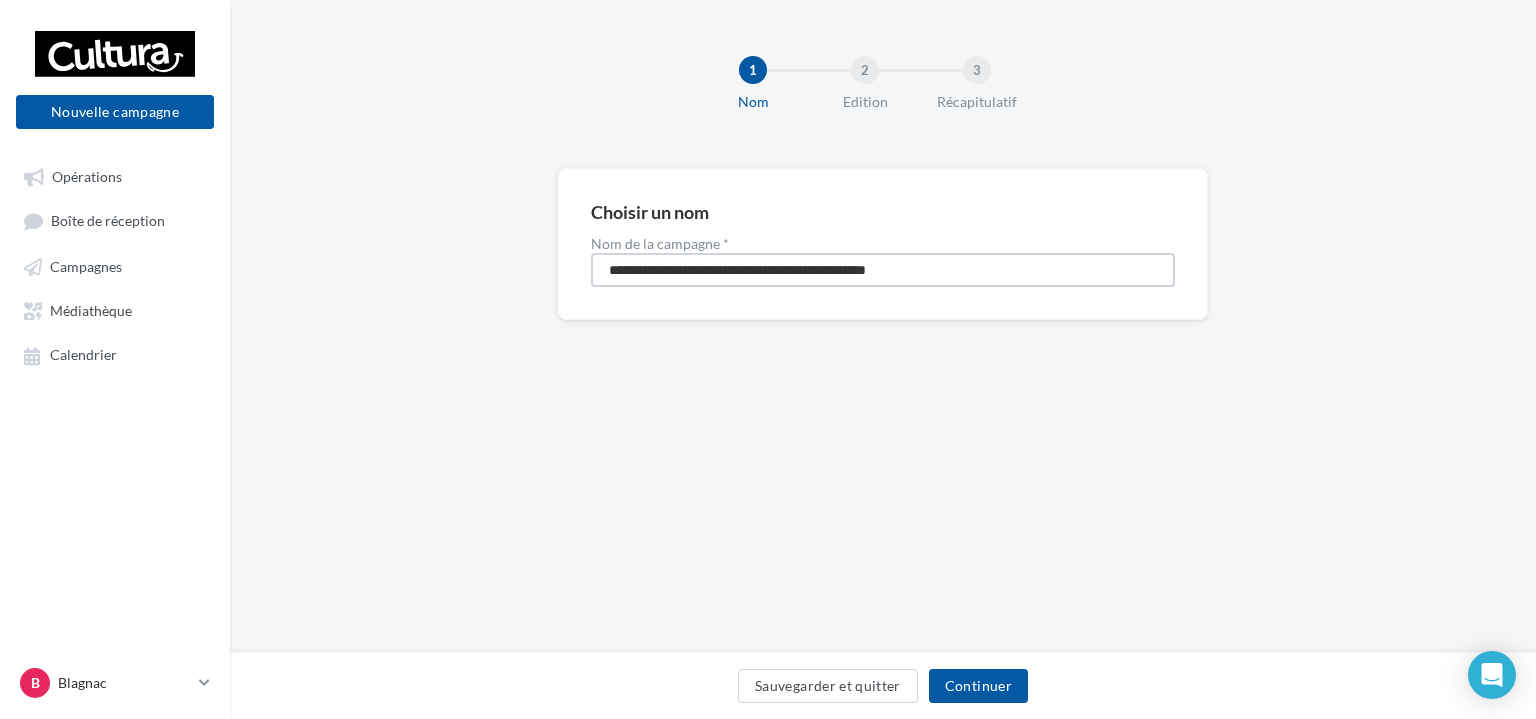 drag, startPoint x: 949, startPoint y: 274, endPoint x: 532, endPoint y: 285, distance: 417.14505 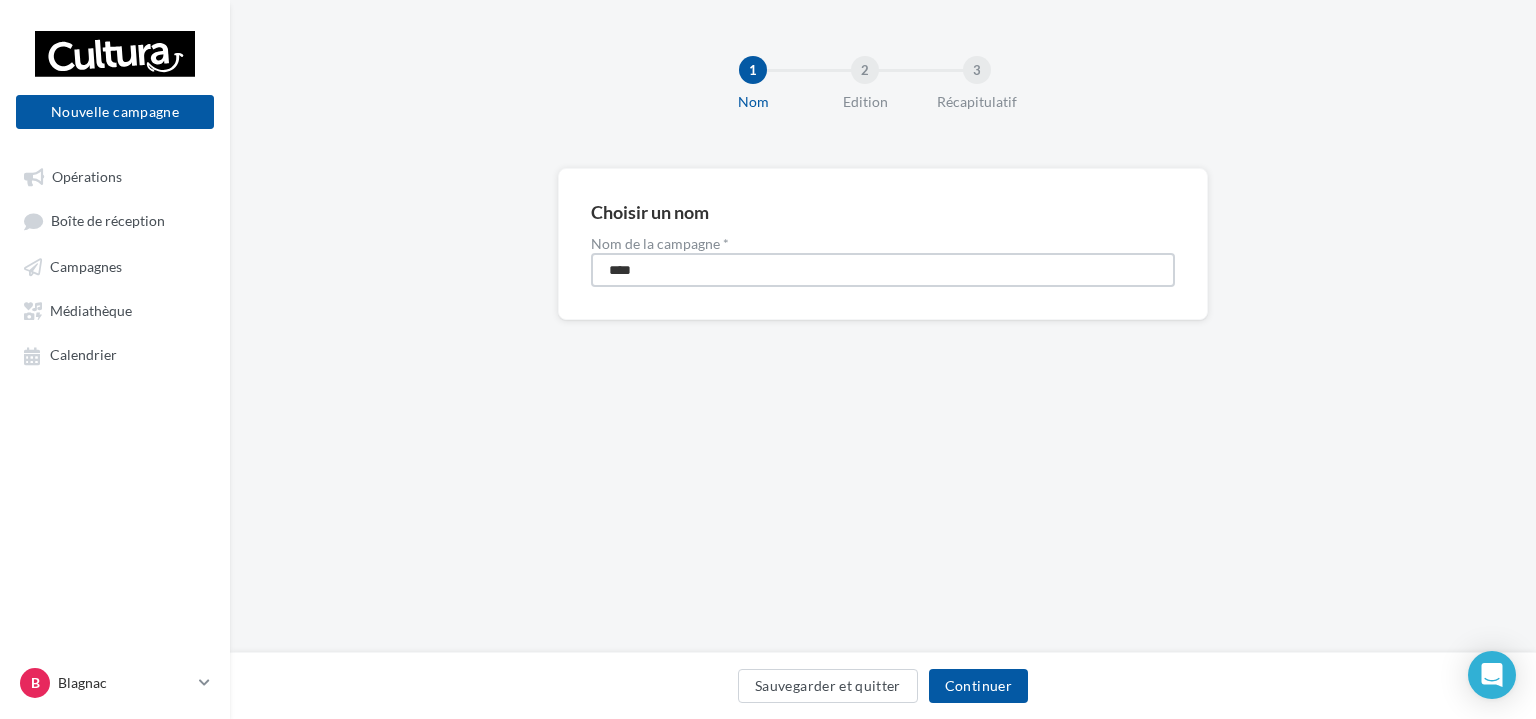 type on "**********" 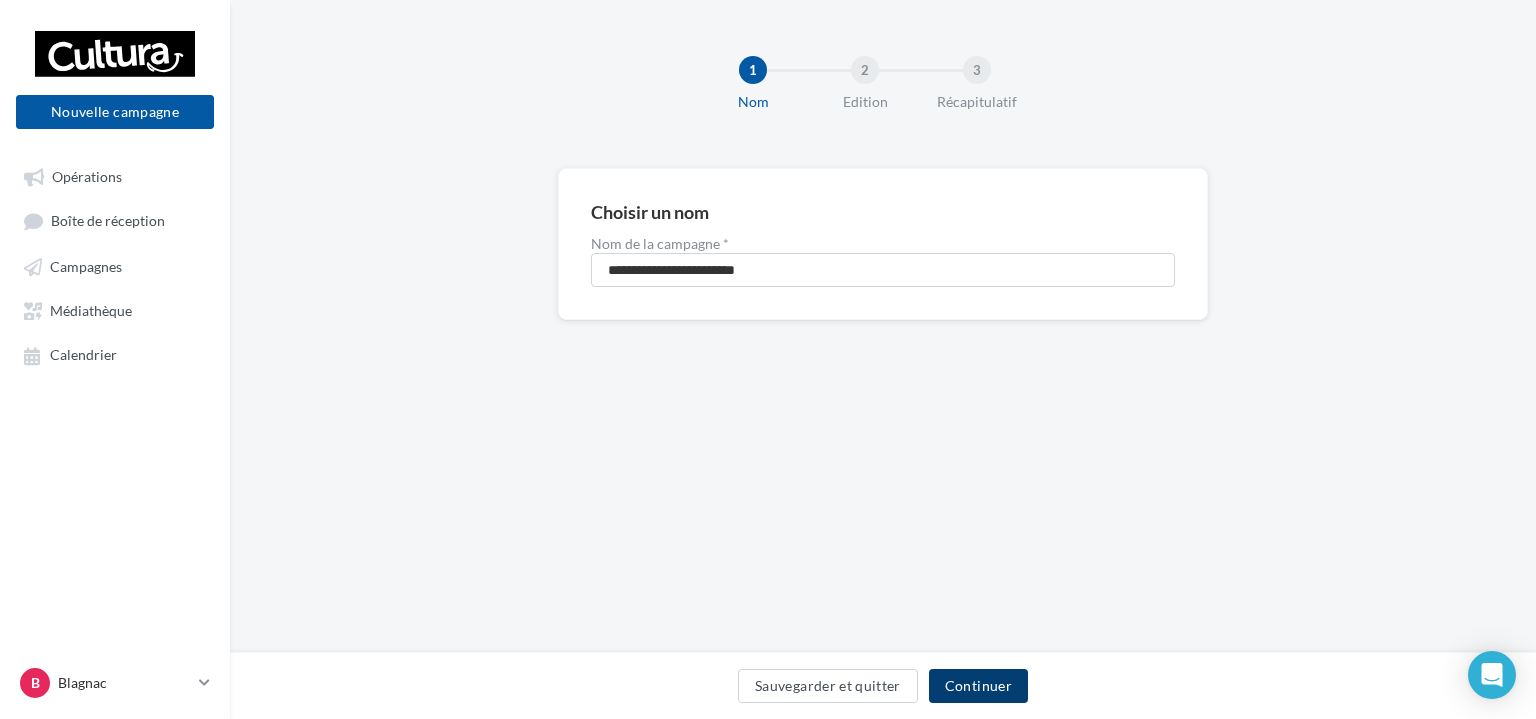 click on "Continuer" at bounding box center (978, 686) 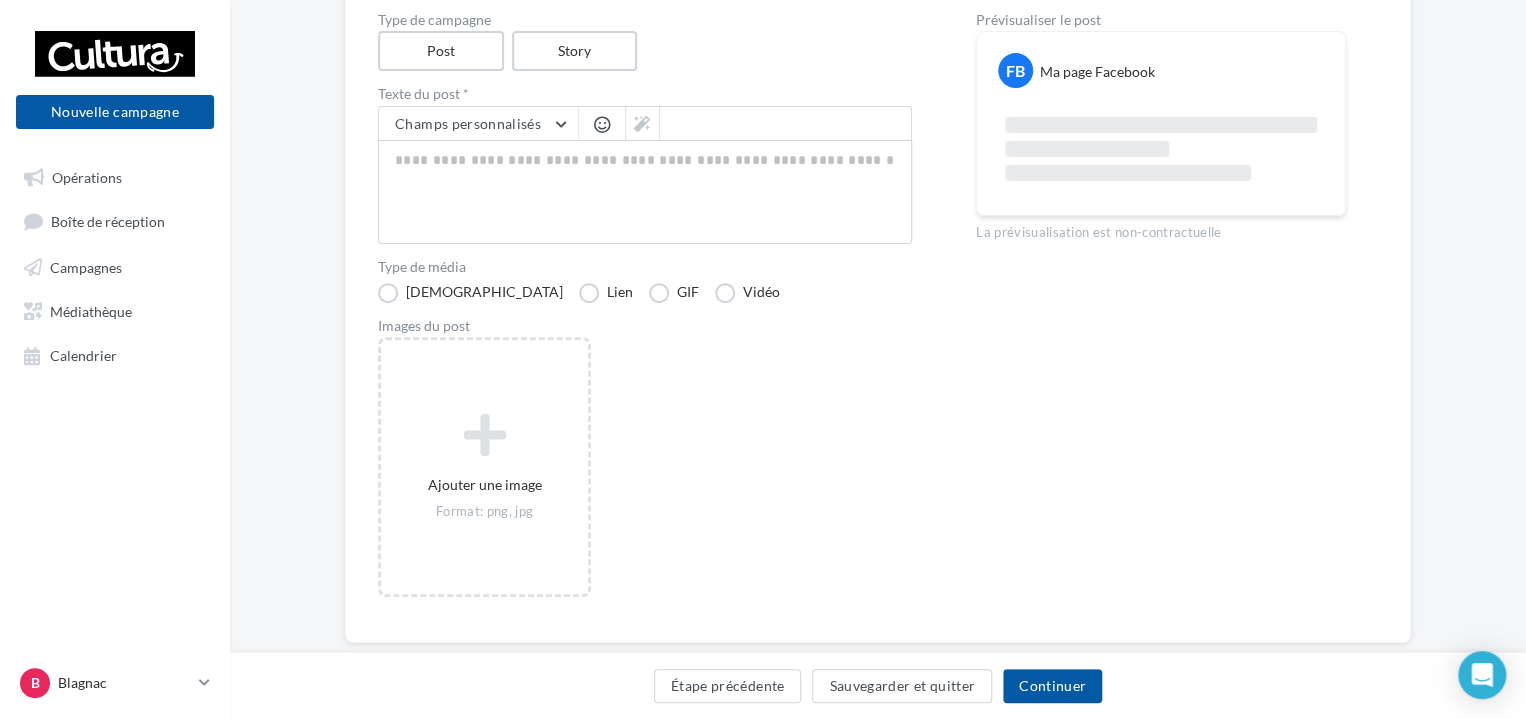 scroll, scrollTop: 263, scrollLeft: 0, axis: vertical 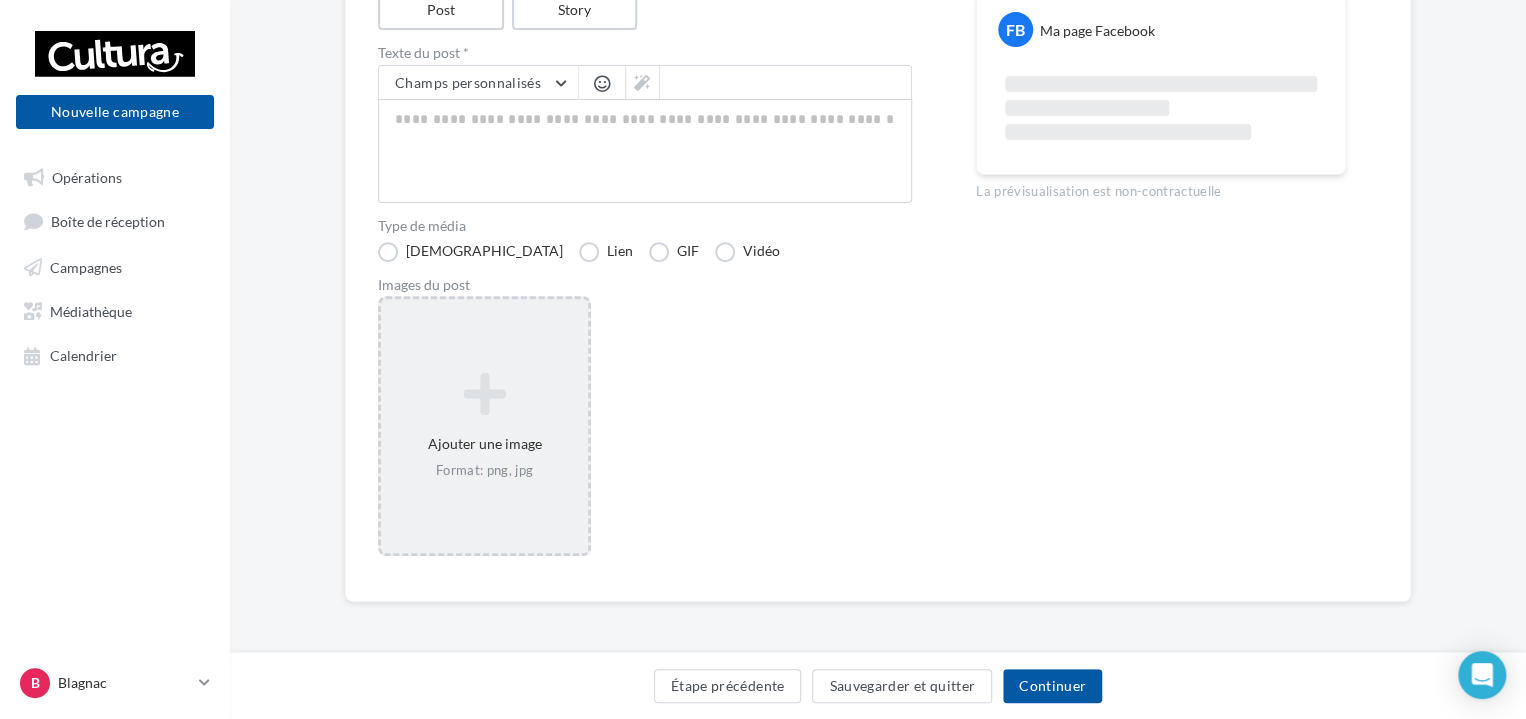 click on "Ajouter une image     Format: png, jpg" at bounding box center [484, 426] 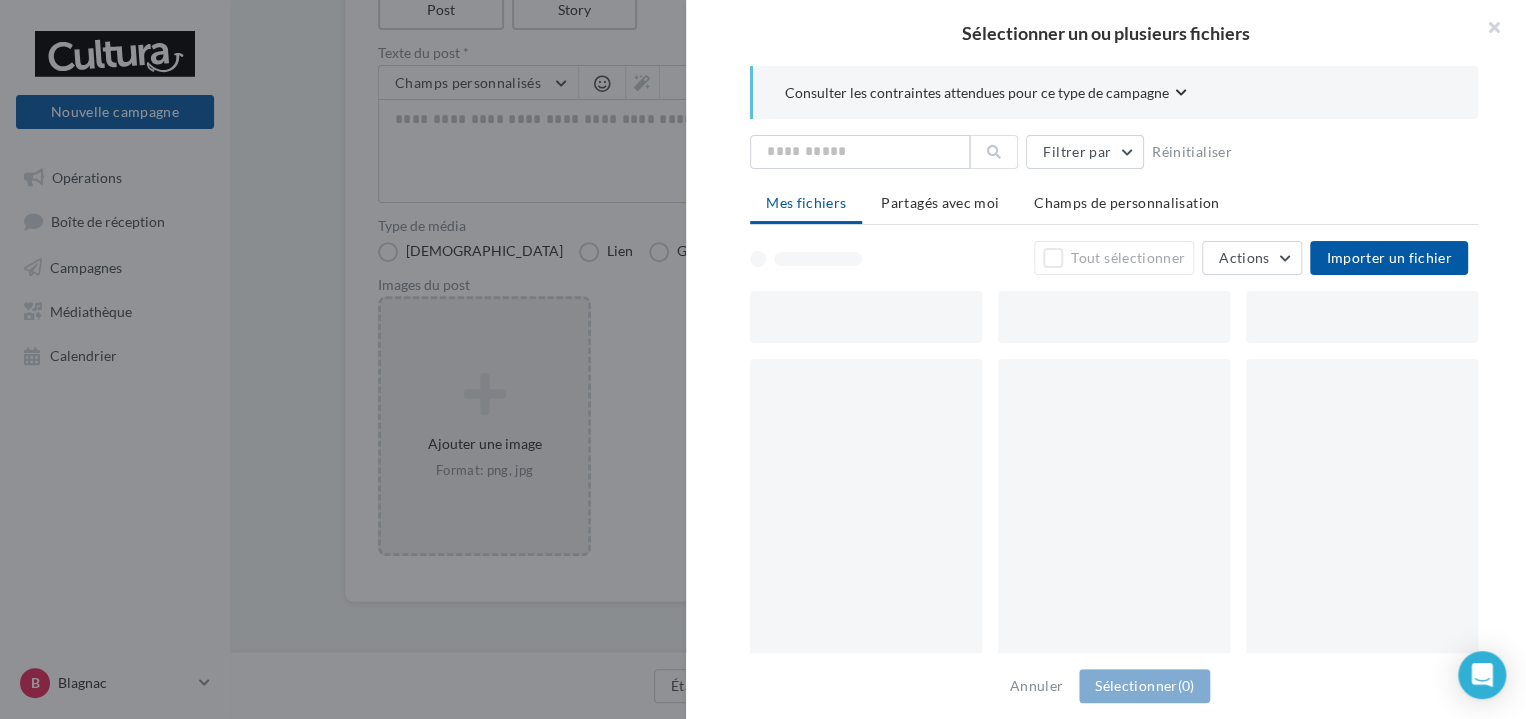 scroll, scrollTop: 252, scrollLeft: 0, axis: vertical 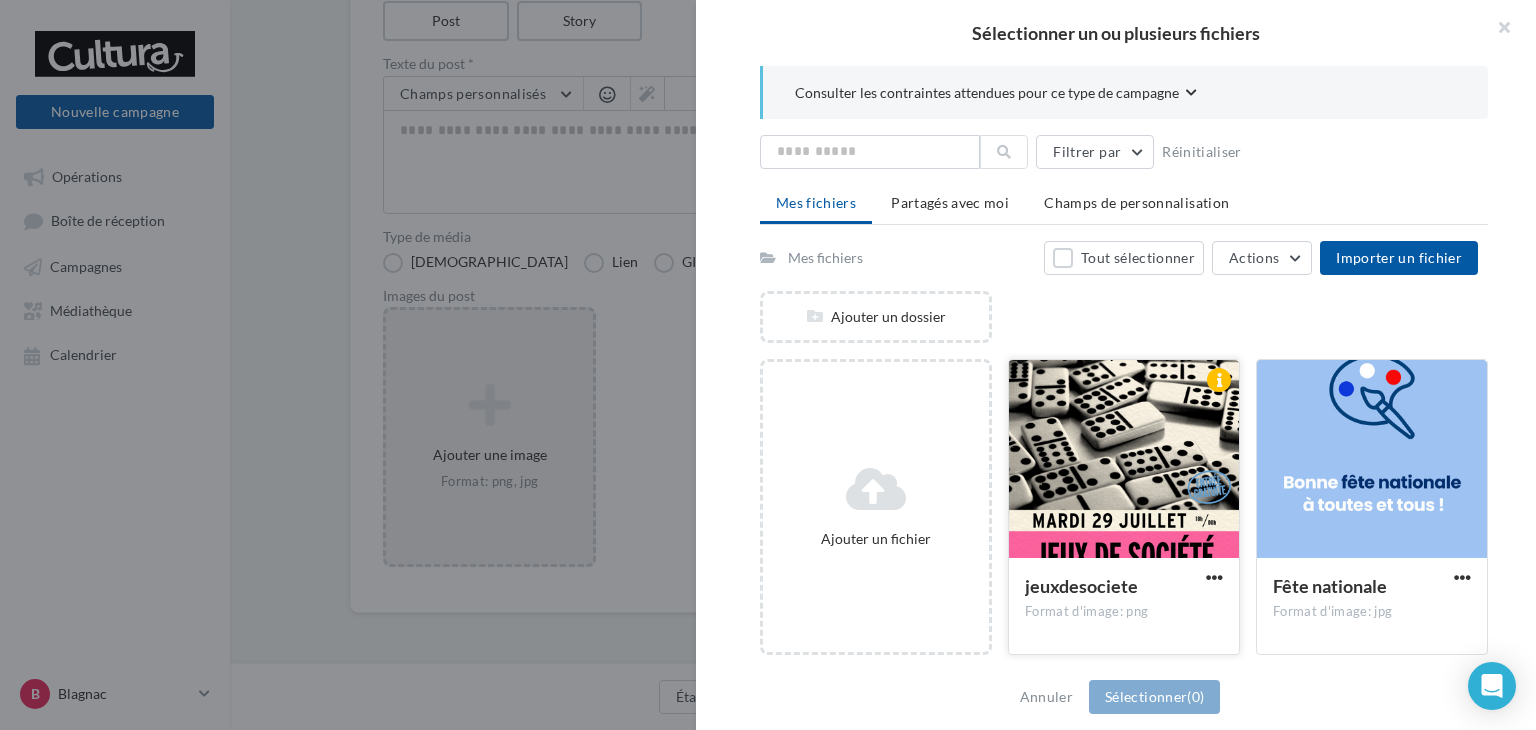 click at bounding box center [1124, 460] 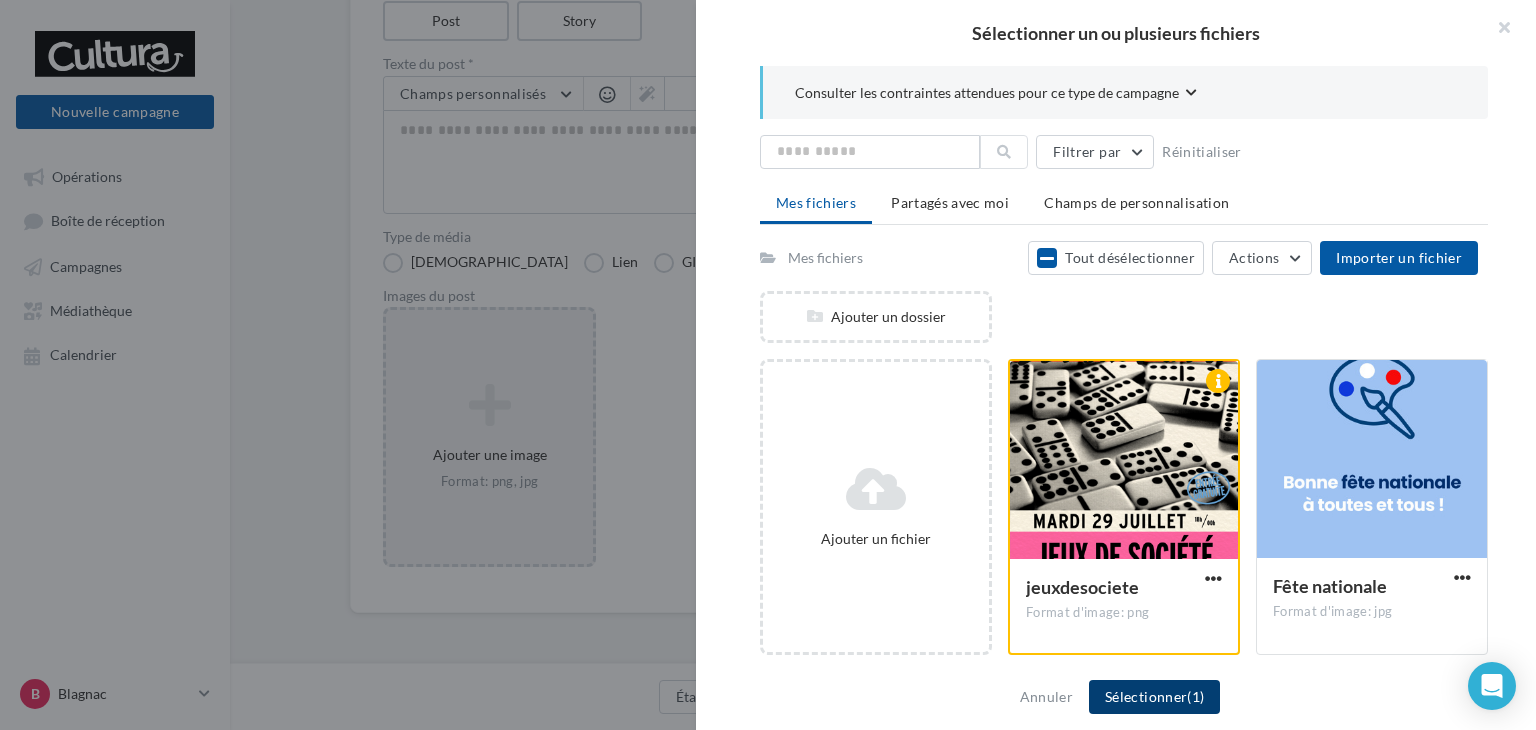 click on "Sélectionner   (1)" at bounding box center [1154, 697] 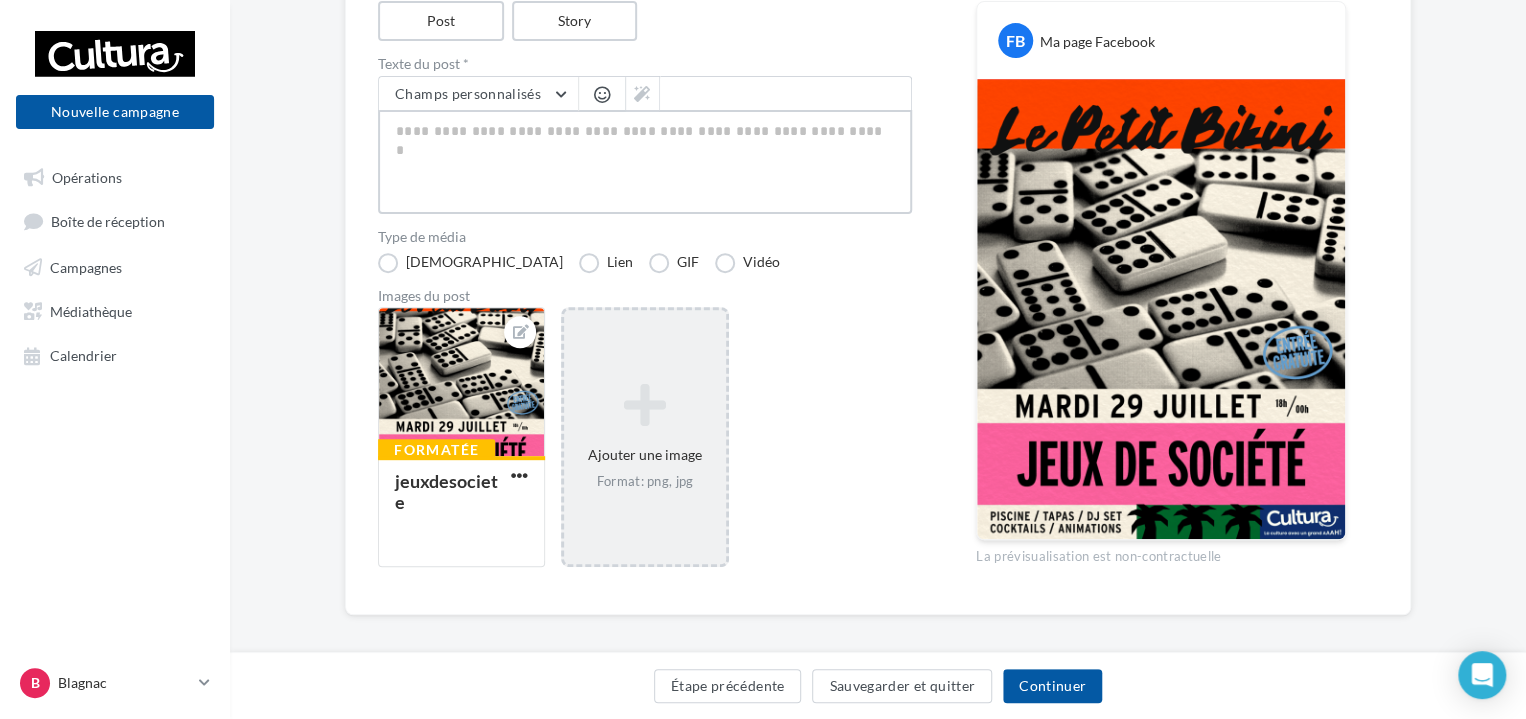 click at bounding box center [645, 162] 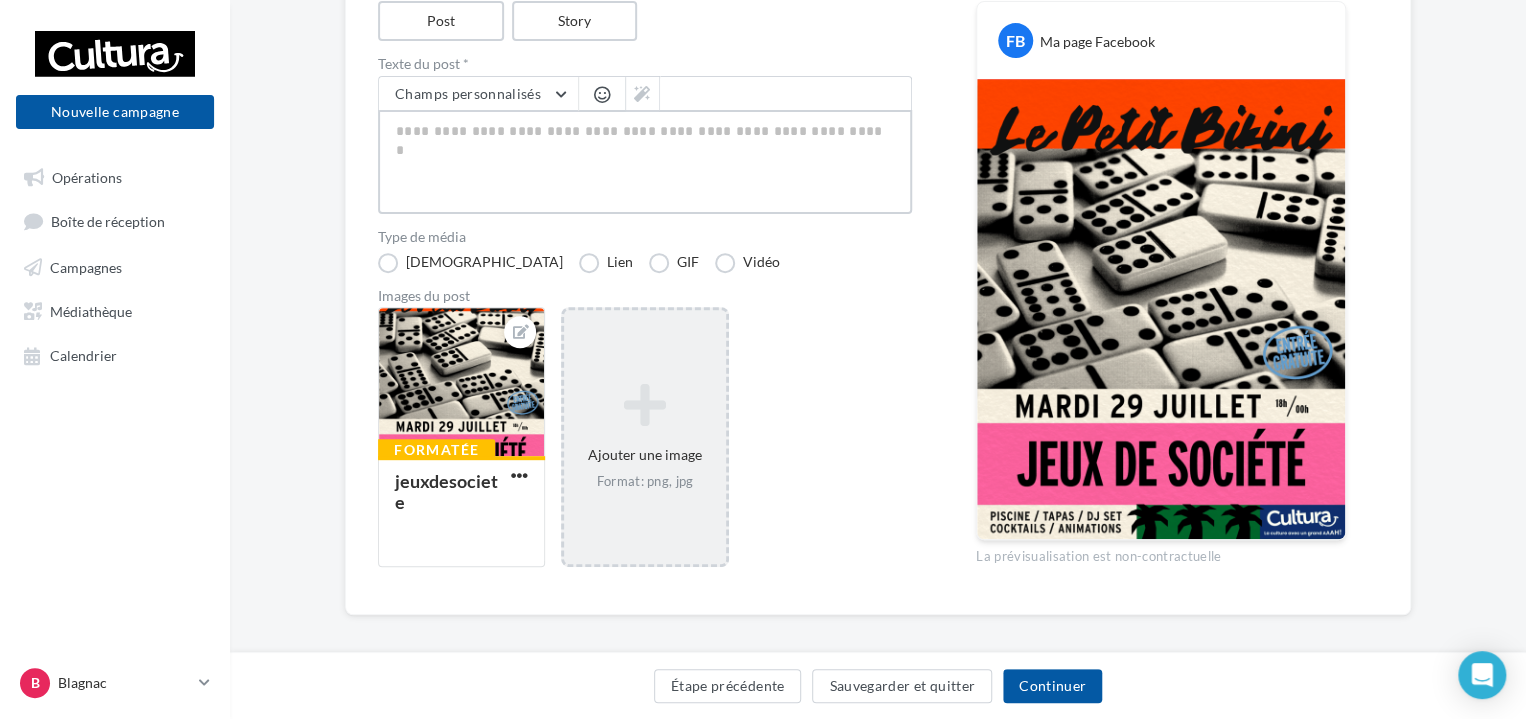 paste on "**********" 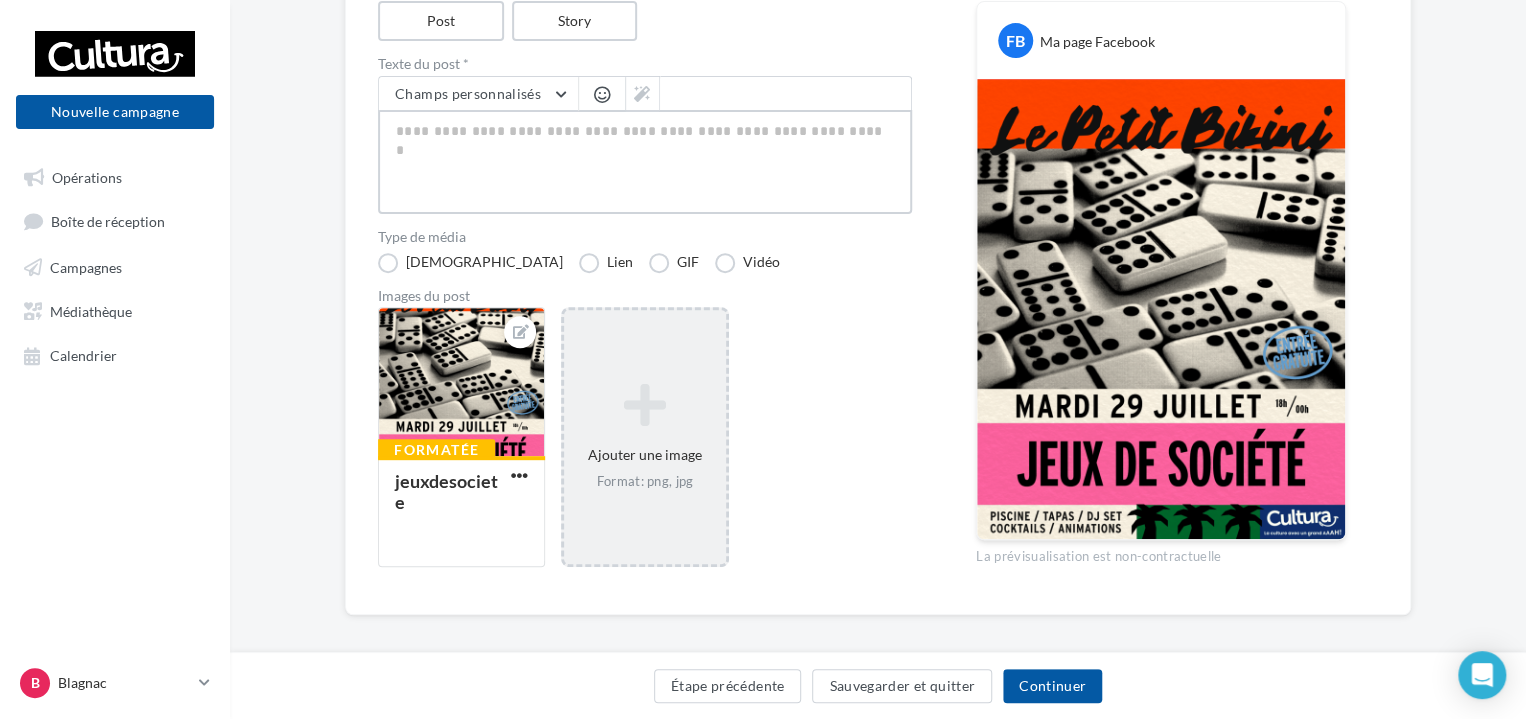 type on "**********" 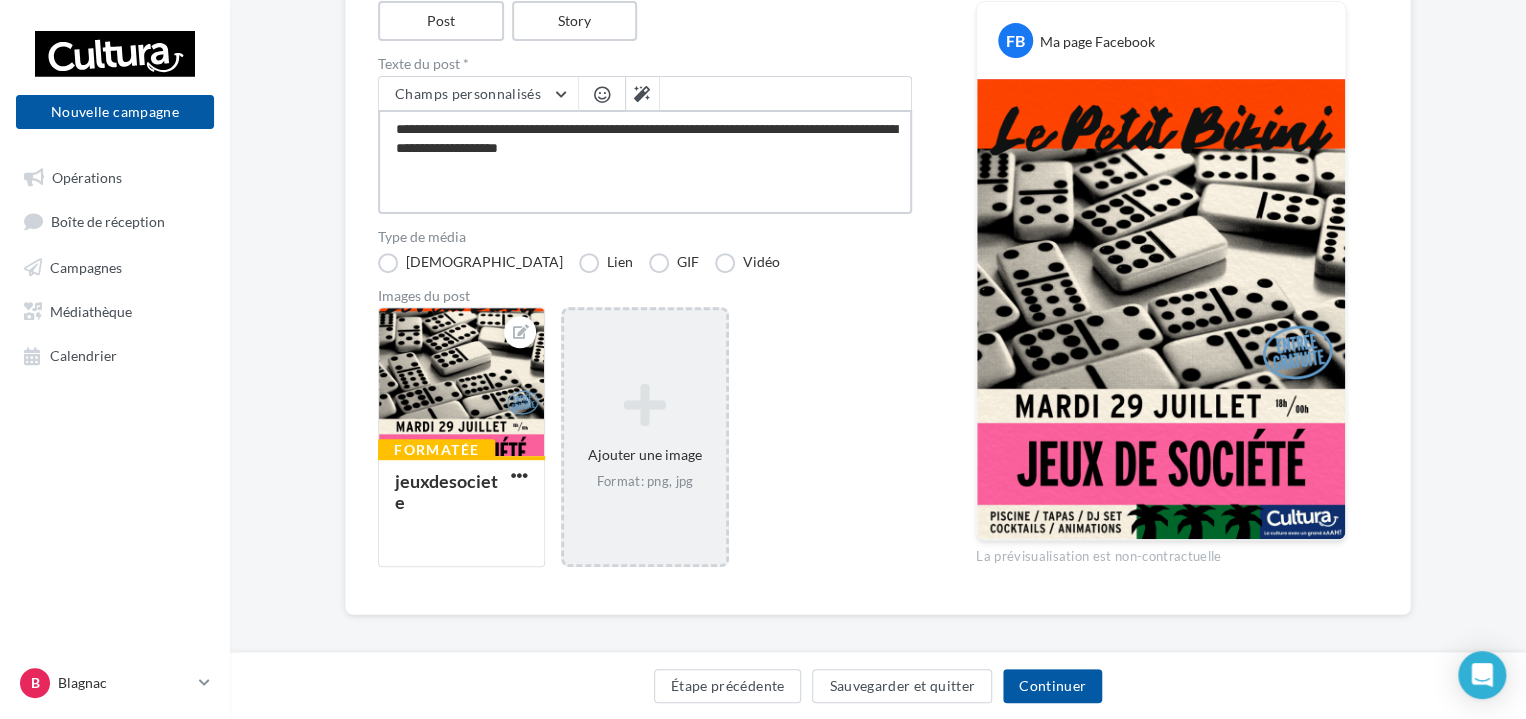 click on "**********" at bounding box center [645, 162] 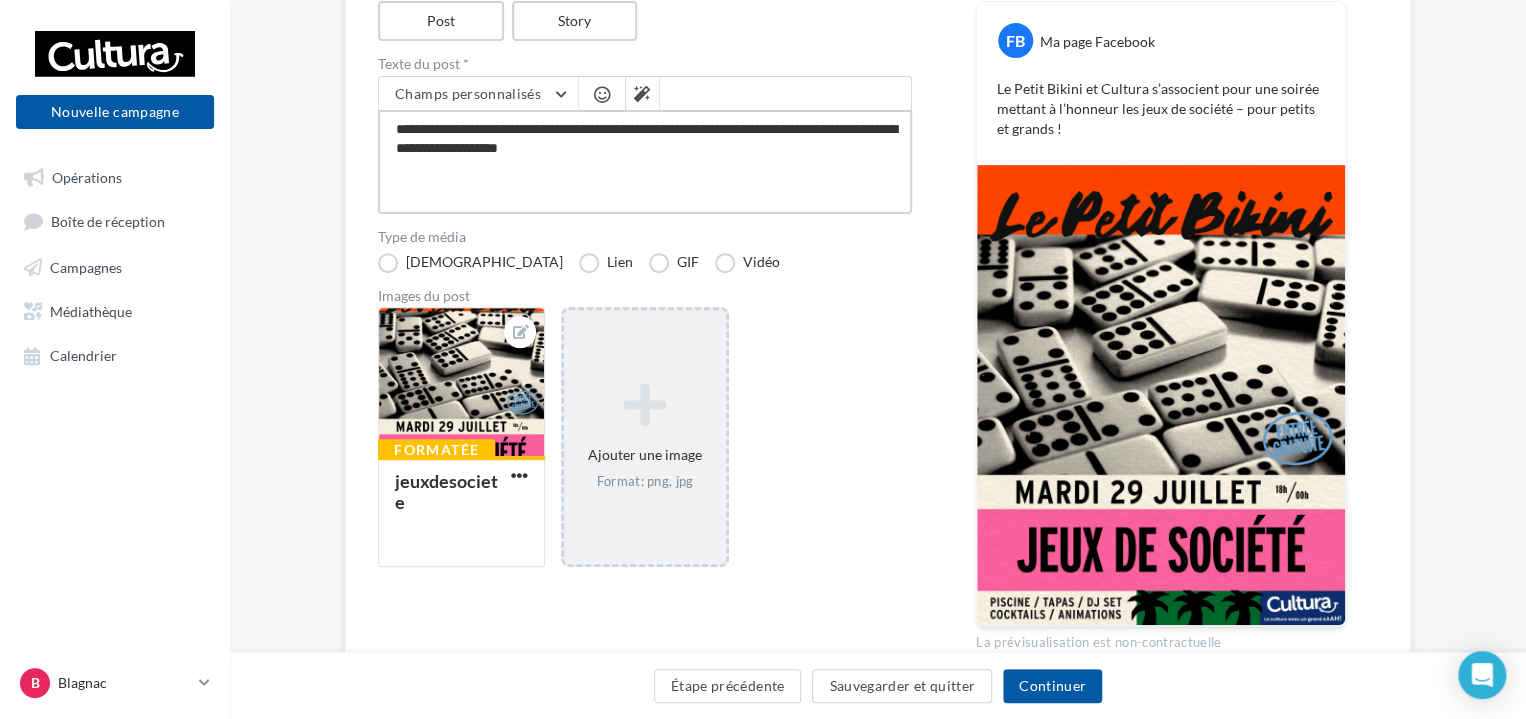 type on "**********" 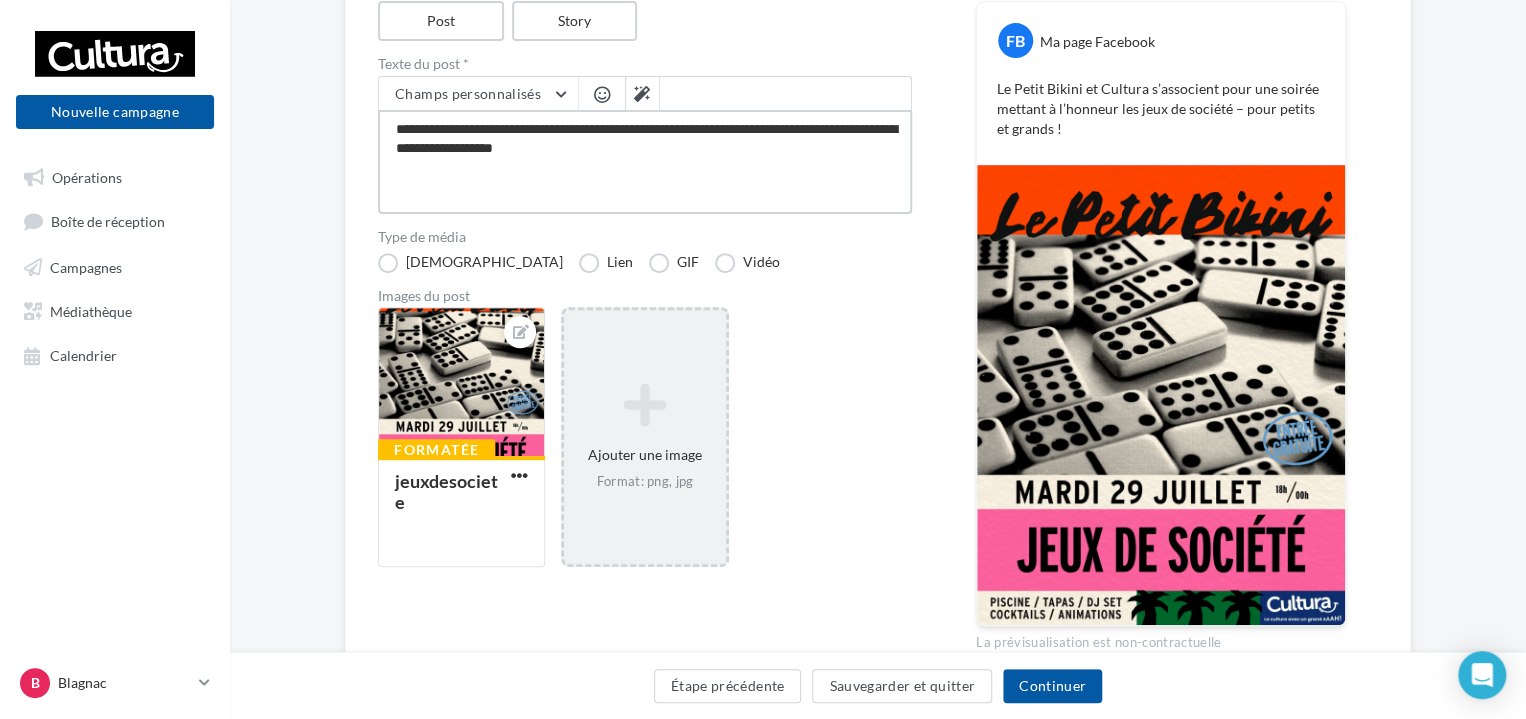type on "**********" 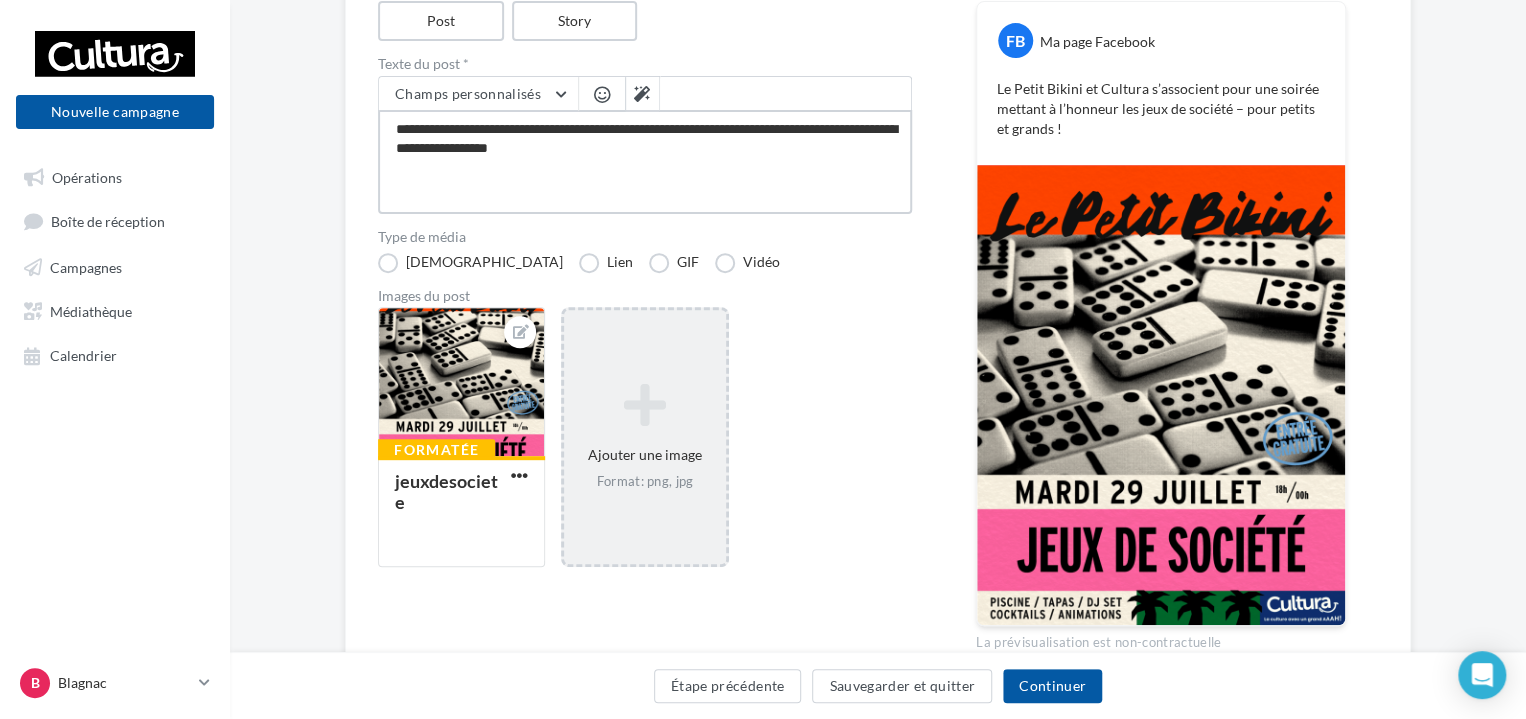 type on "**********" 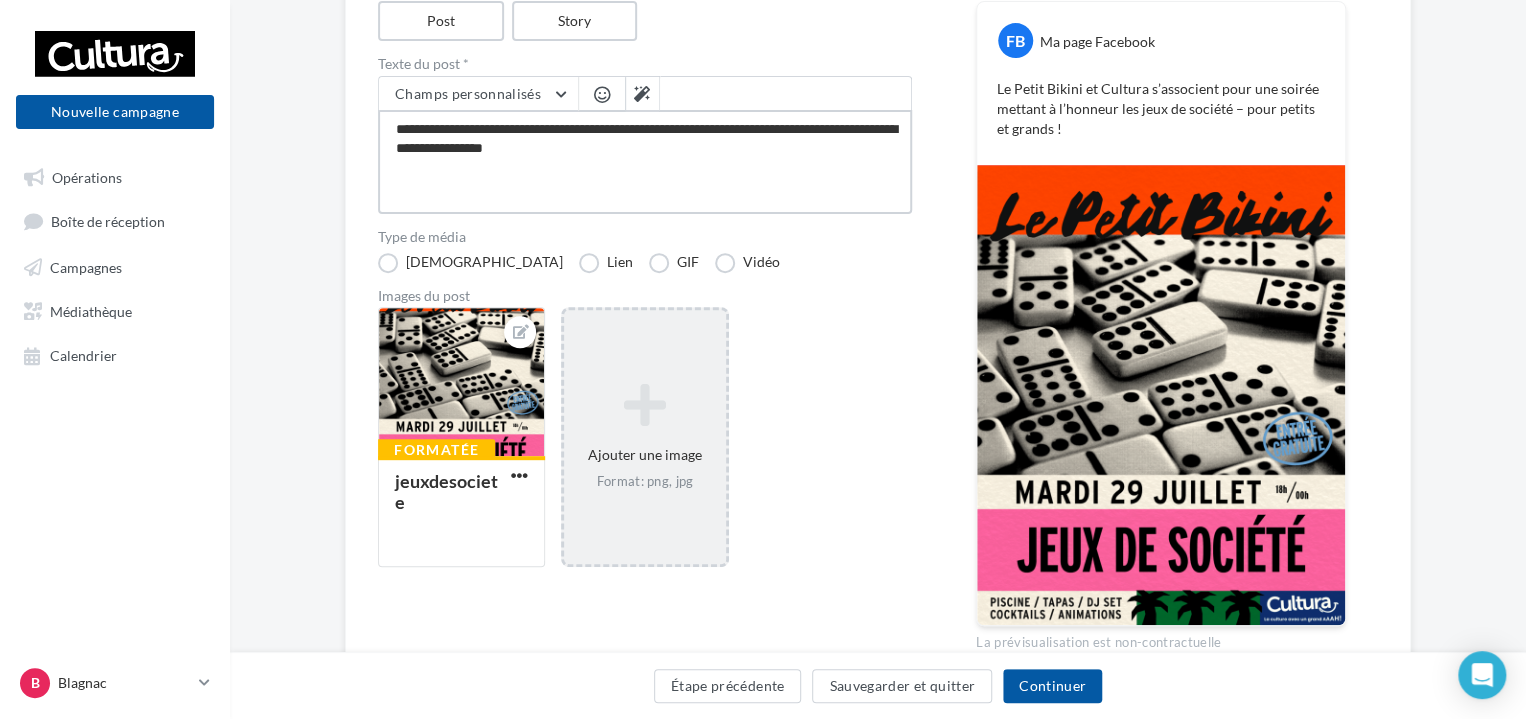 type on "**********" 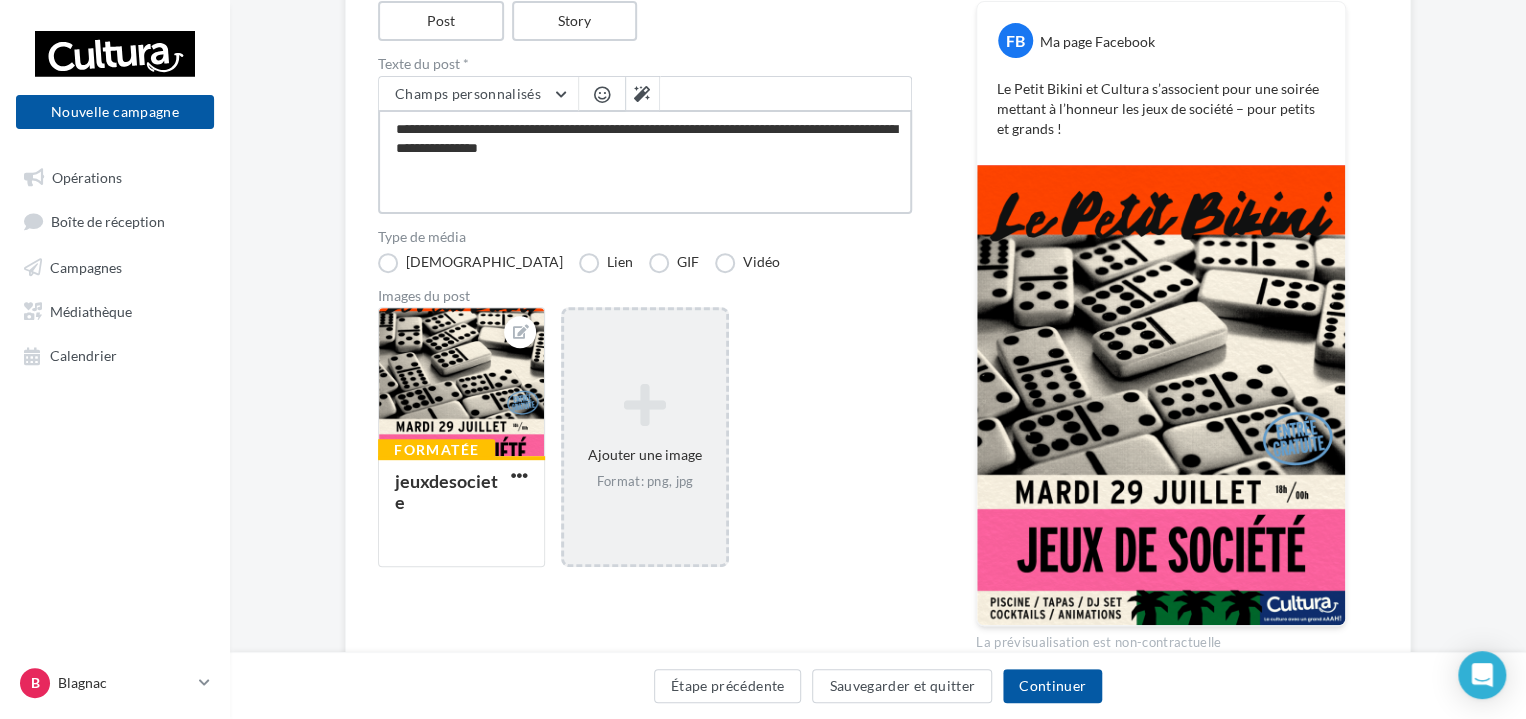 type on "**********" 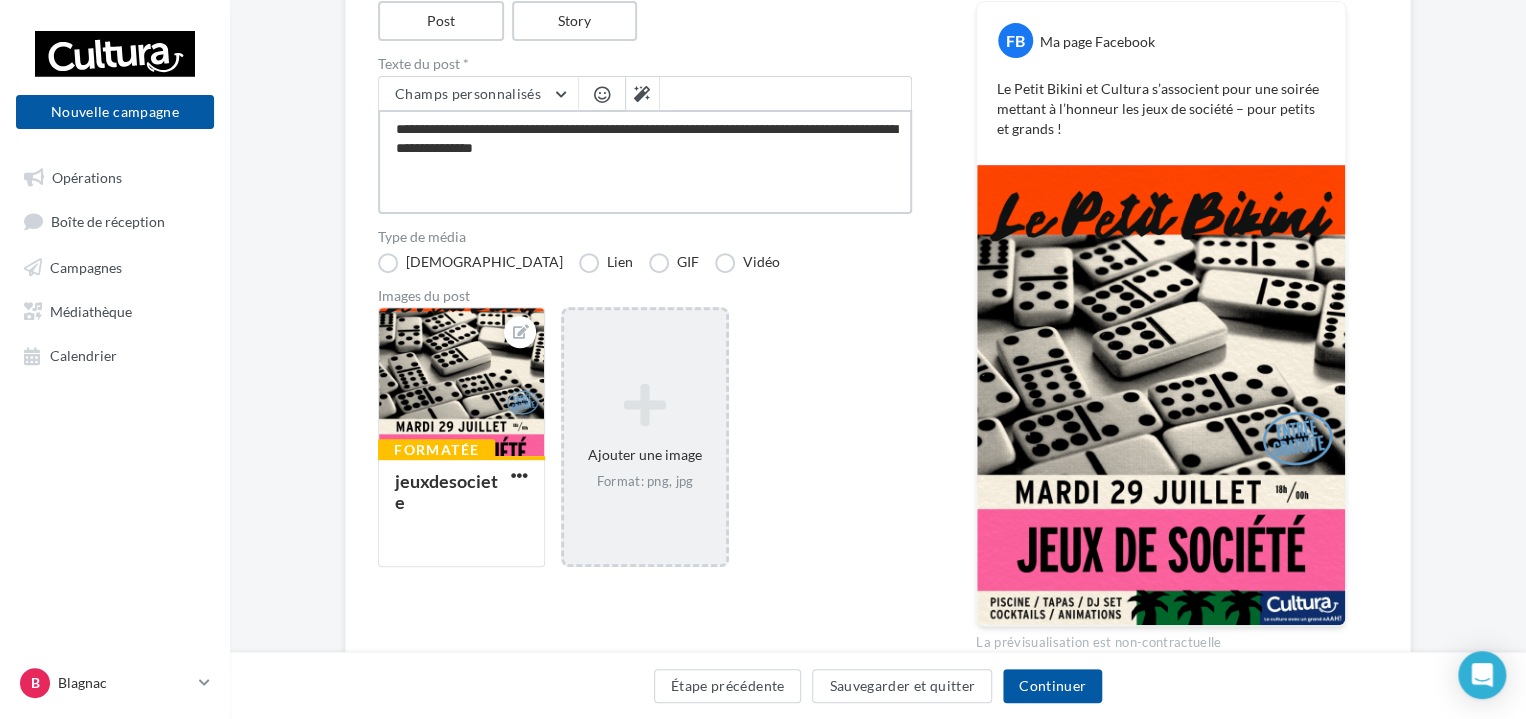 type on "**********" 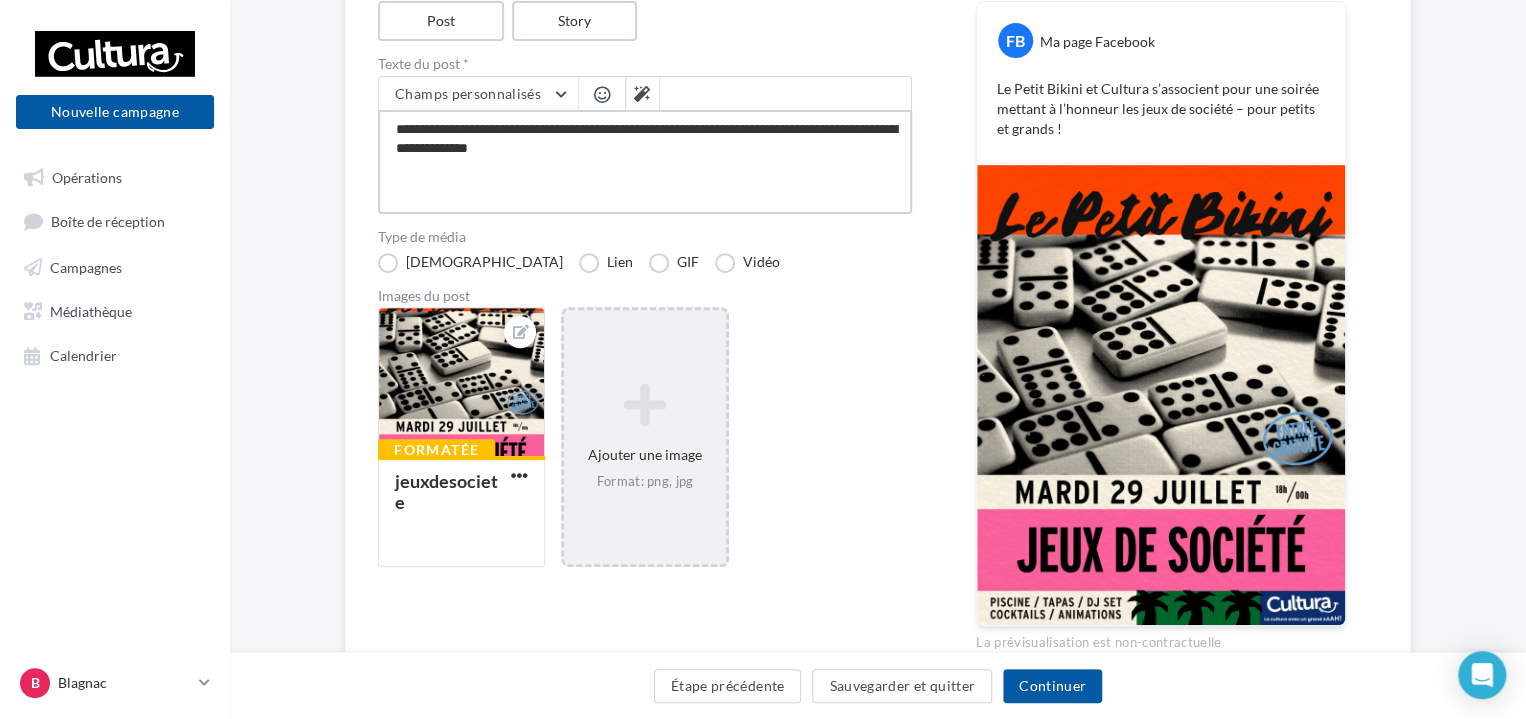 type on "**********" 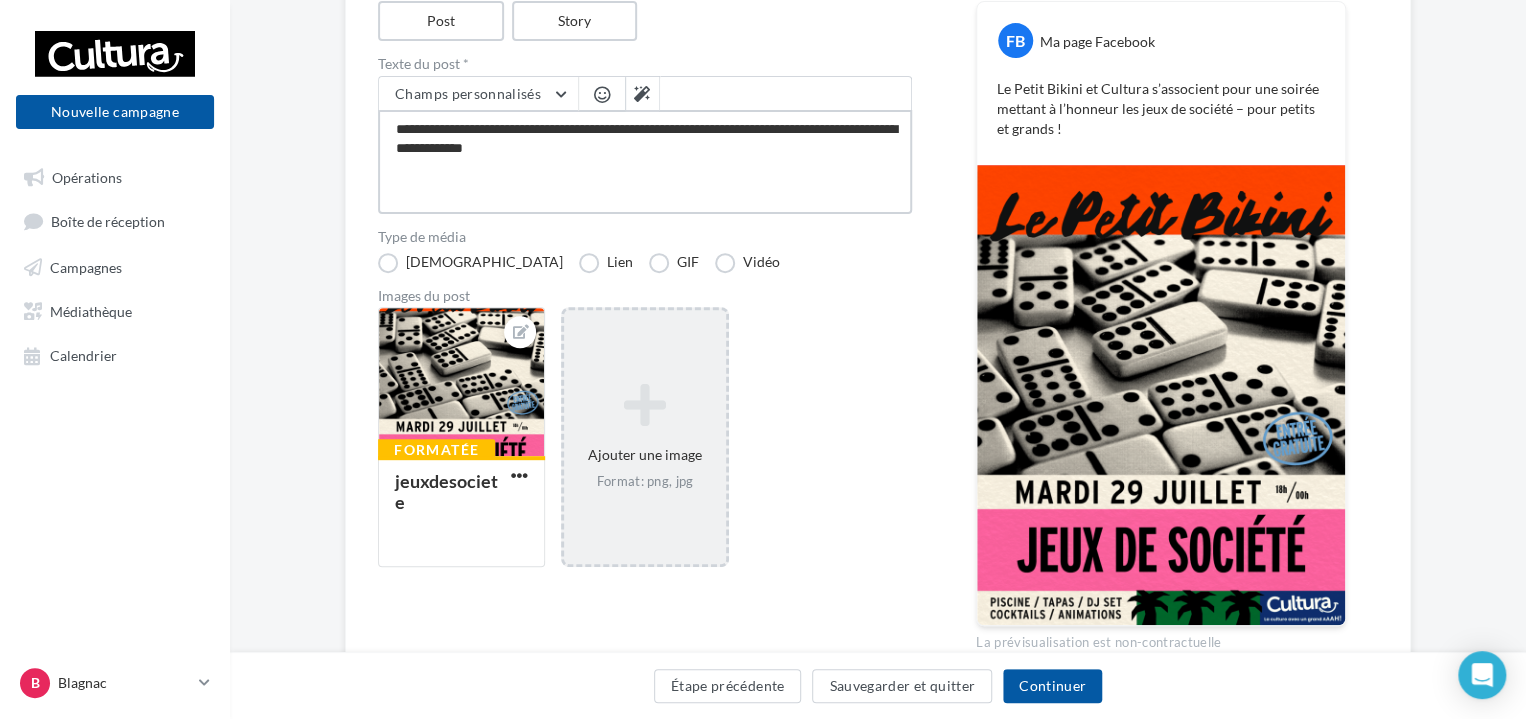 type on "**********" 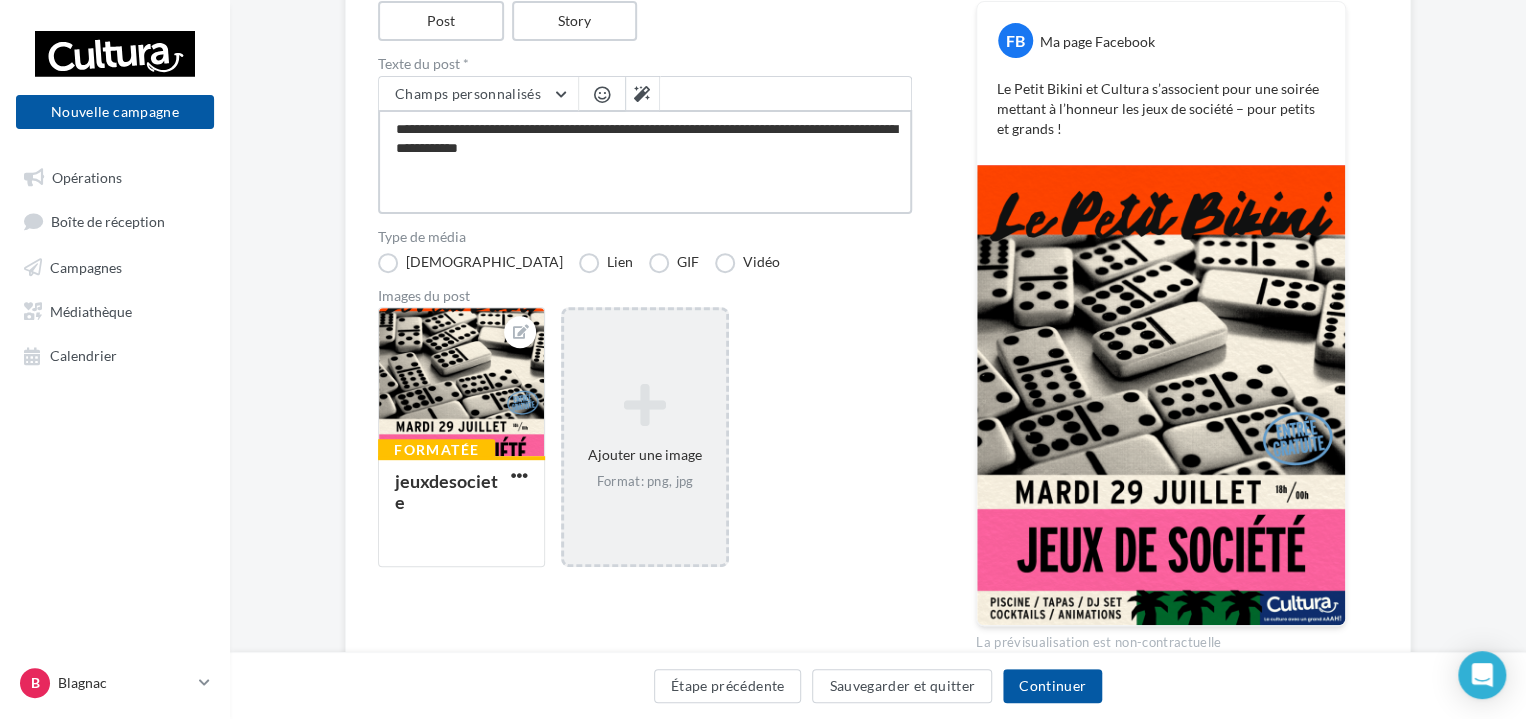 type on "**********" 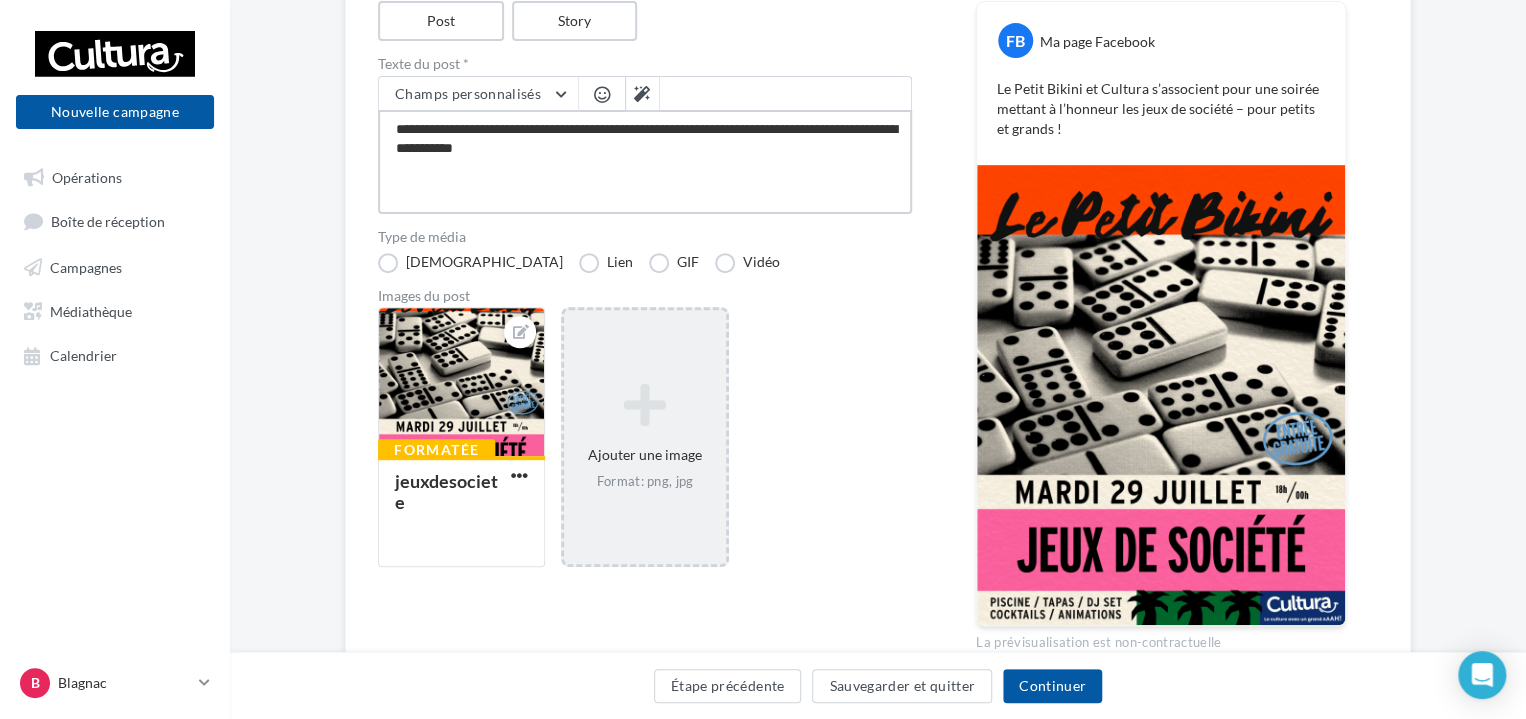type on "**********" 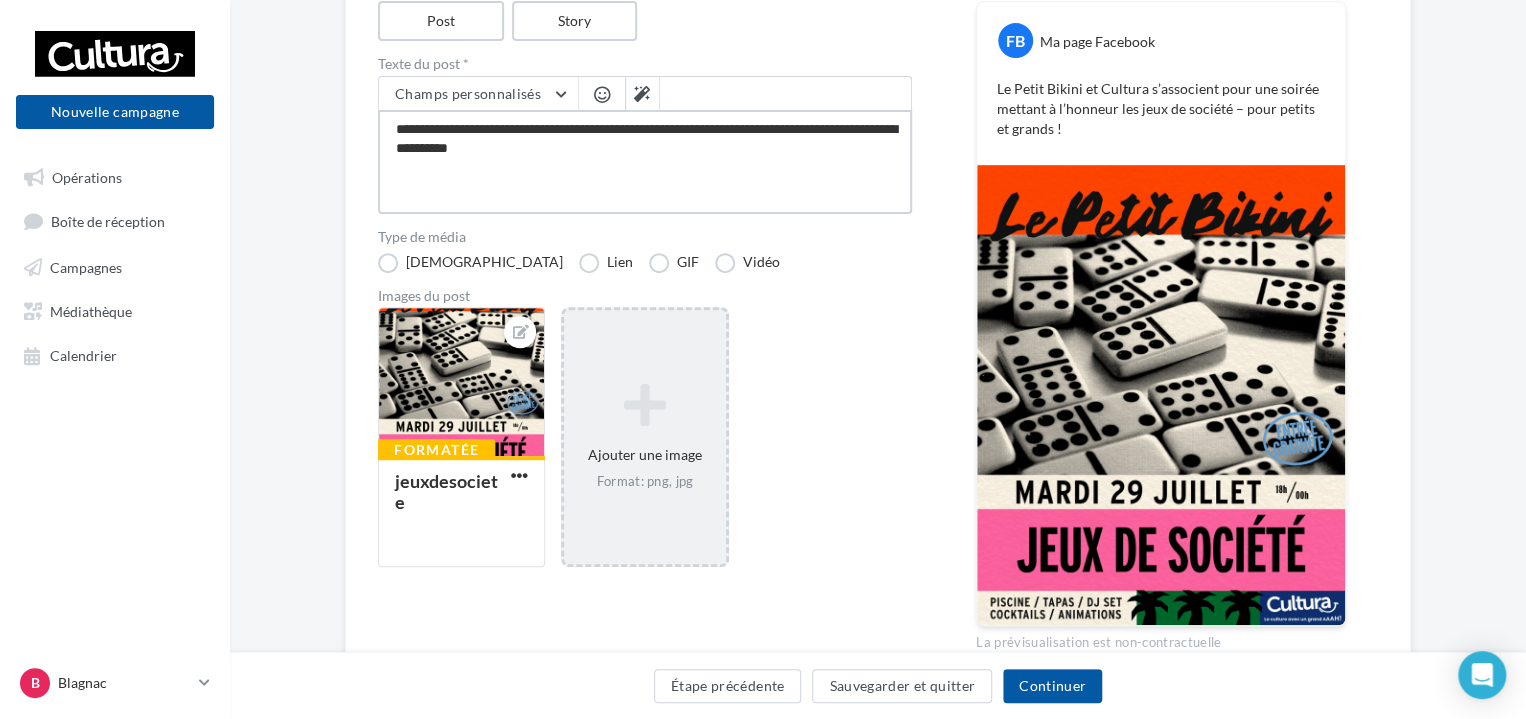 type on "**********" 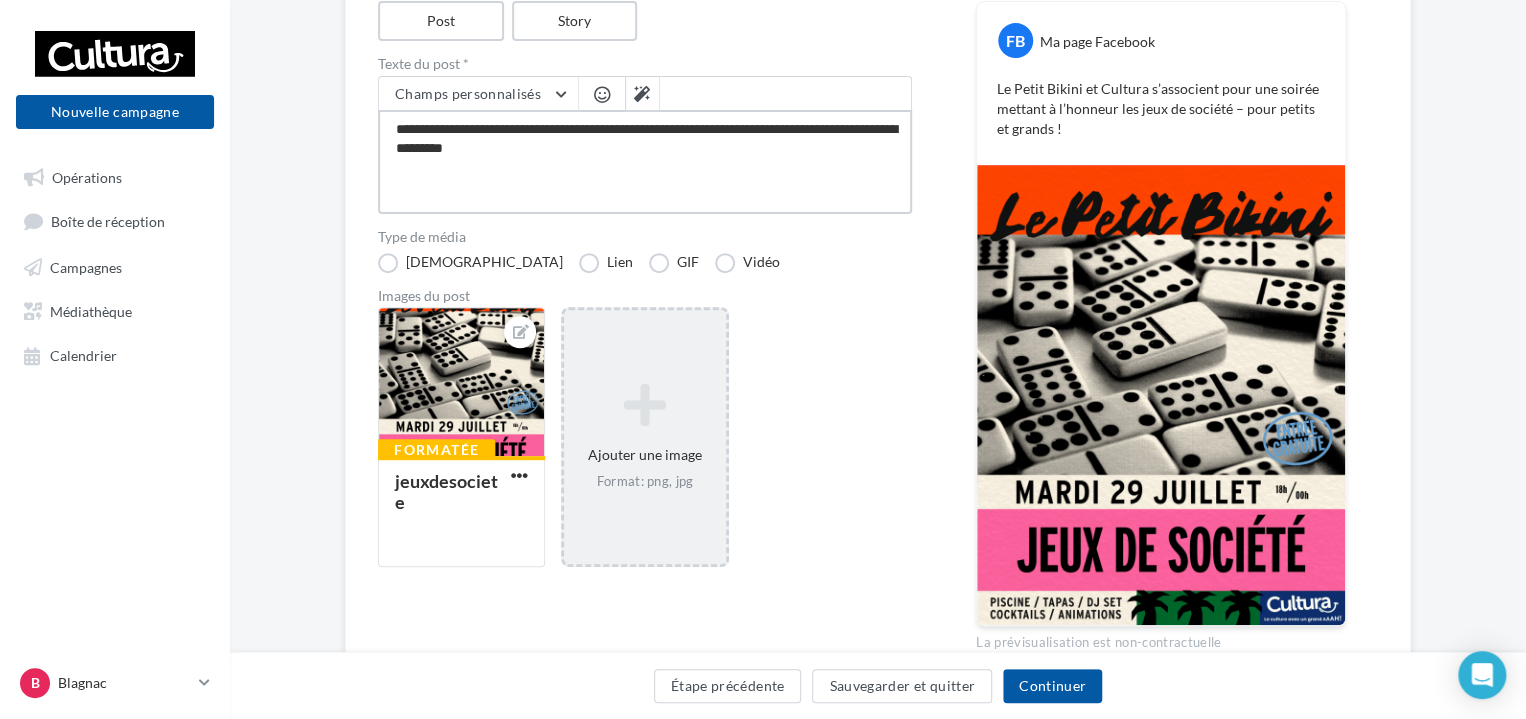 type on "**********" 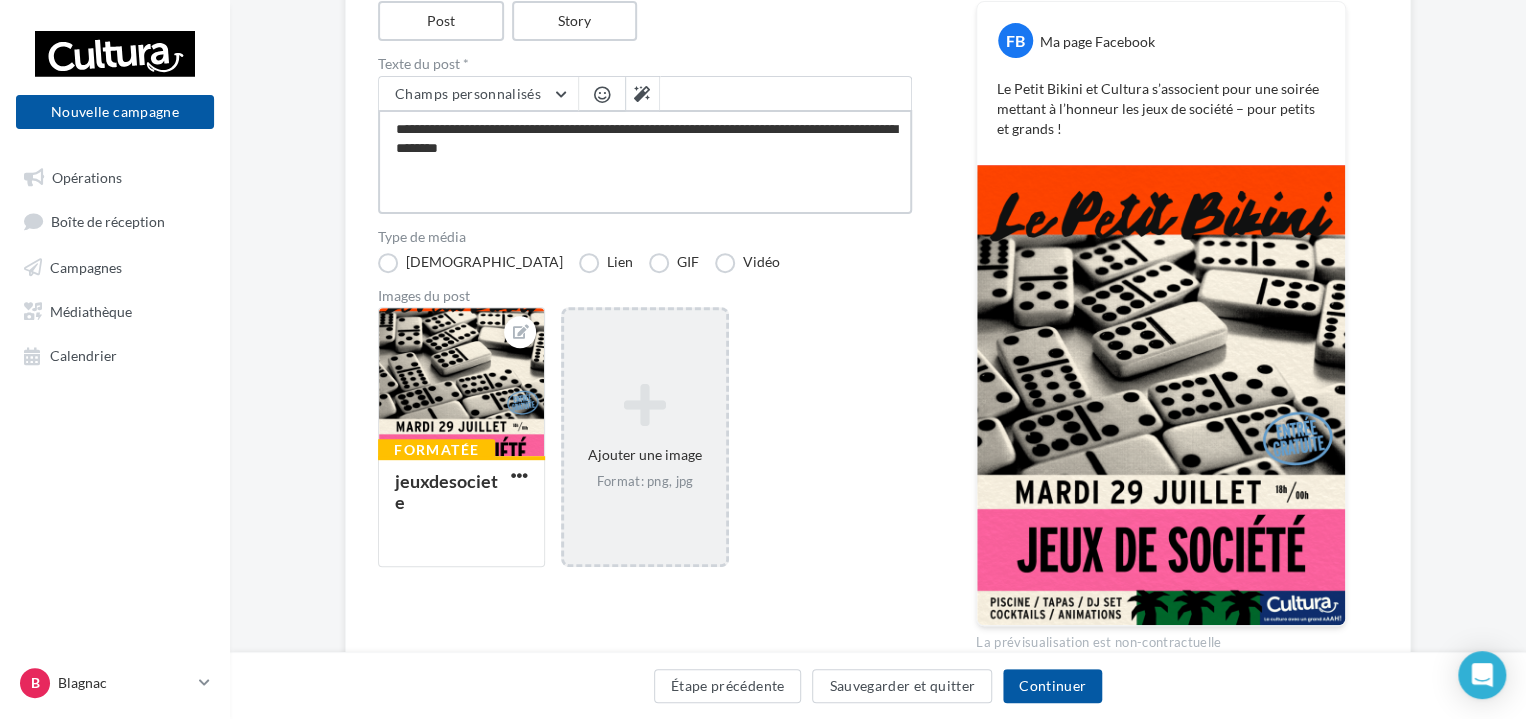 type on "**********" 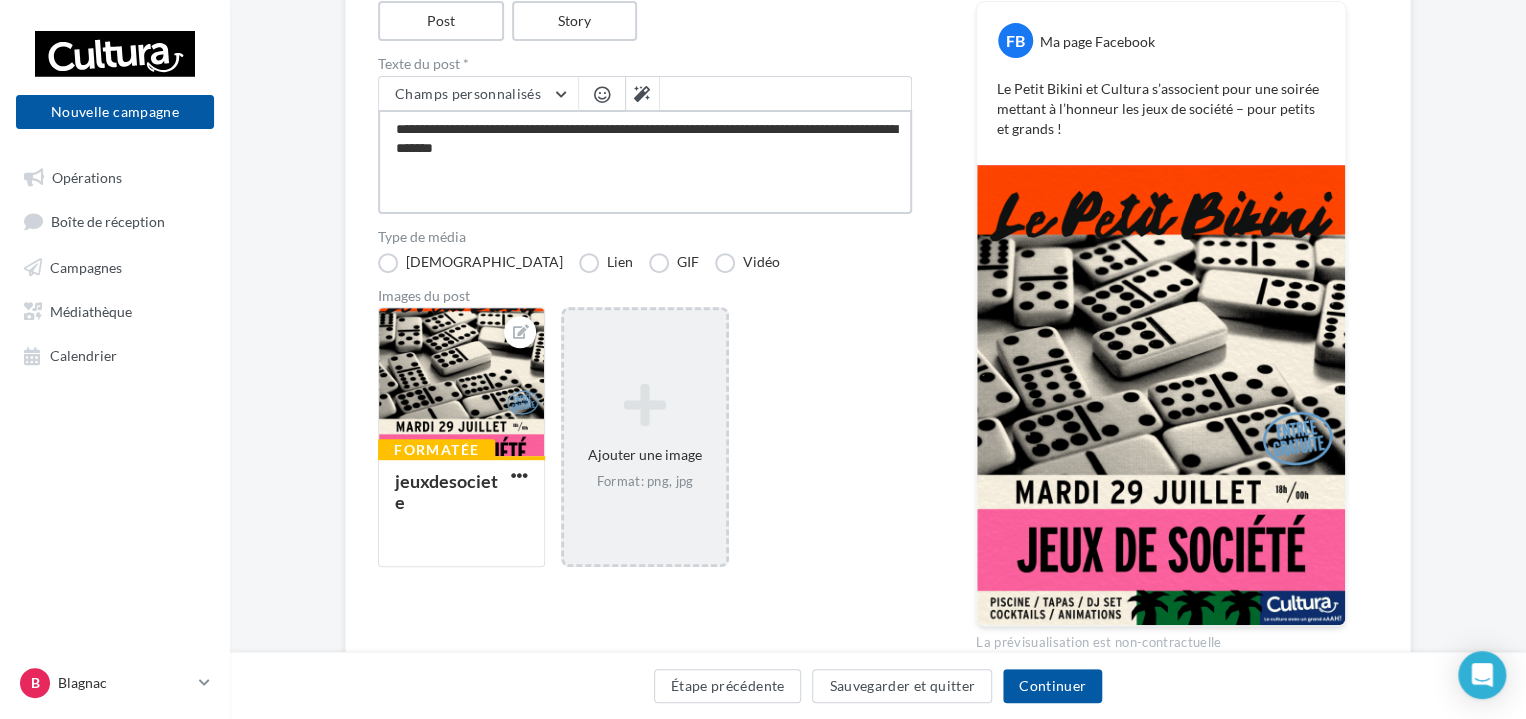 type on "**********" 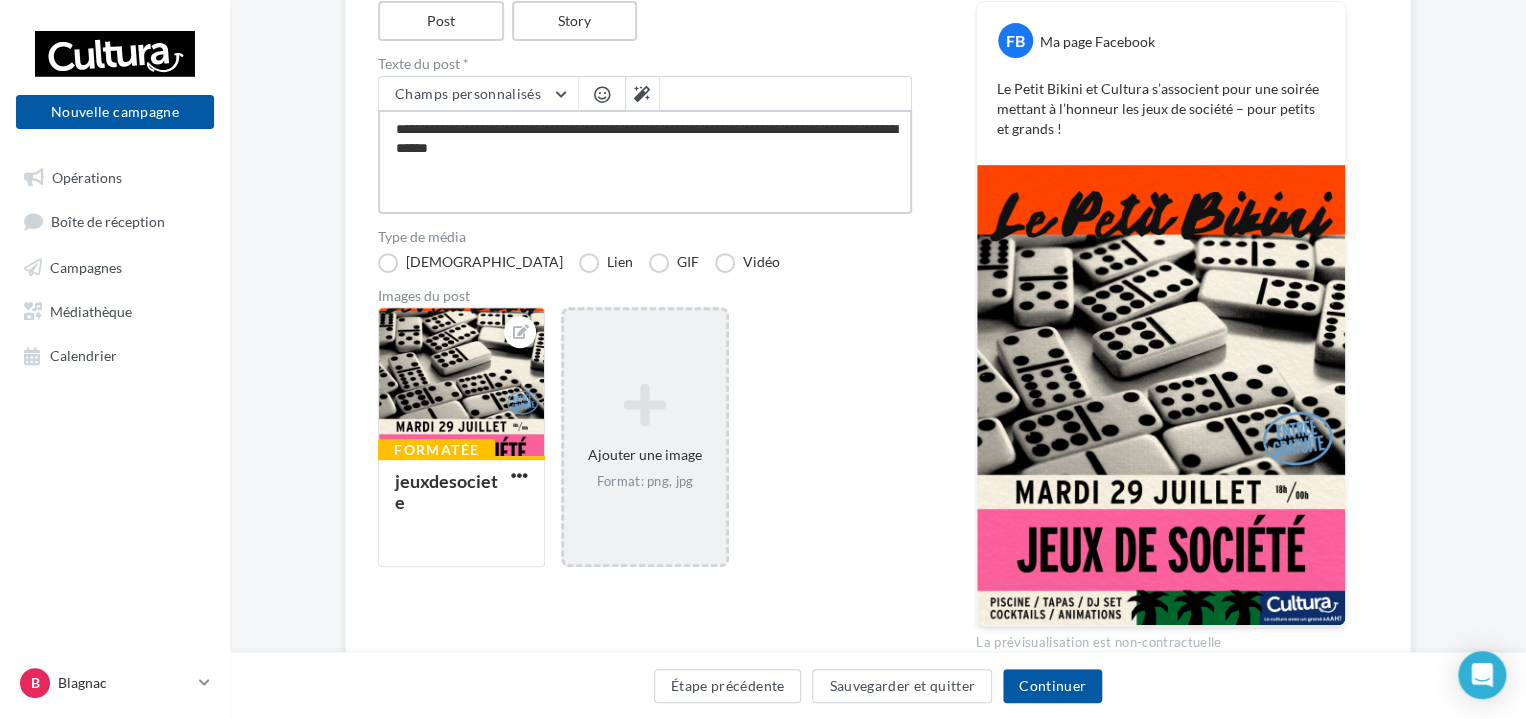 type on "**********" 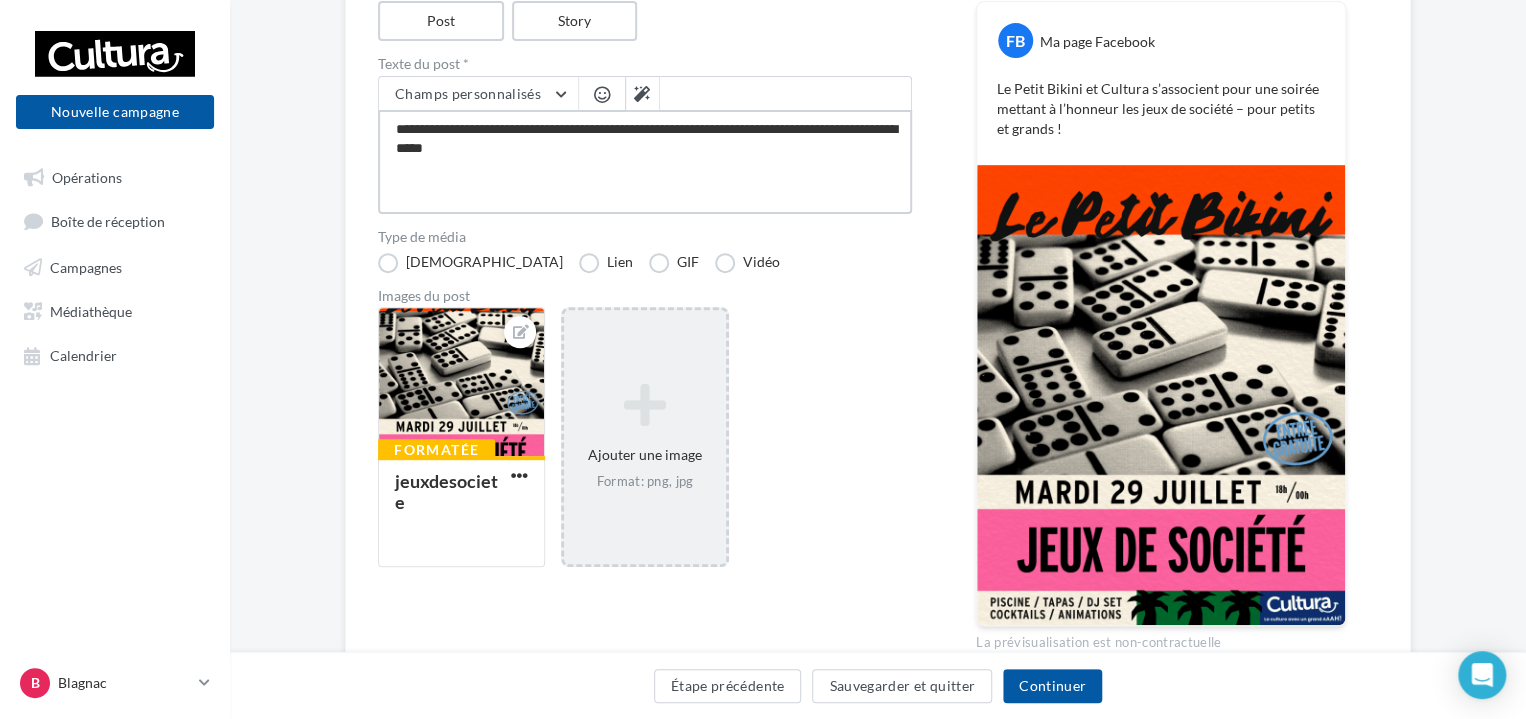 type on "**********" 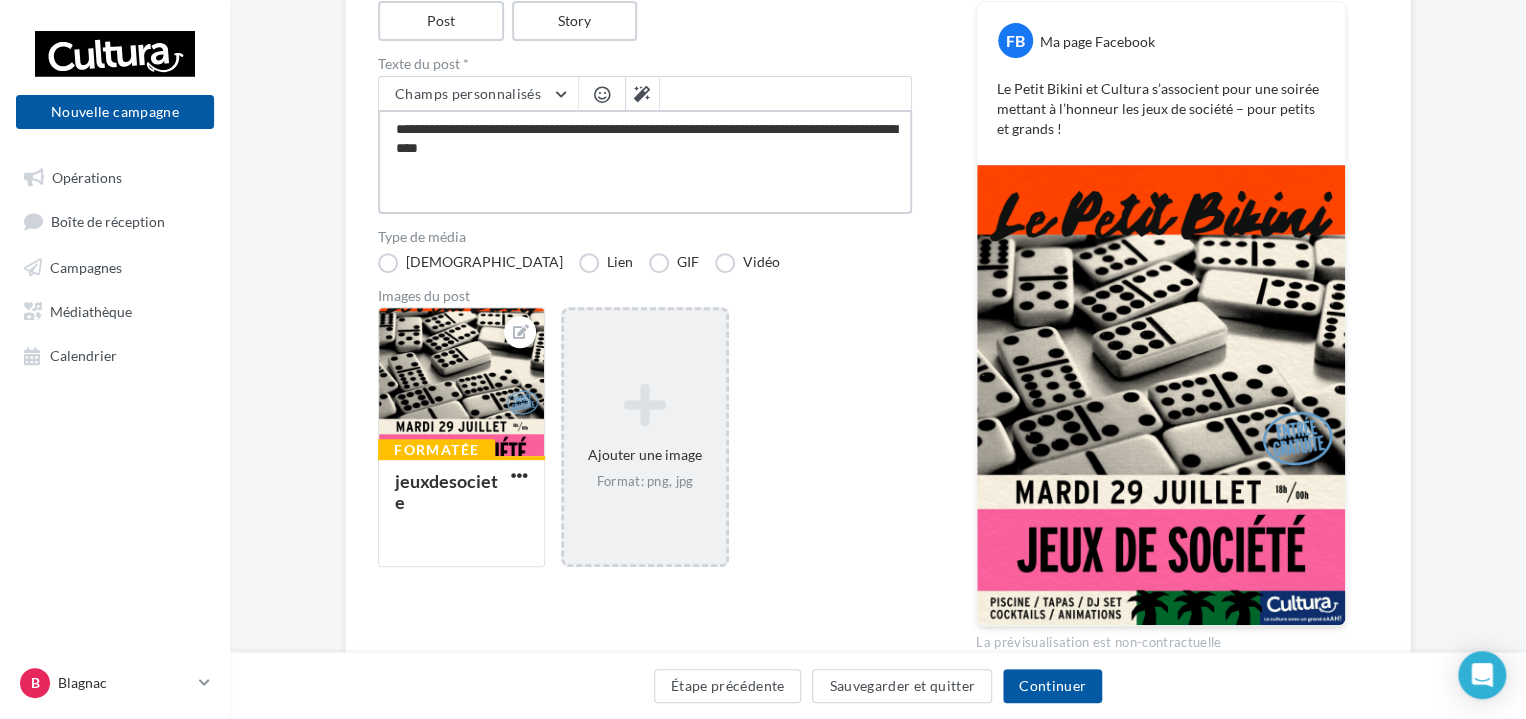 type on "**********" 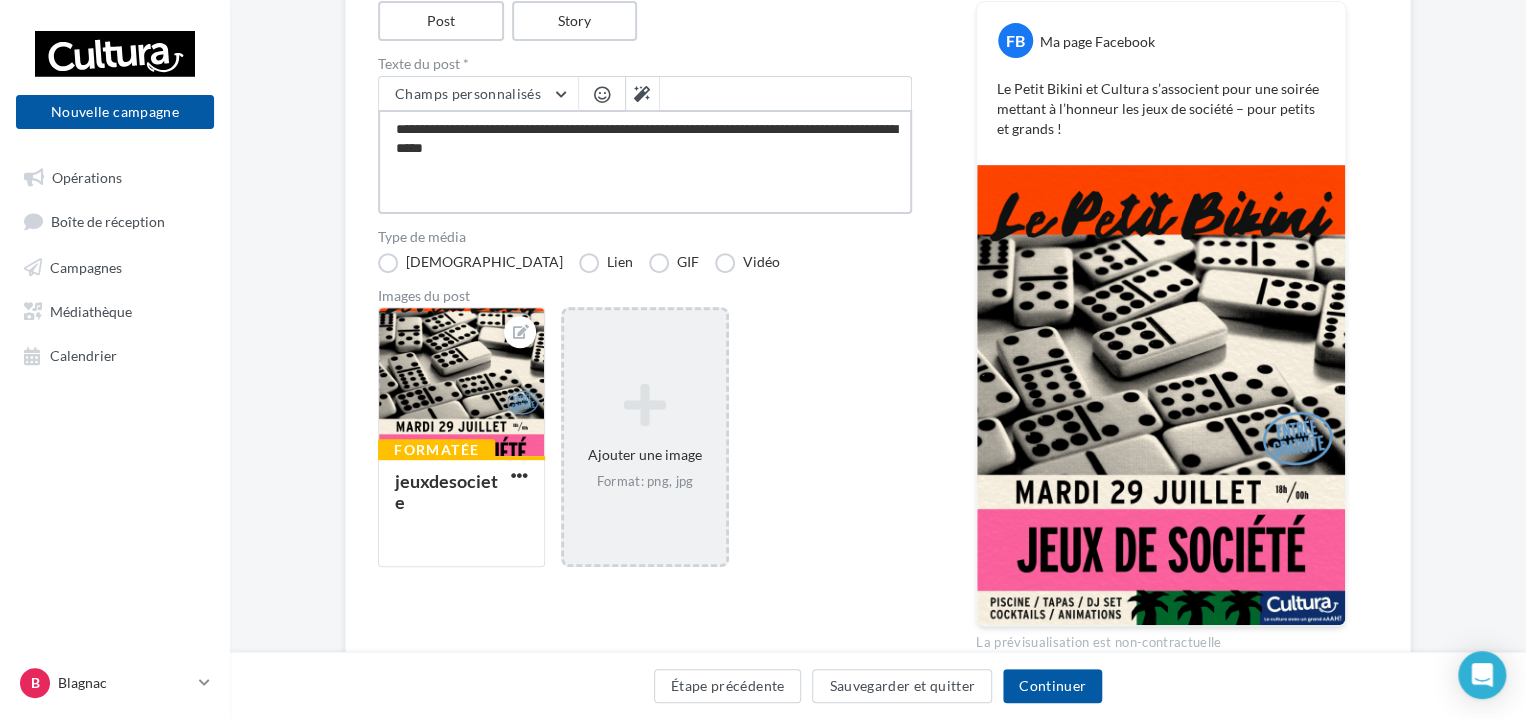 type on "**********" 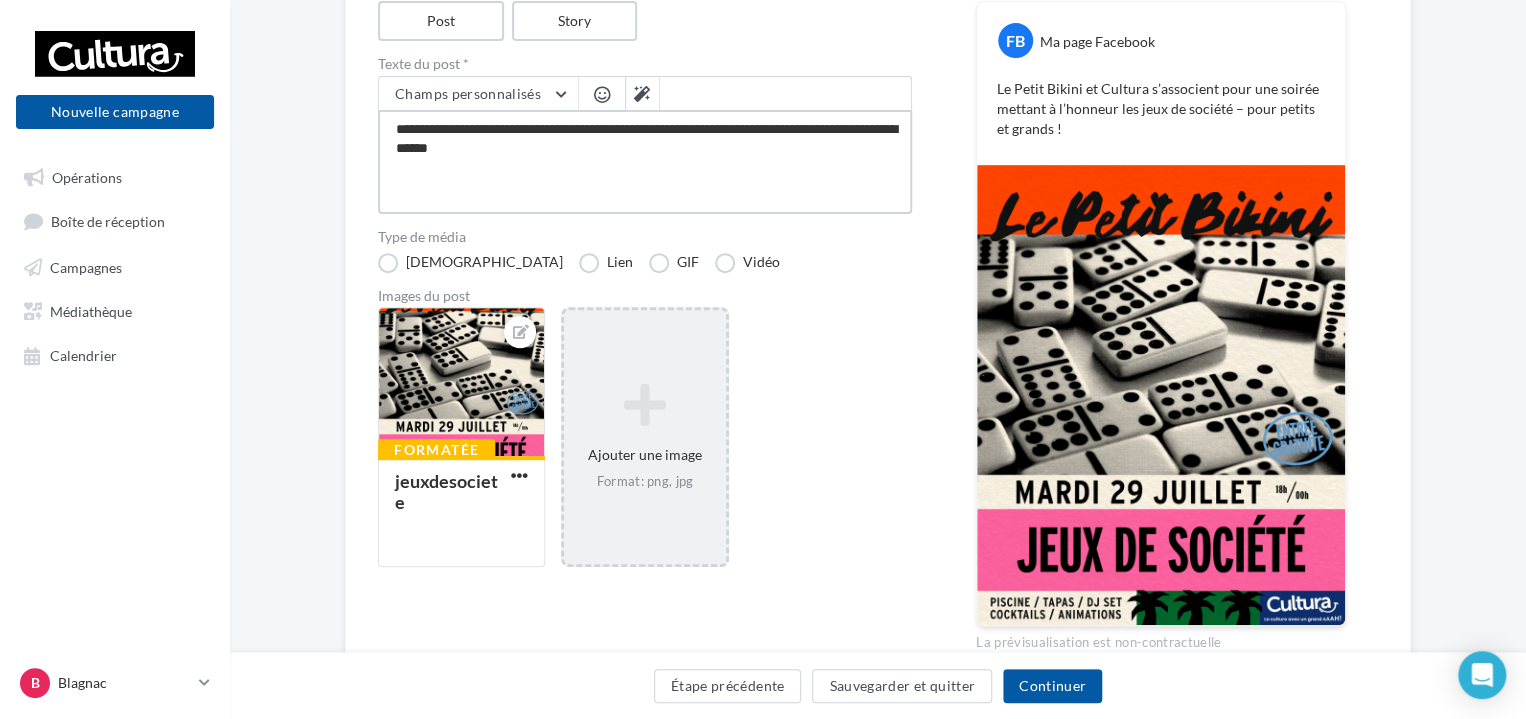 type on "**********" 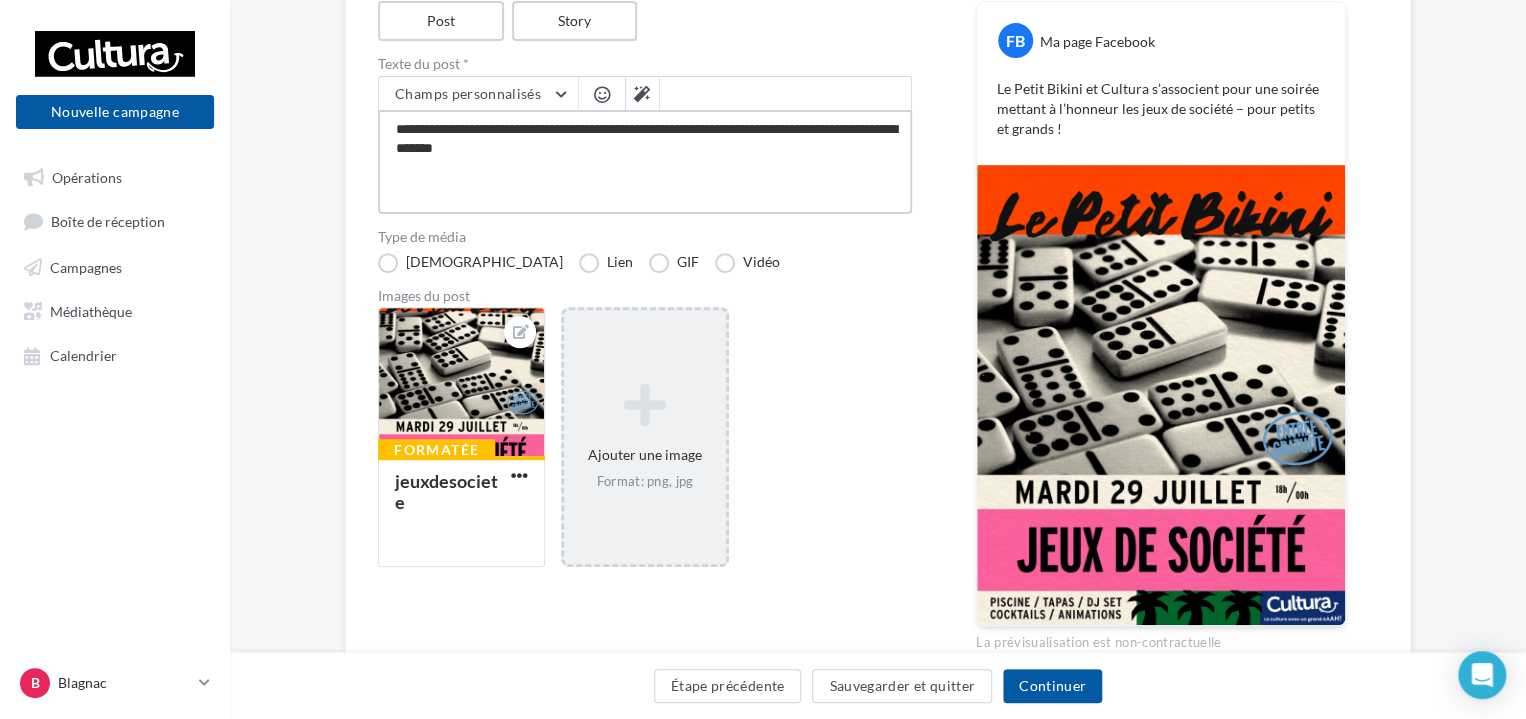 type on "**********" 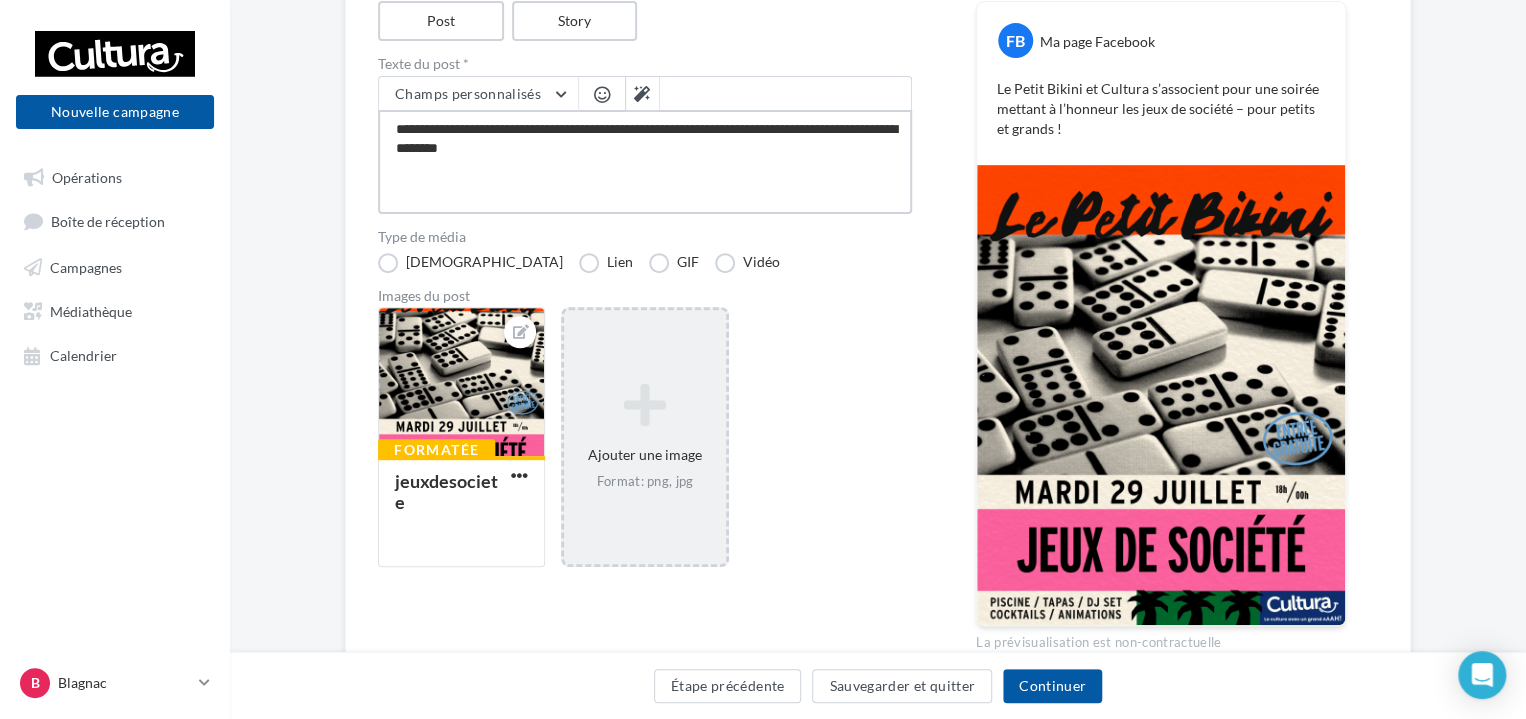 type on "**********" 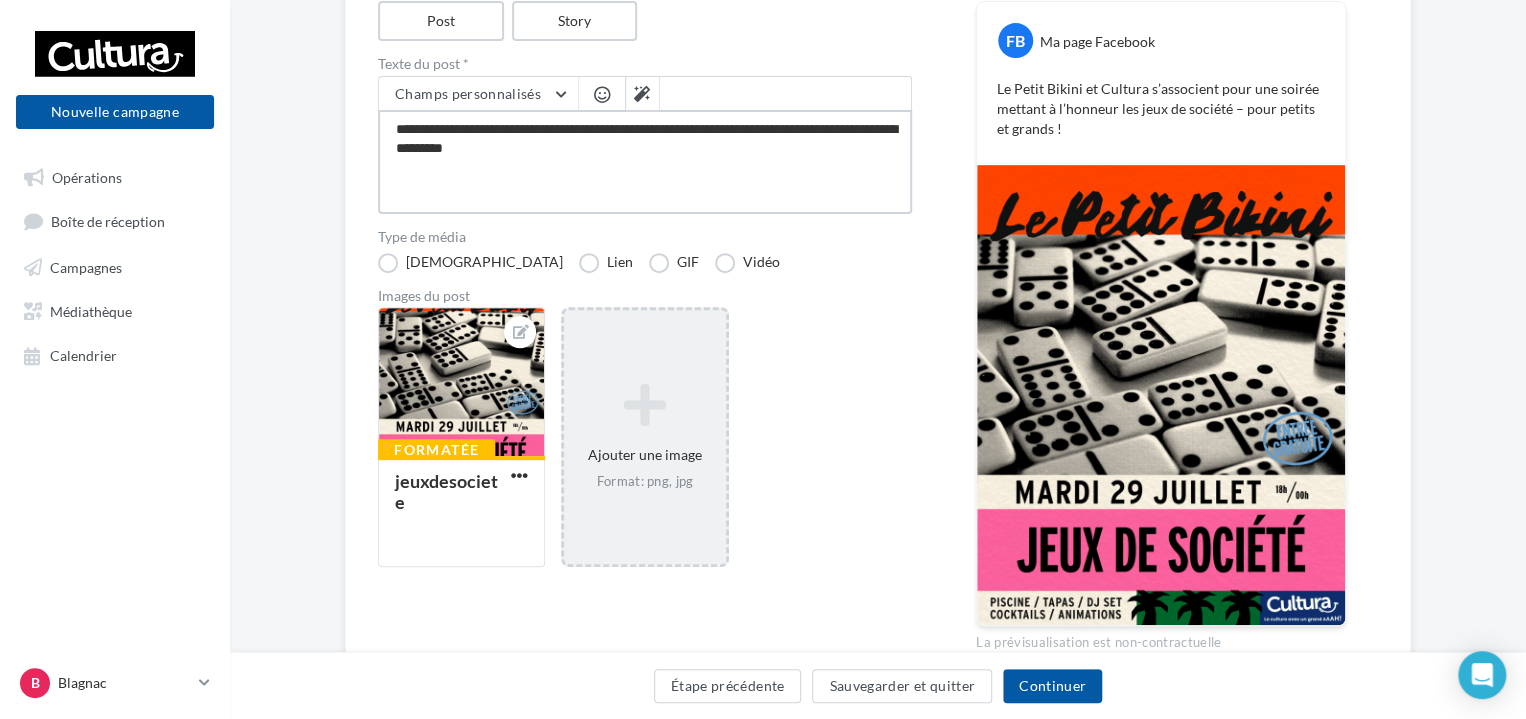 type on "**********" 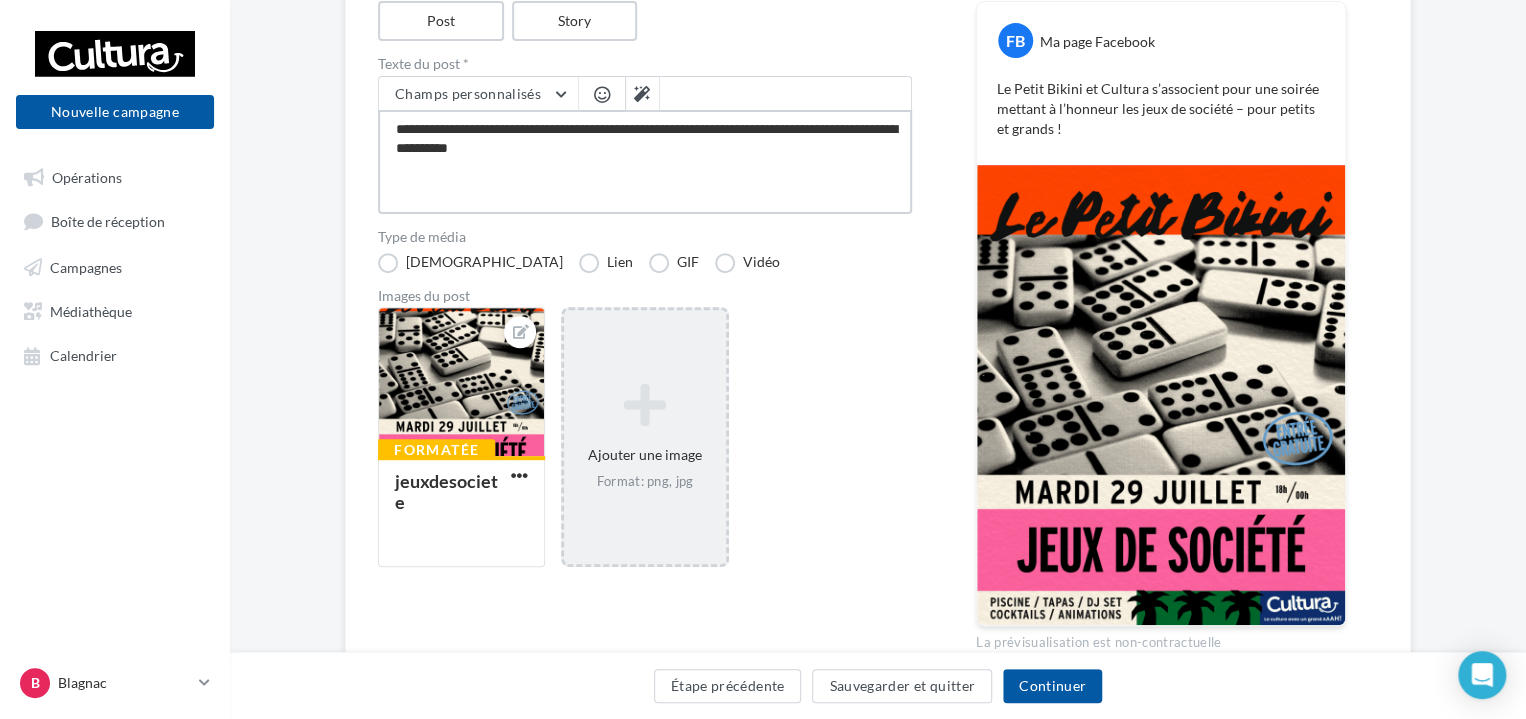 type on "**********" 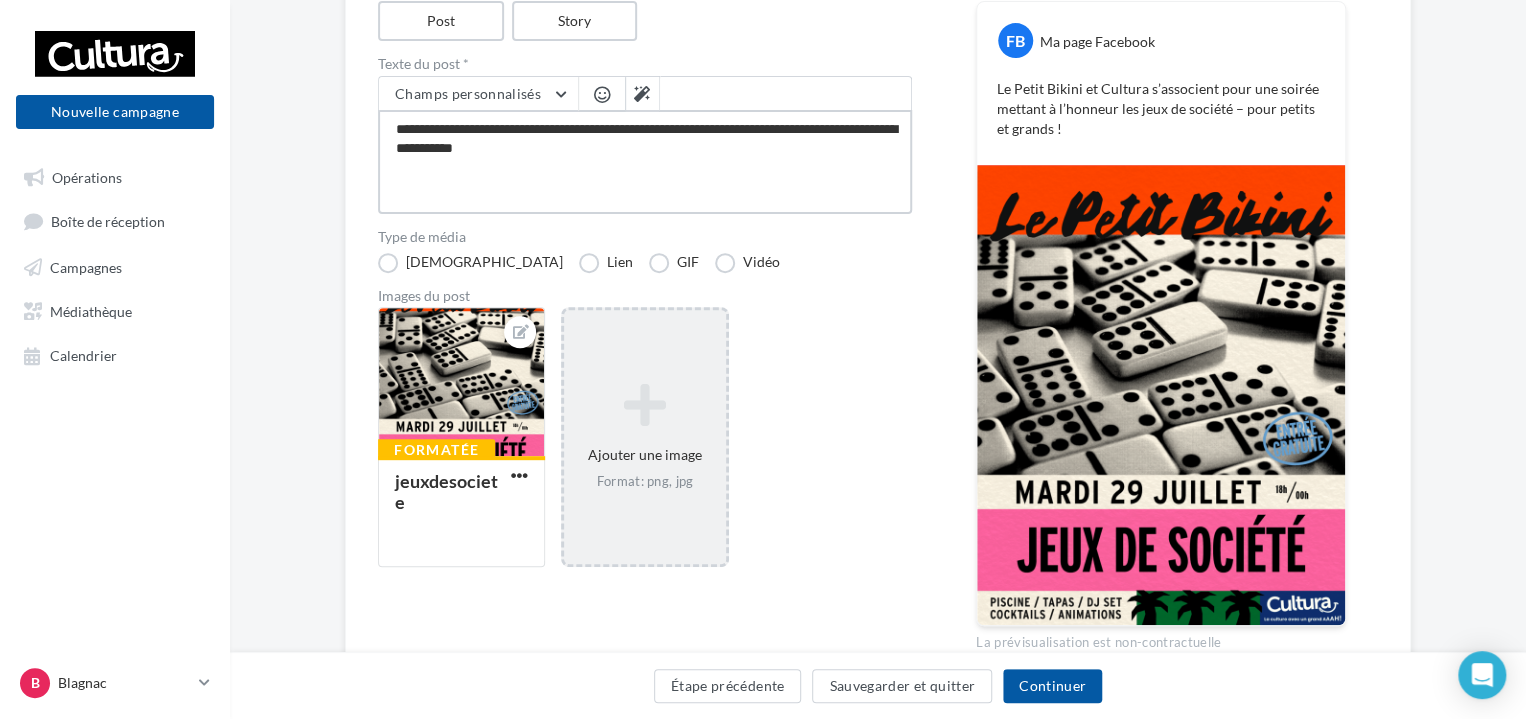 type on "**********" 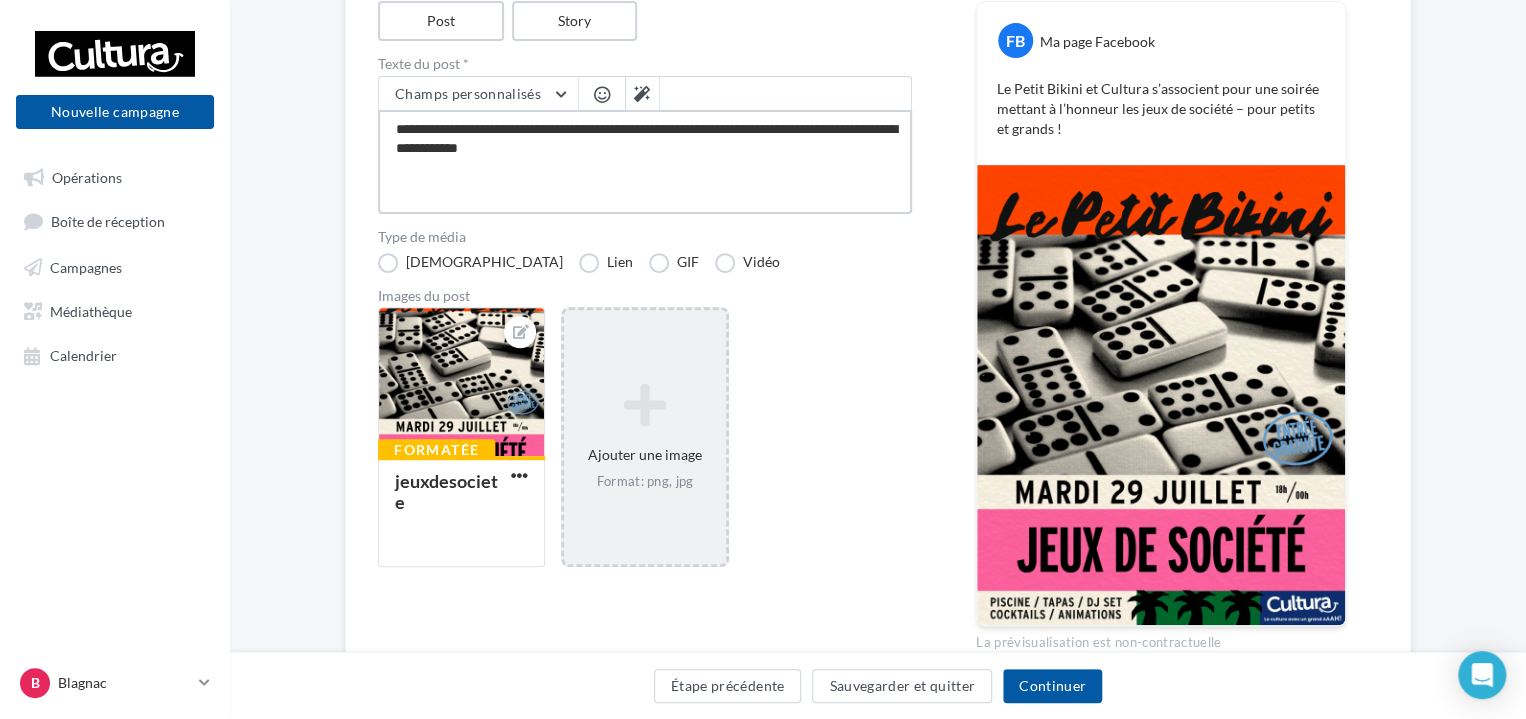 type on "**********" 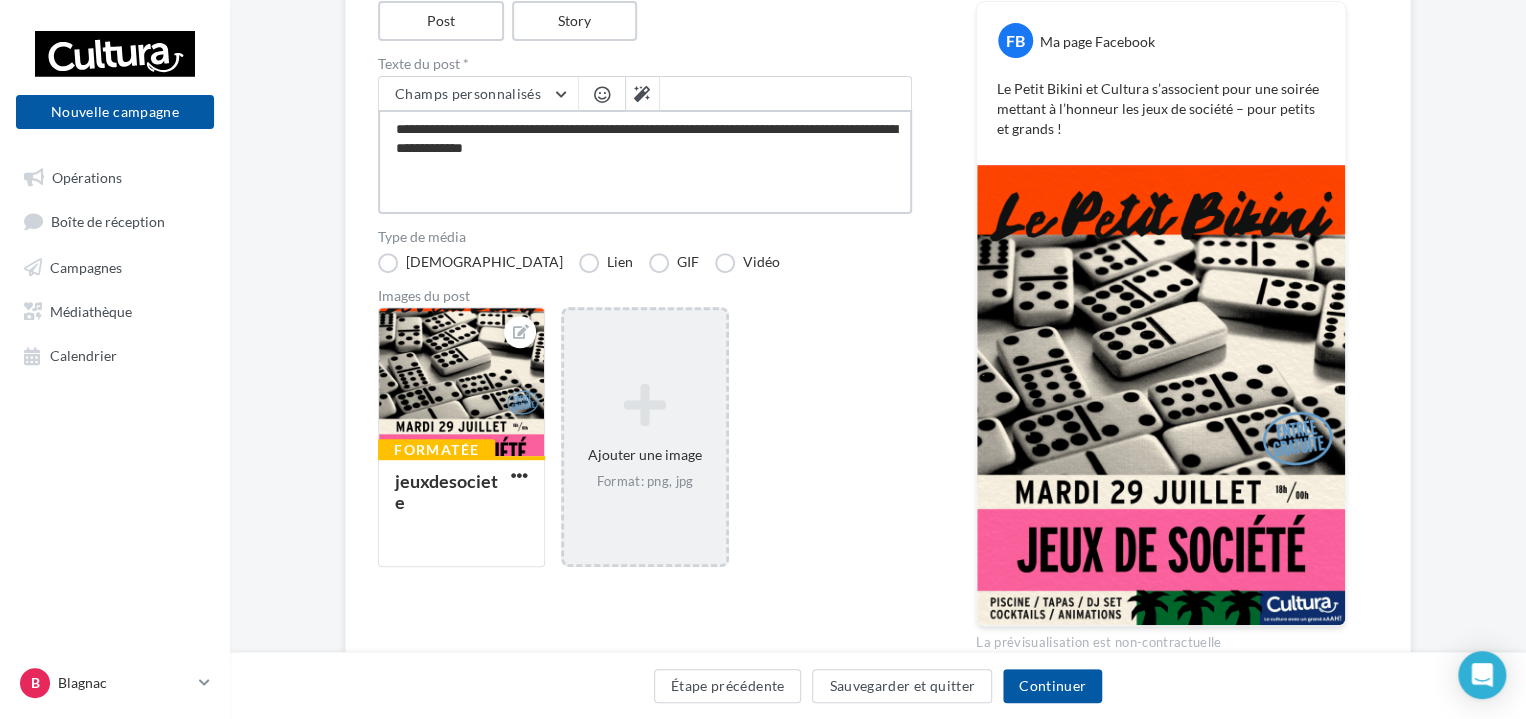 click on "**********" at bounding box center (645, 162) 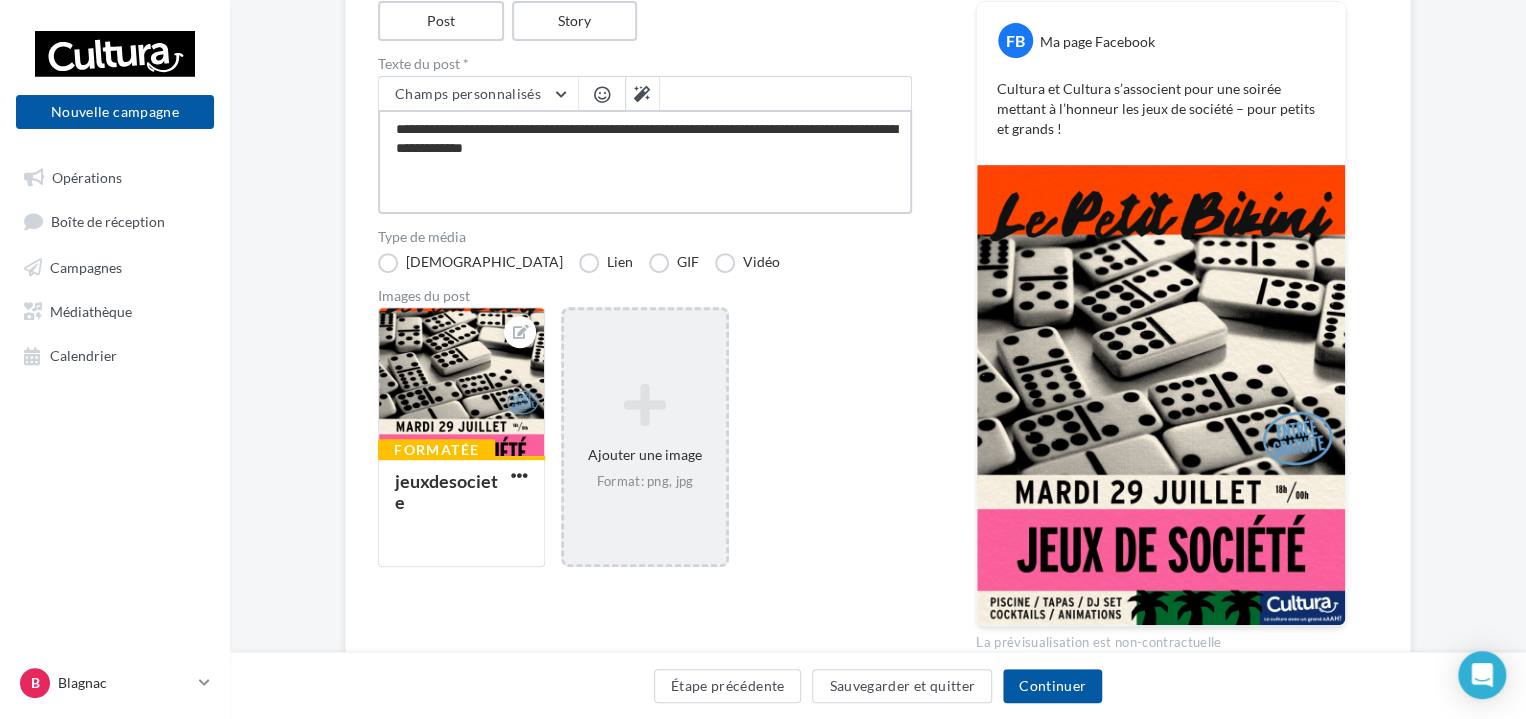 type on "**********" 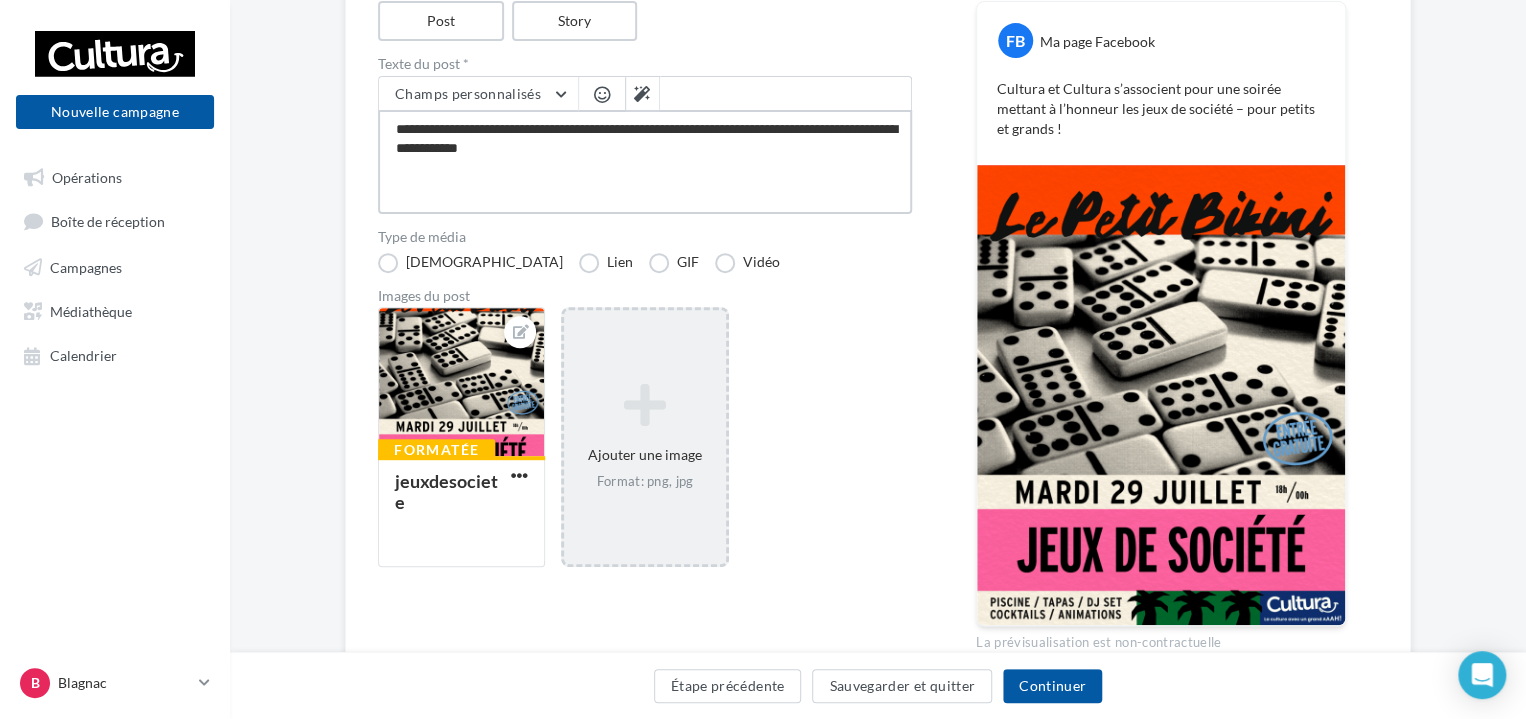 type on "**********" 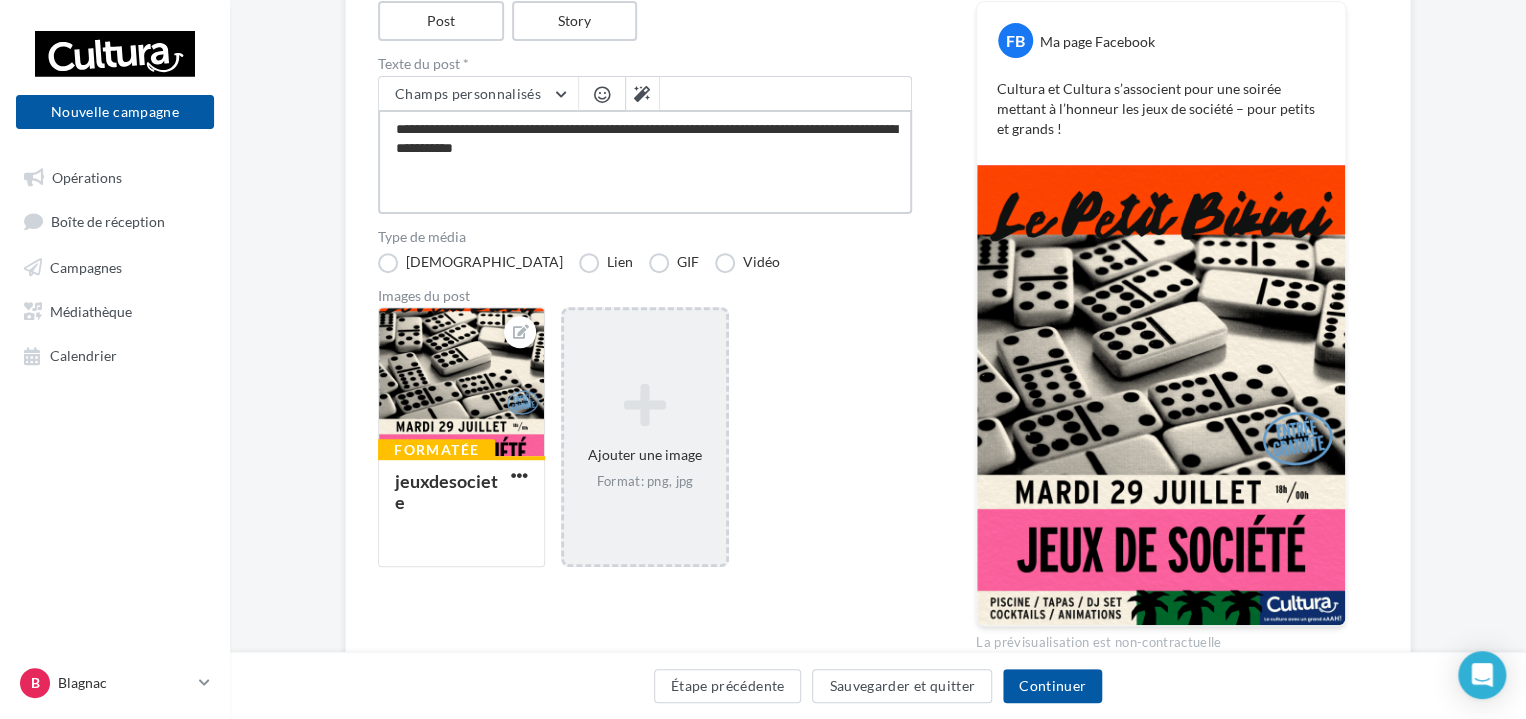 type on "**********" 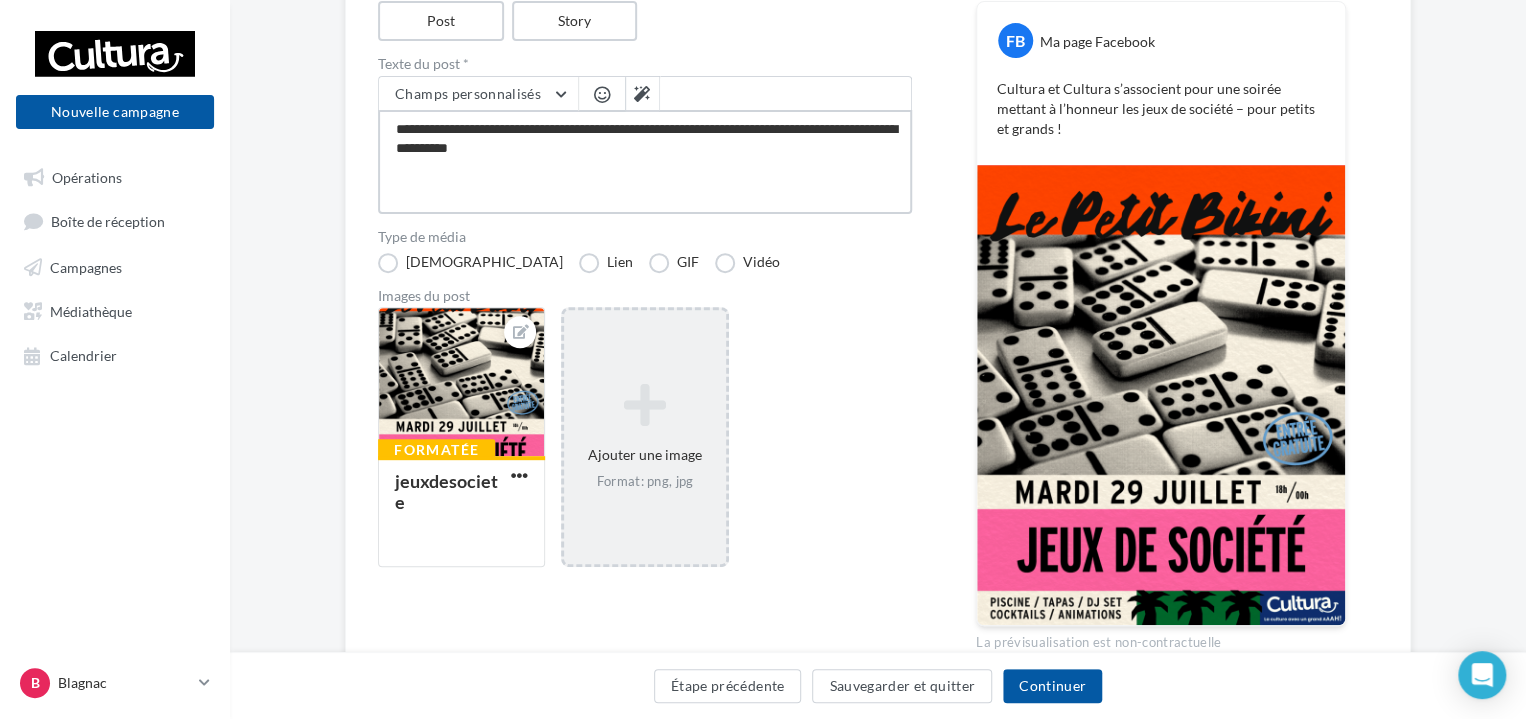 type on "**********" 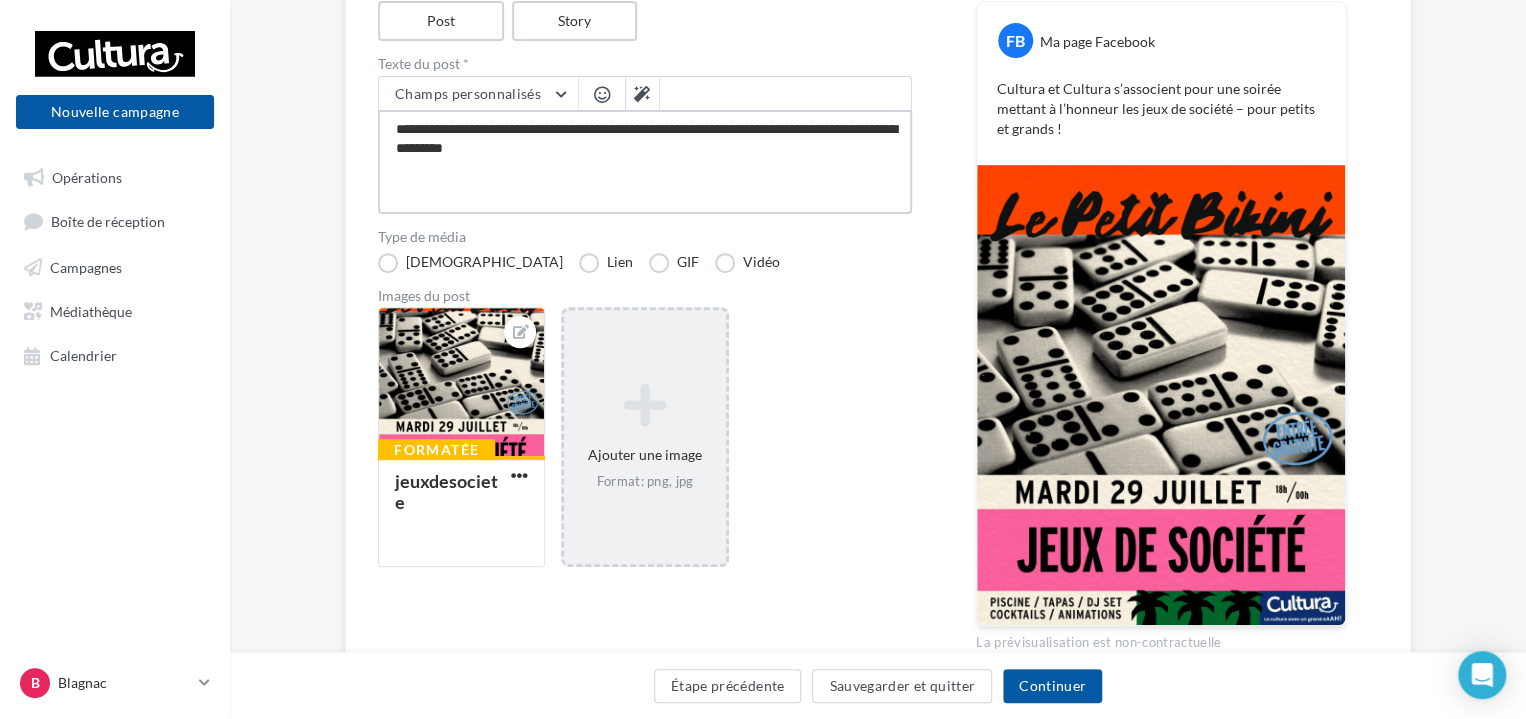 type on "**********" 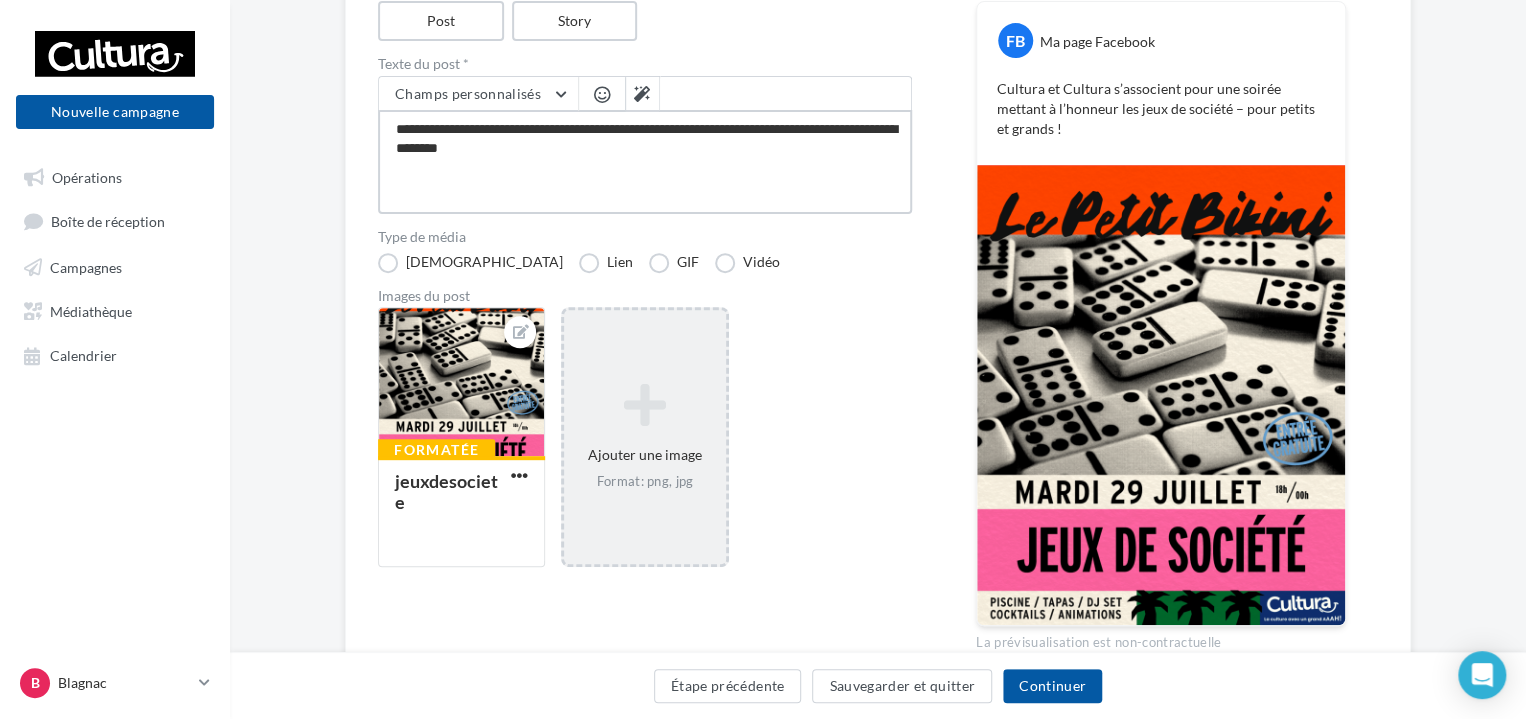 type on "**********" 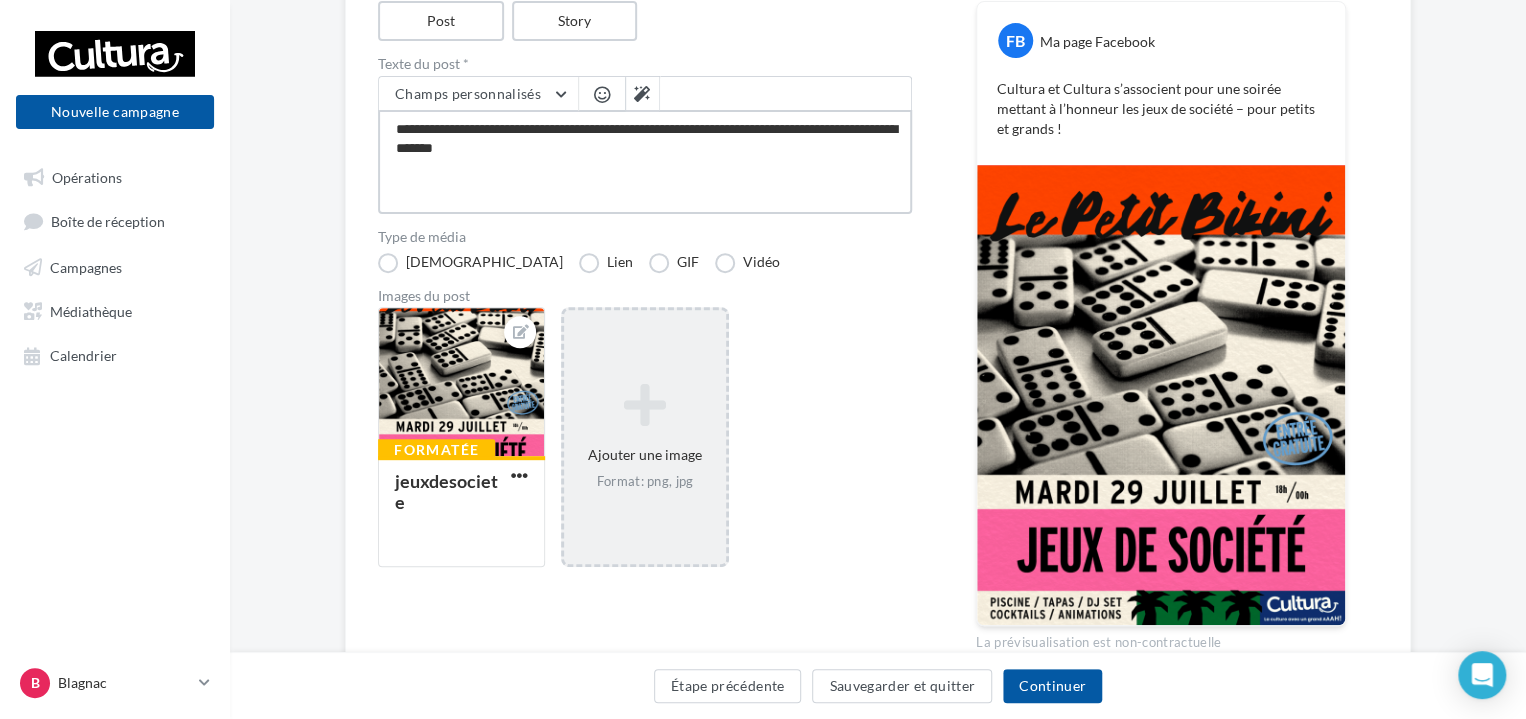 type on "**********" 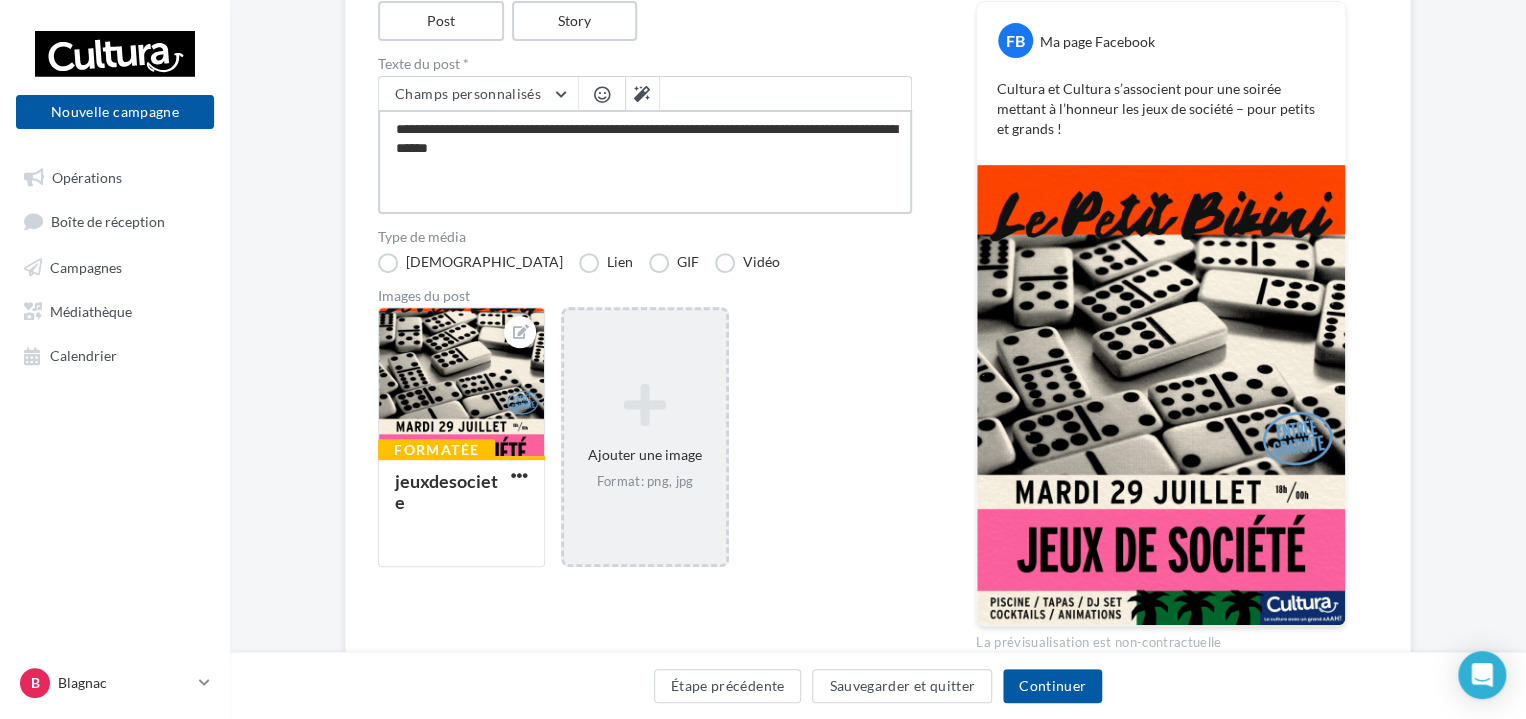 type on "**********" 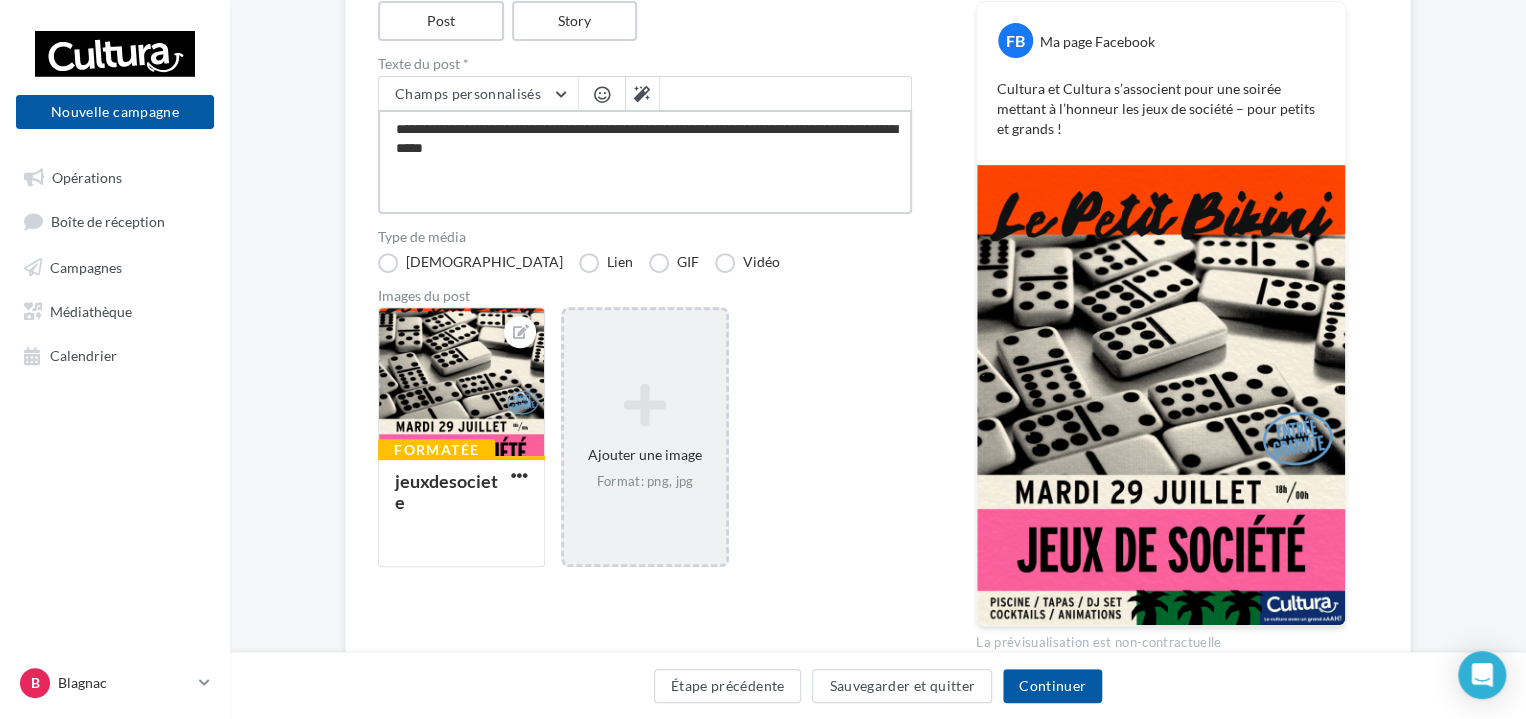 type on "**********" 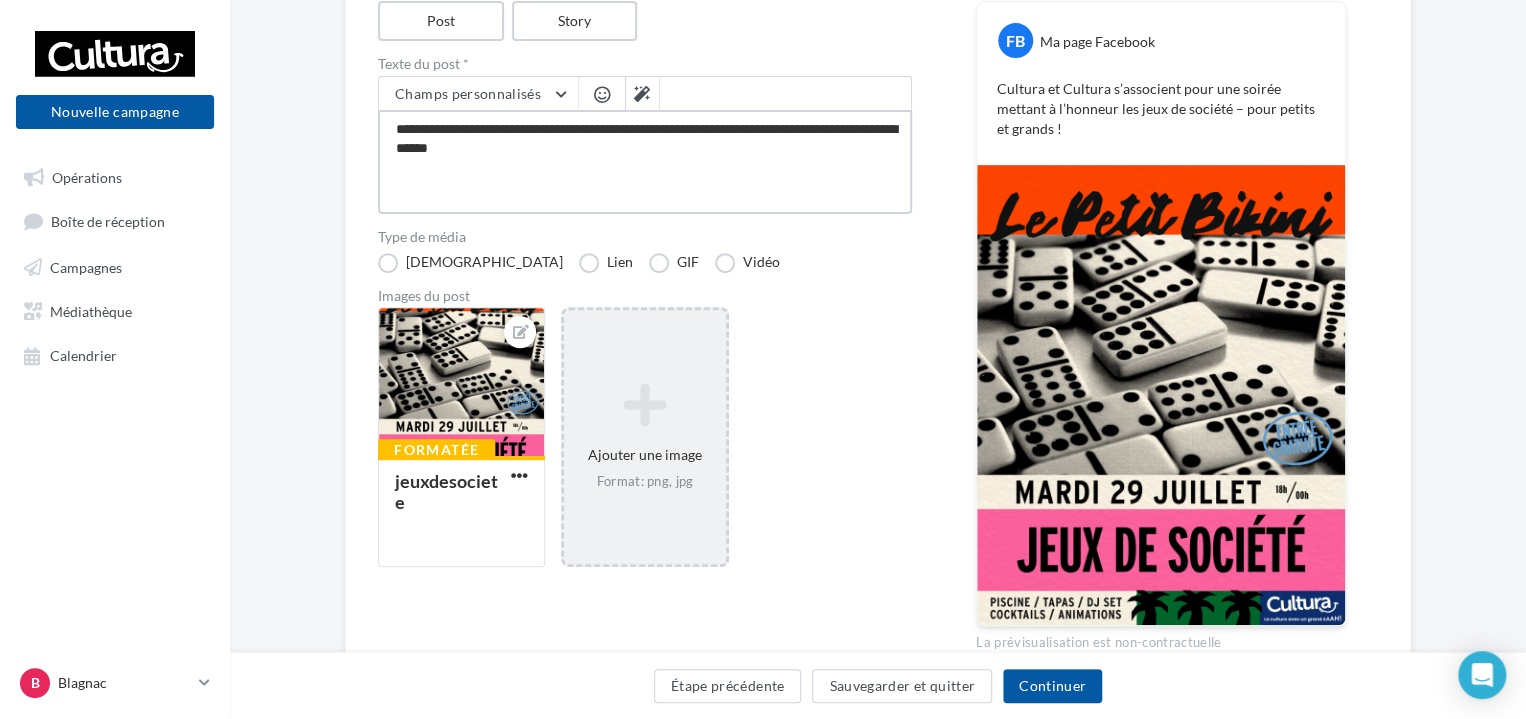 type on "**********" 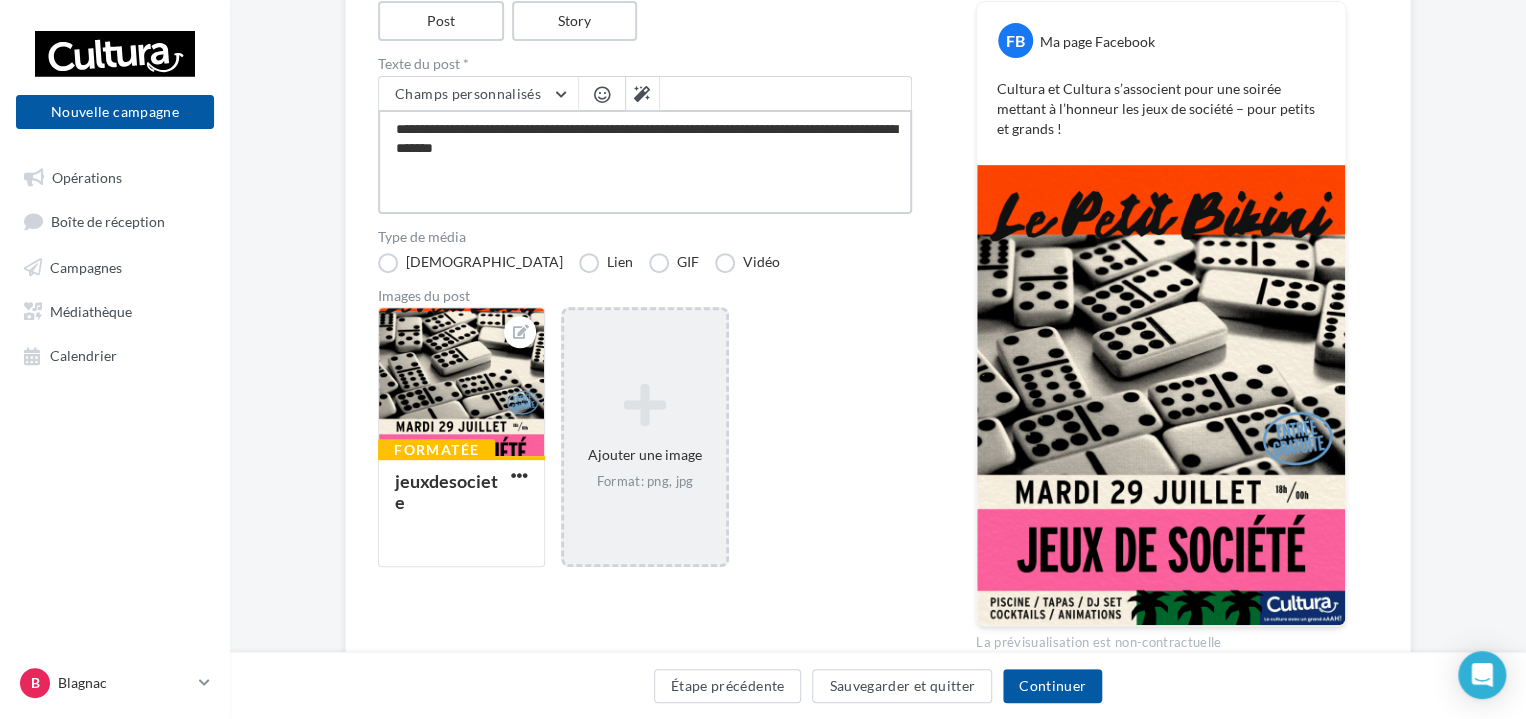 type on "**********" 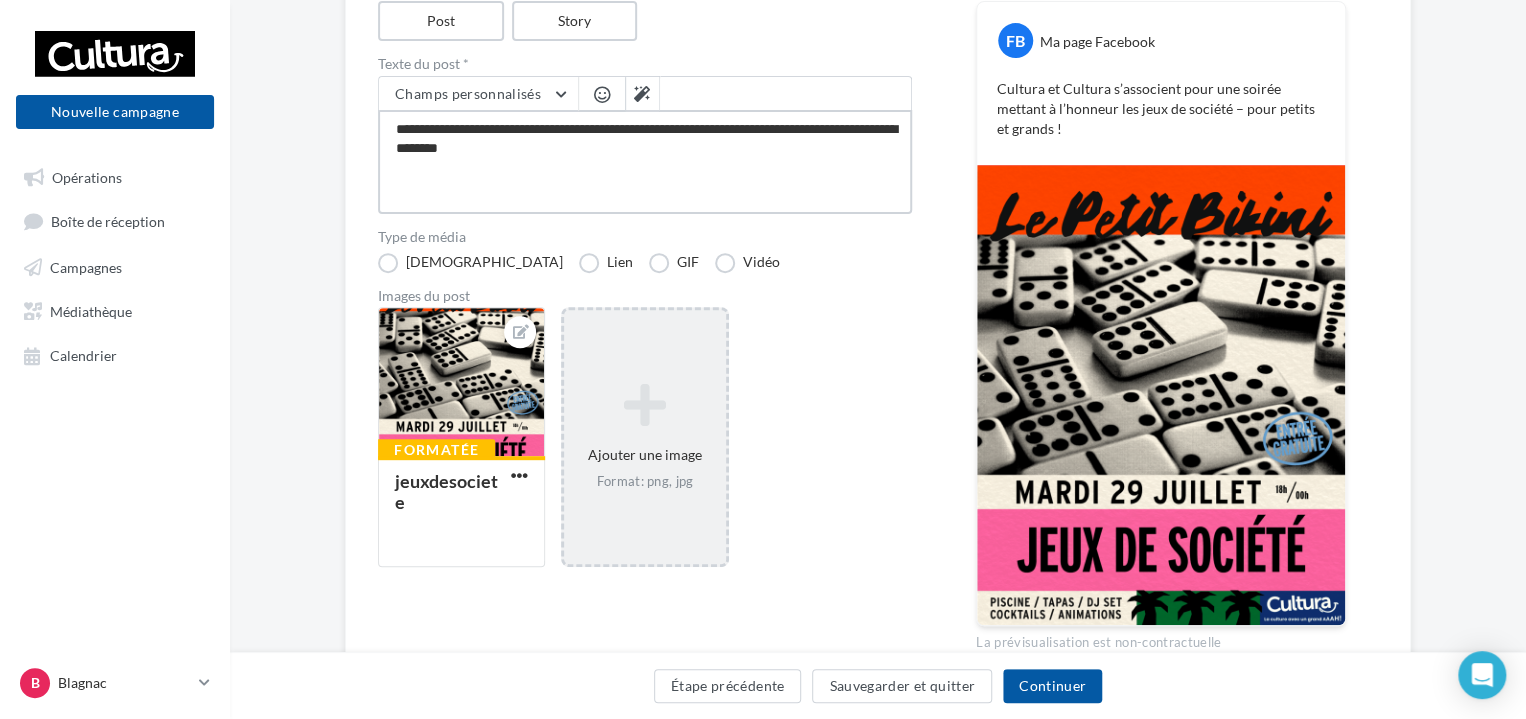 type on "**********" 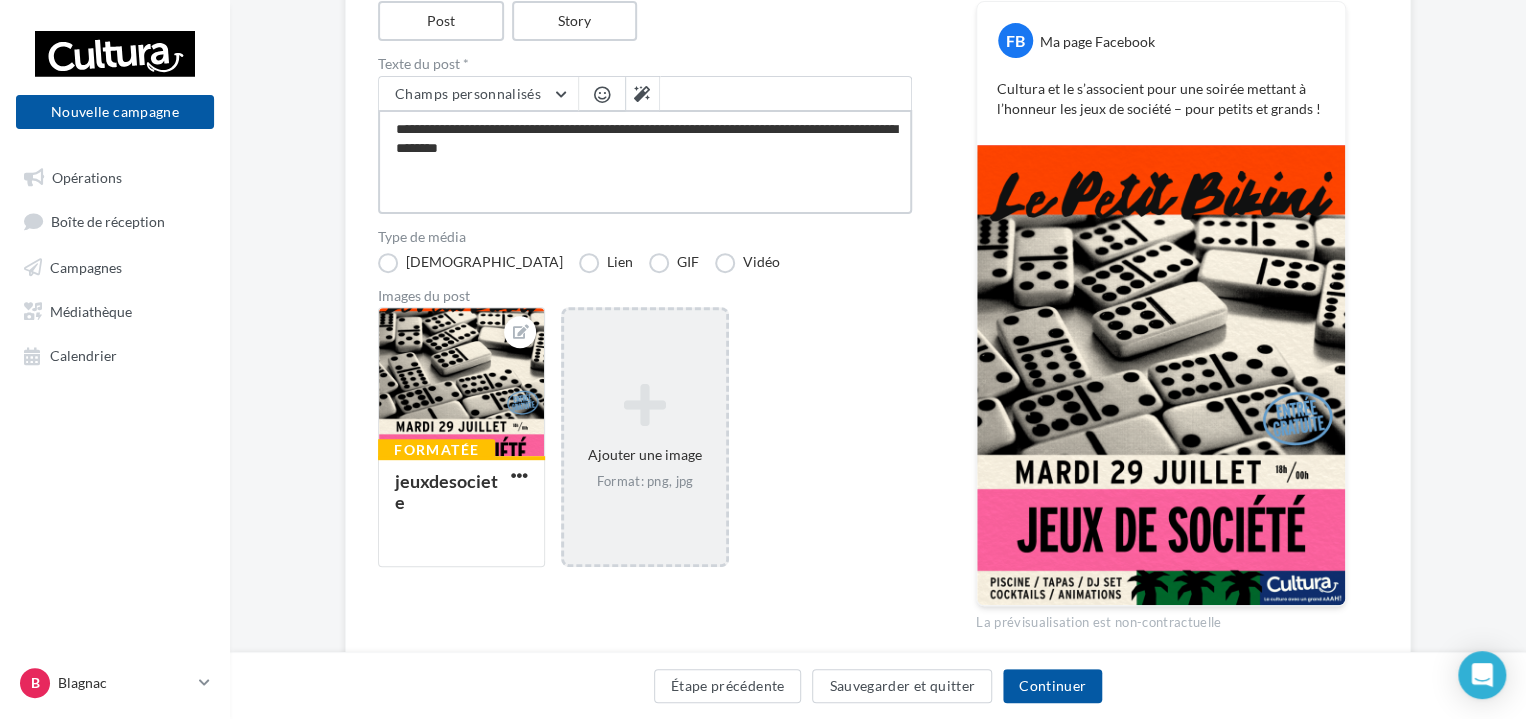 type on "**********" 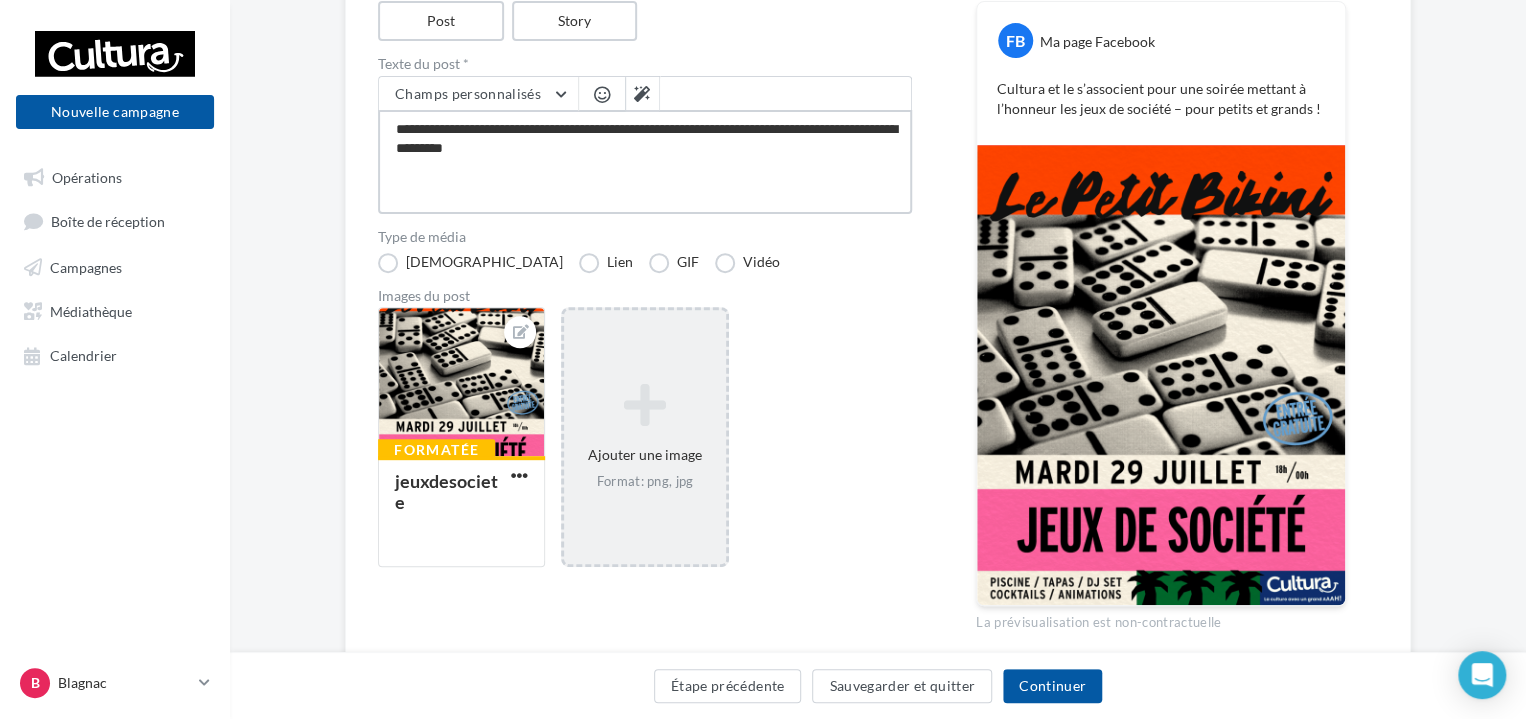 type on "**********" 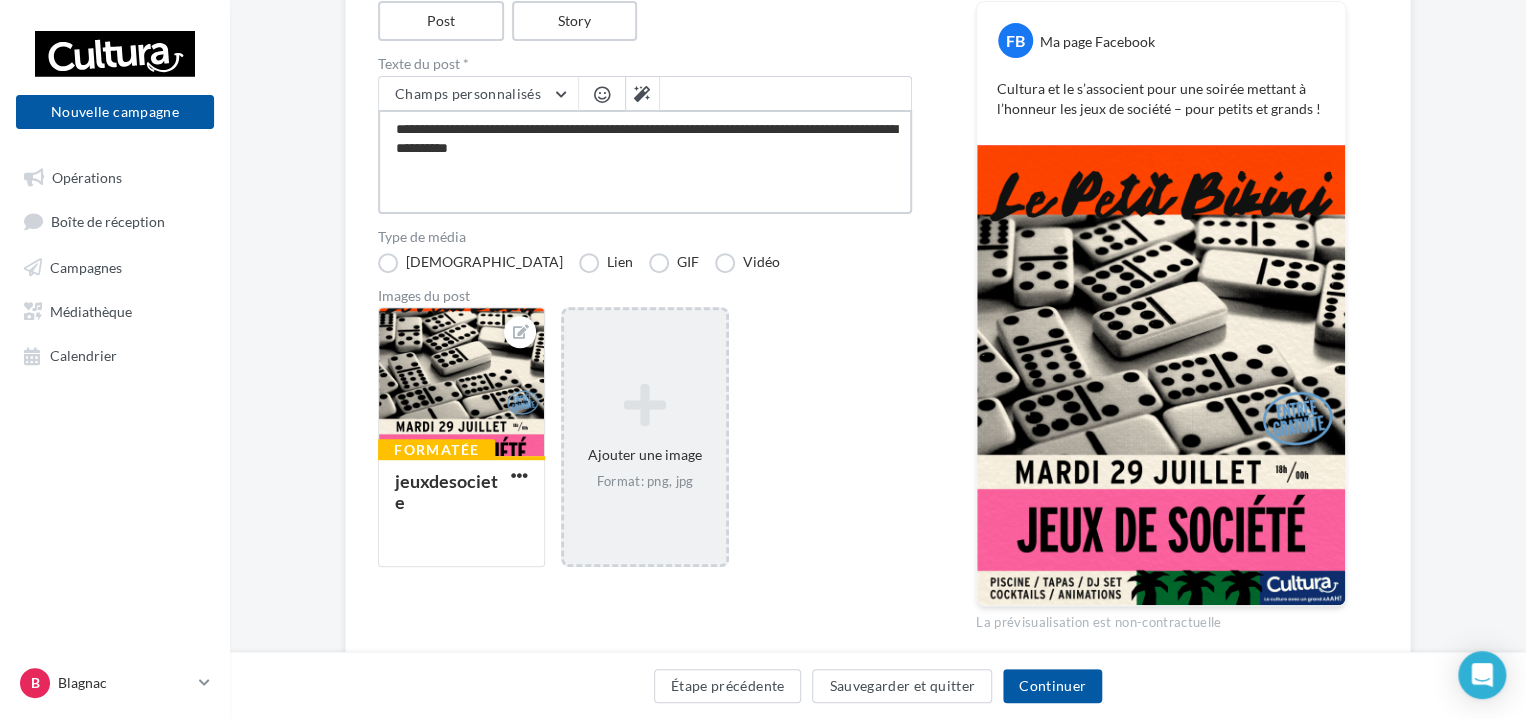 type on "**********" 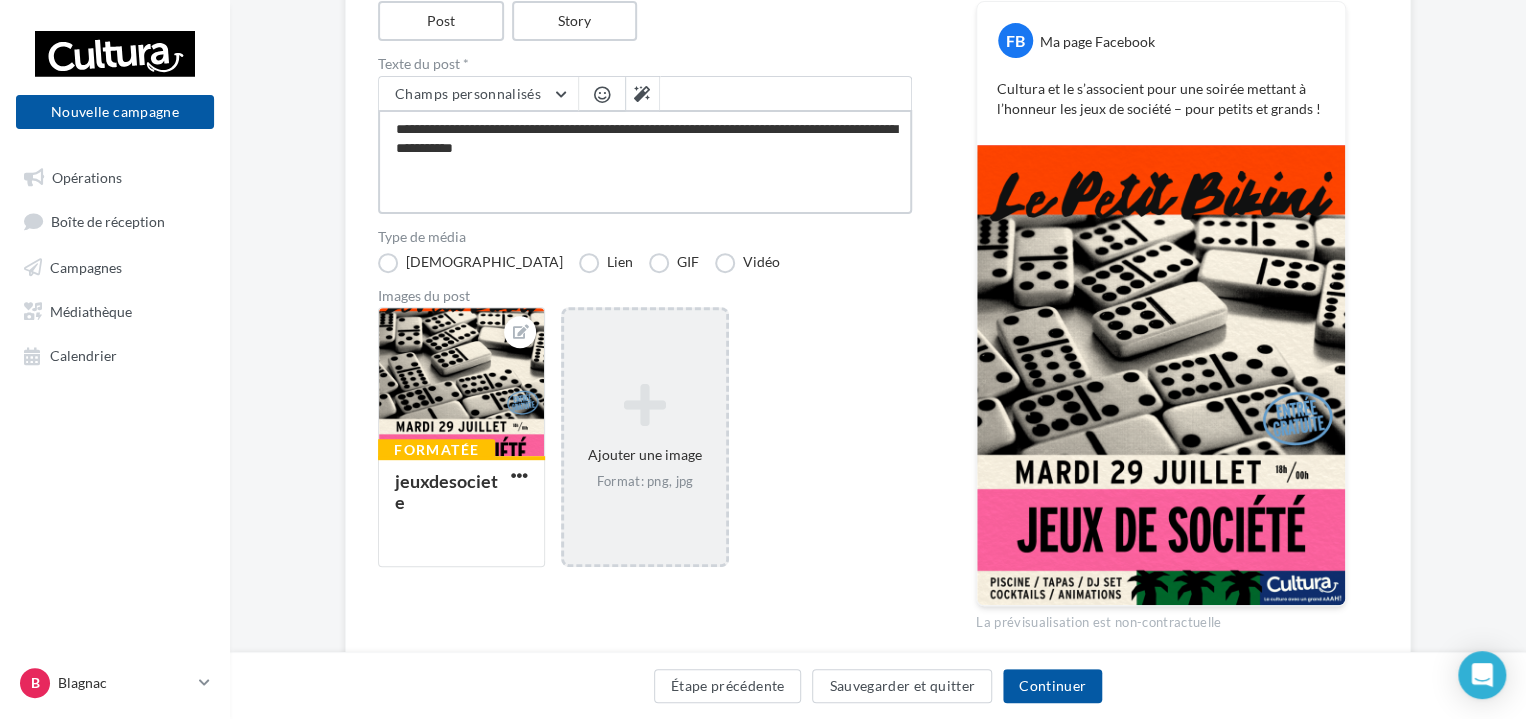 type on "**********" 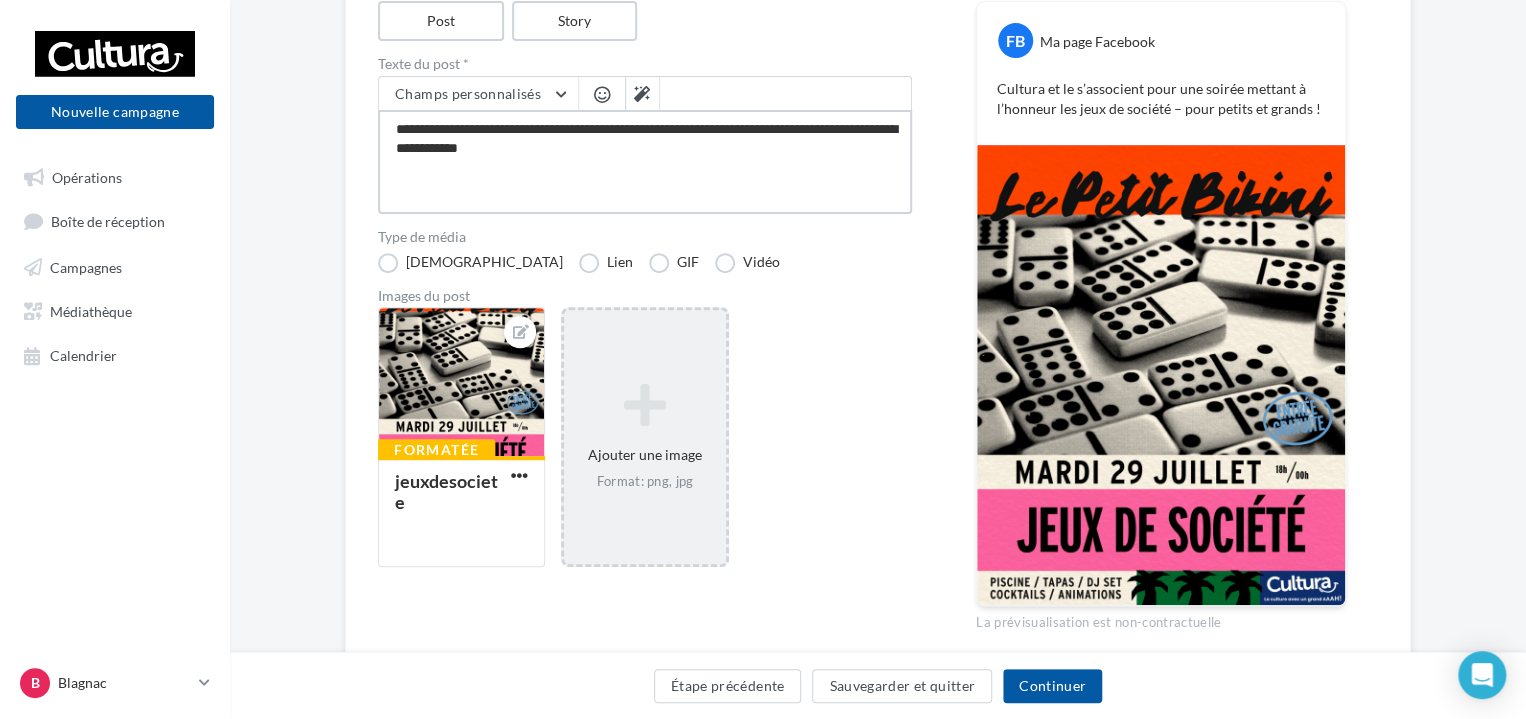 type on "**********" 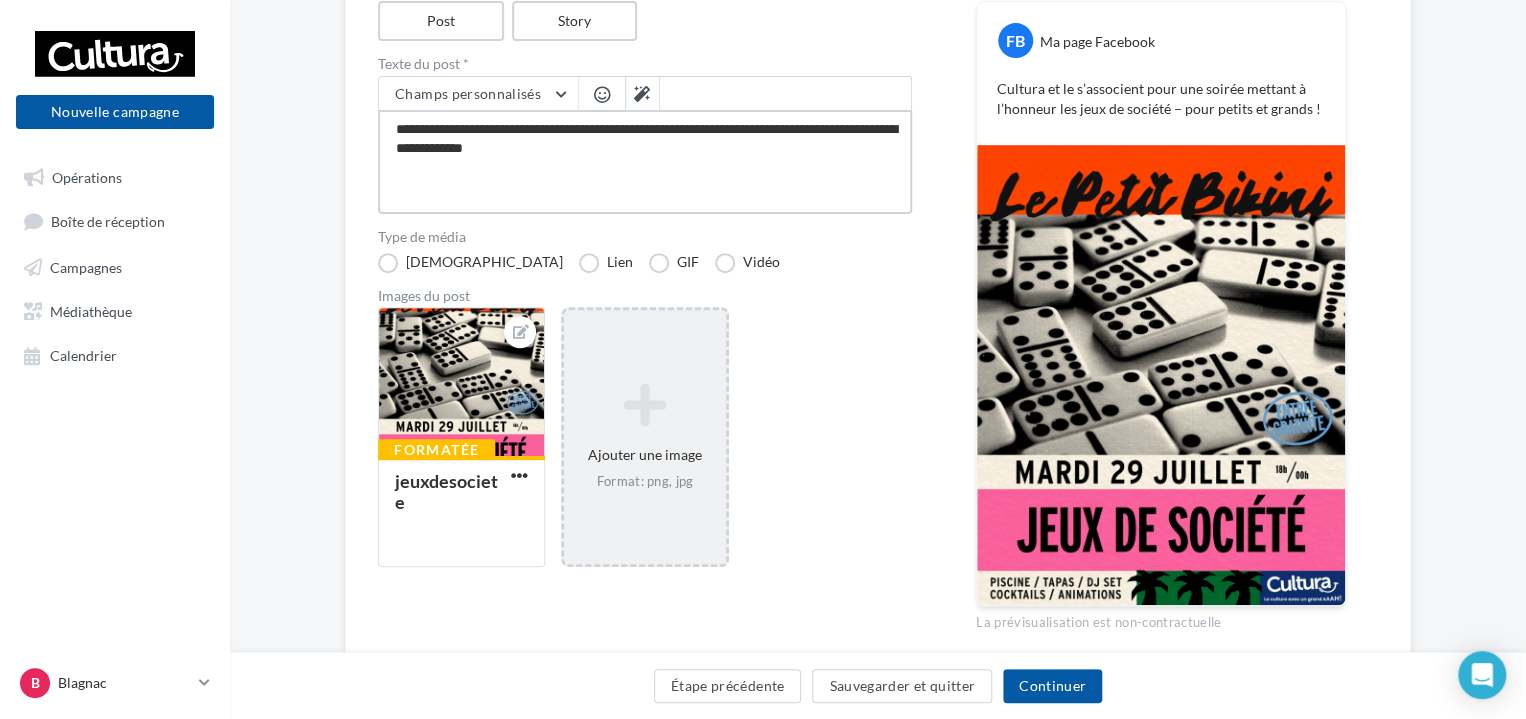type on "**********" 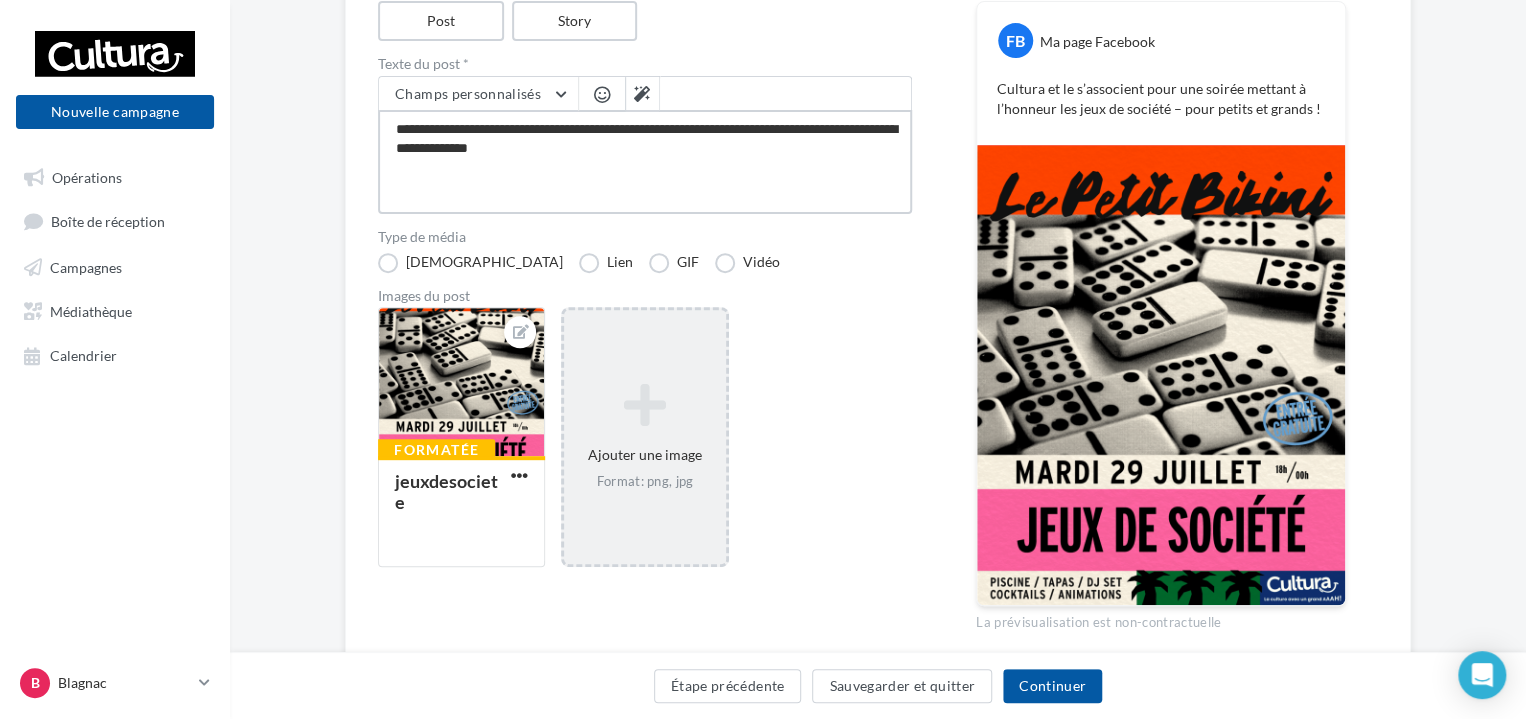 type on "**********" 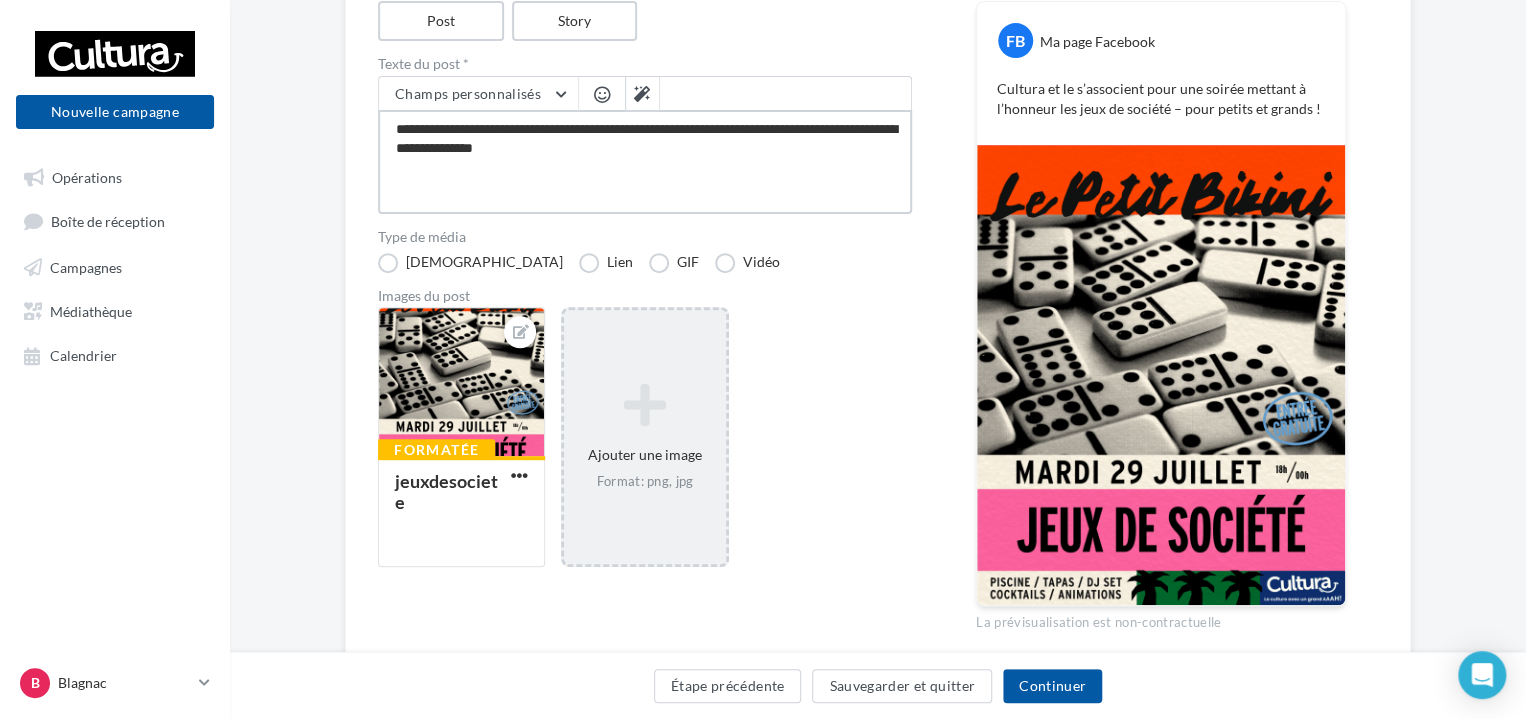 type on "**********" 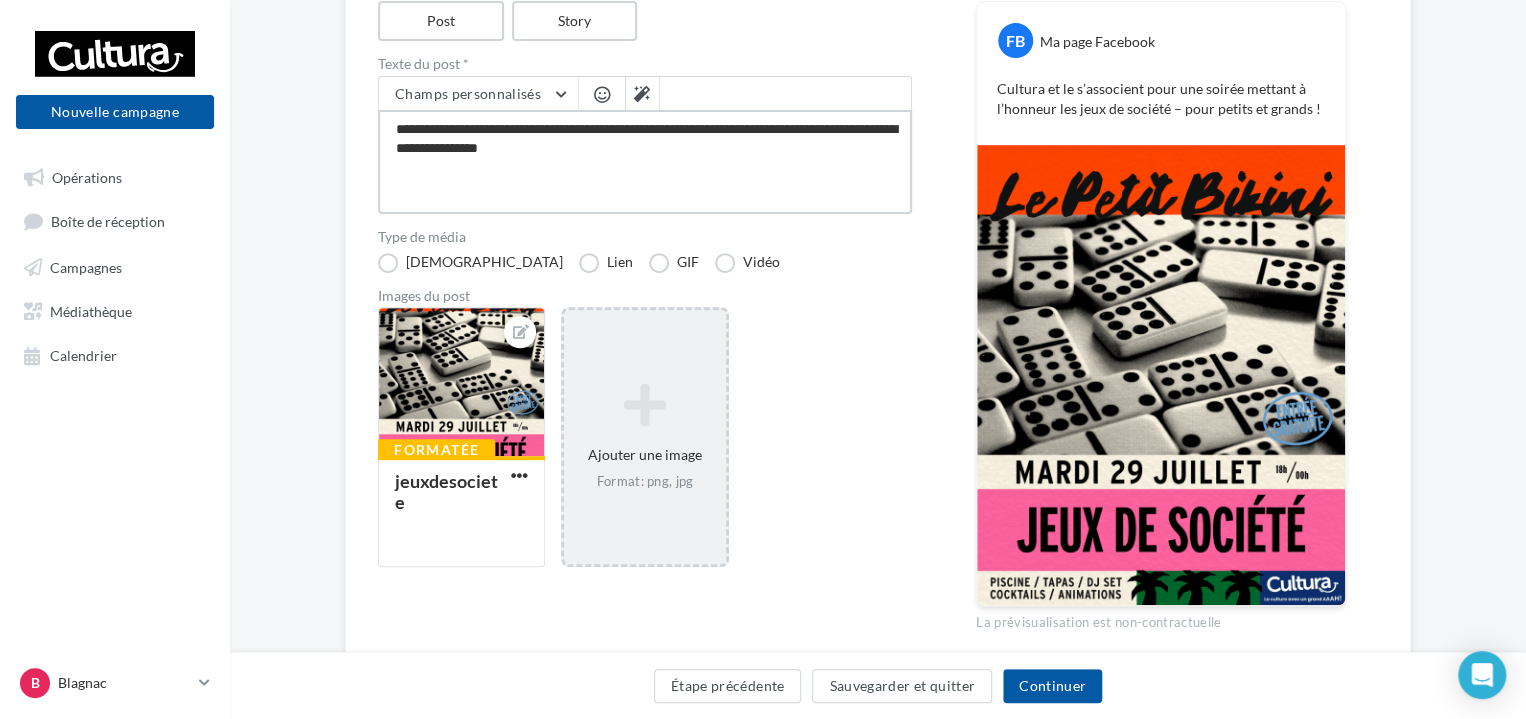 type on "**********" 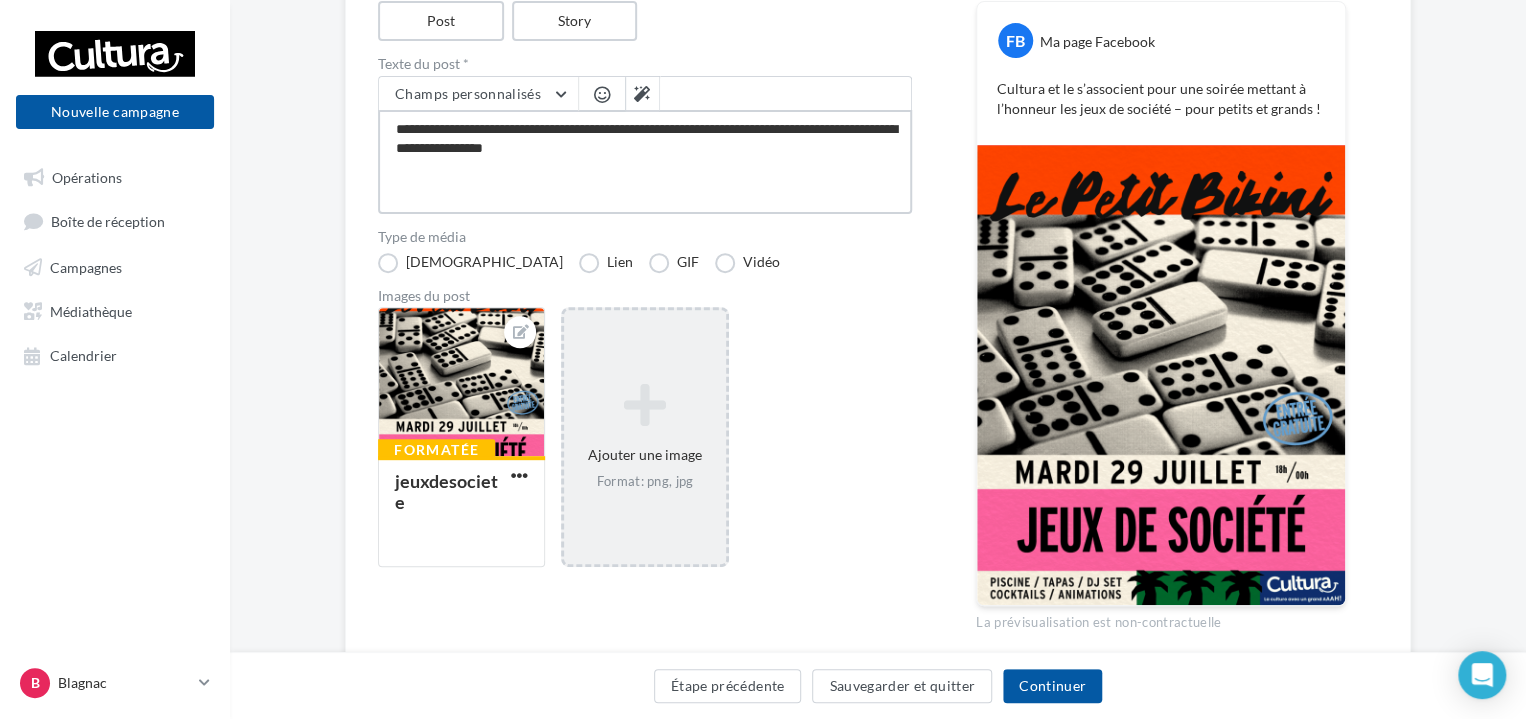 type on "**********" 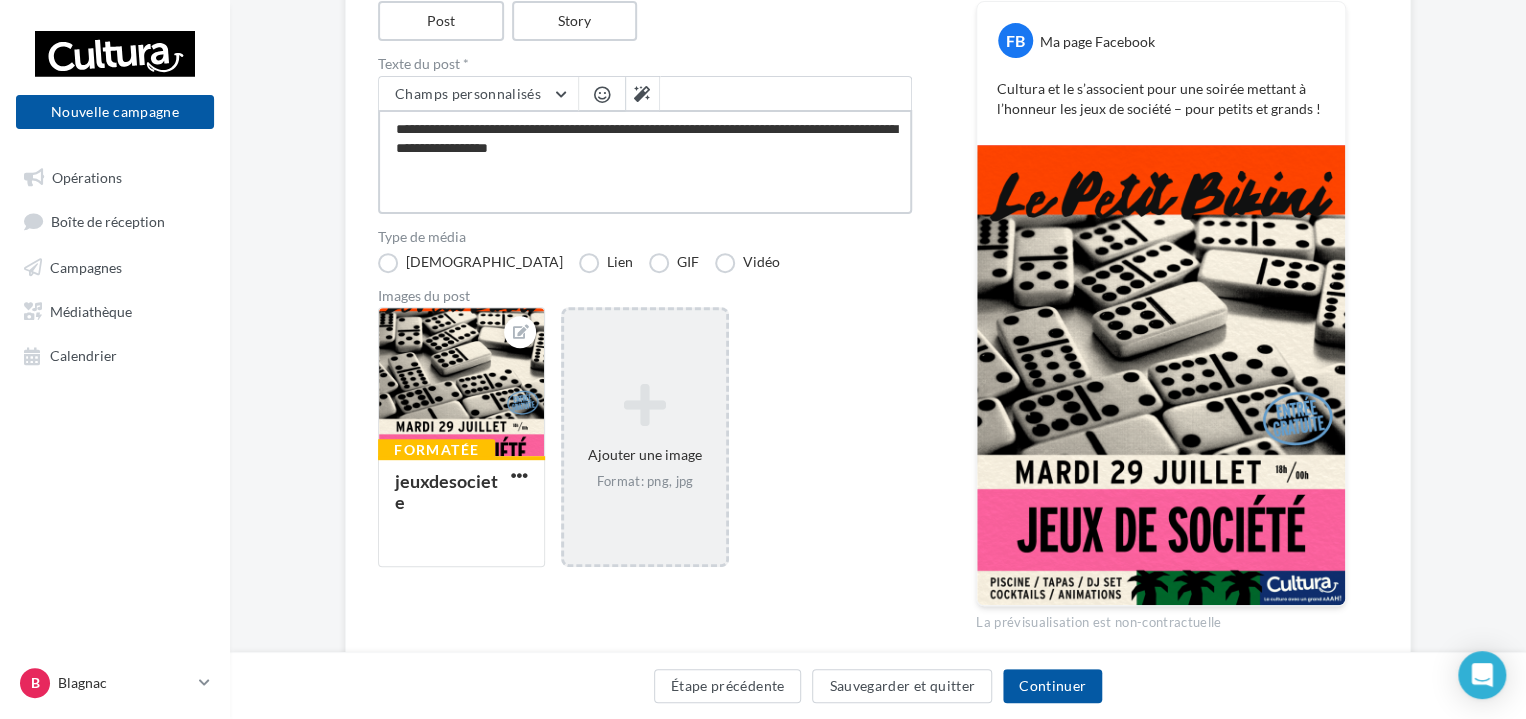 type on "**********" 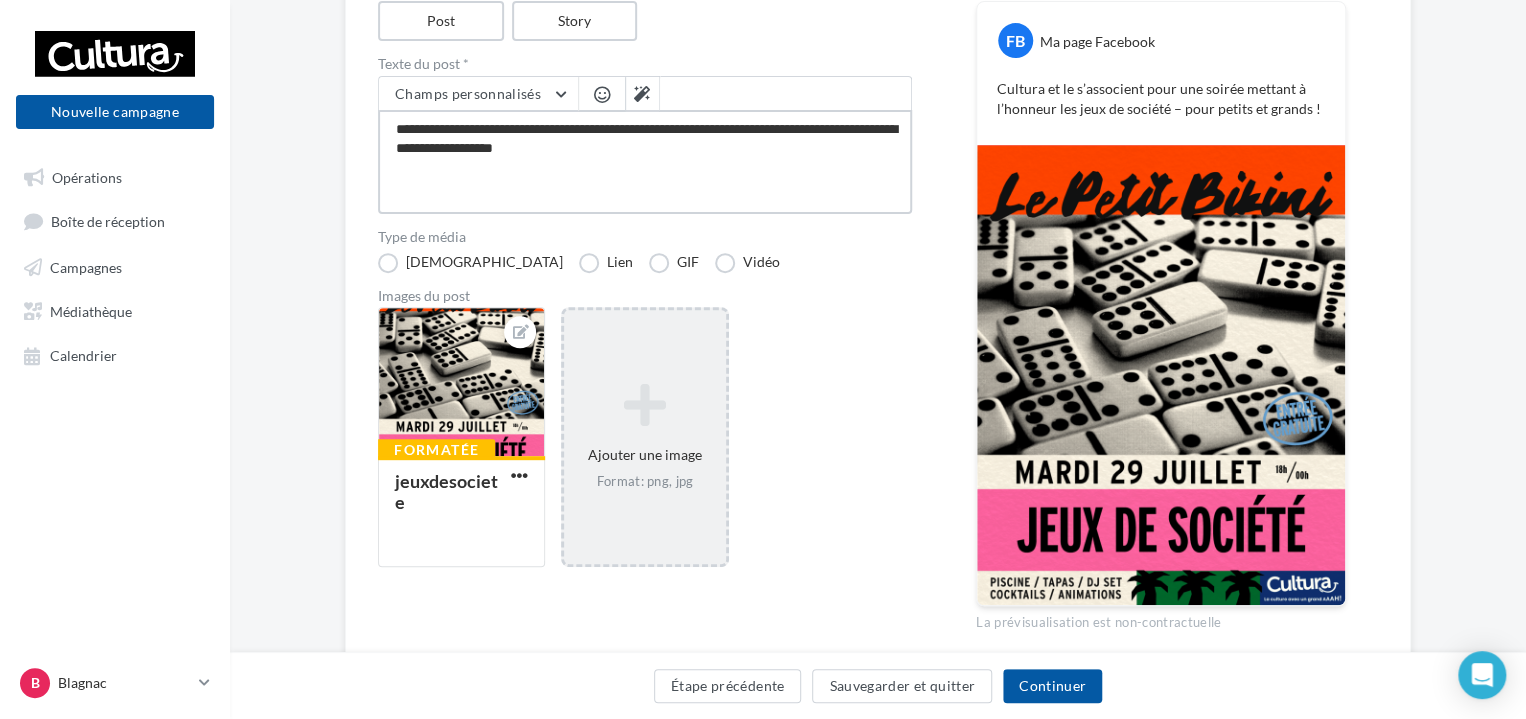 type on "**********" 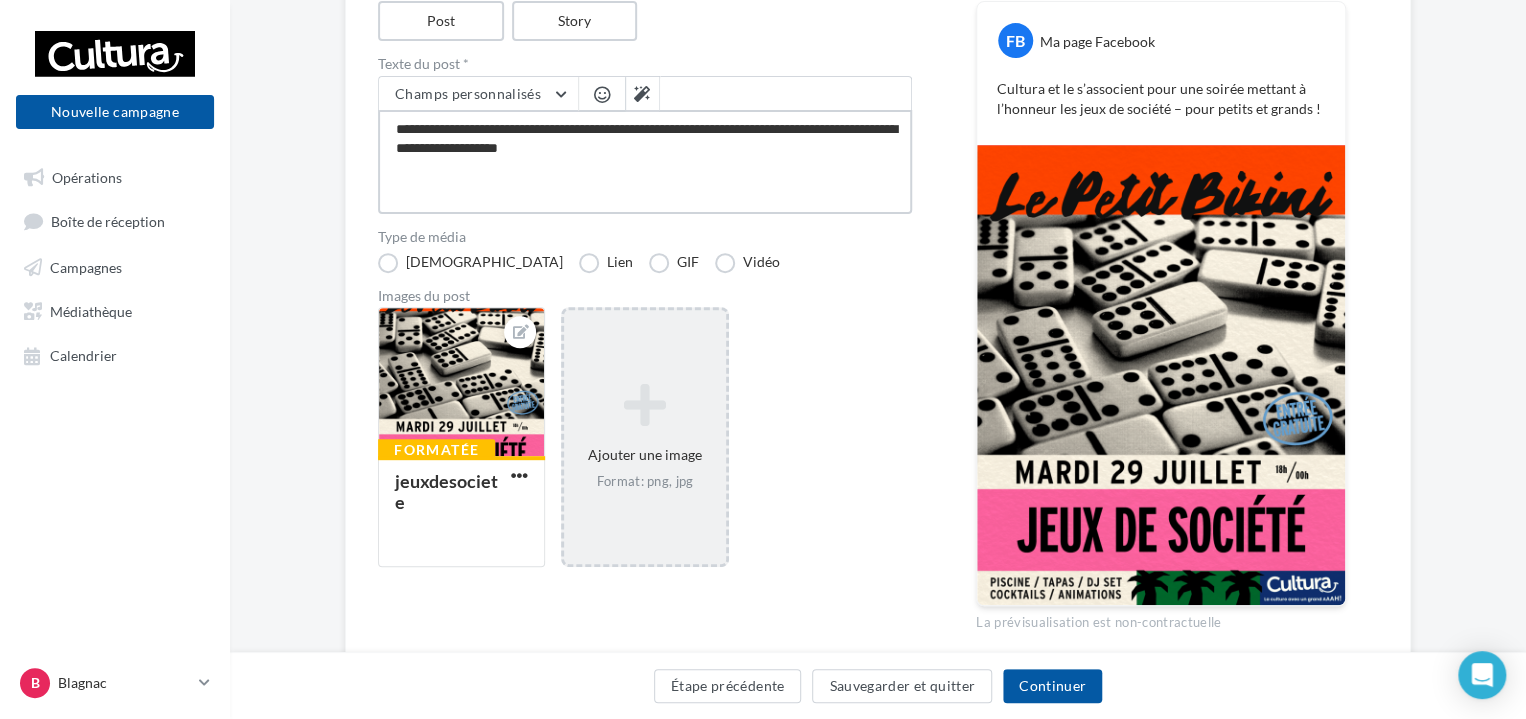 type on "**********" 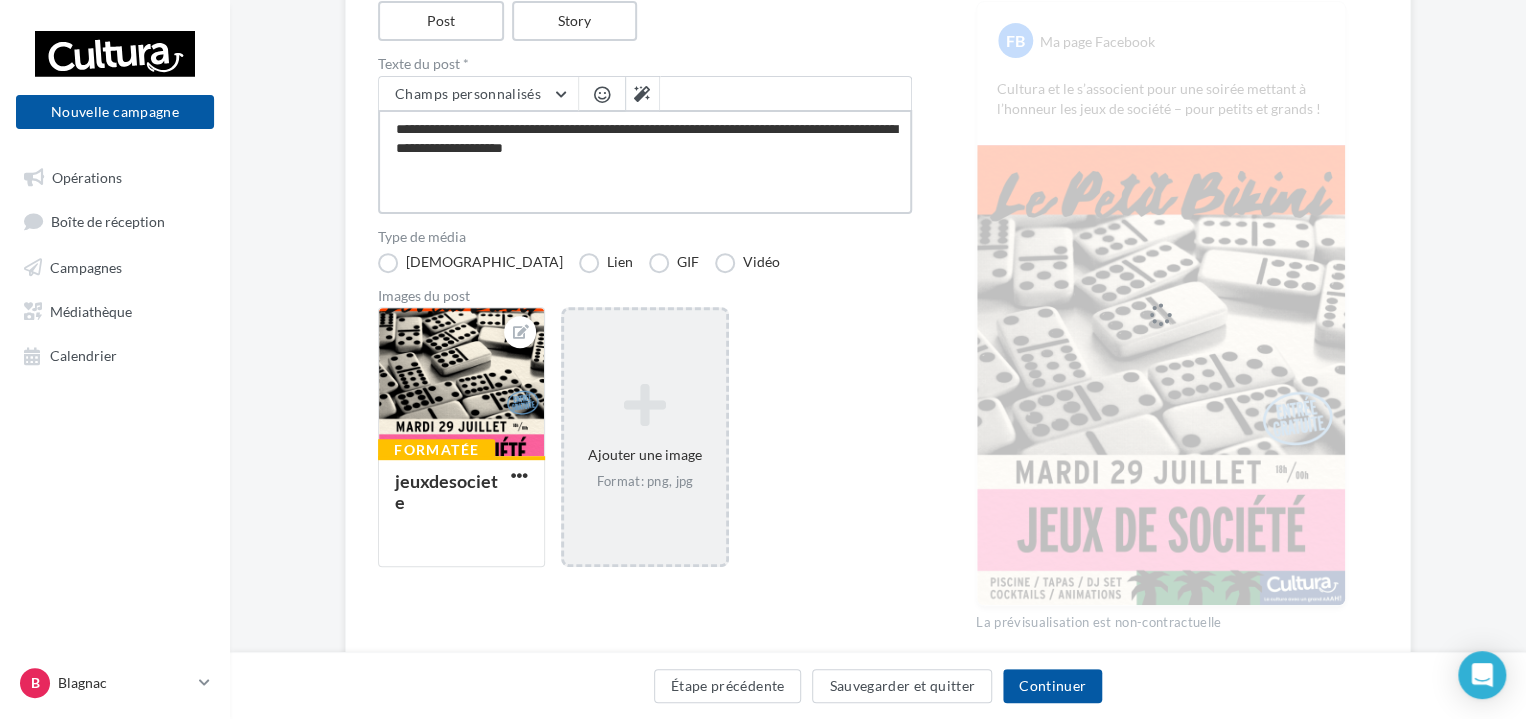 click on "**********" at bounding box center [645, 162] 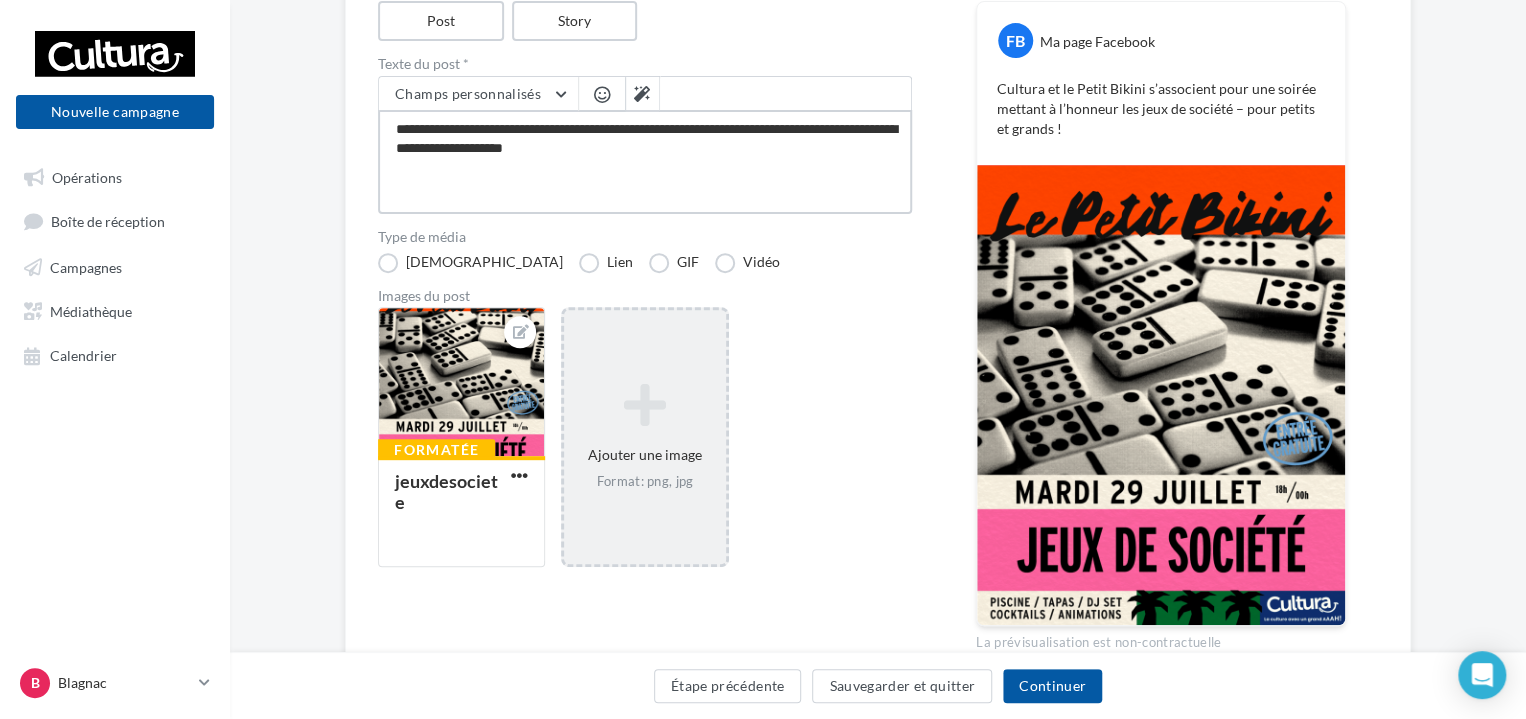 type on "**********" 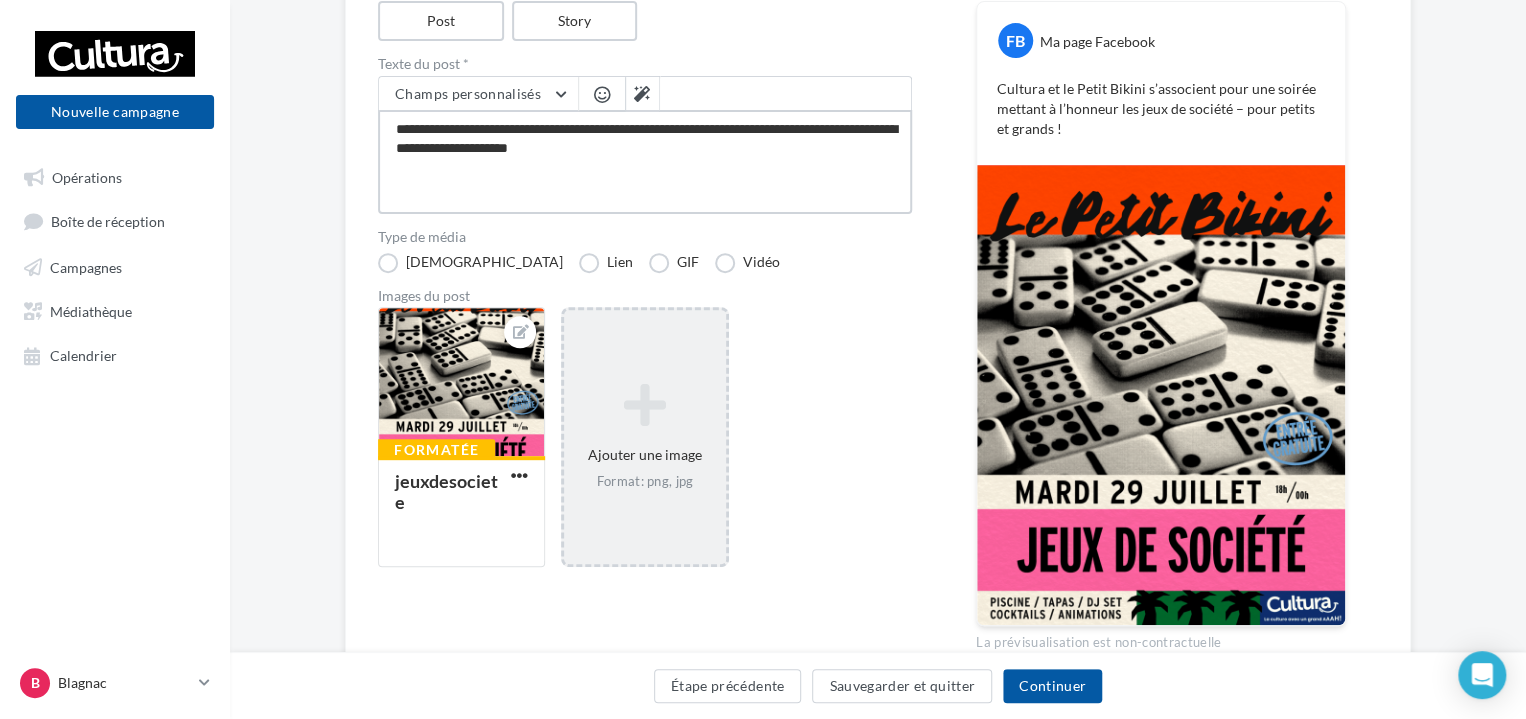 type on "**********" 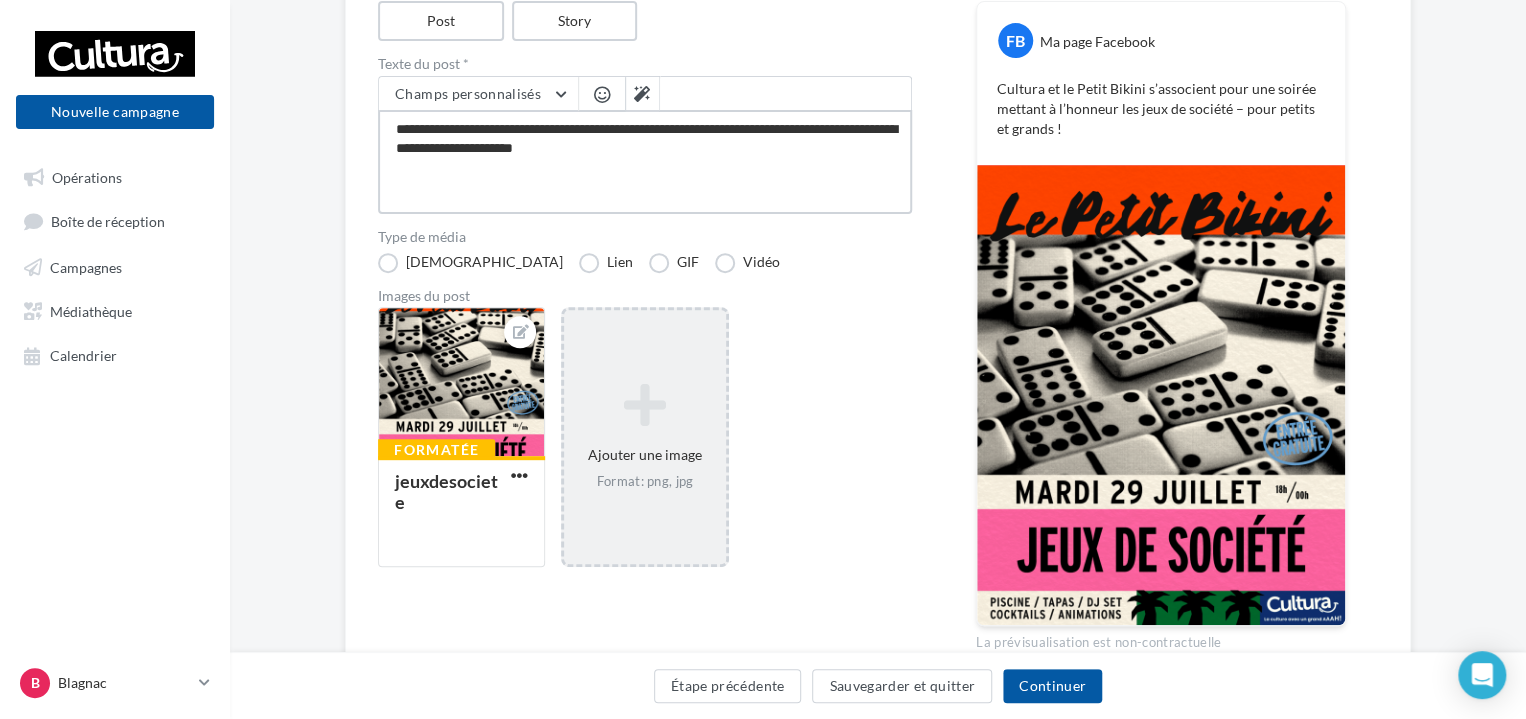 paste on "**********" 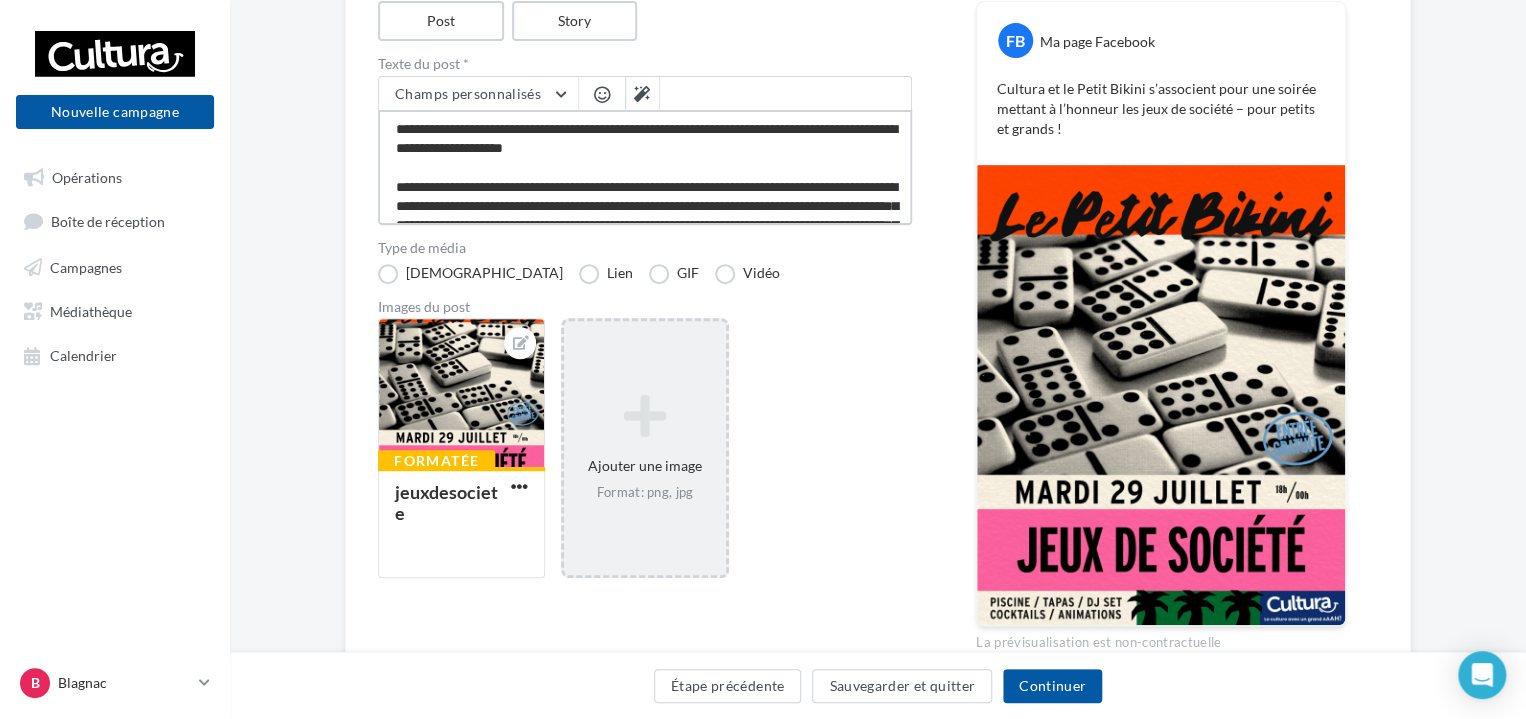 scroll, scrollTop: 29, scrollLeft: 0, axis: vertical 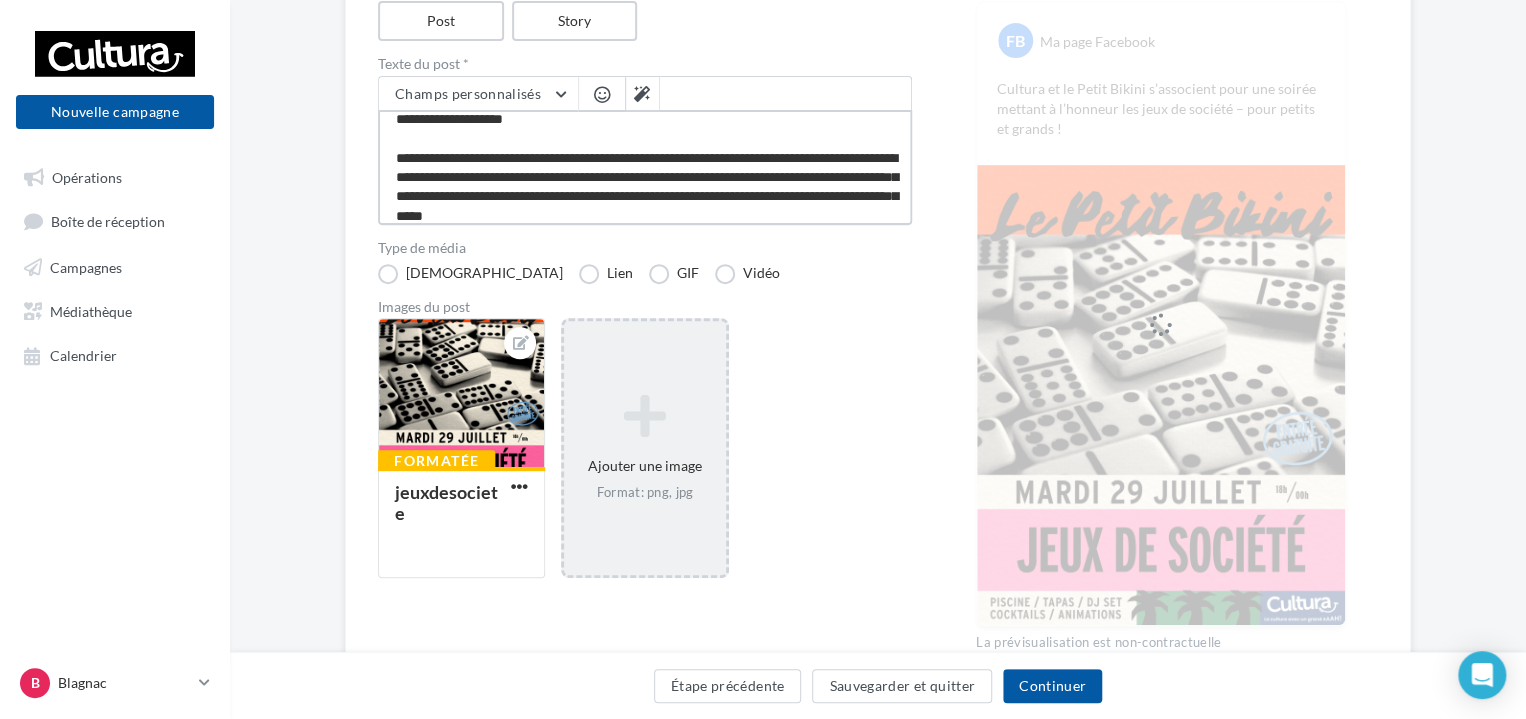 click on "**********" at bounding box center [645, 167] 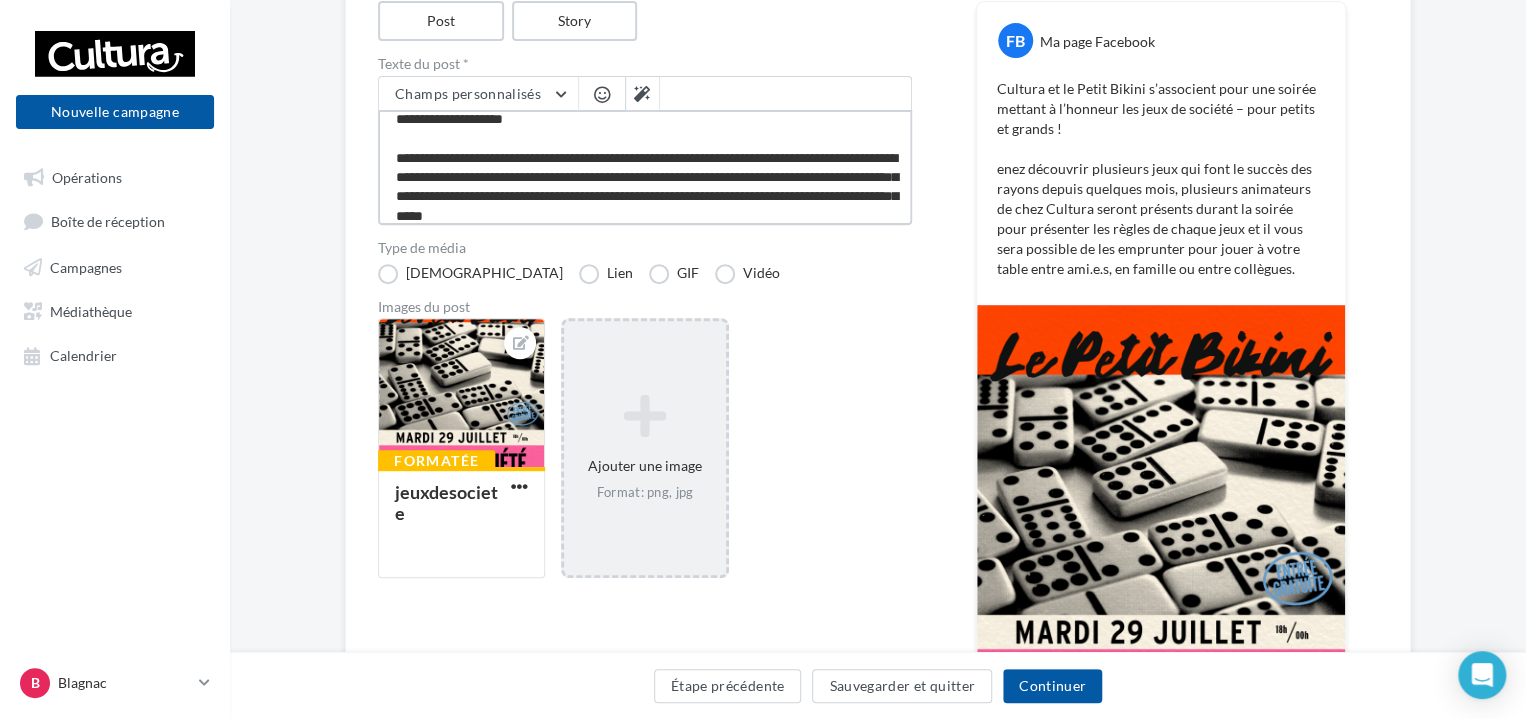 click on "**********" at bounding box center (645, 167) 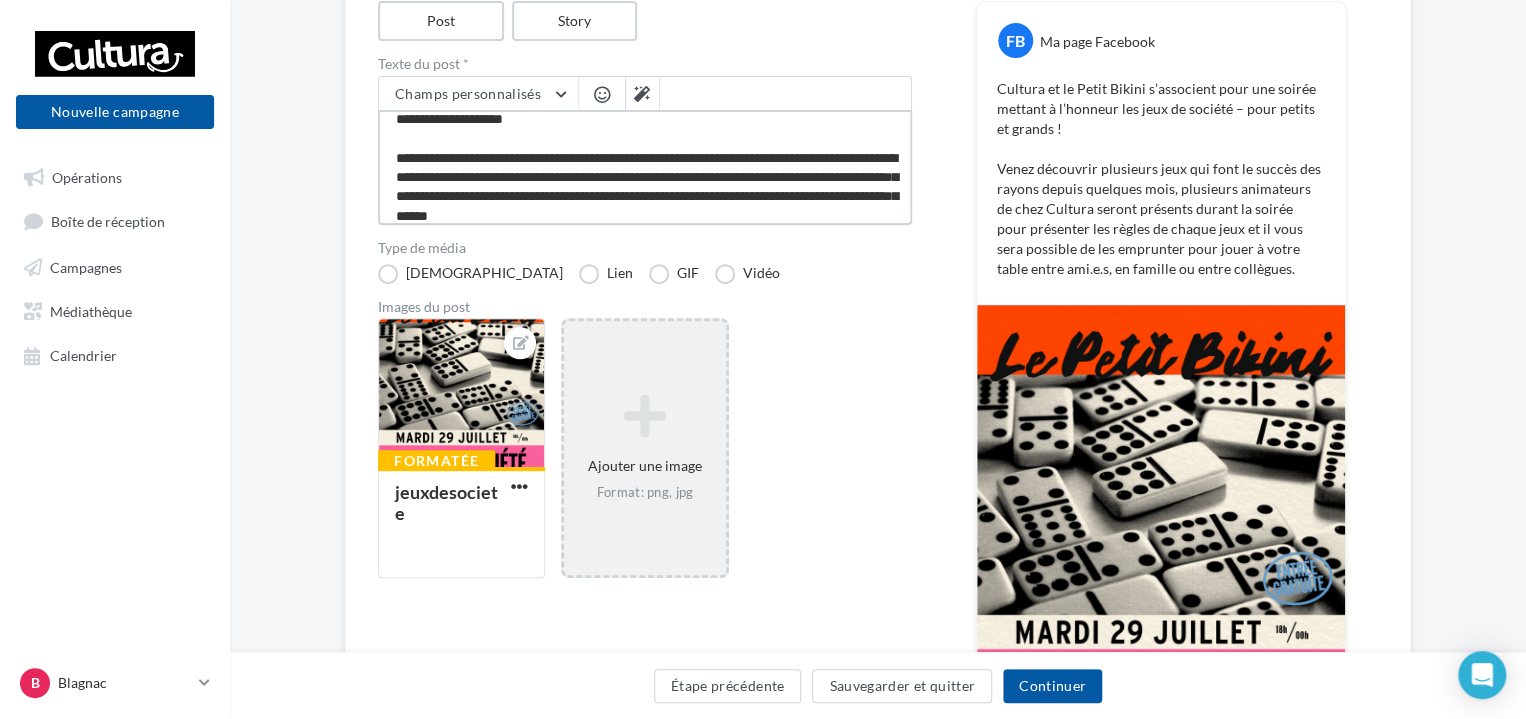 scroll, scrollTop: 38, scrollLeft: 0, axis: vertical 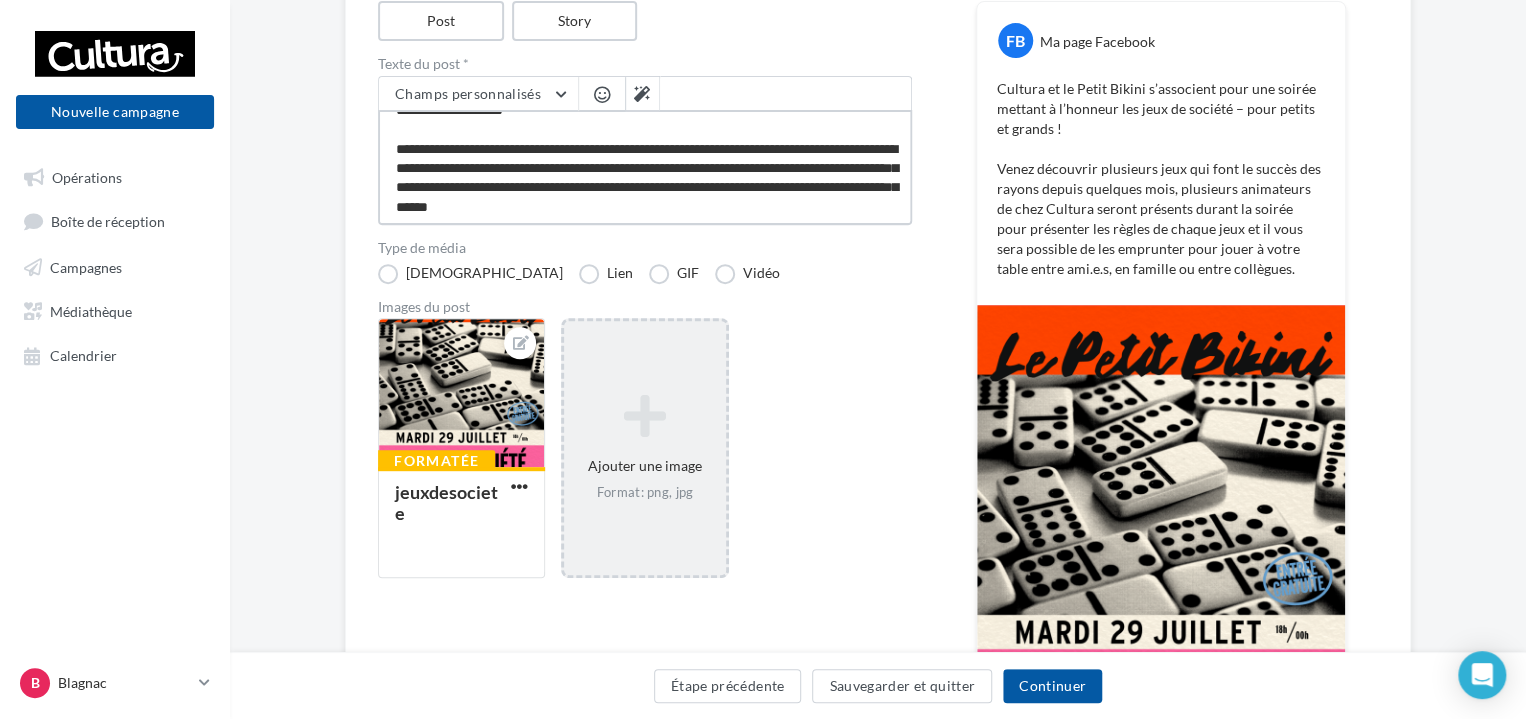 click on "**********" at bounding box center [645, 167] 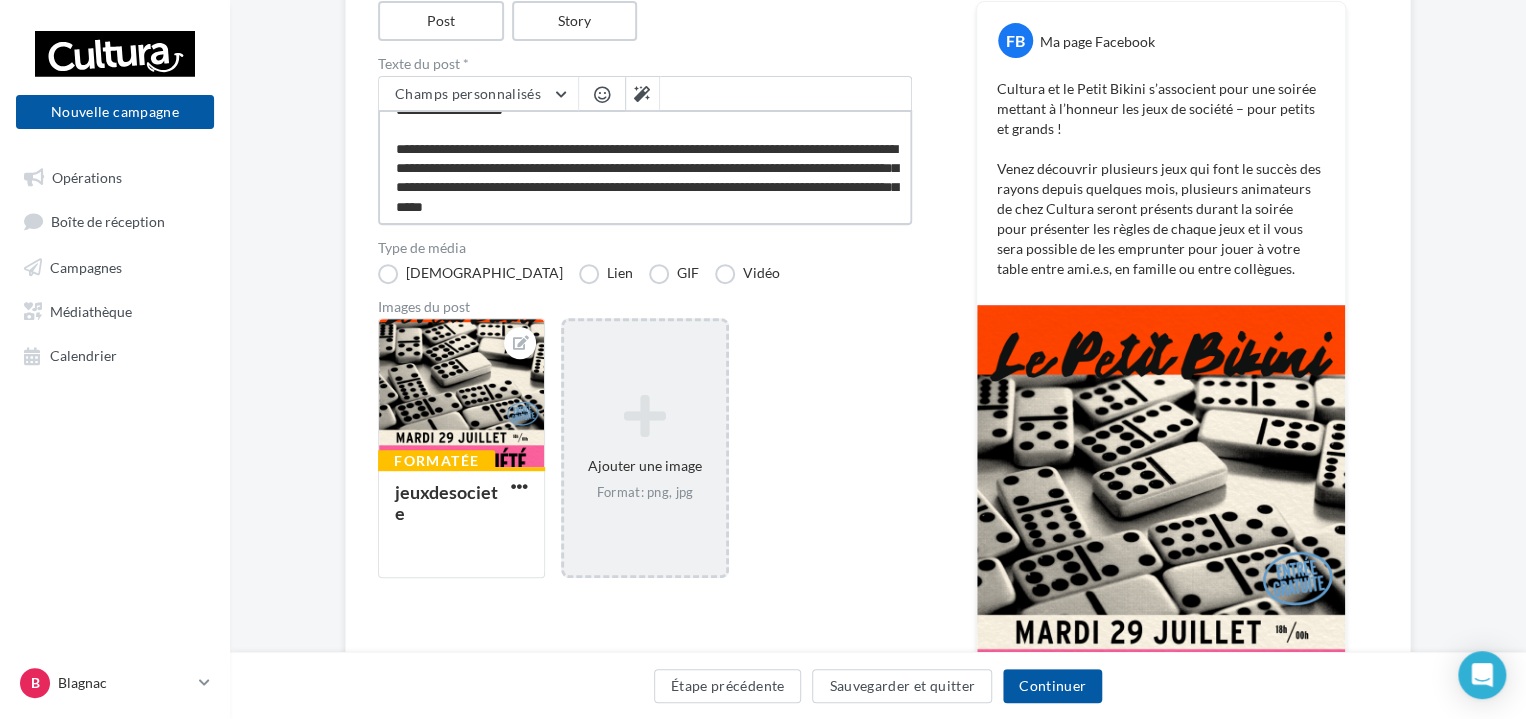 type on "**********" 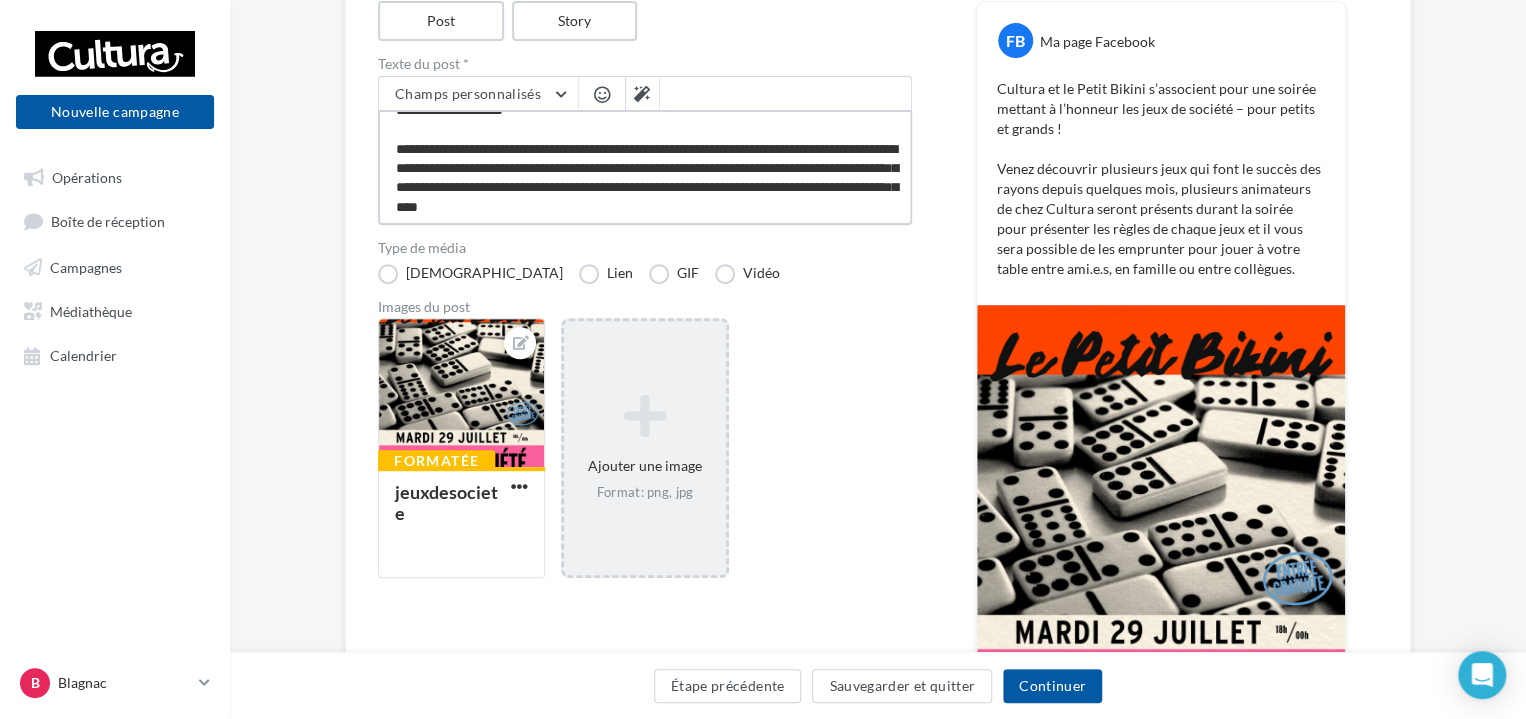 type on "**********" 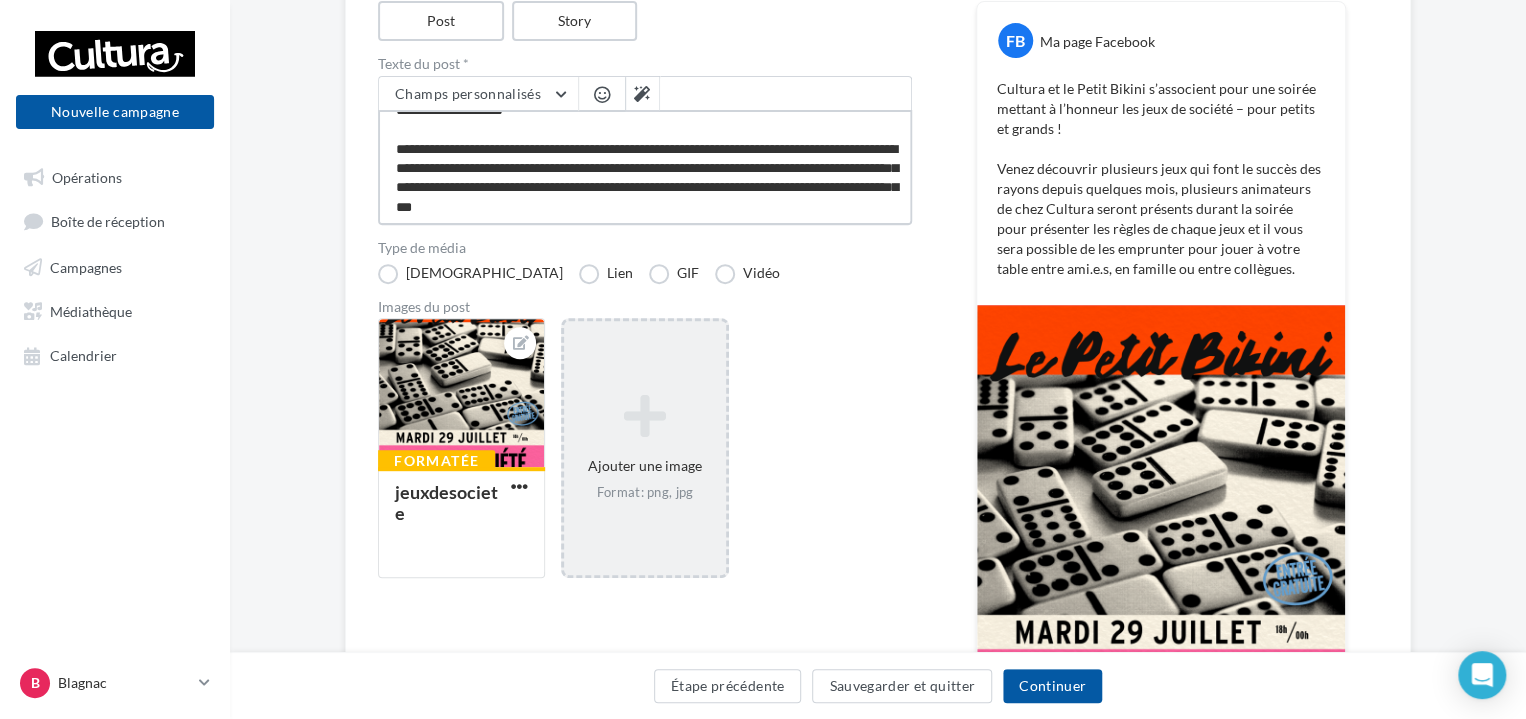 type on "**********" 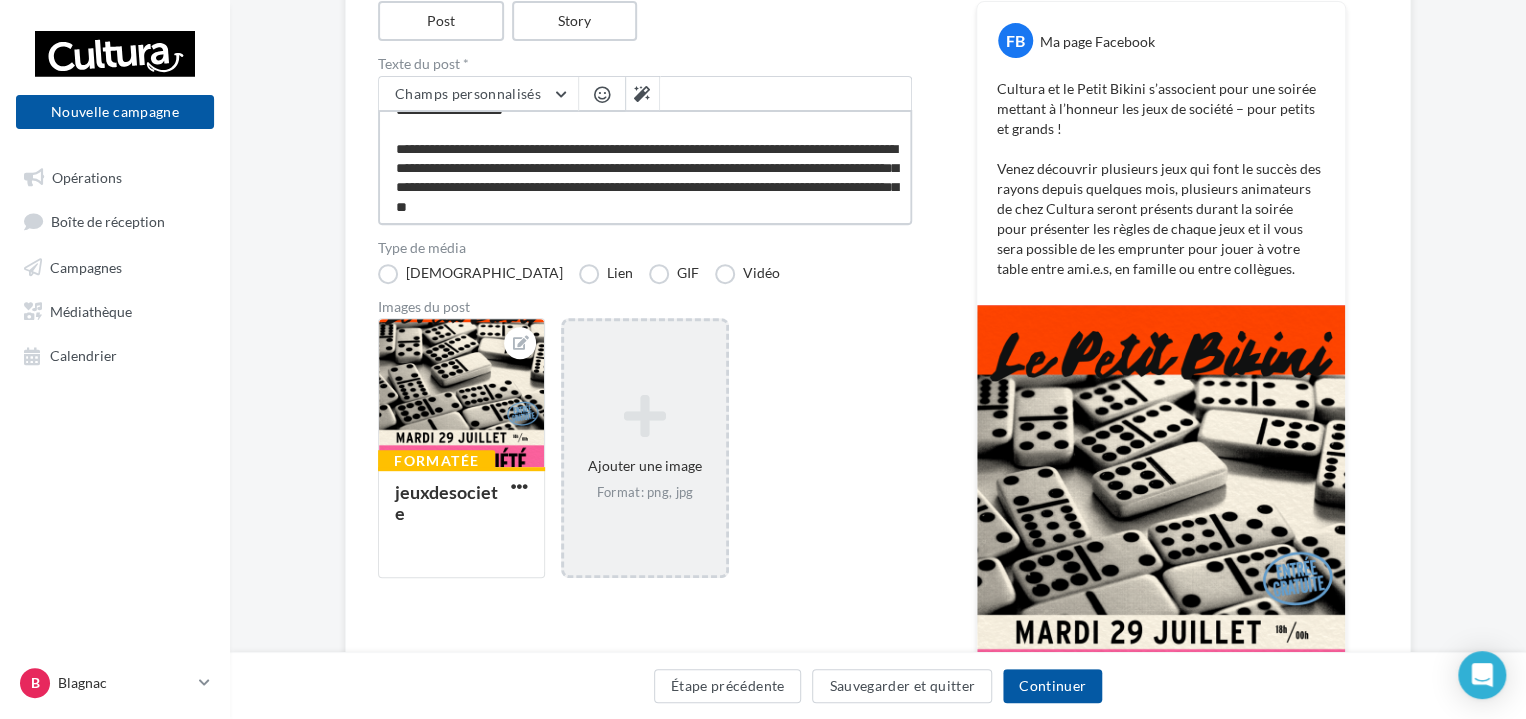 type on "**********" 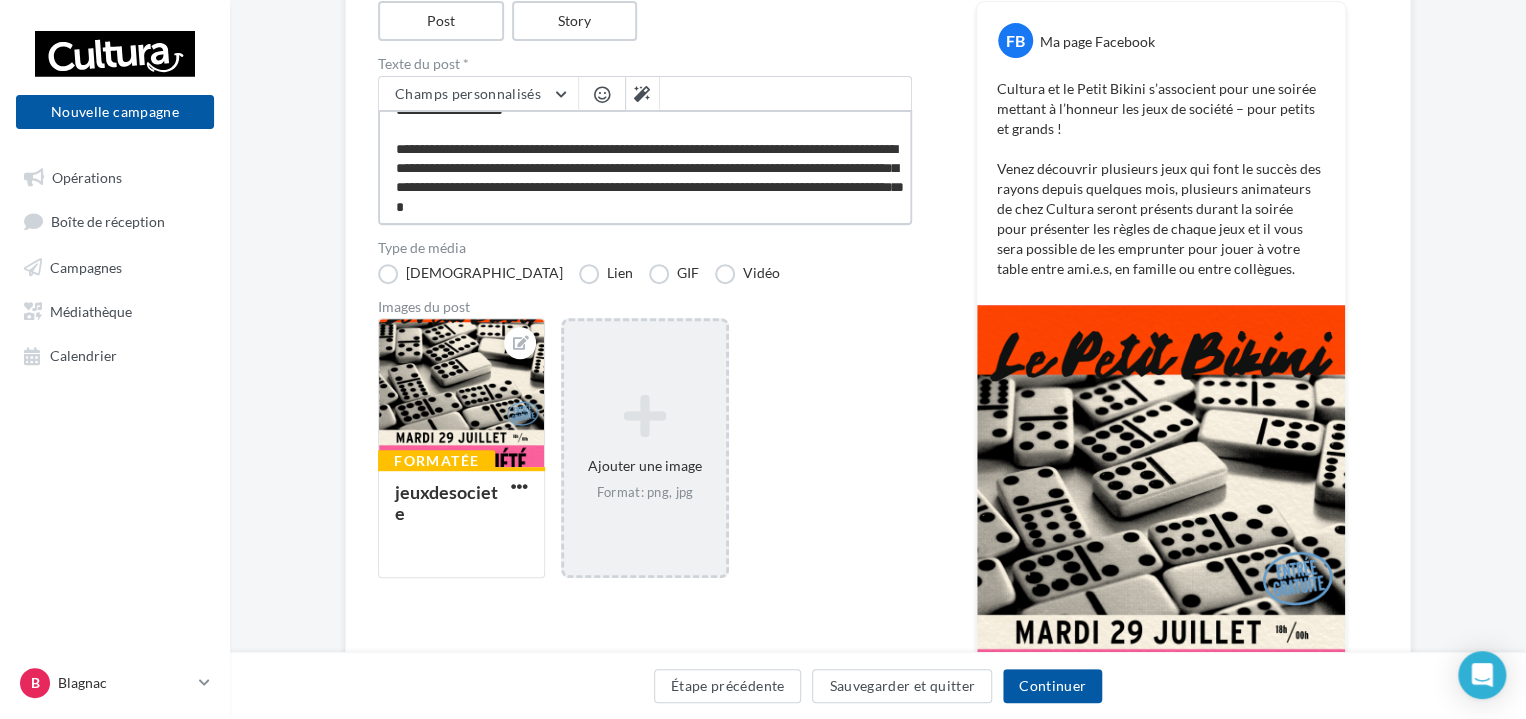 type on "**********" 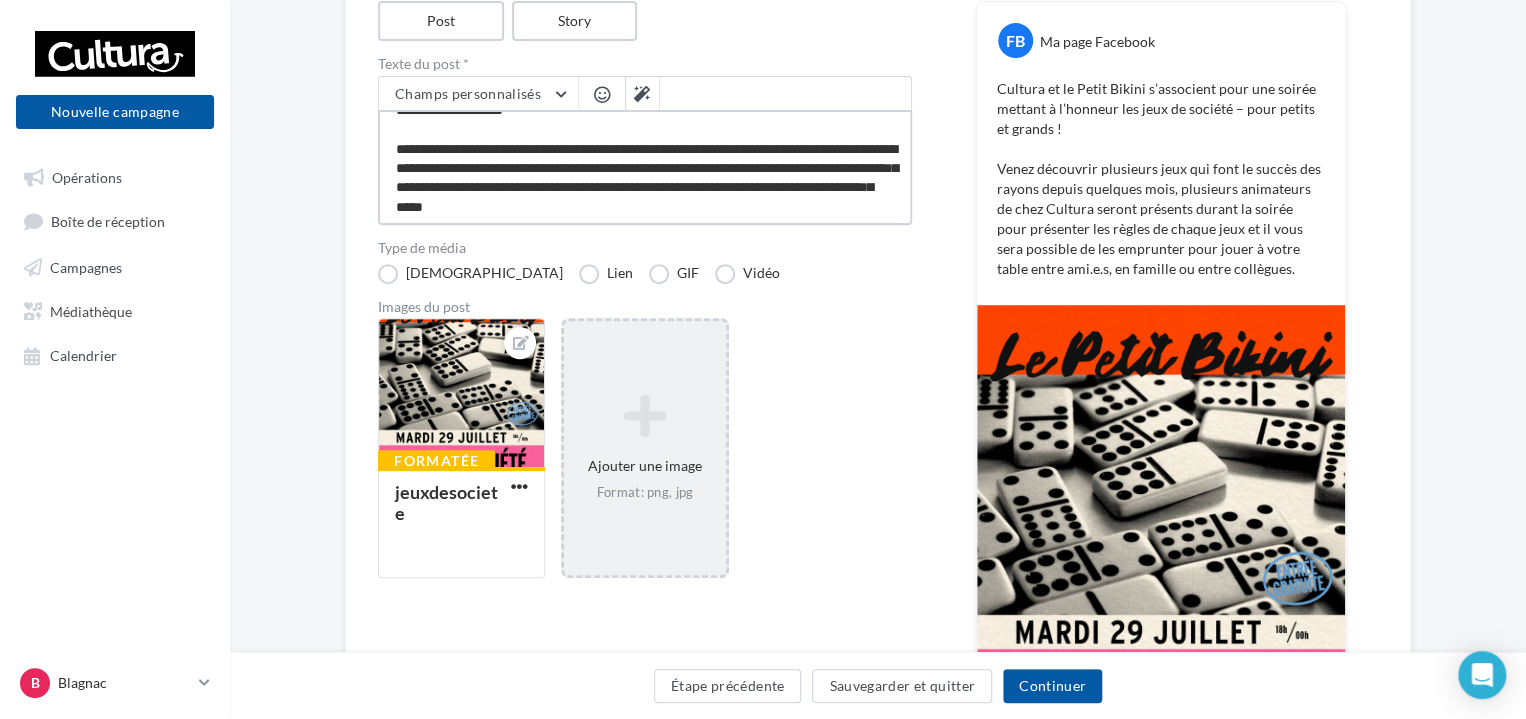 type on "**********" 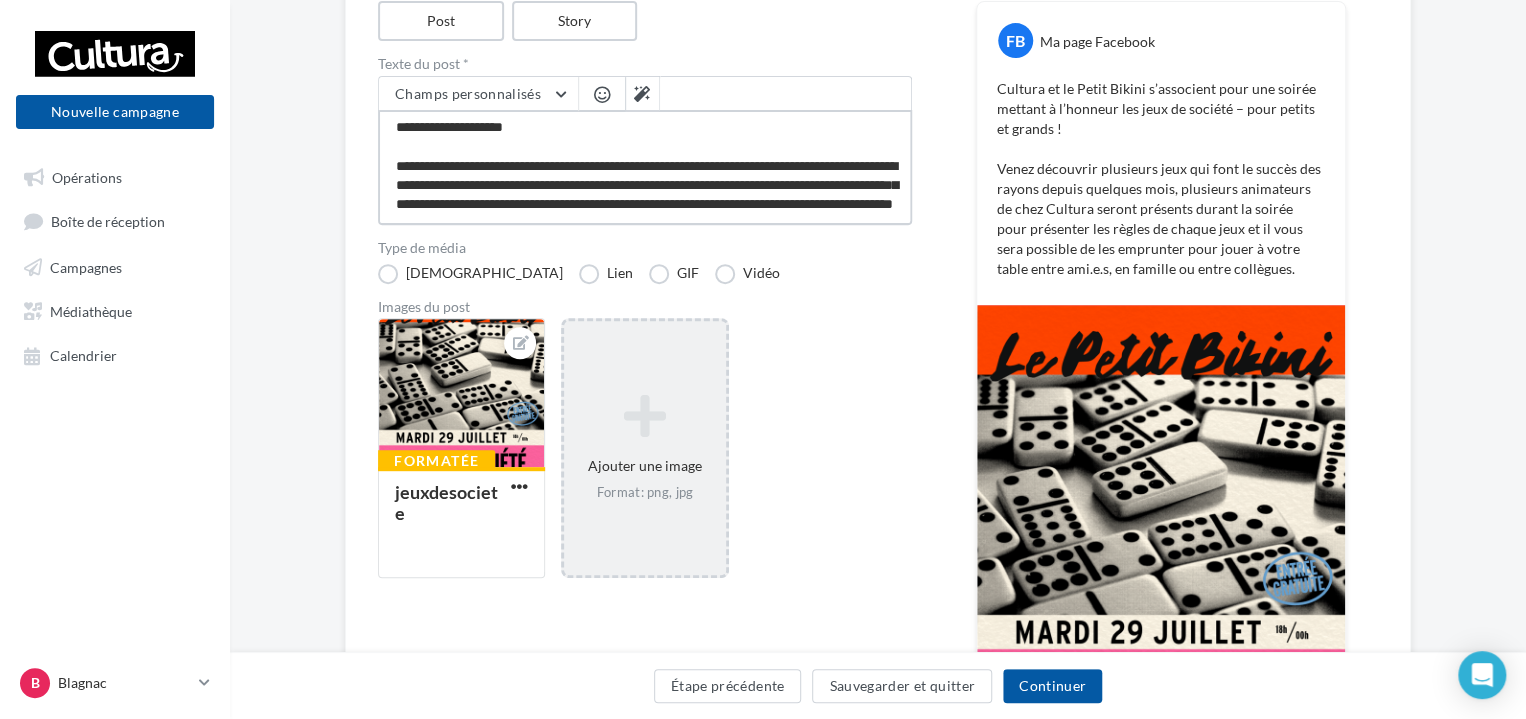 type on "**********" 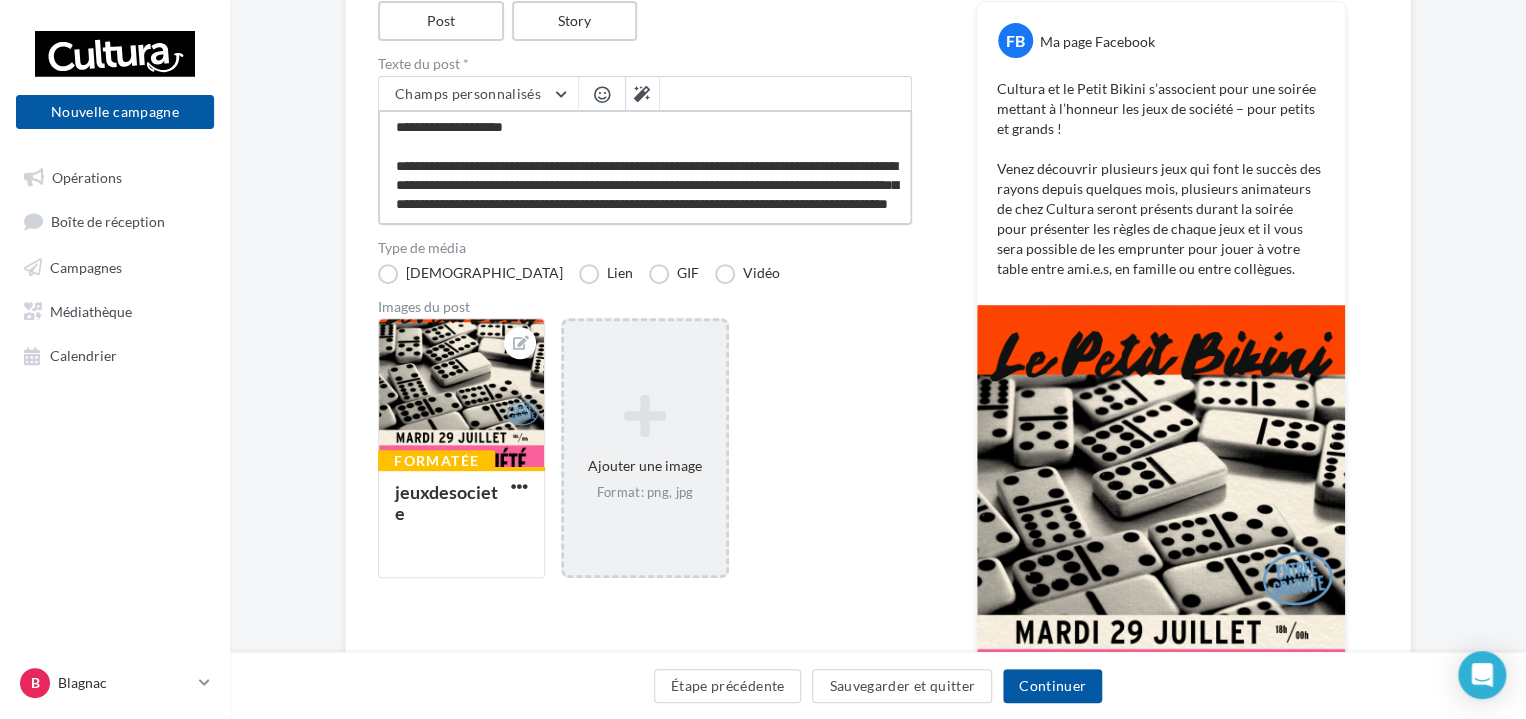 type on "**********" 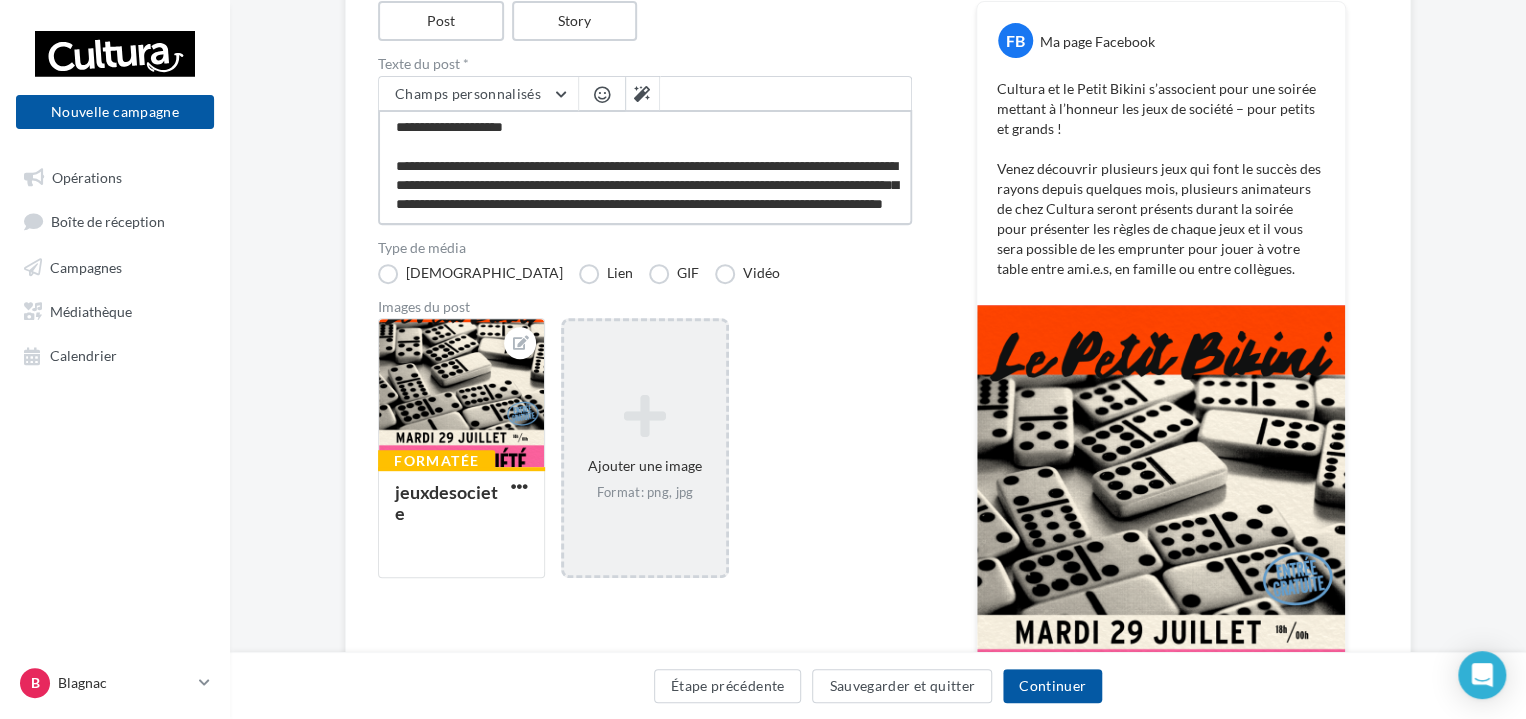 type on "**********" 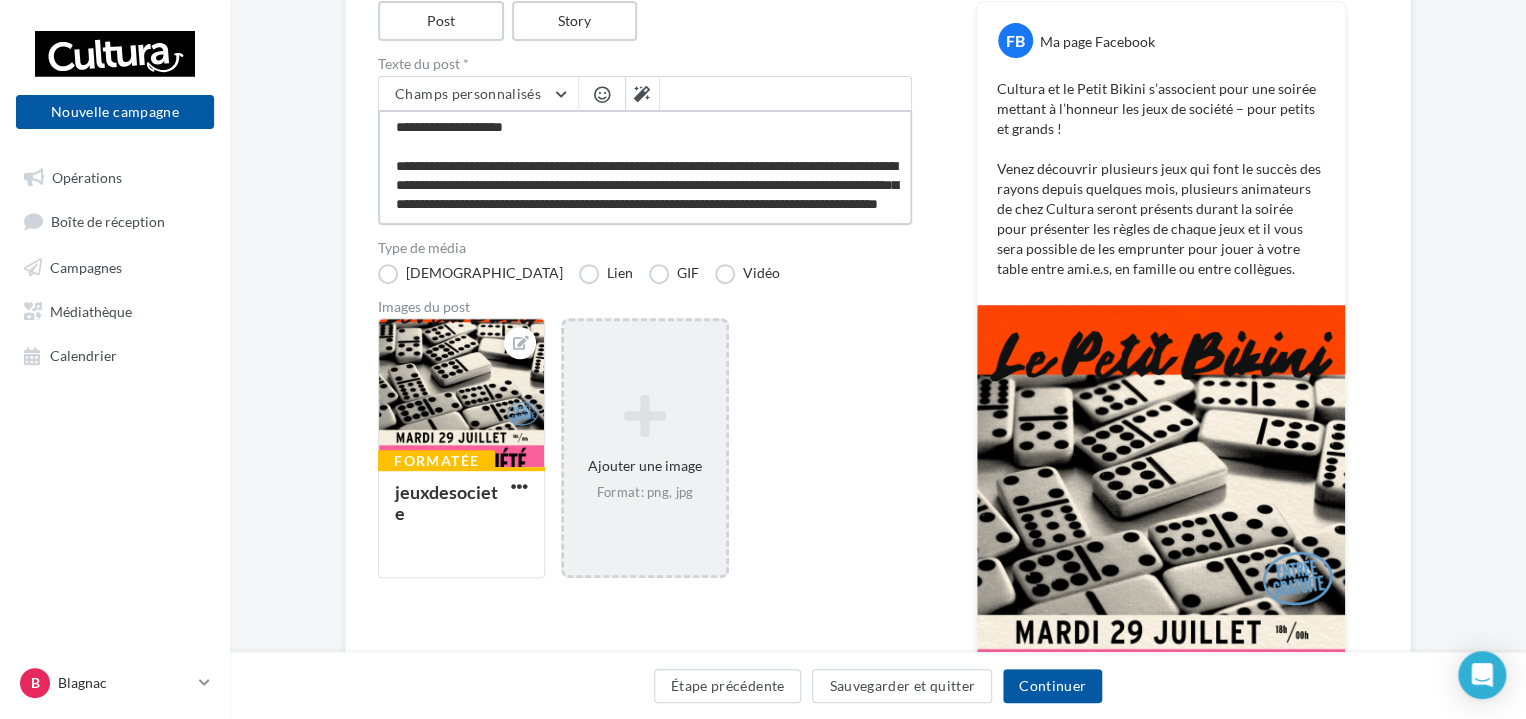 type on "**********" 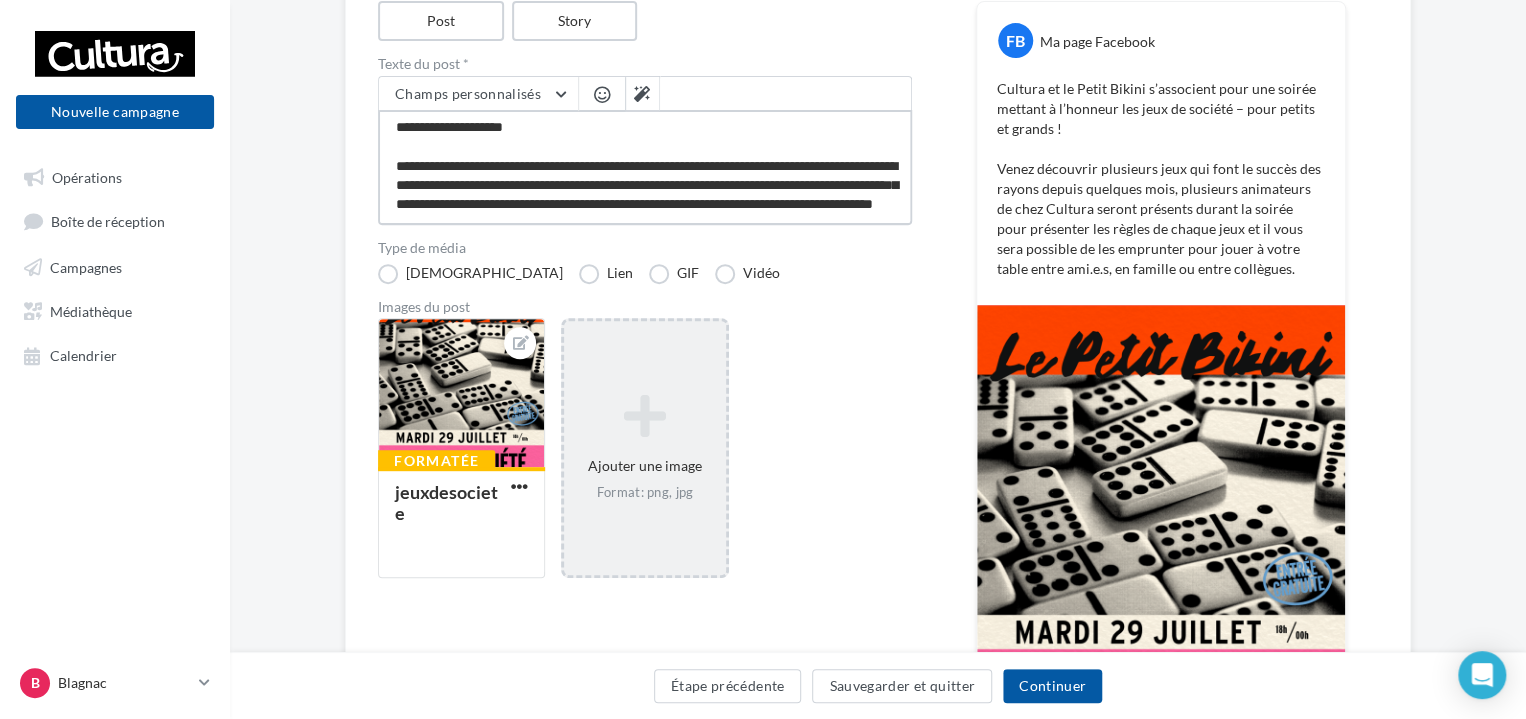 type on "**********" 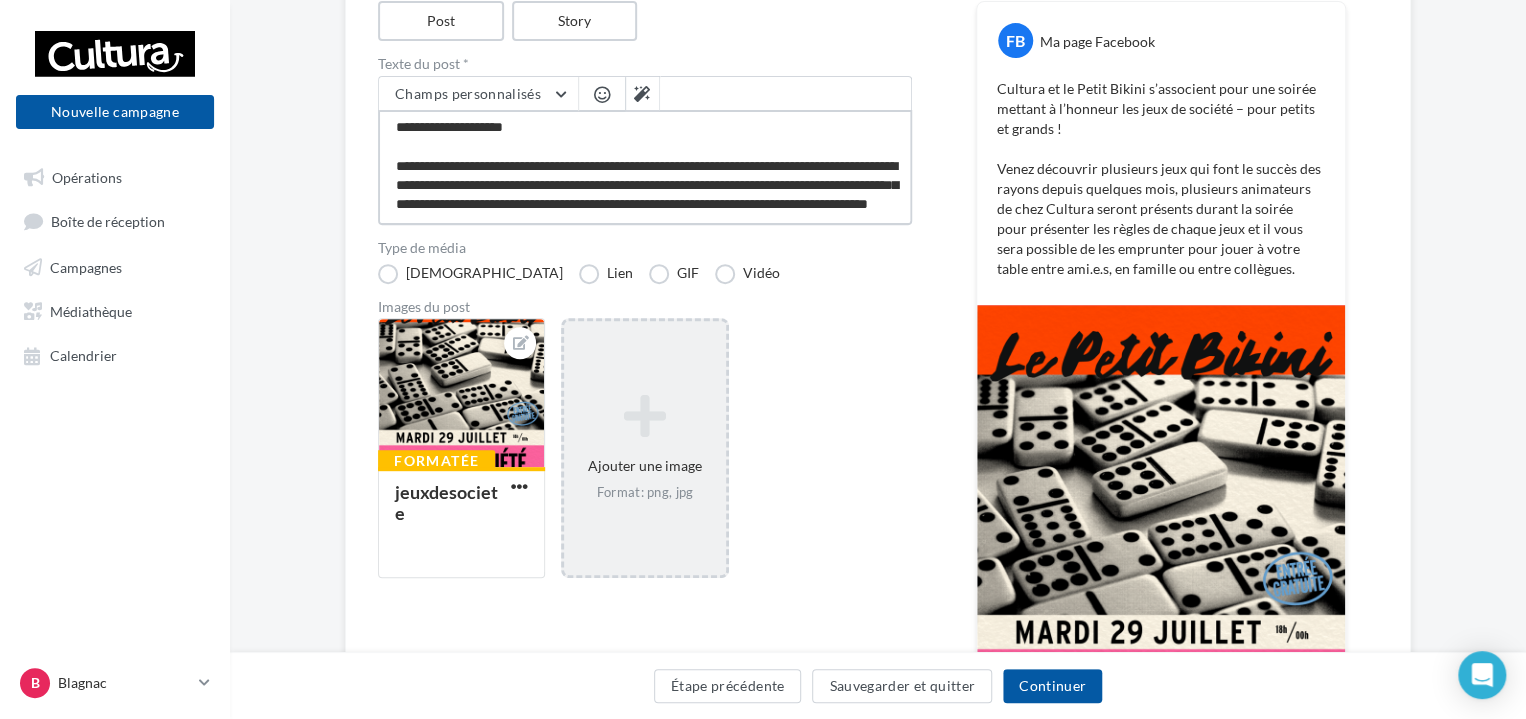 type on "**********" 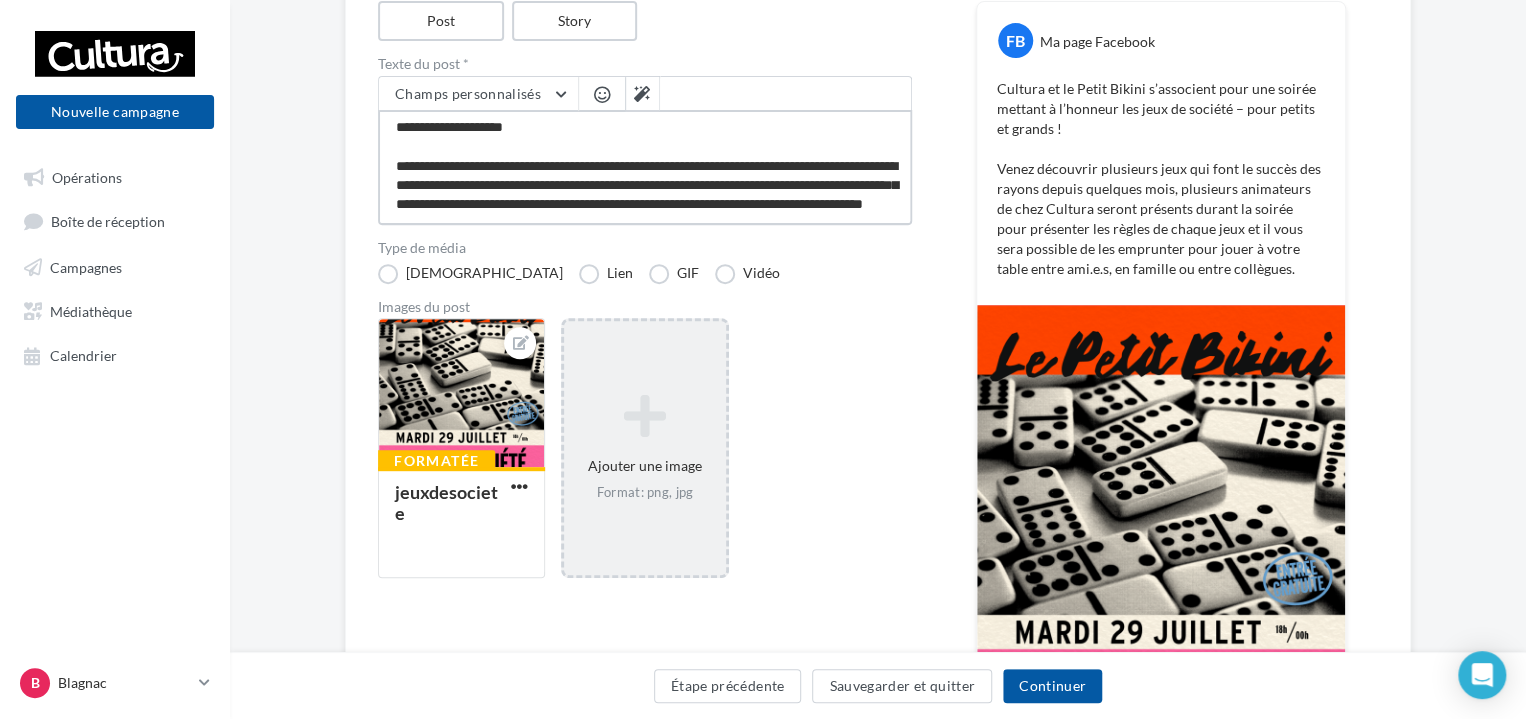 type on "**********" 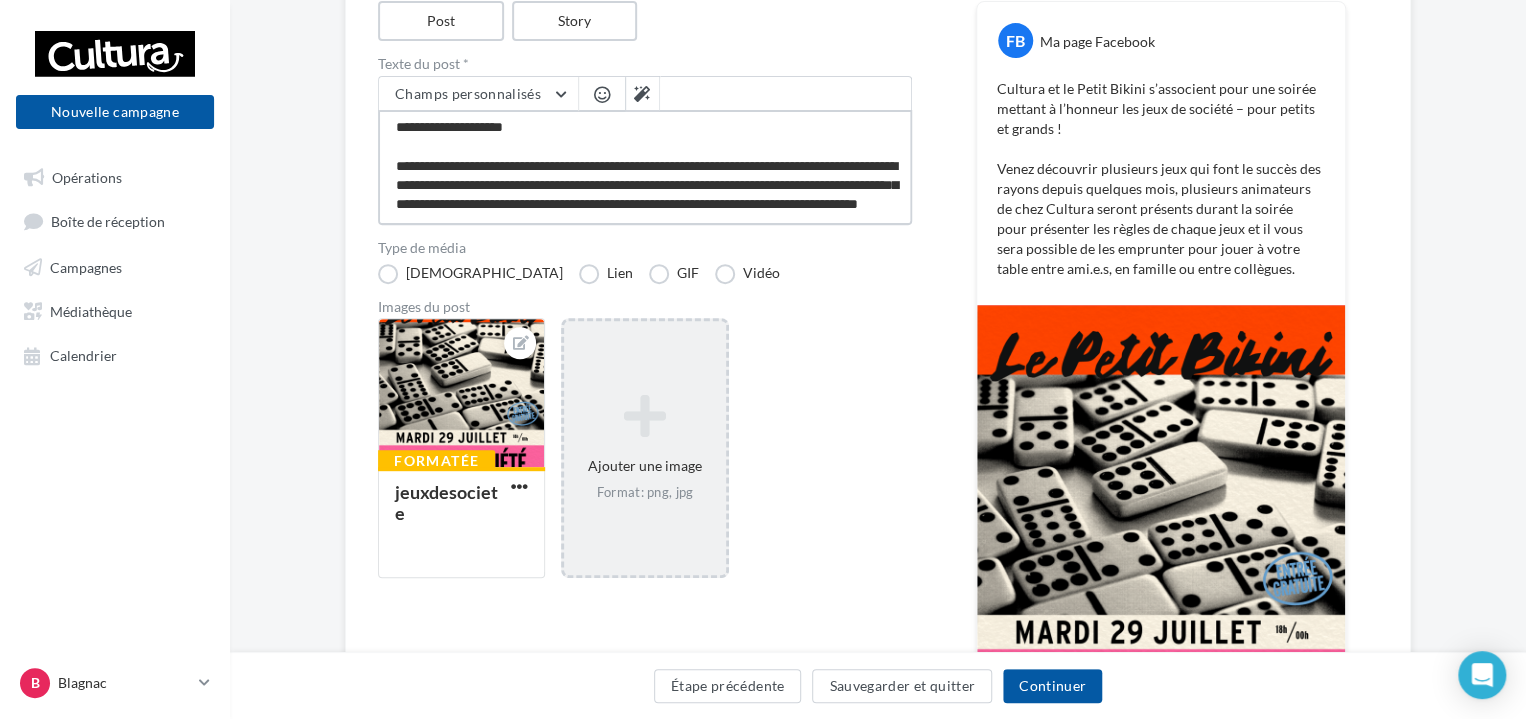 type on "**********" 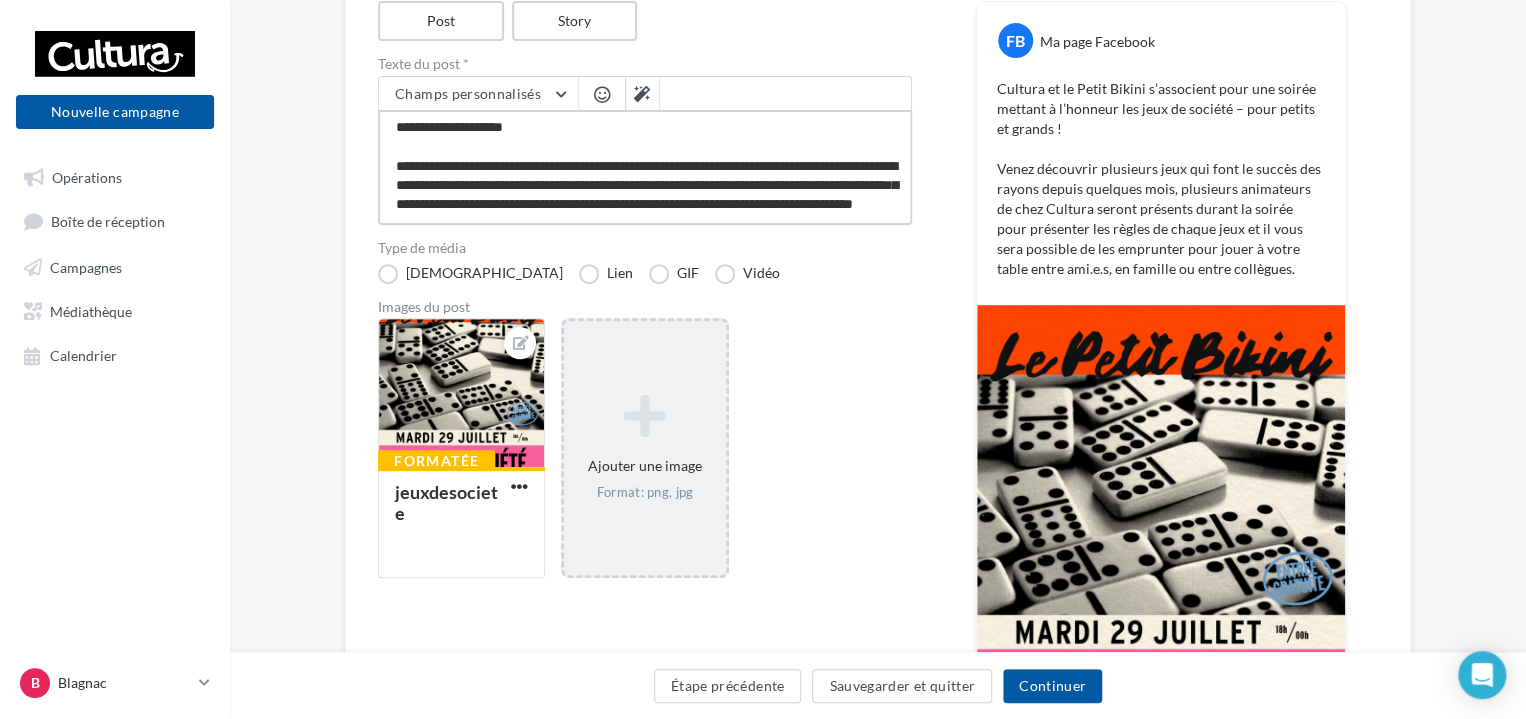 type on "**********" 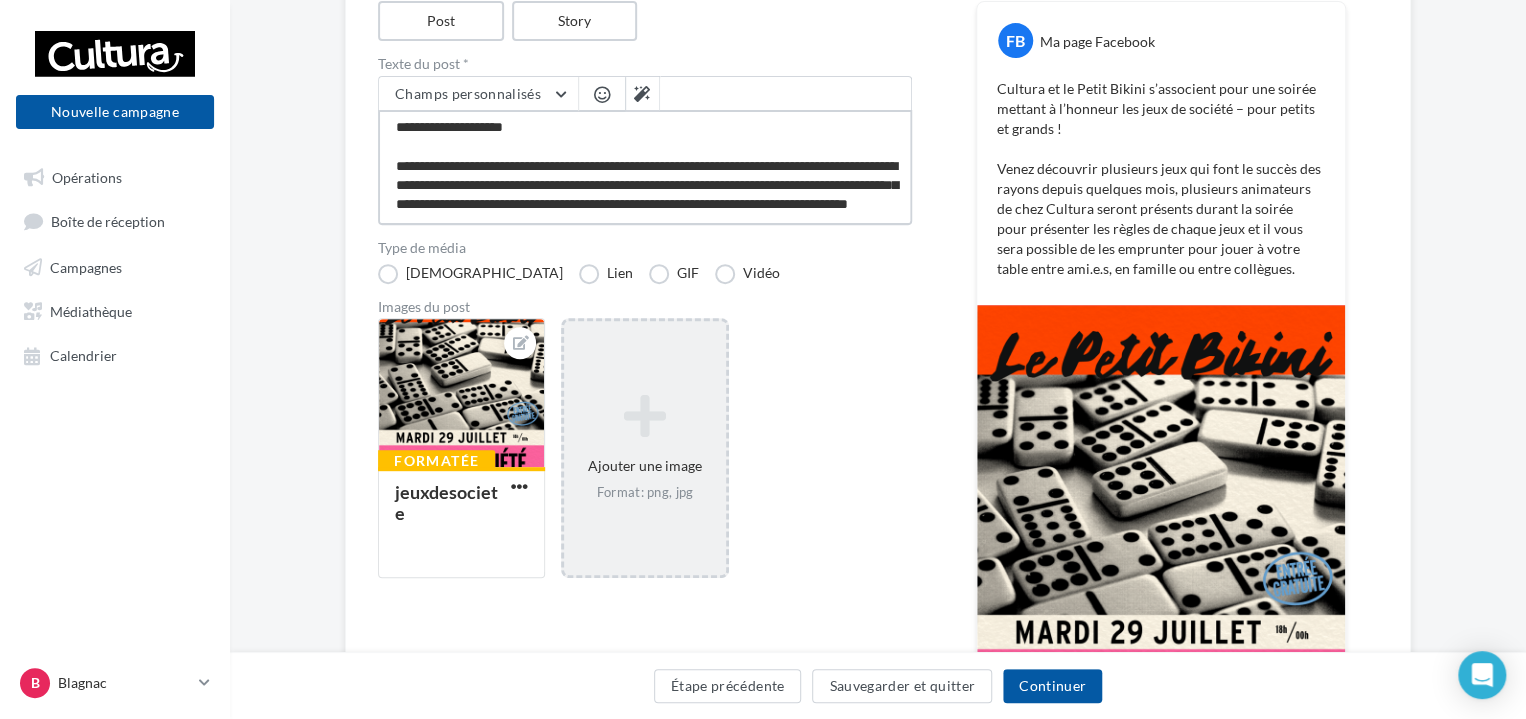 type on "**********" 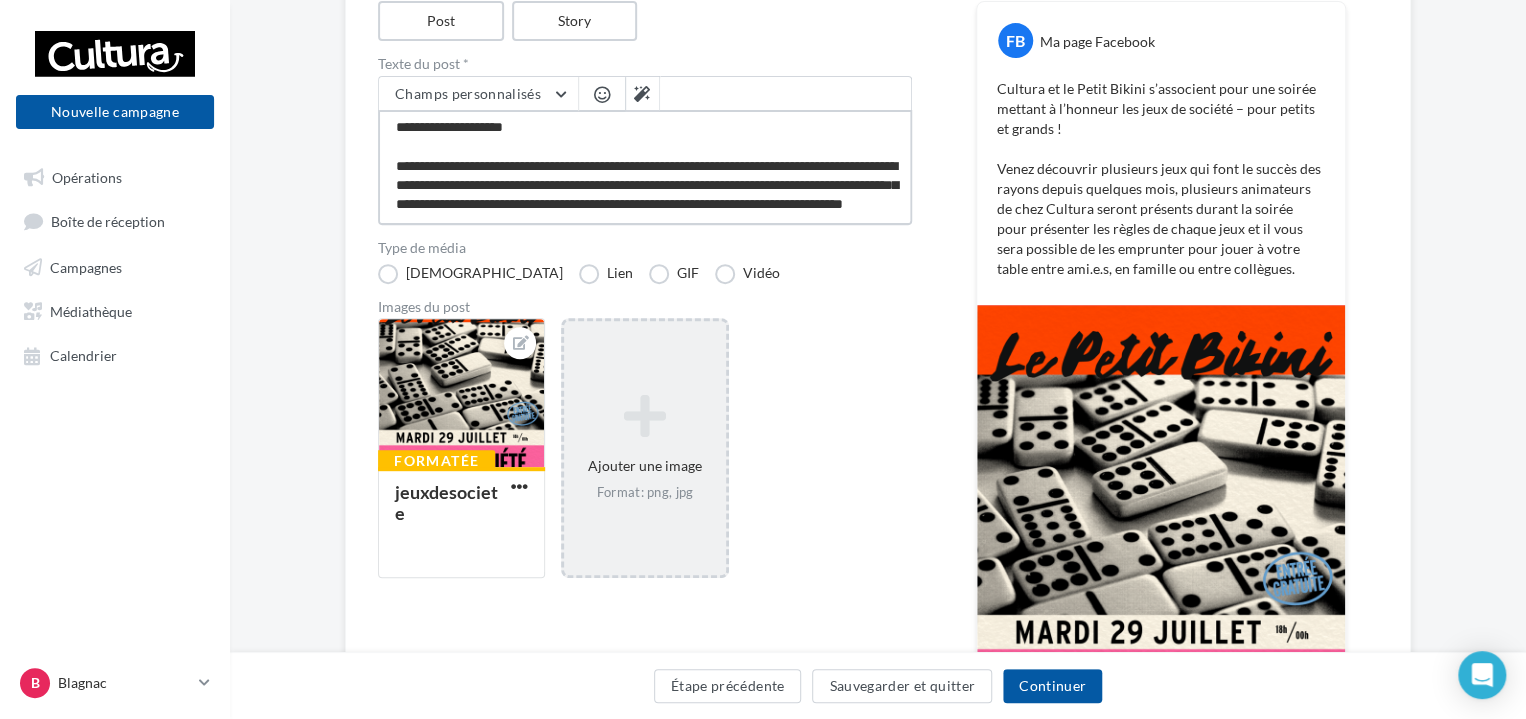 type on "**********" 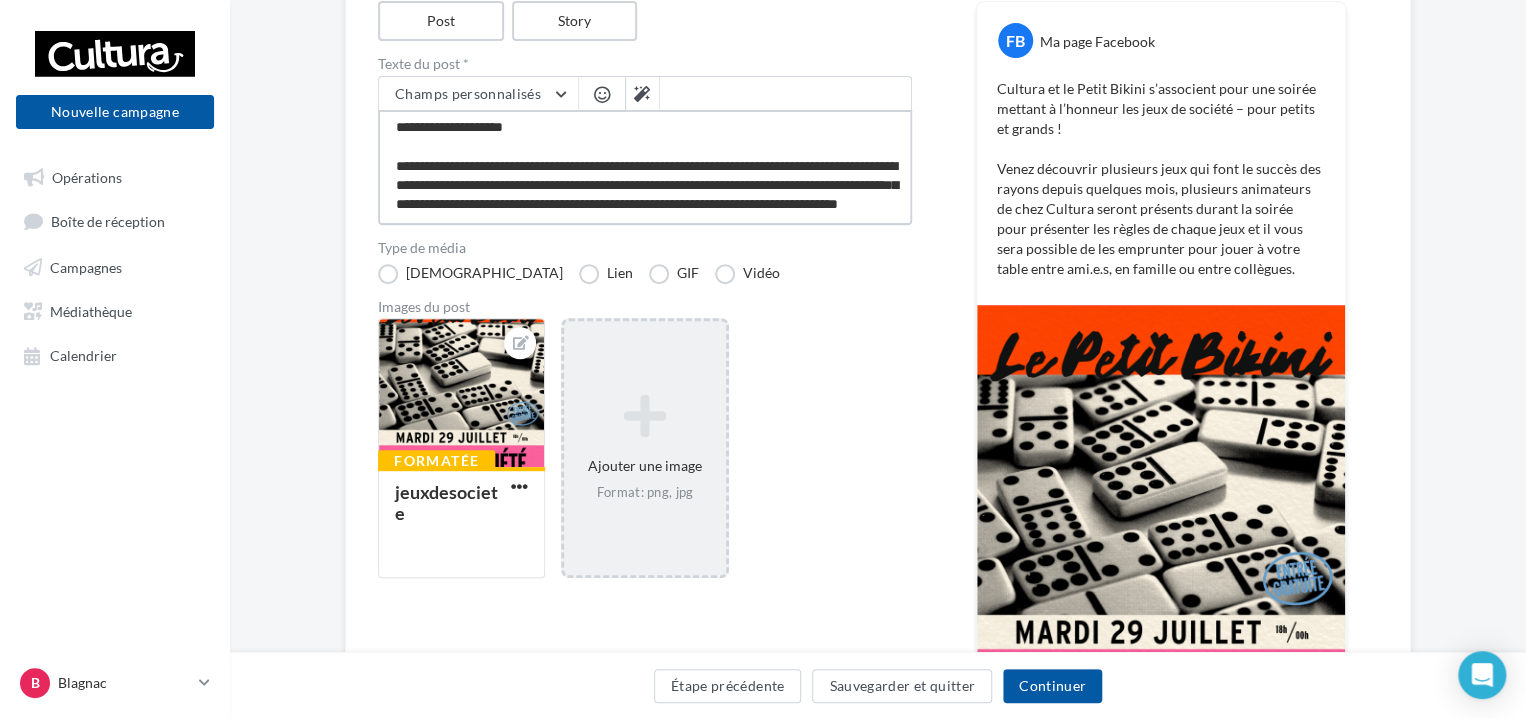 type on "**********" 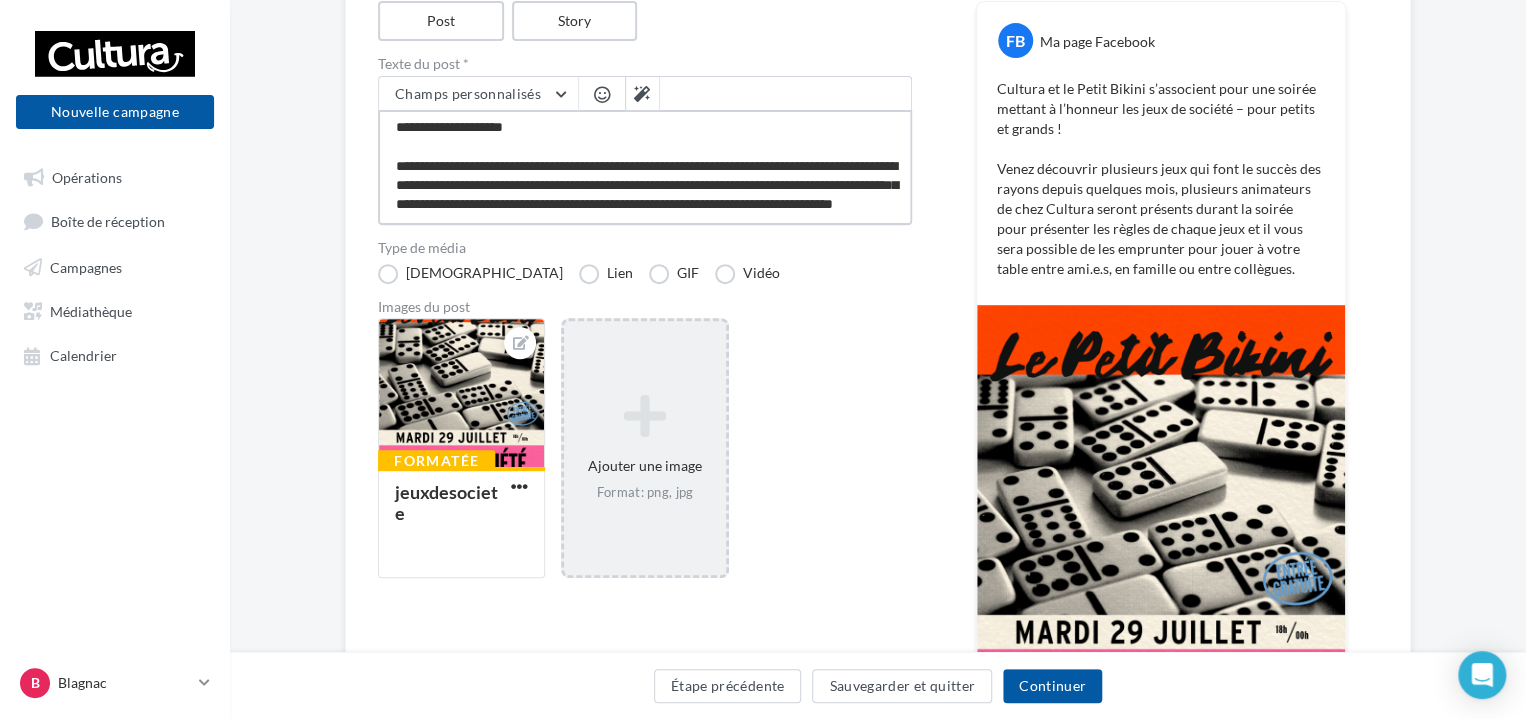 type on "**********" 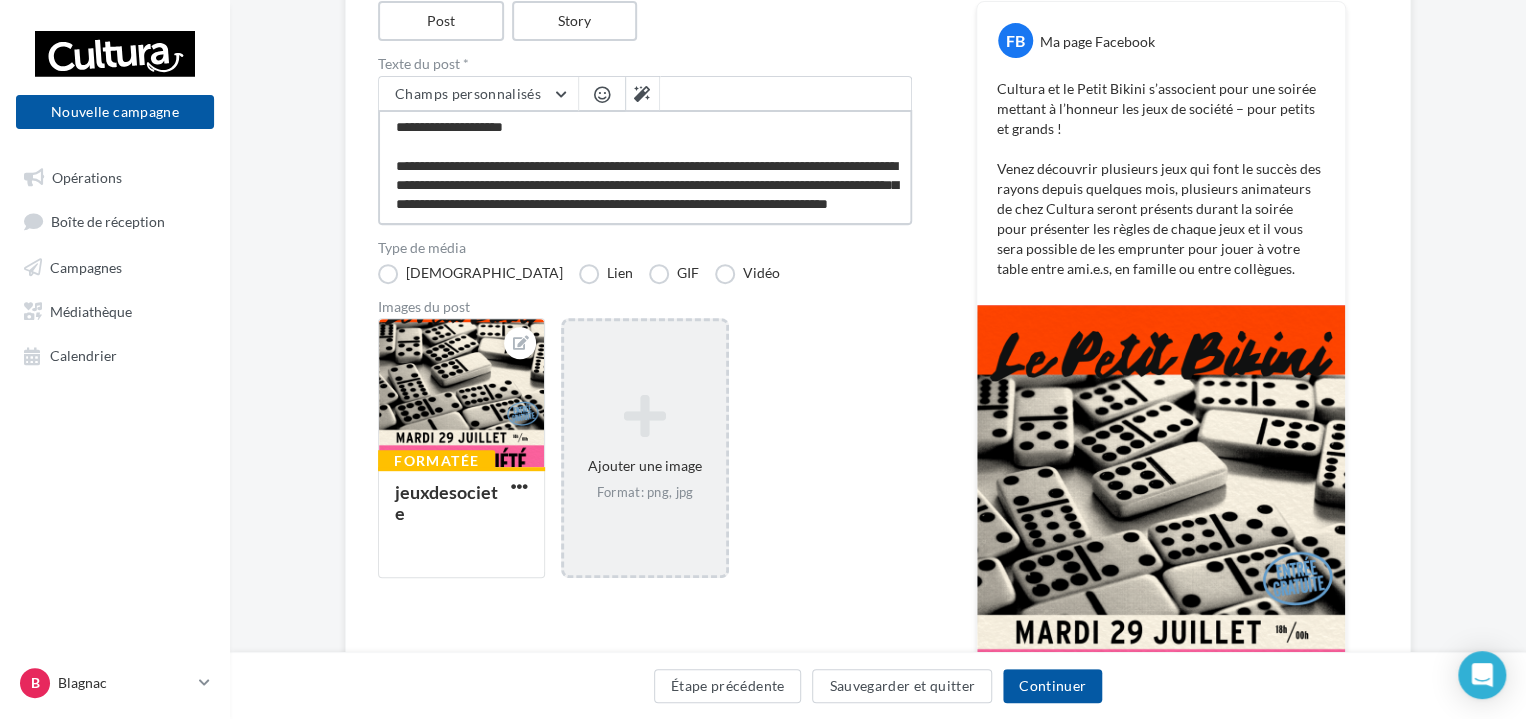 type on "**********" 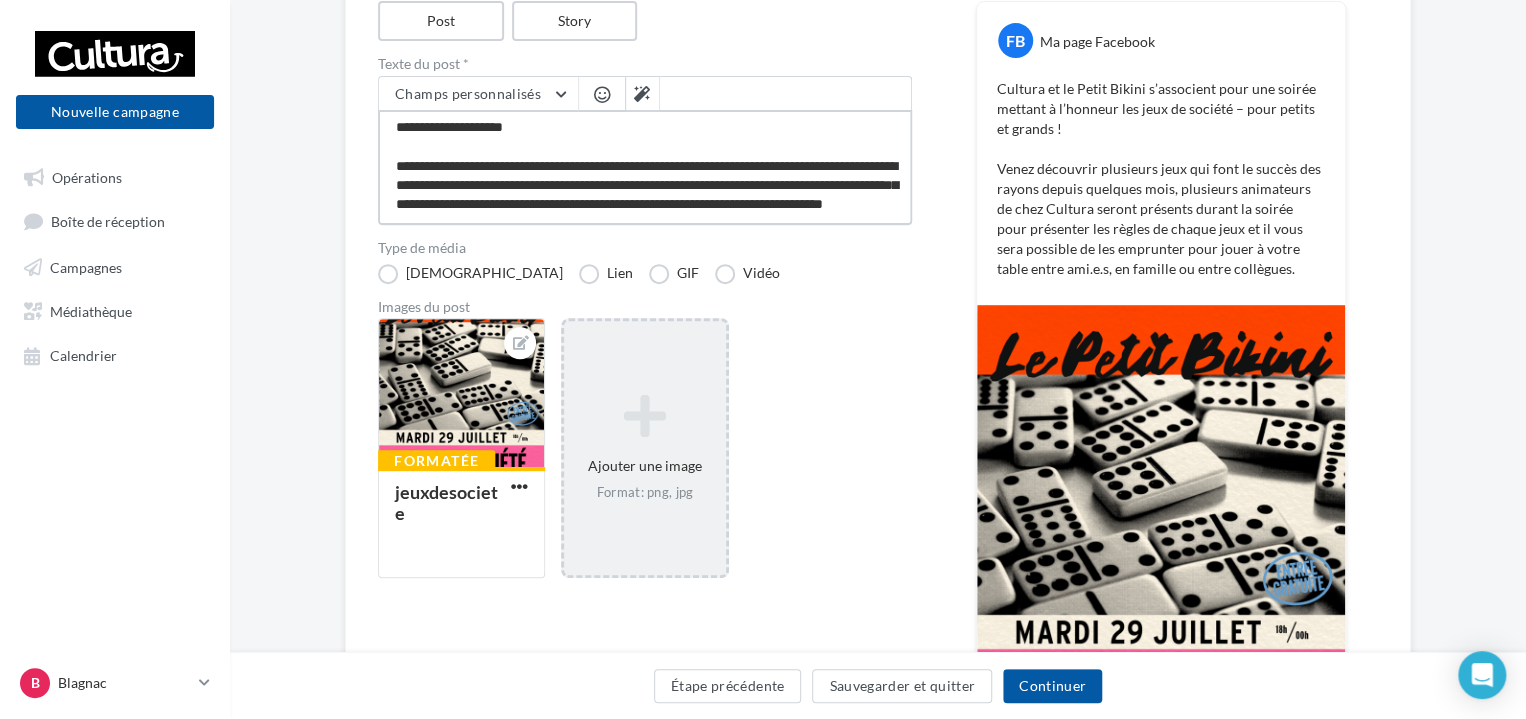 type on "**********" 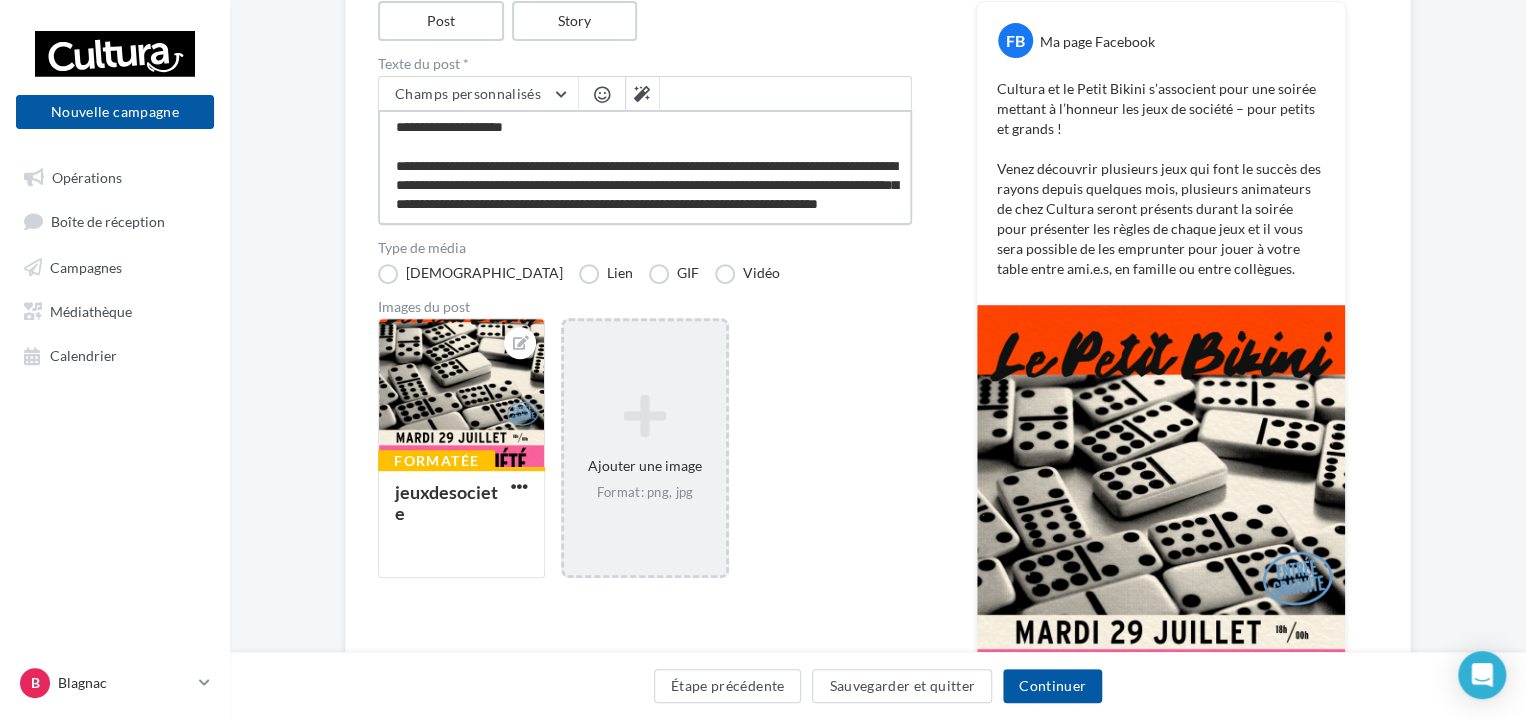 type on "**********" 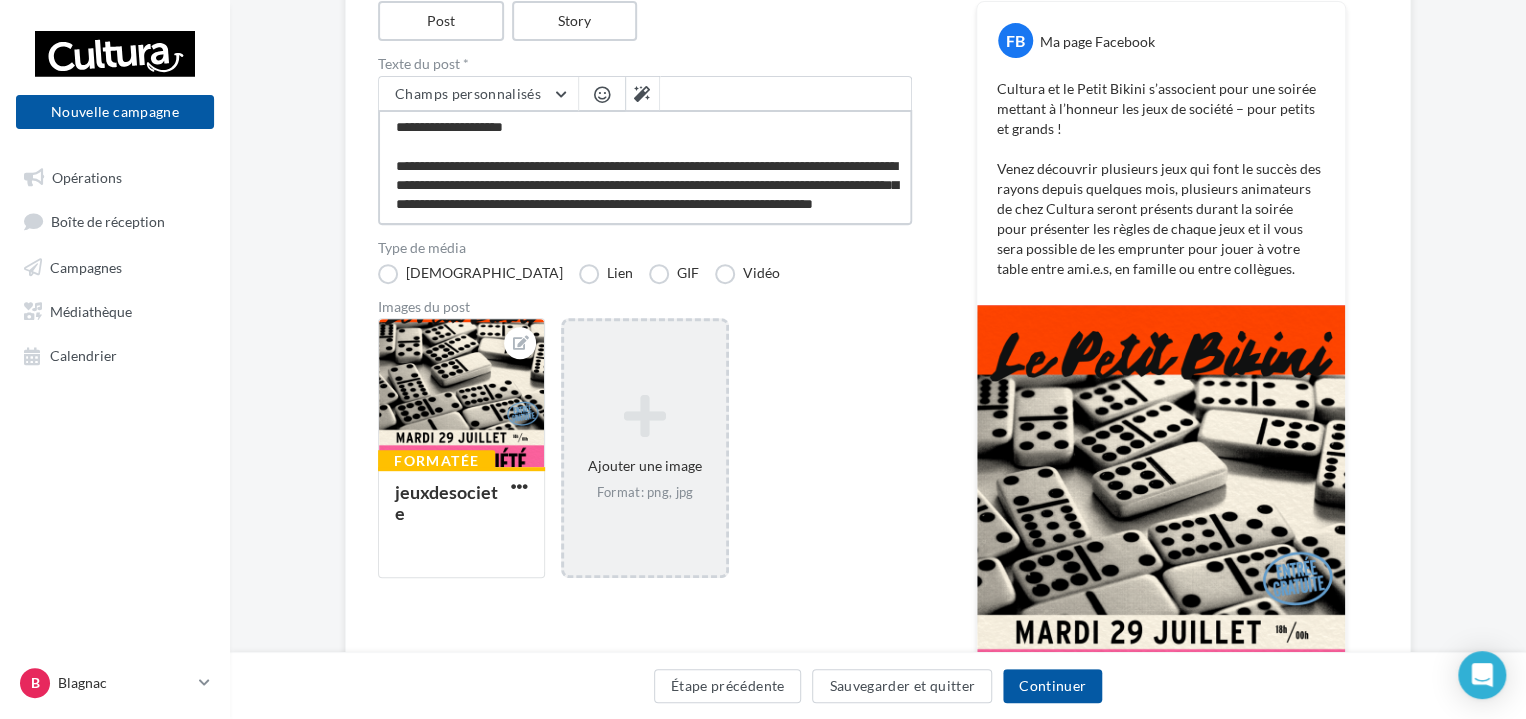 type on "**********" 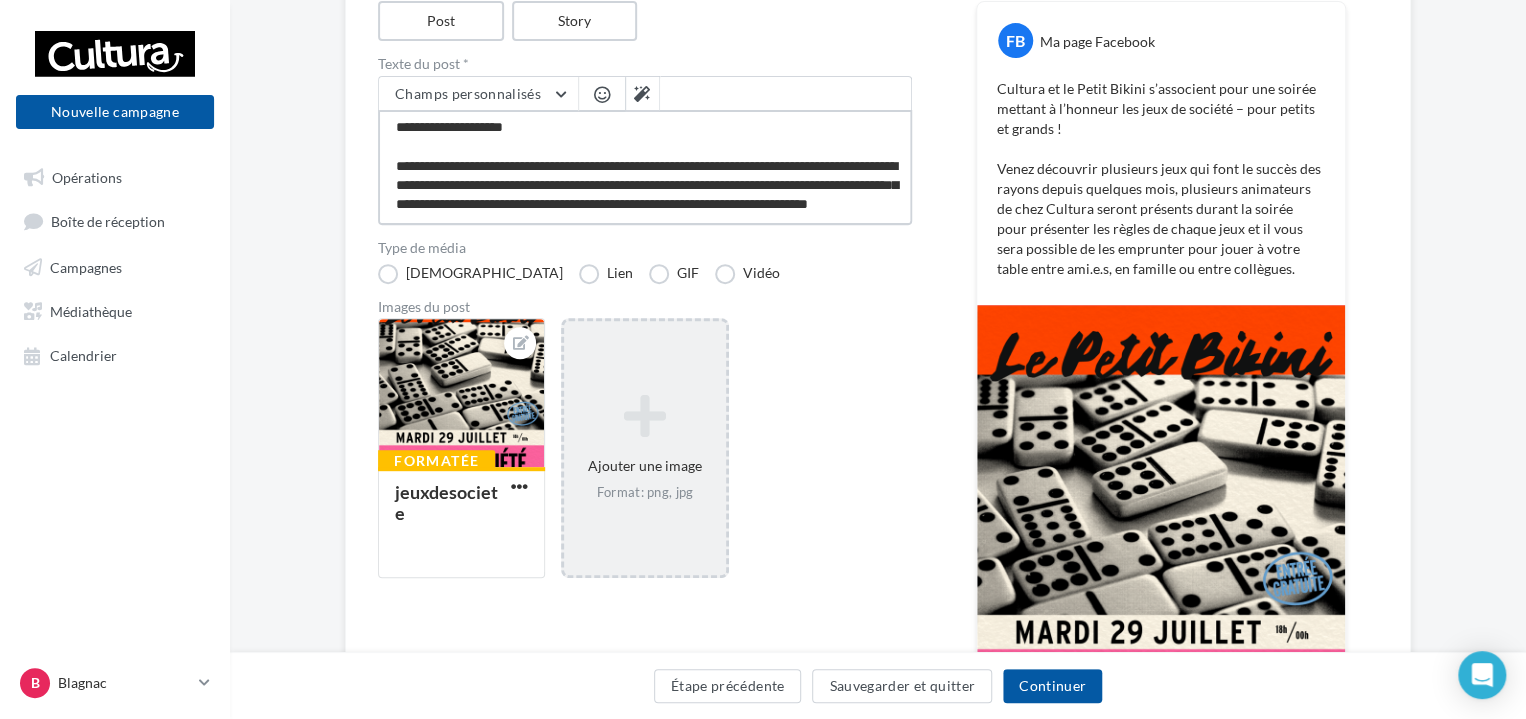 type on "**********" 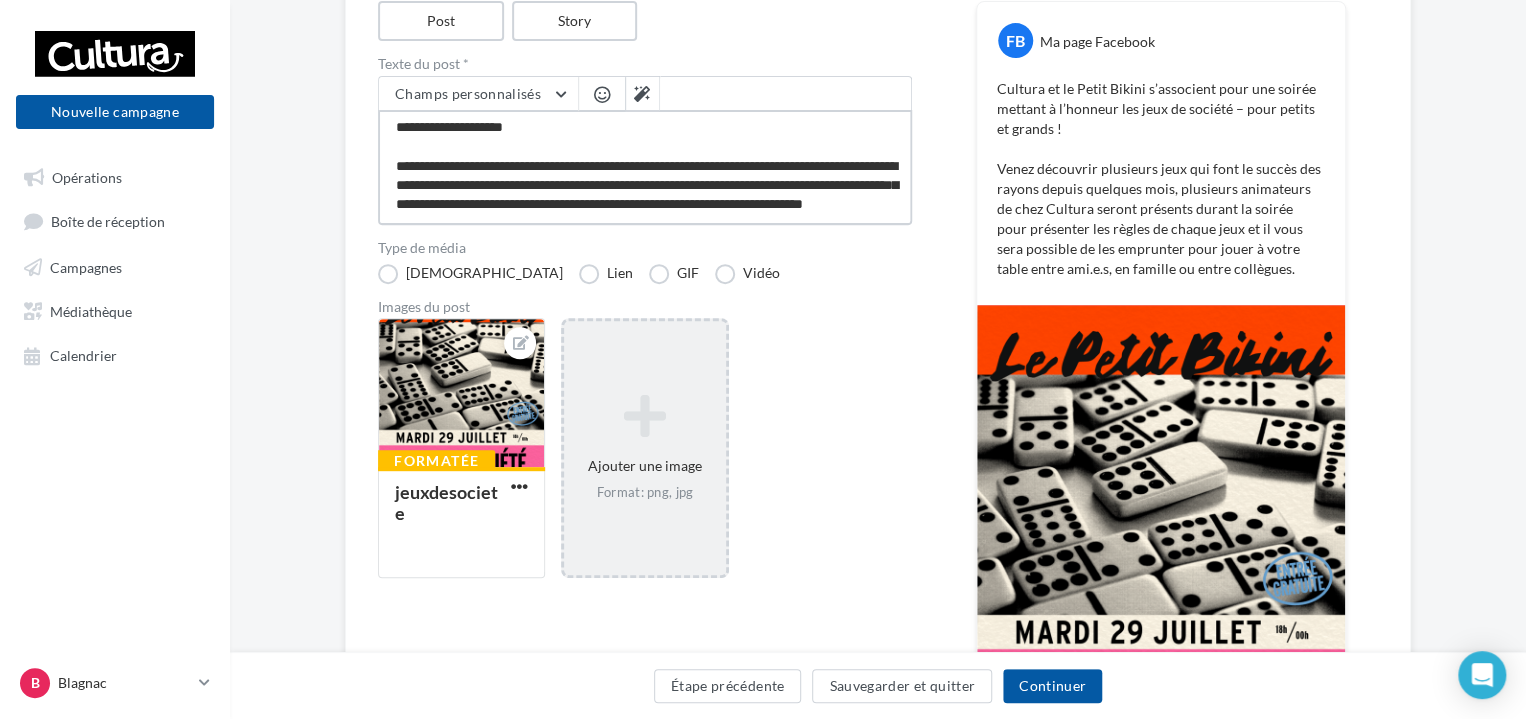type on "**********" 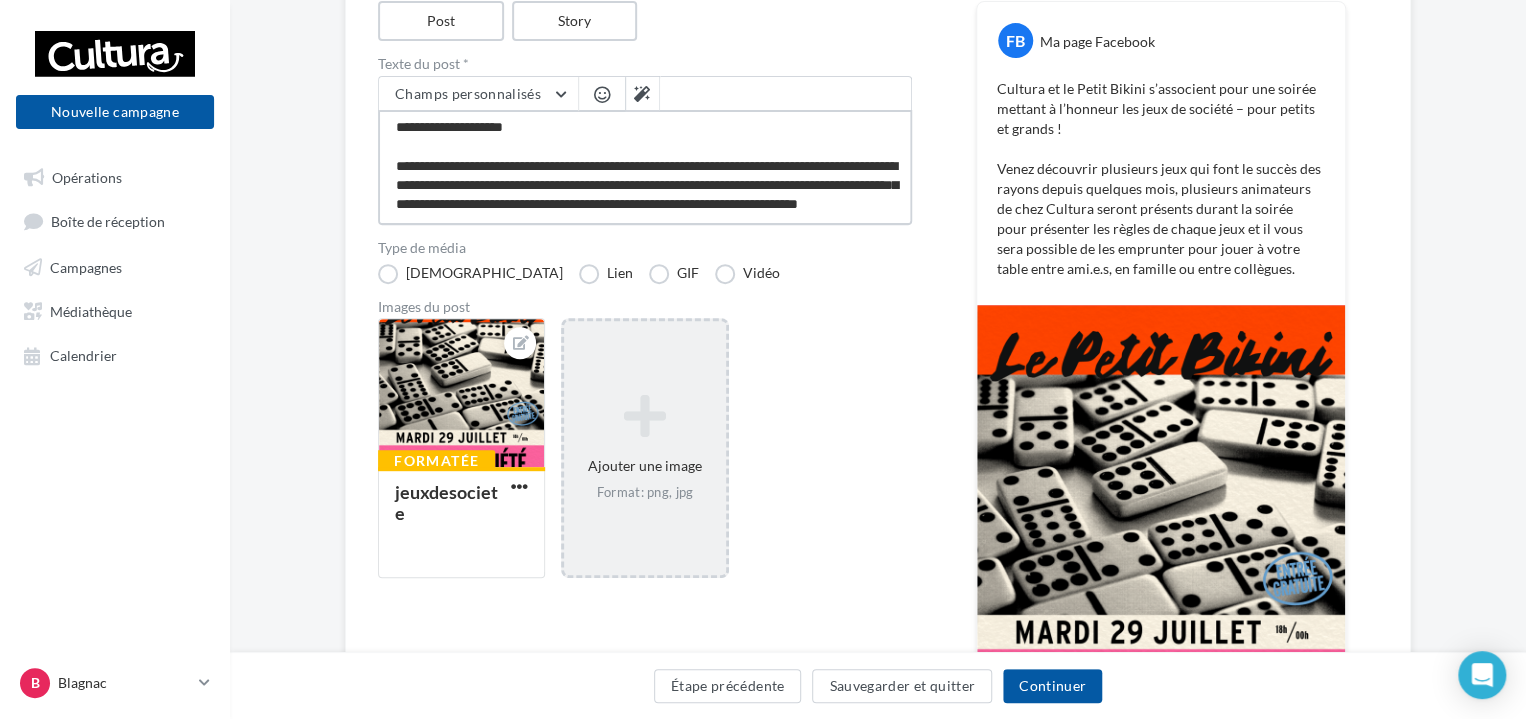 type on "**********" 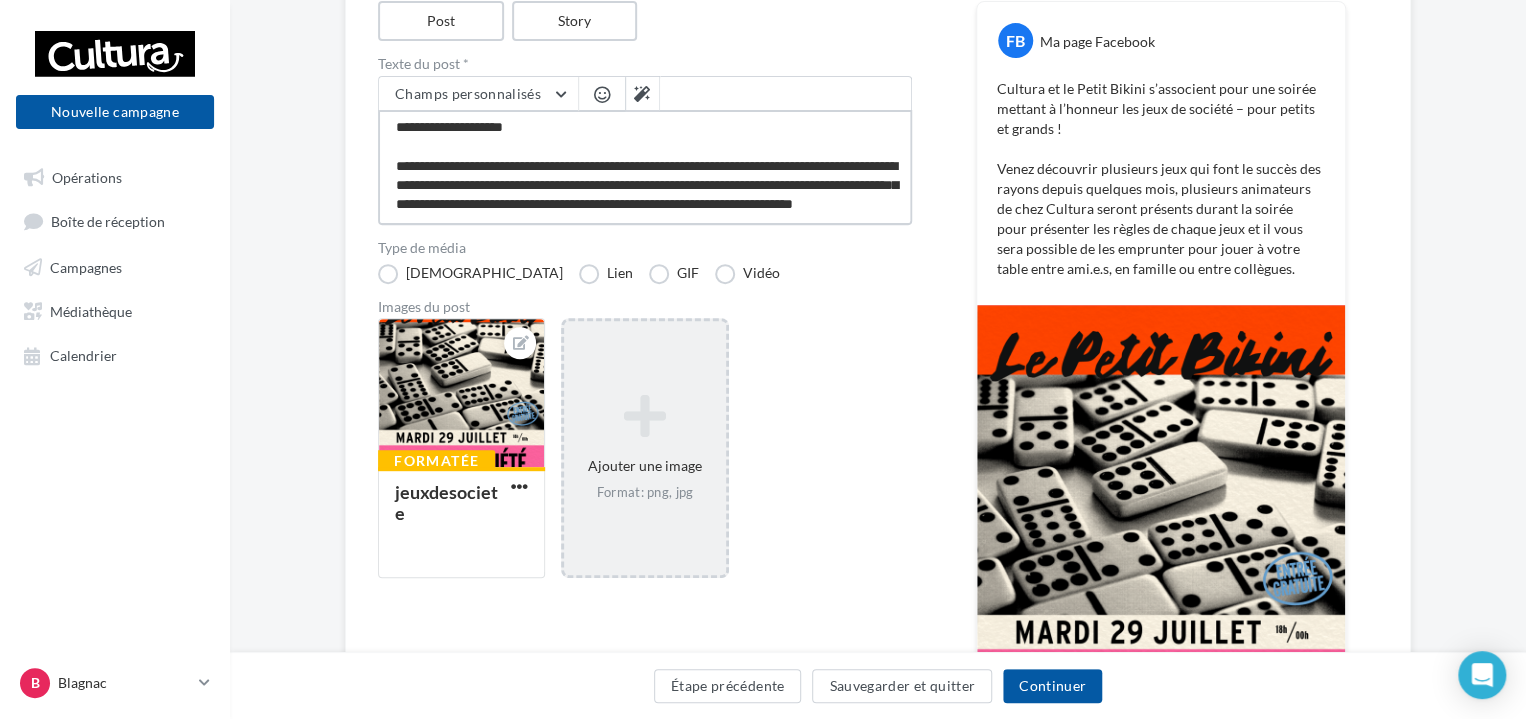 type on "**********" 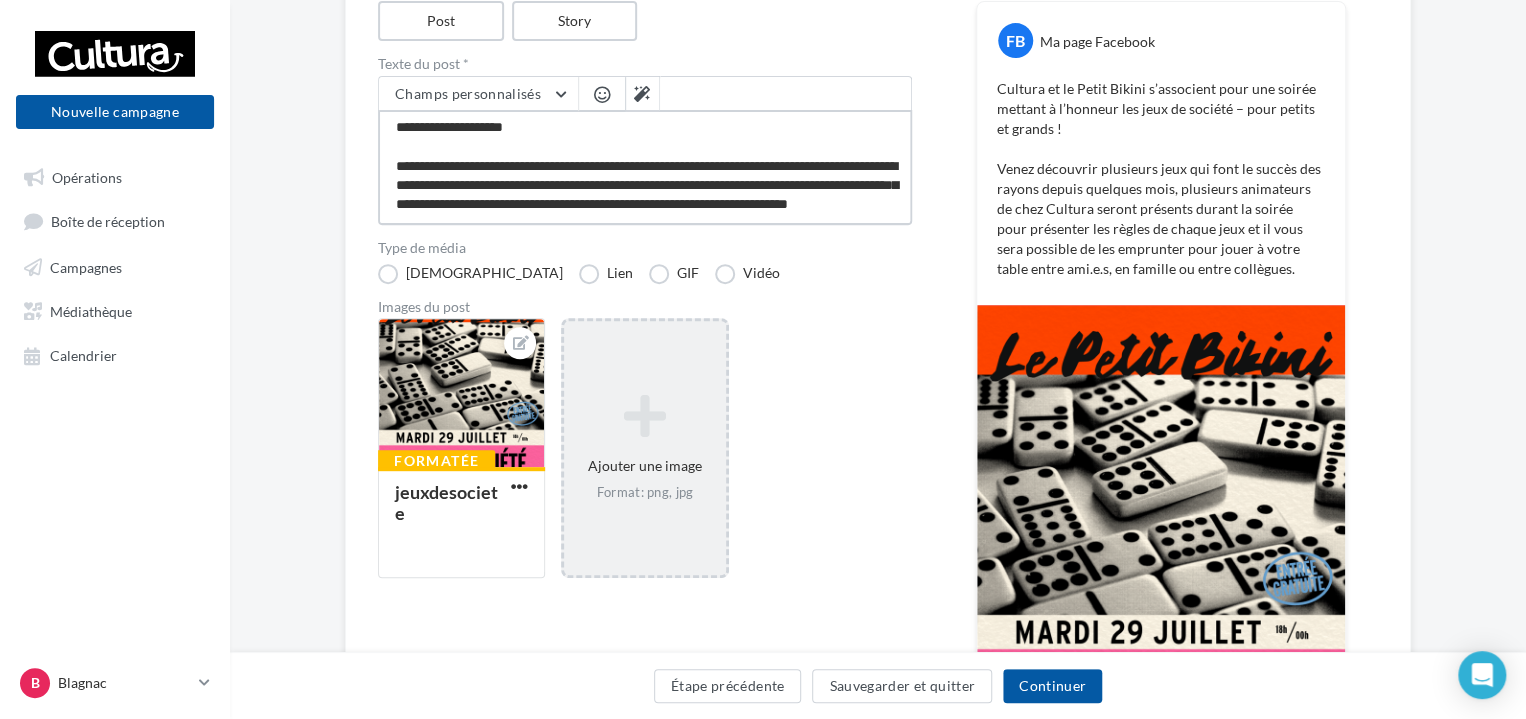 type on "**********" 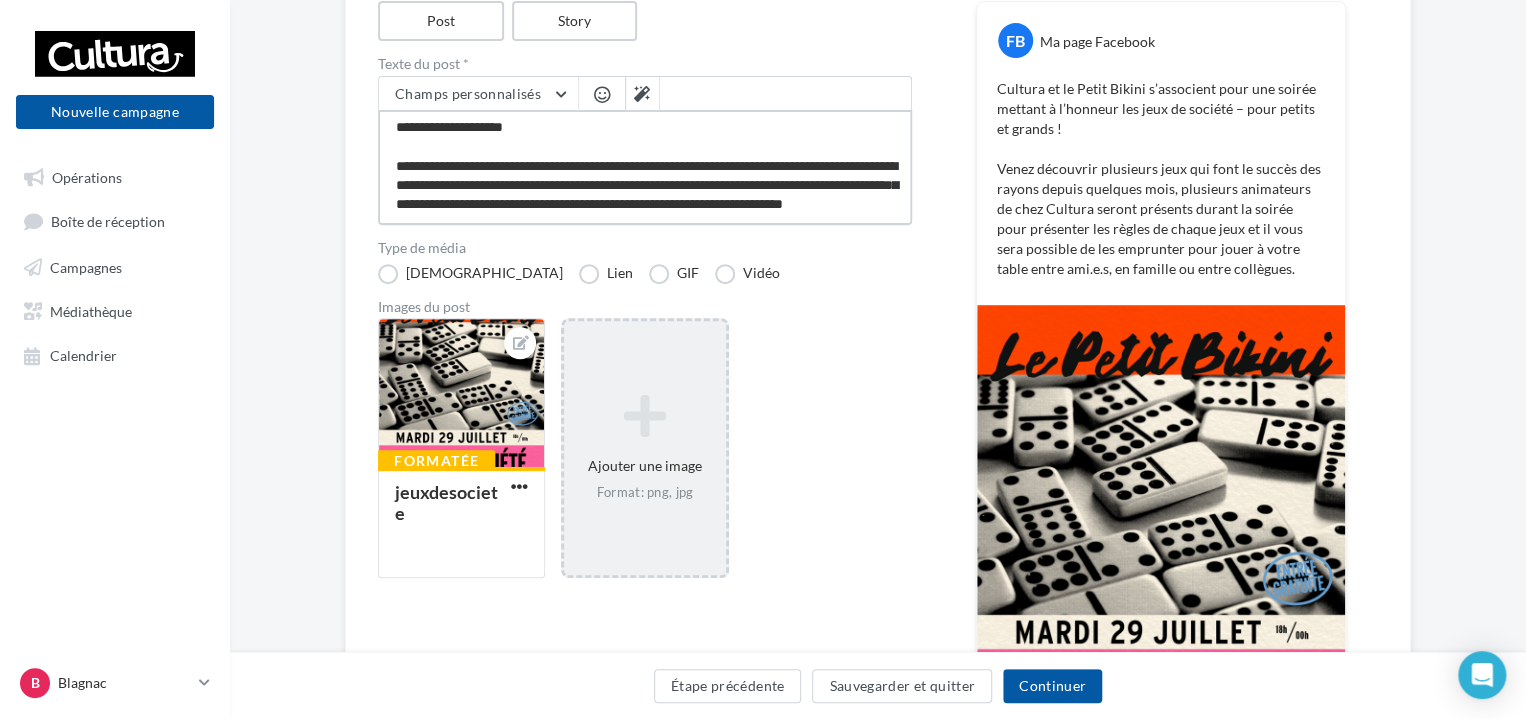 type on "**********" 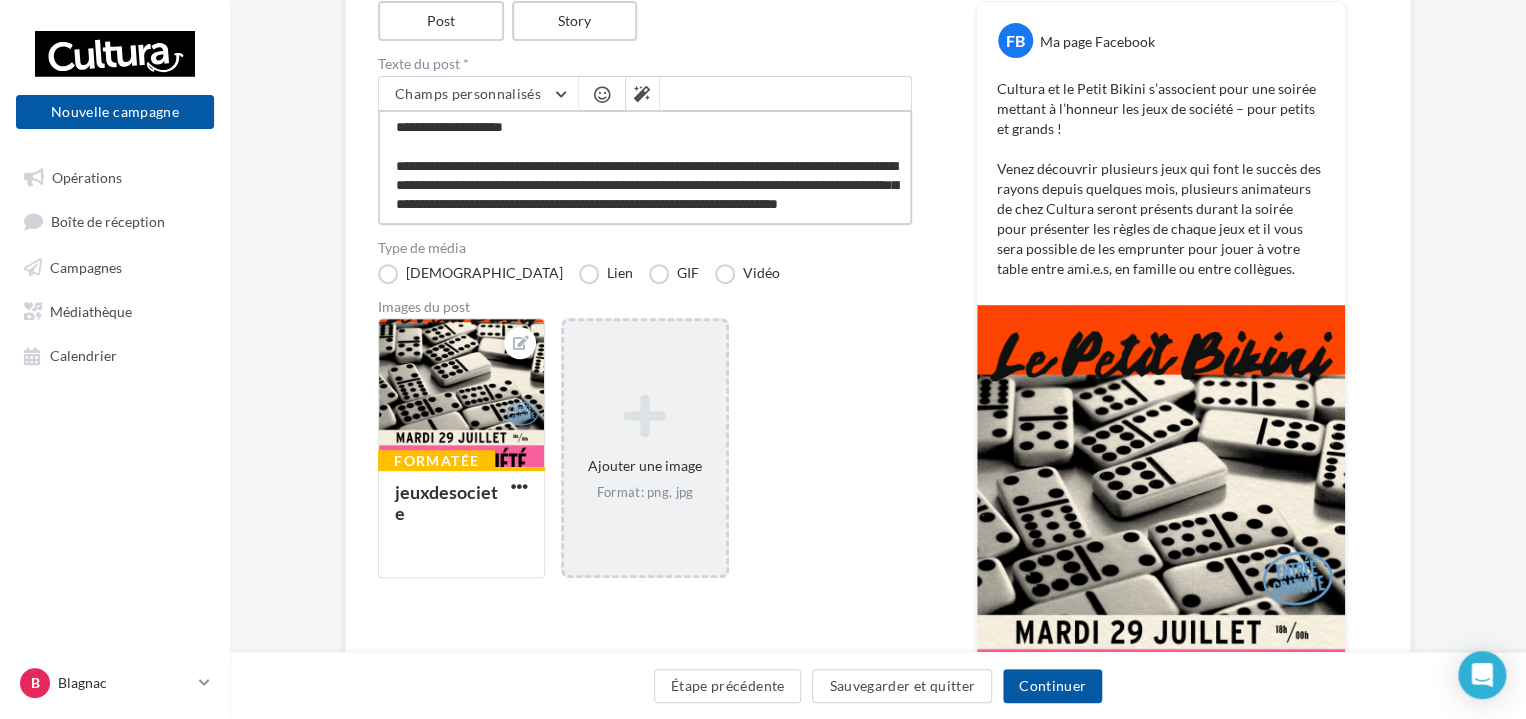 type on "**********" 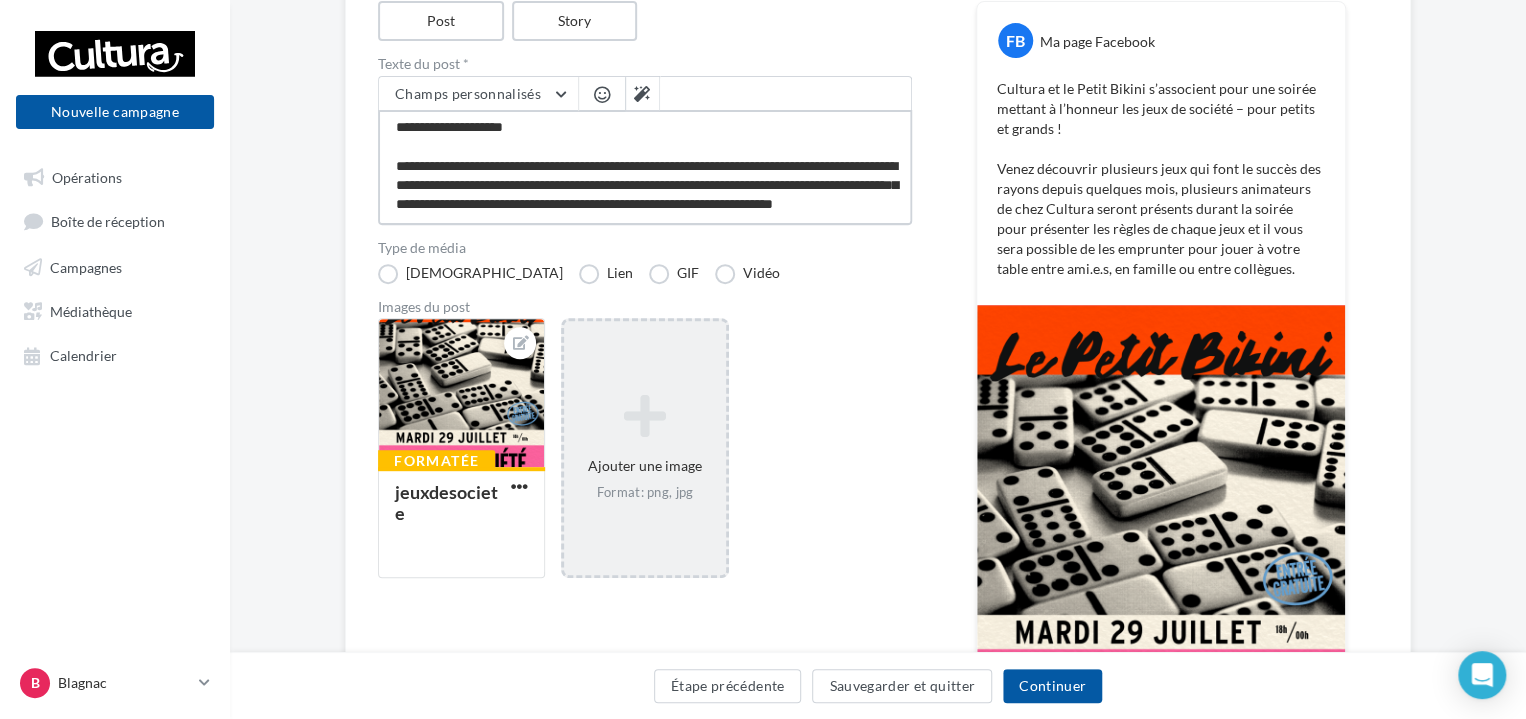 type on "**********" 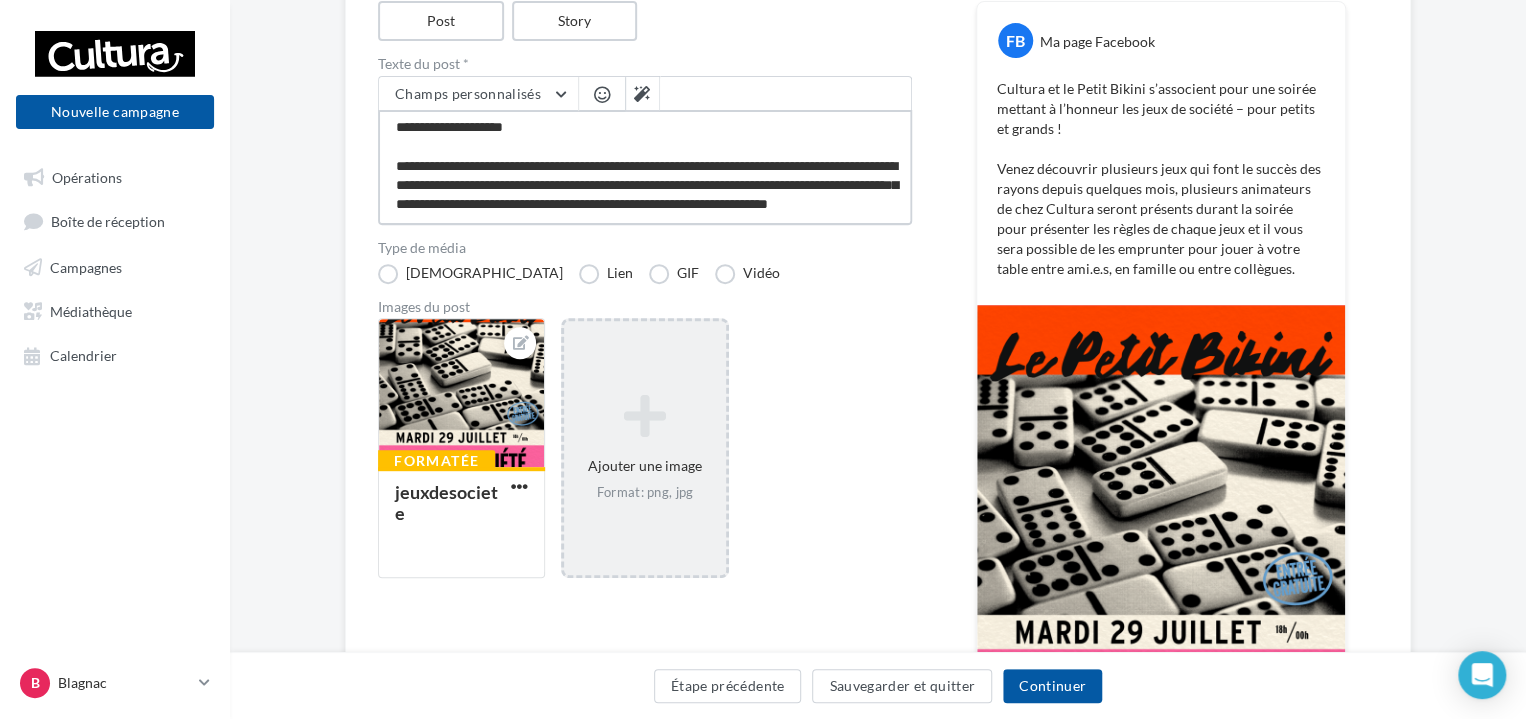 type on "**********" 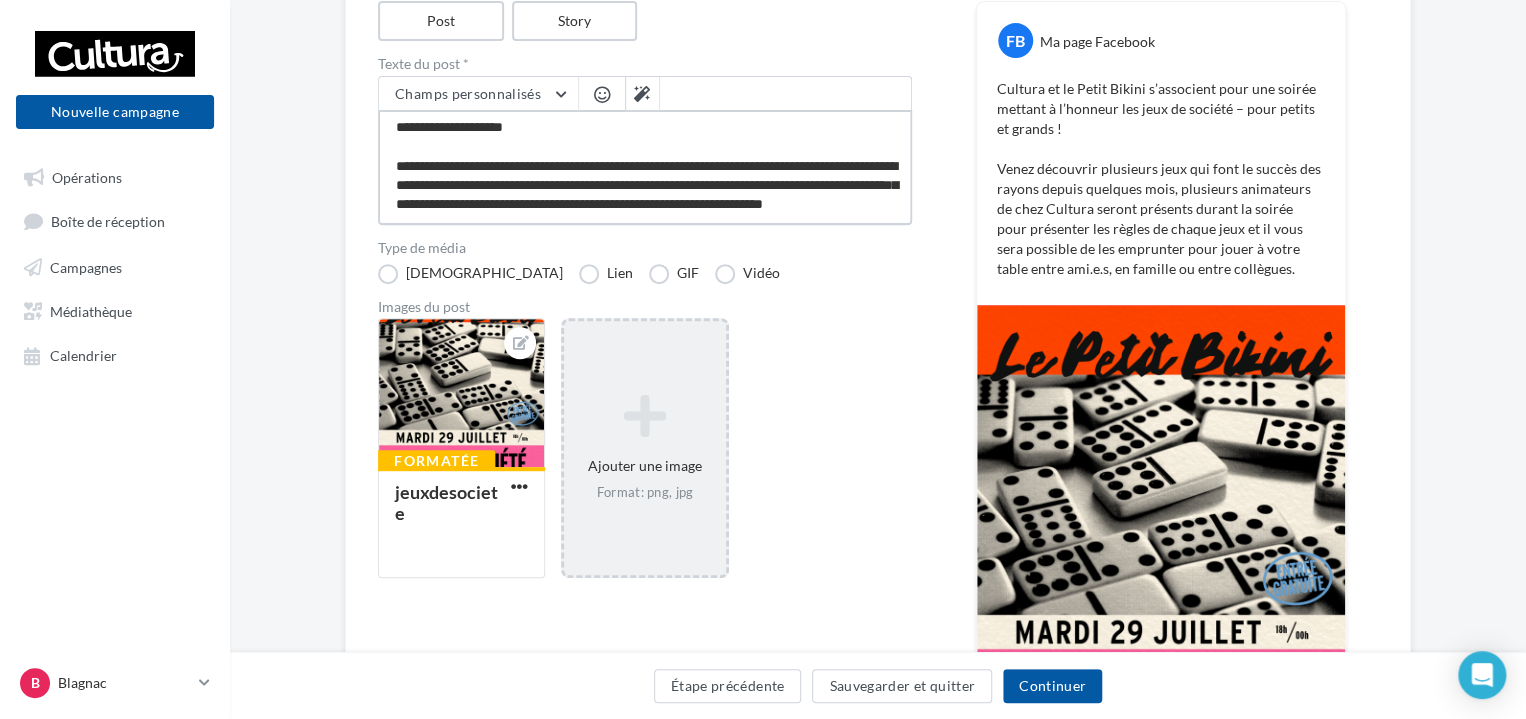 type on "**********" 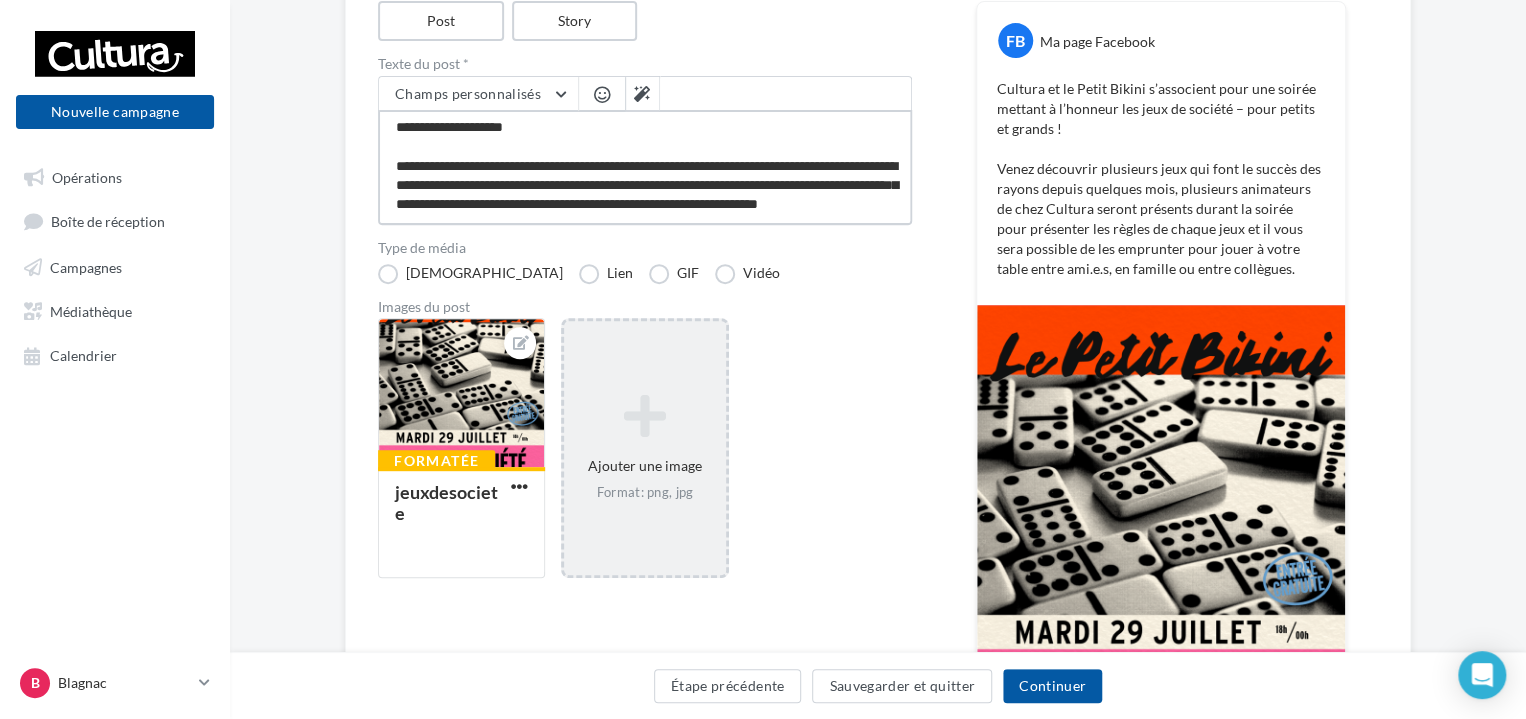 type on "**********" 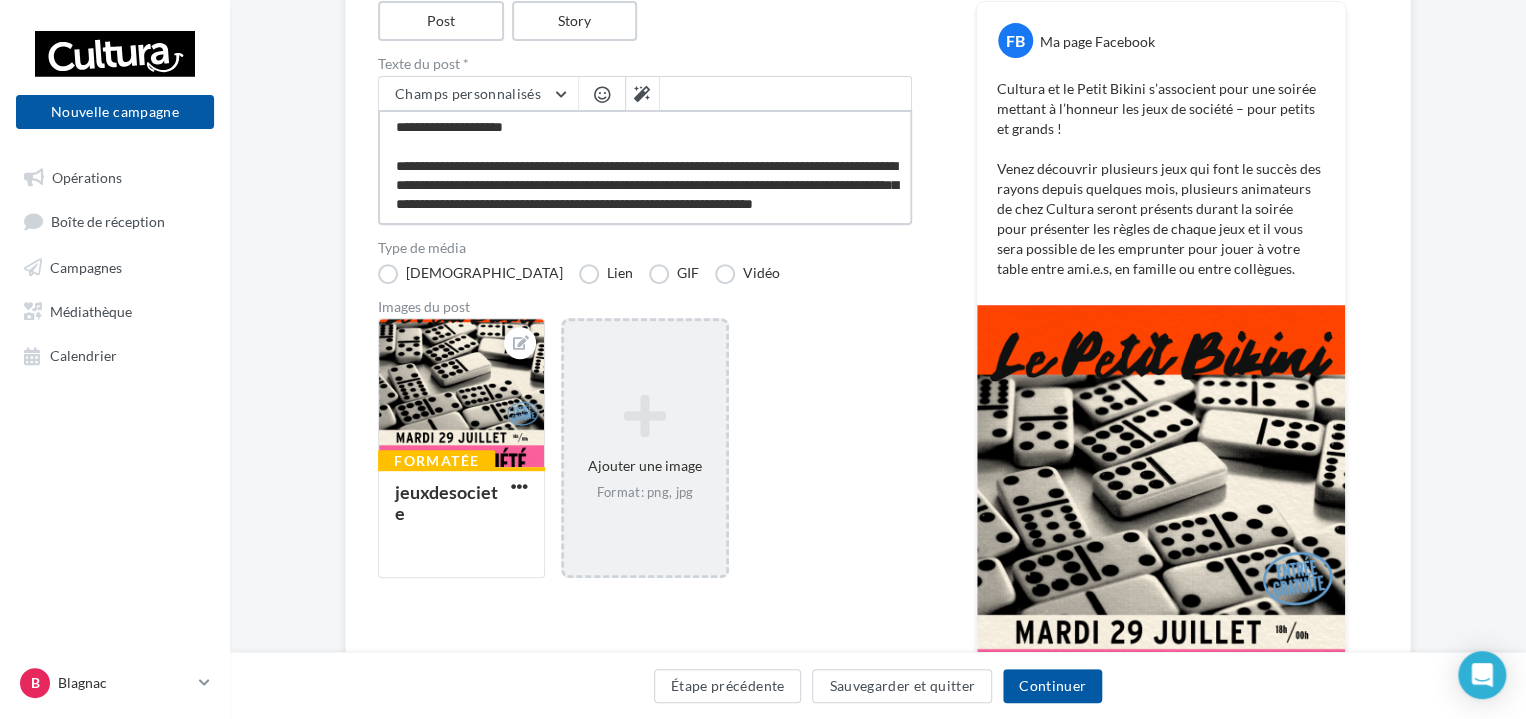 type on "**********" 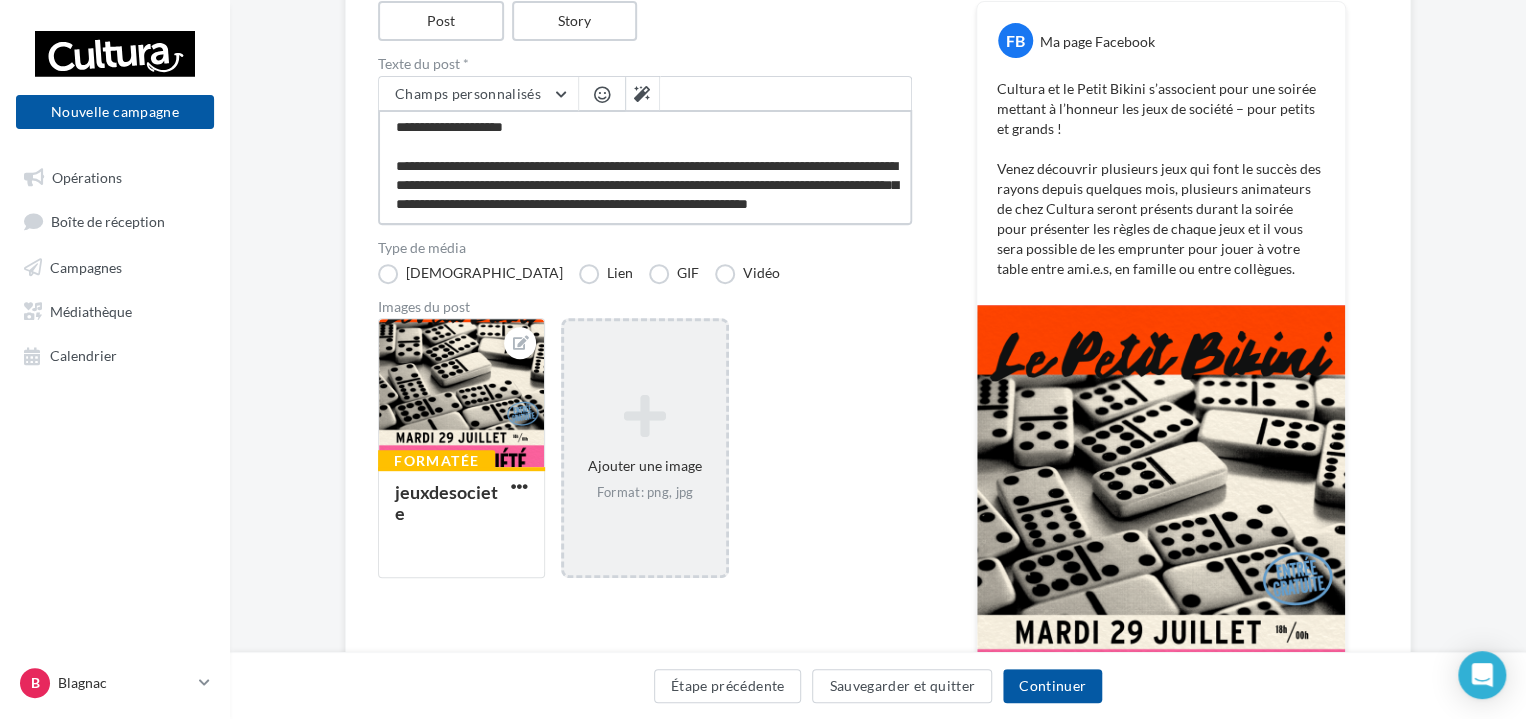 type on "**********" 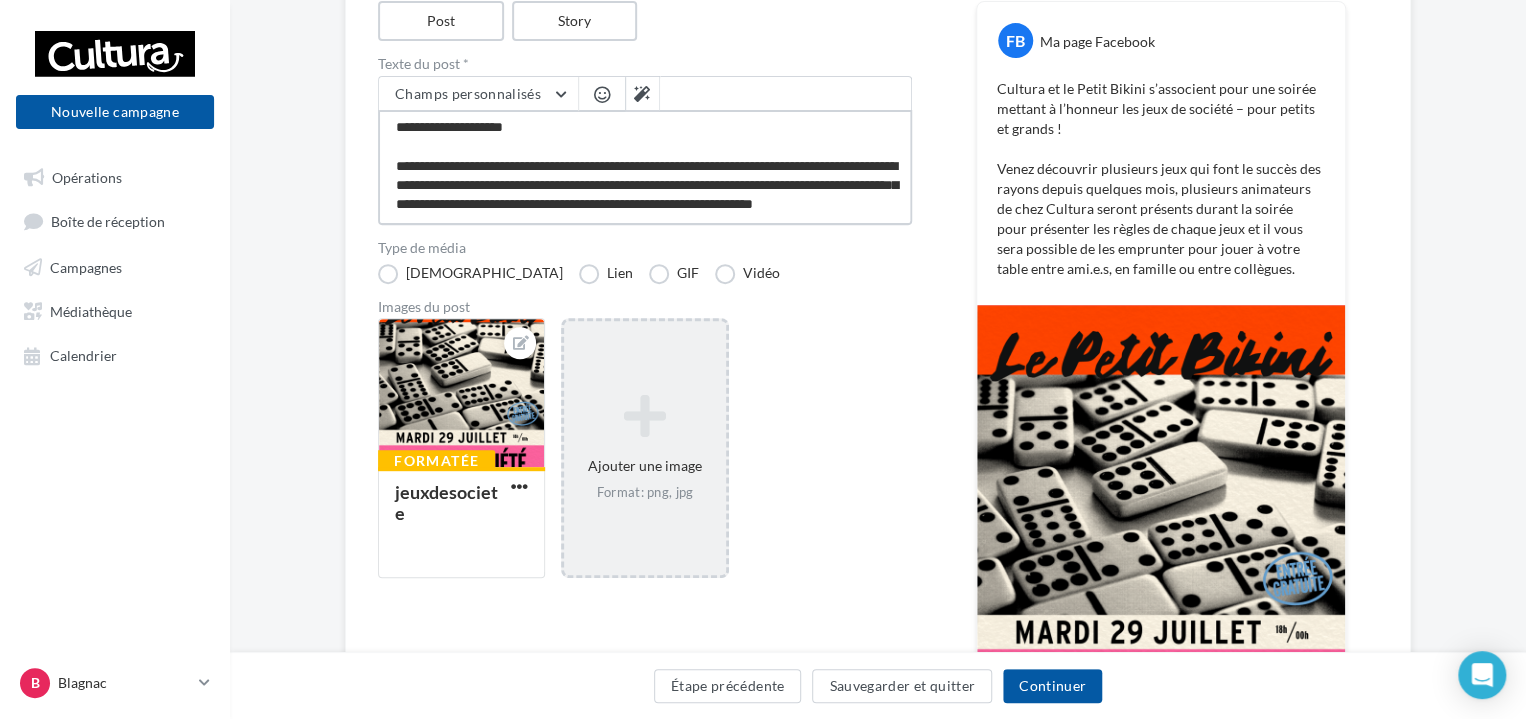 type on "**********" 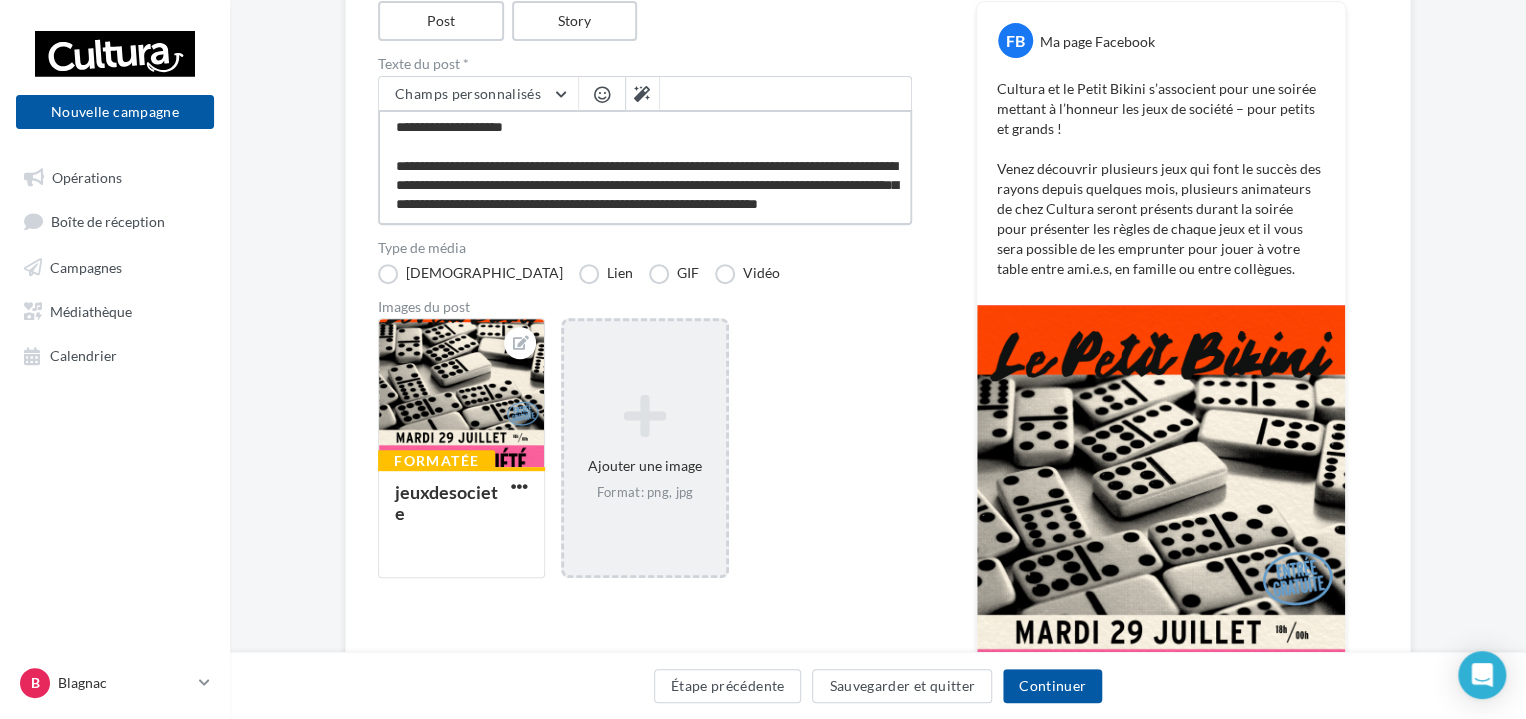 type on "**********" 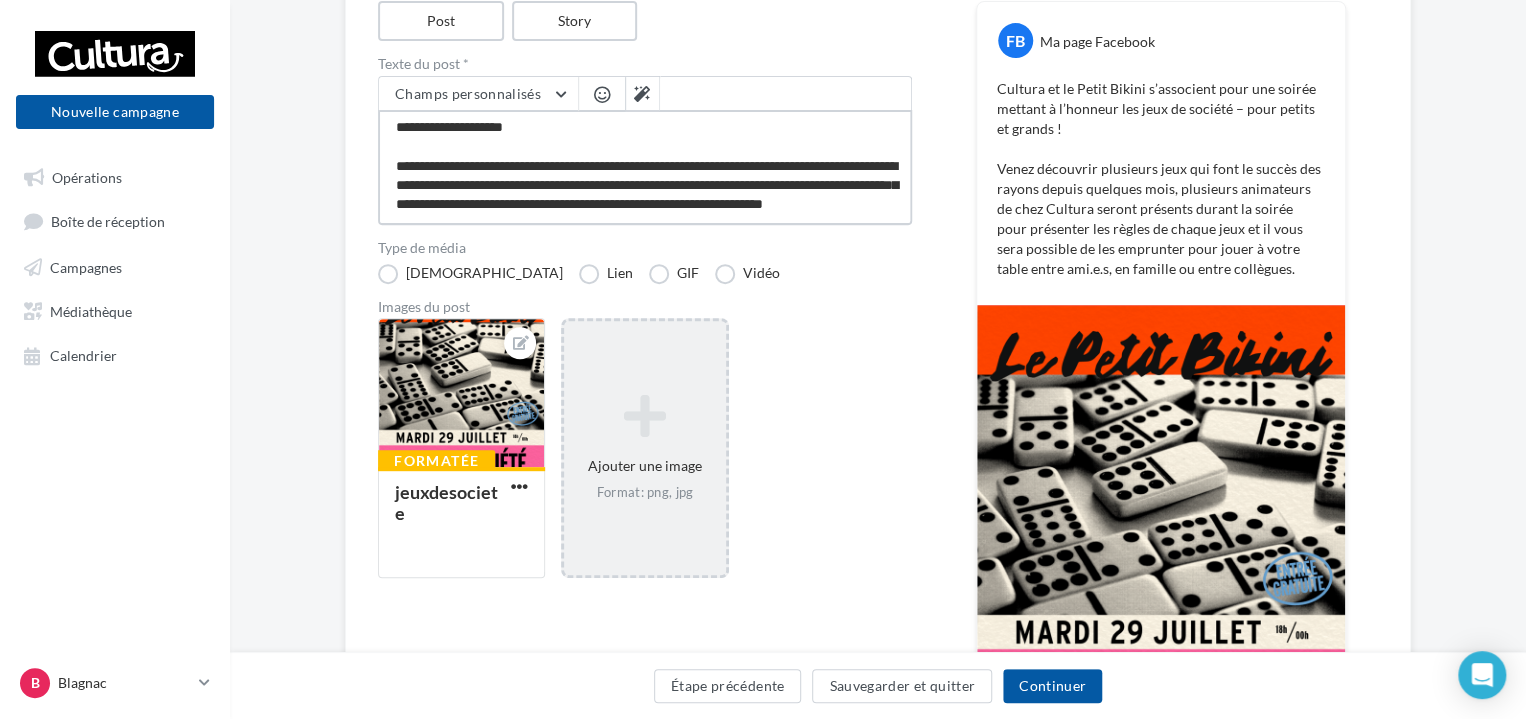 type on "**********" 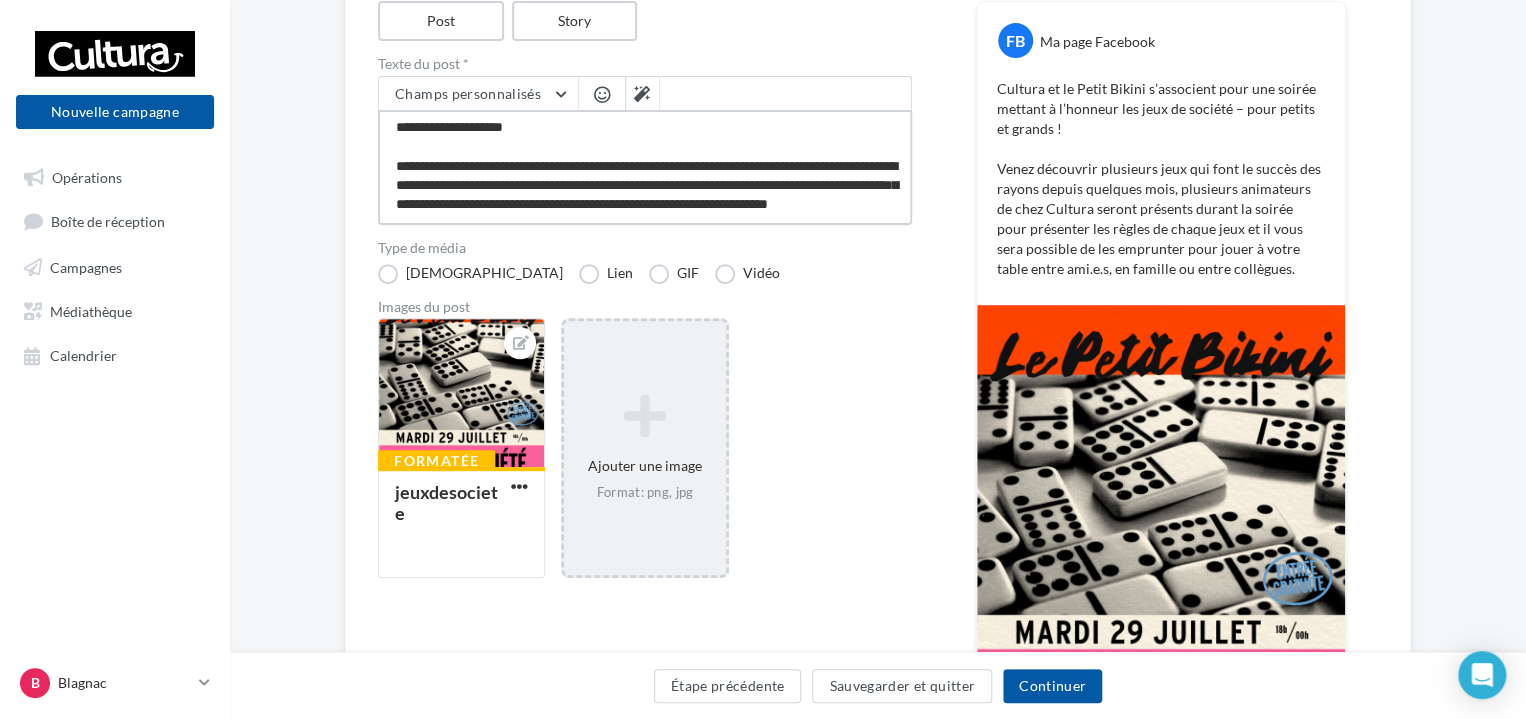 type on "**********" 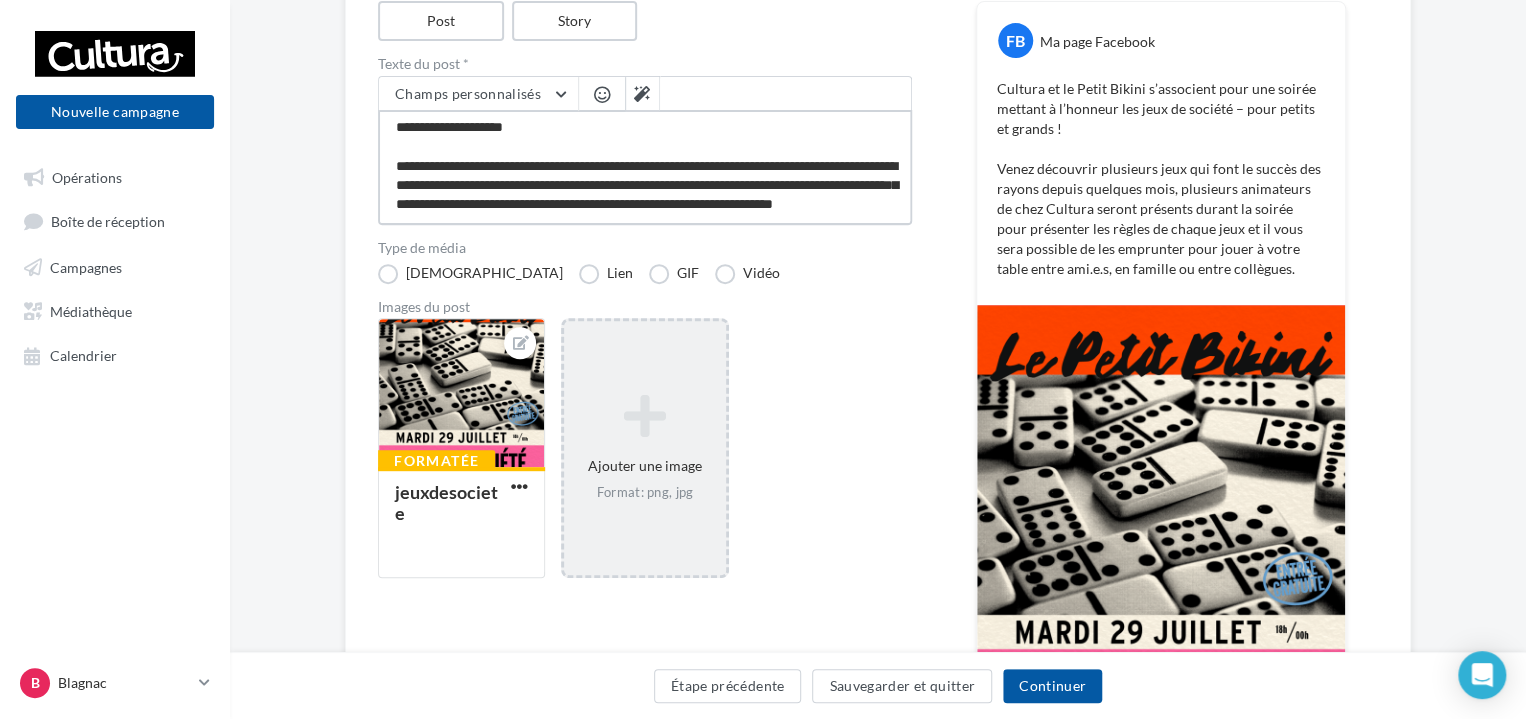 type on "**********" 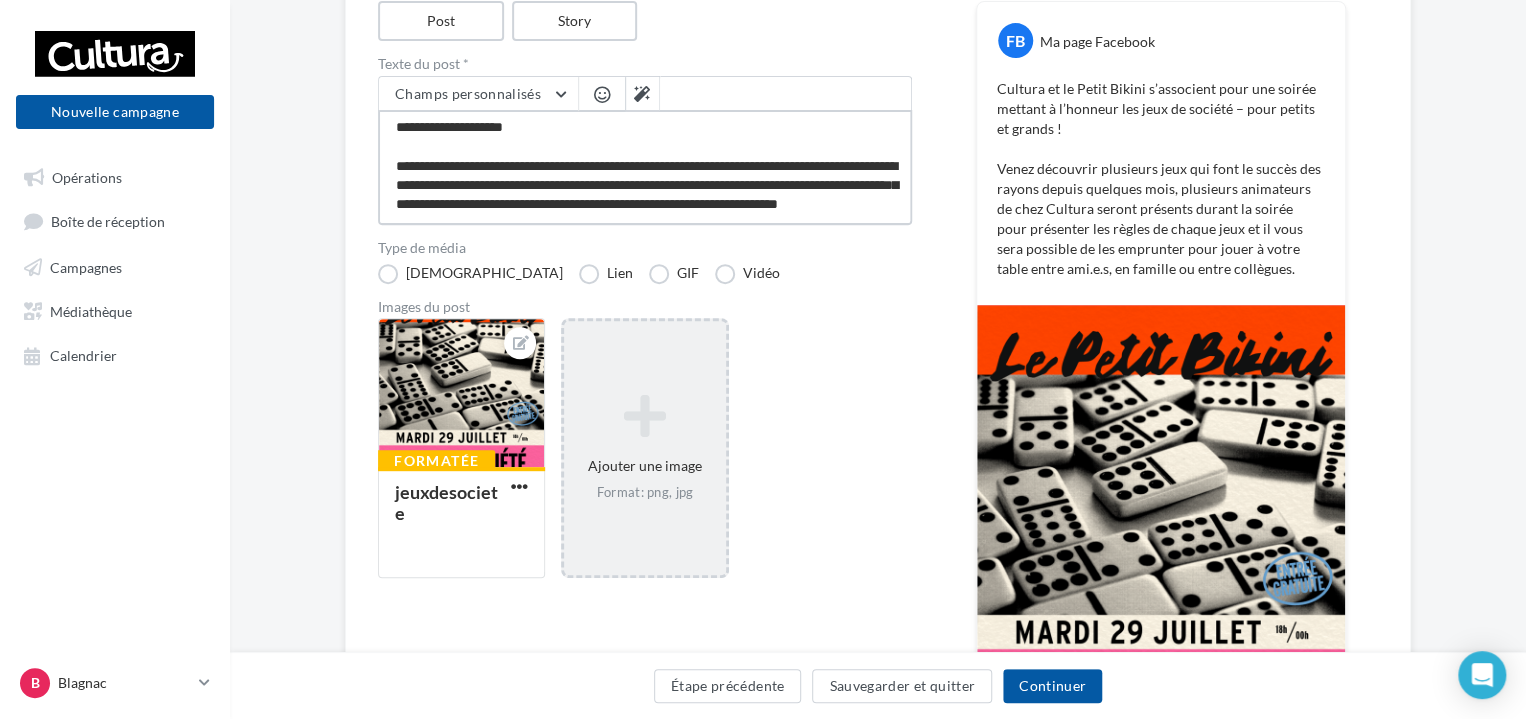 type on "**********" 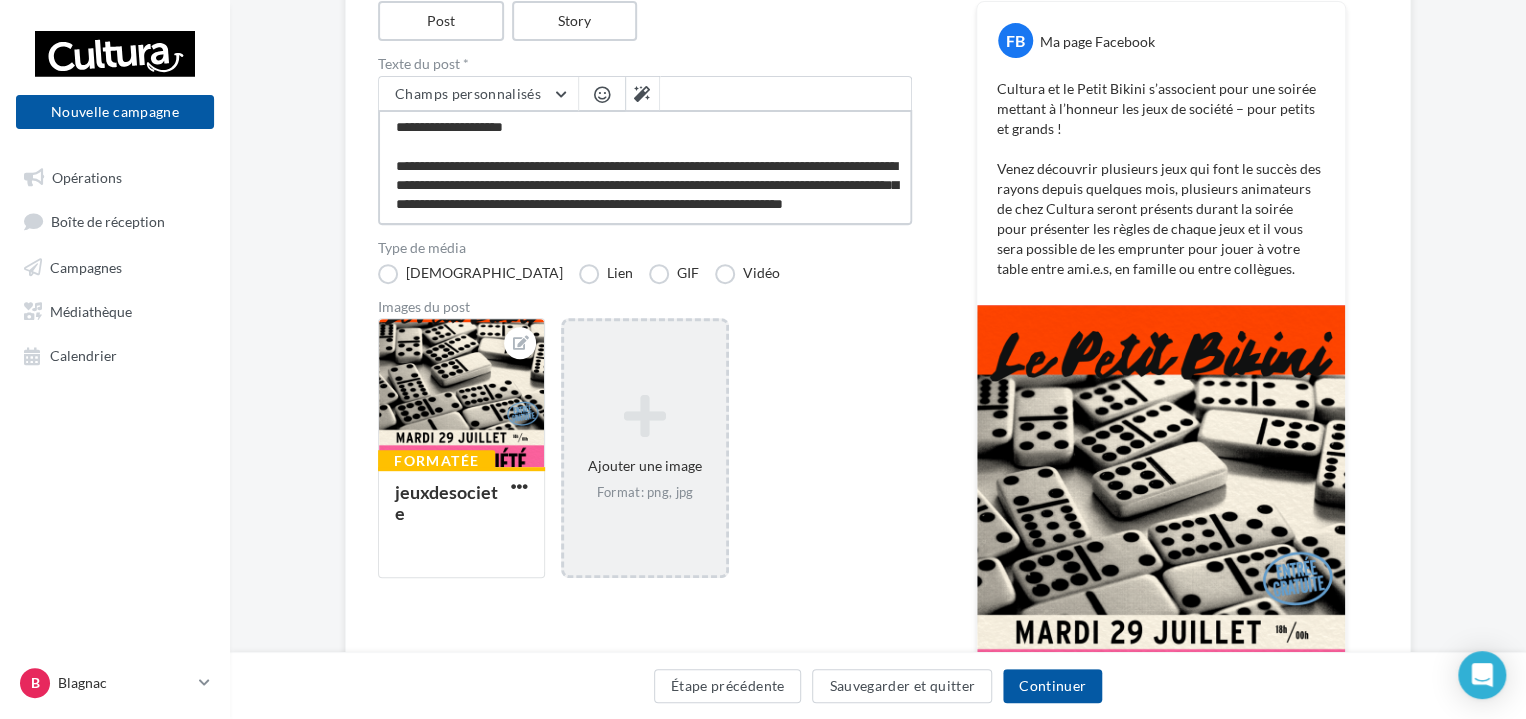type on "**********" 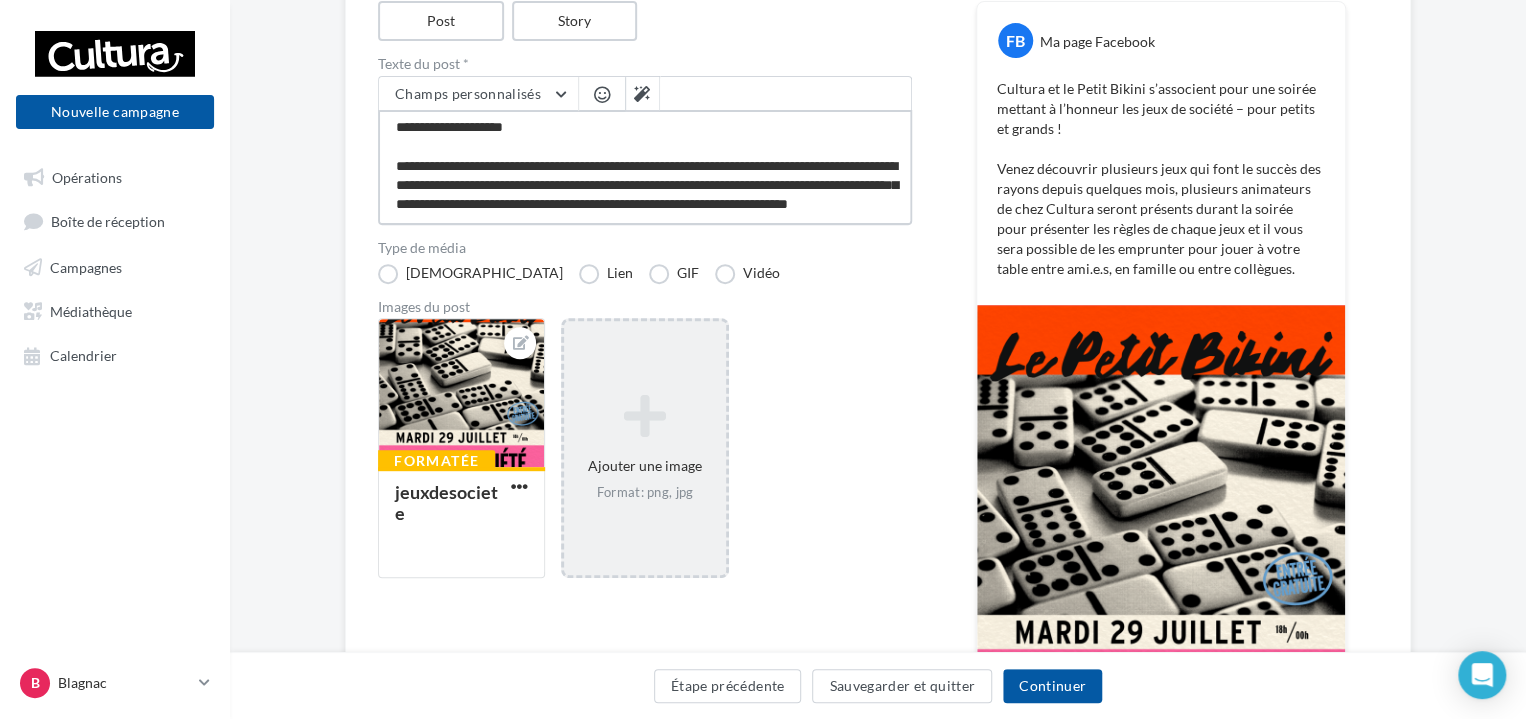 type on "**********" 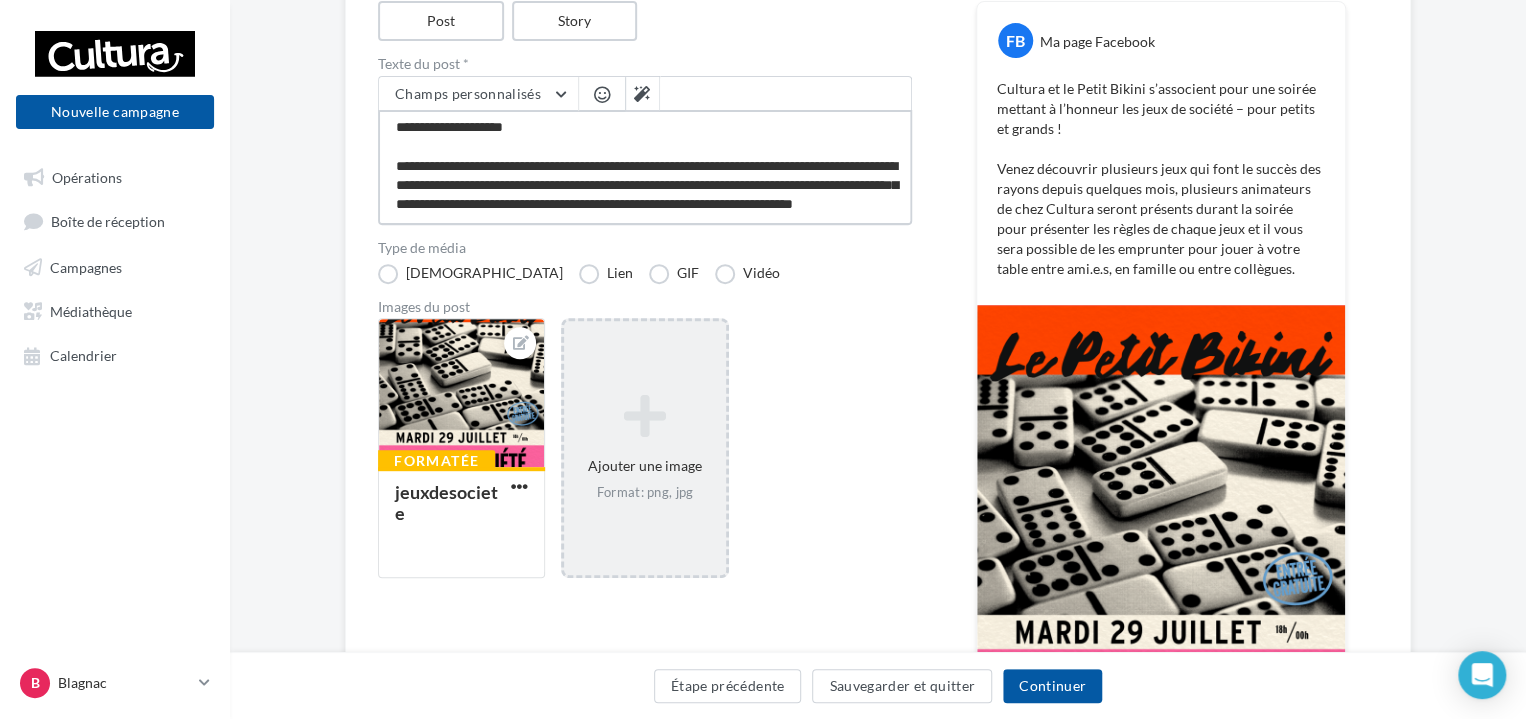 type on "**********" 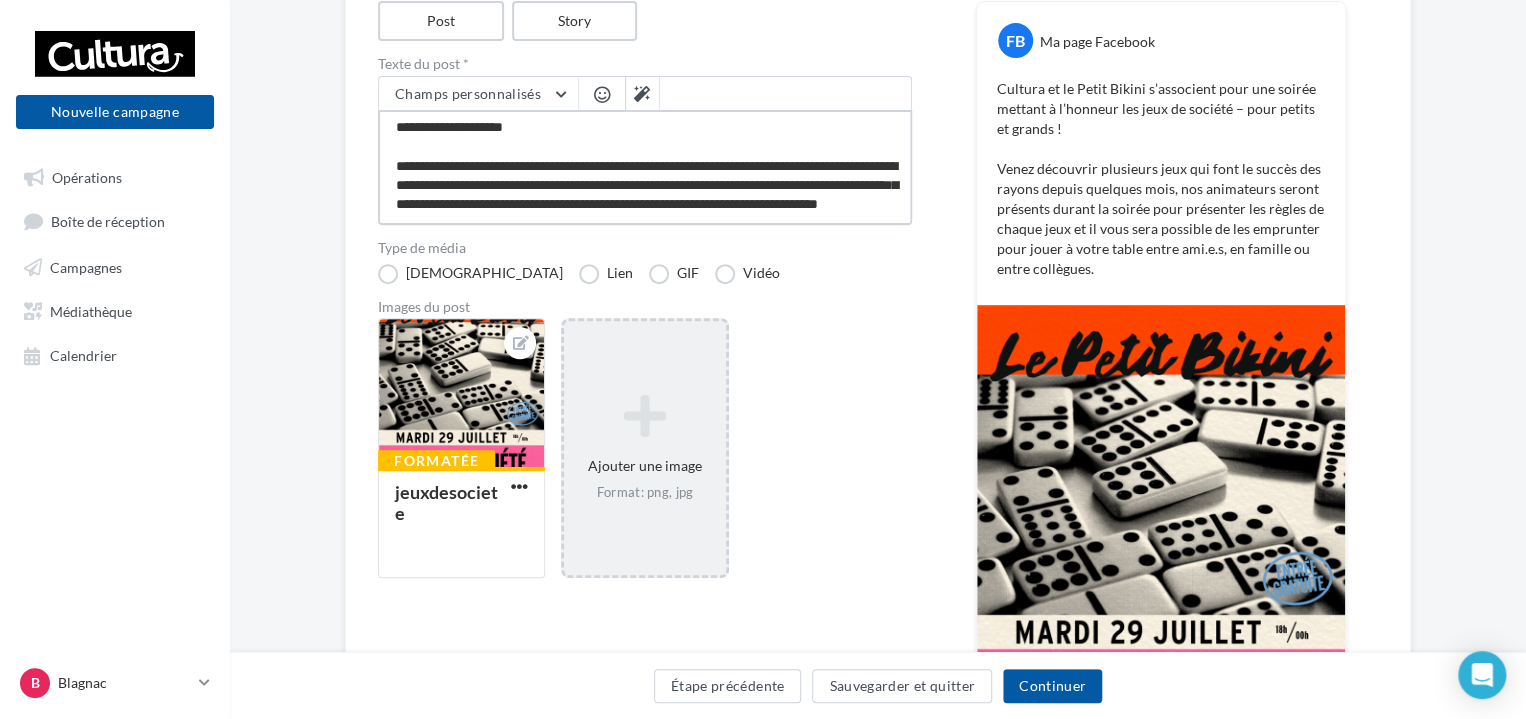 click on "**********" at bounding box center [645, 167] 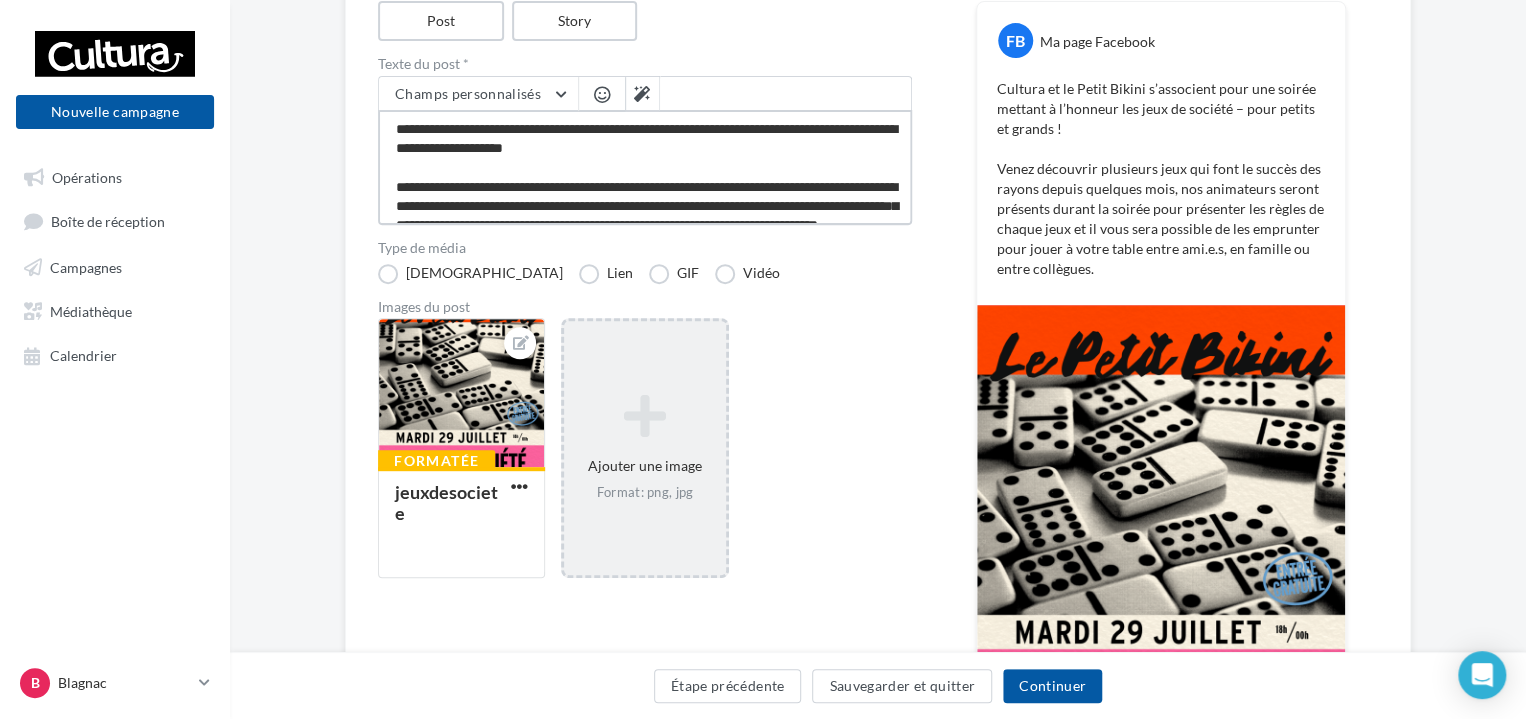 scroll, scrollTop: 38, scrollLeft: 0, axis: vertical 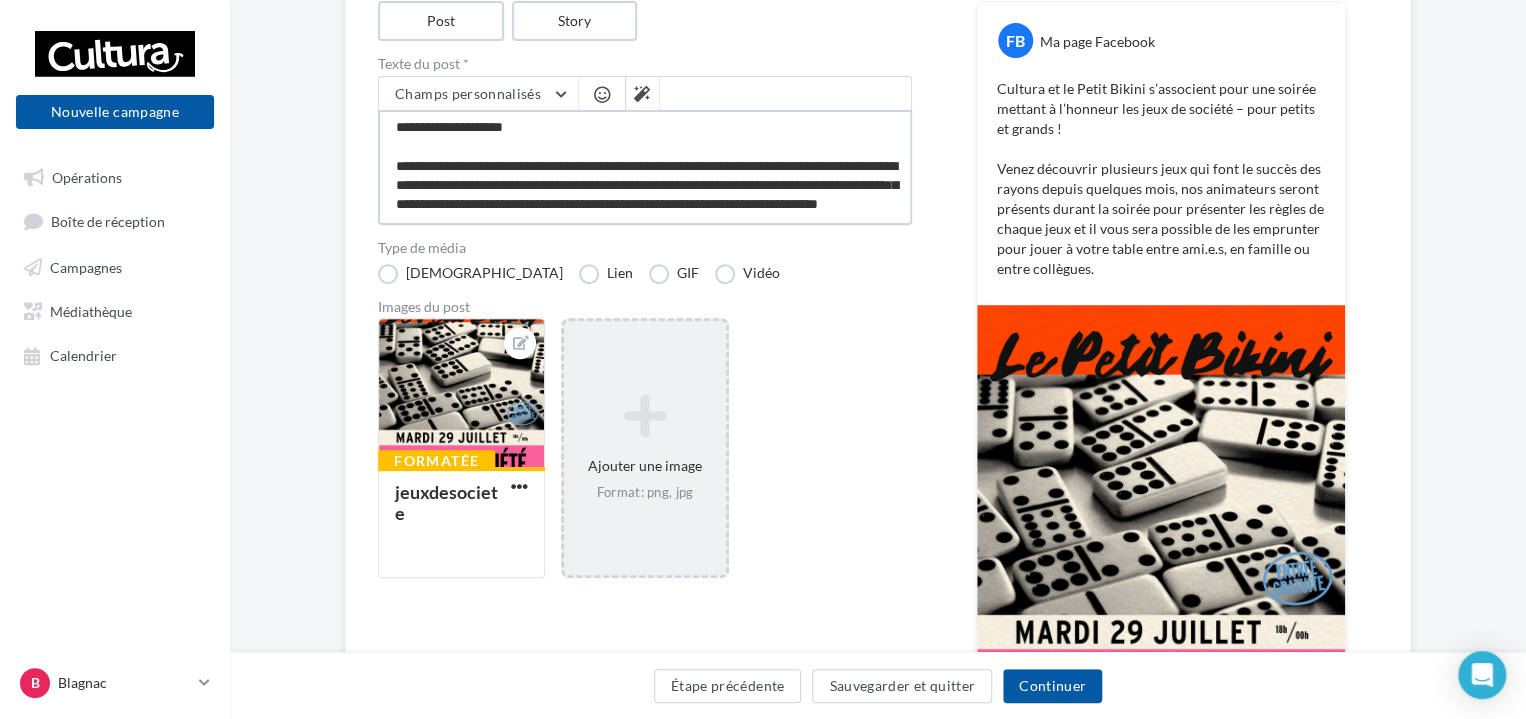 click on "**********" at bounding box center [645, 167] 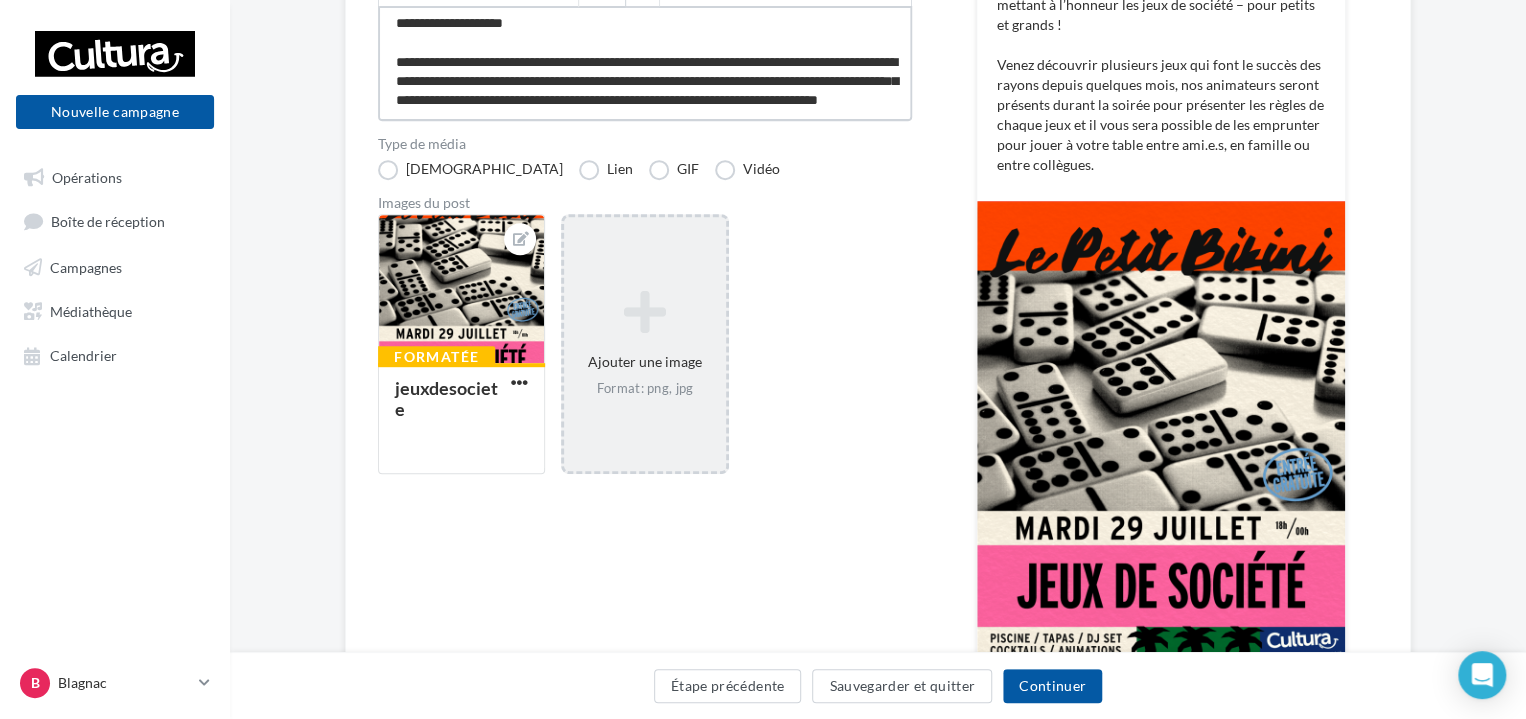 scroll, scrollTop: 91, scrollLeft: 0, axis: vertical 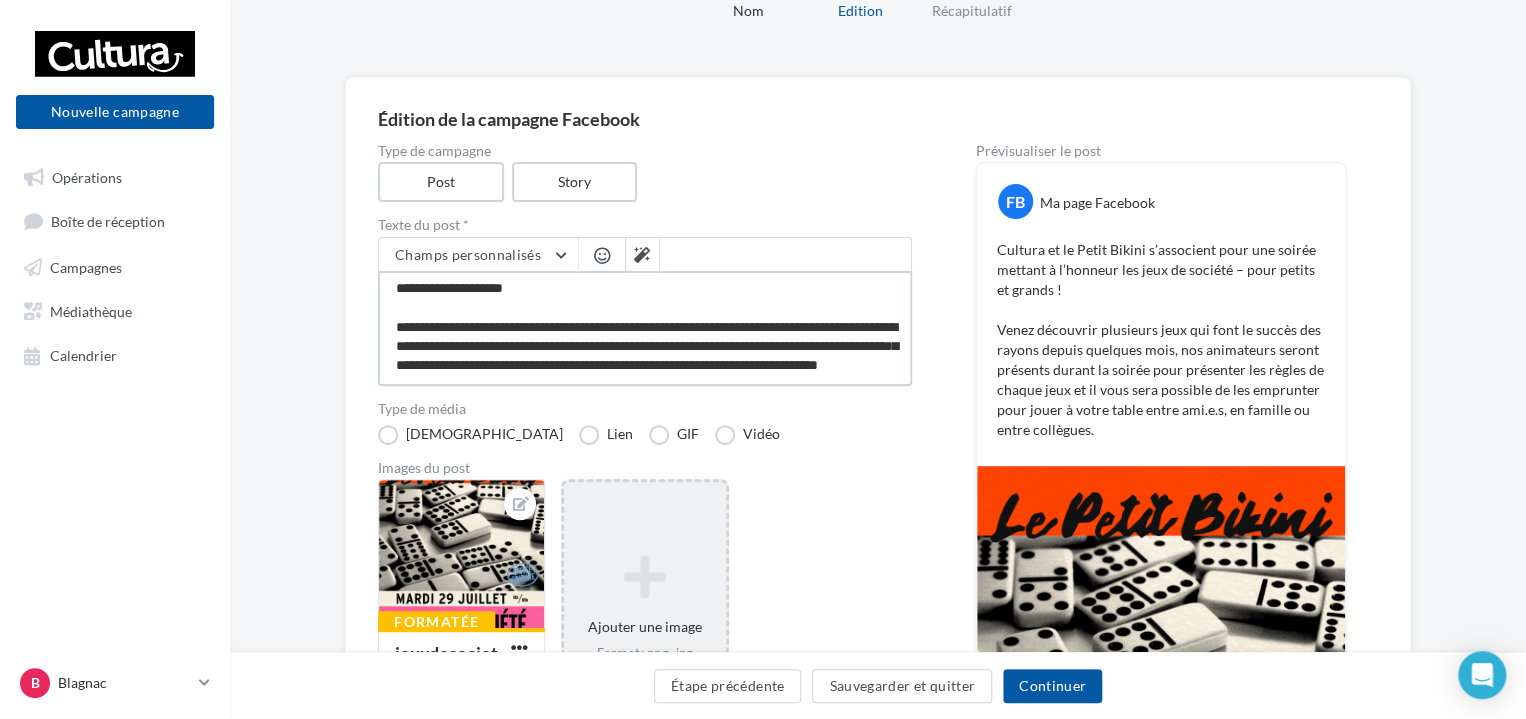 click on "**********" at bounding box center [645, 328] 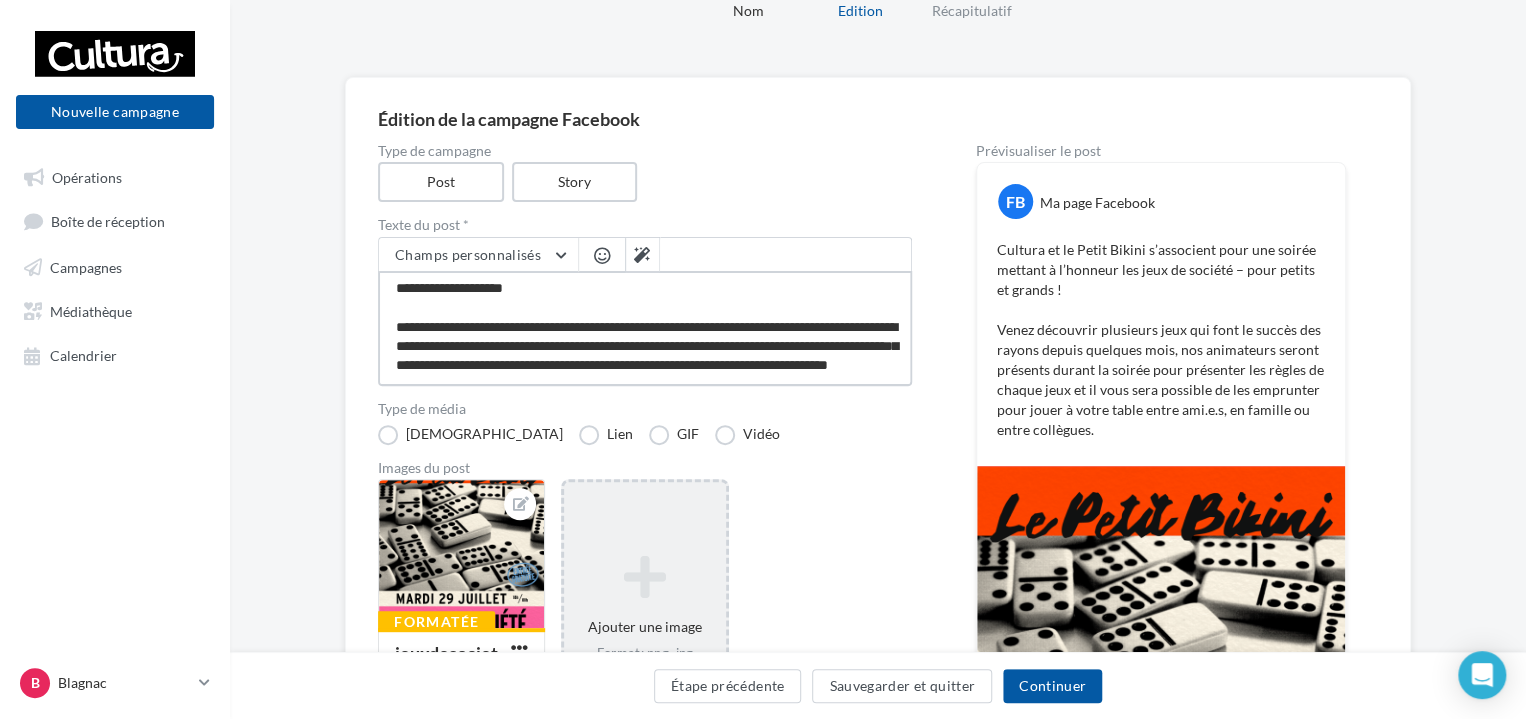 scroll, scrollTop: 48, scrollLeft: 0, axis: vertical 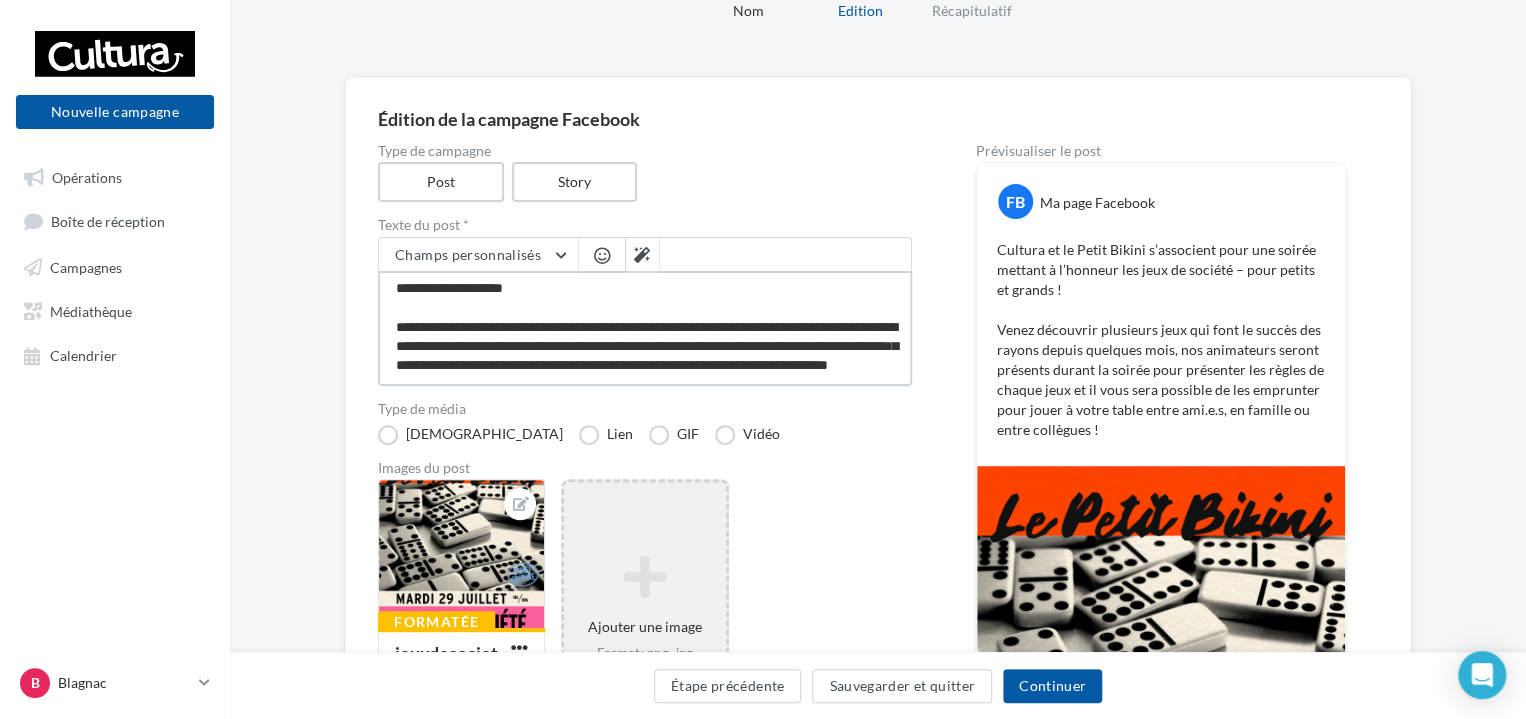 click on "**********" at bounding box center [645, 328] 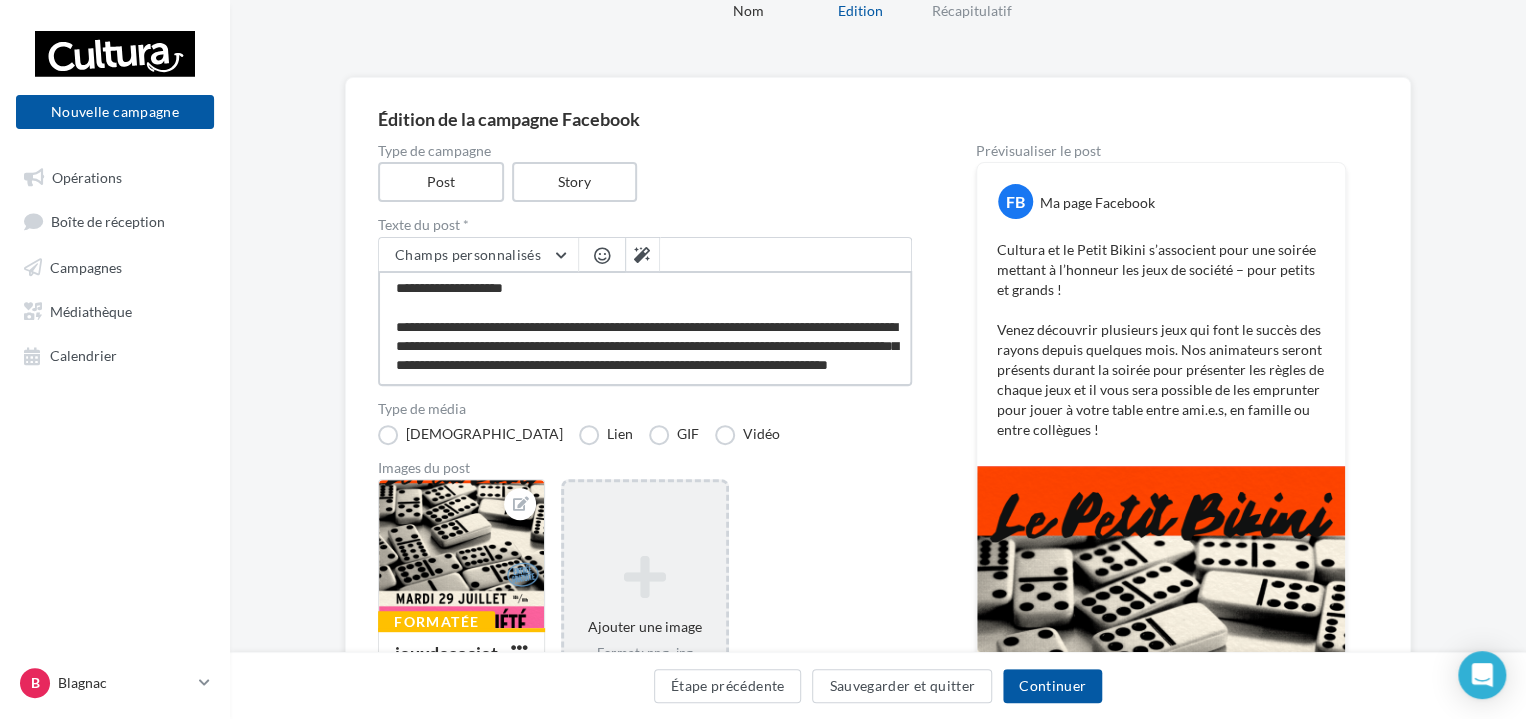 click on "**********" at bounding box center [645, 328] 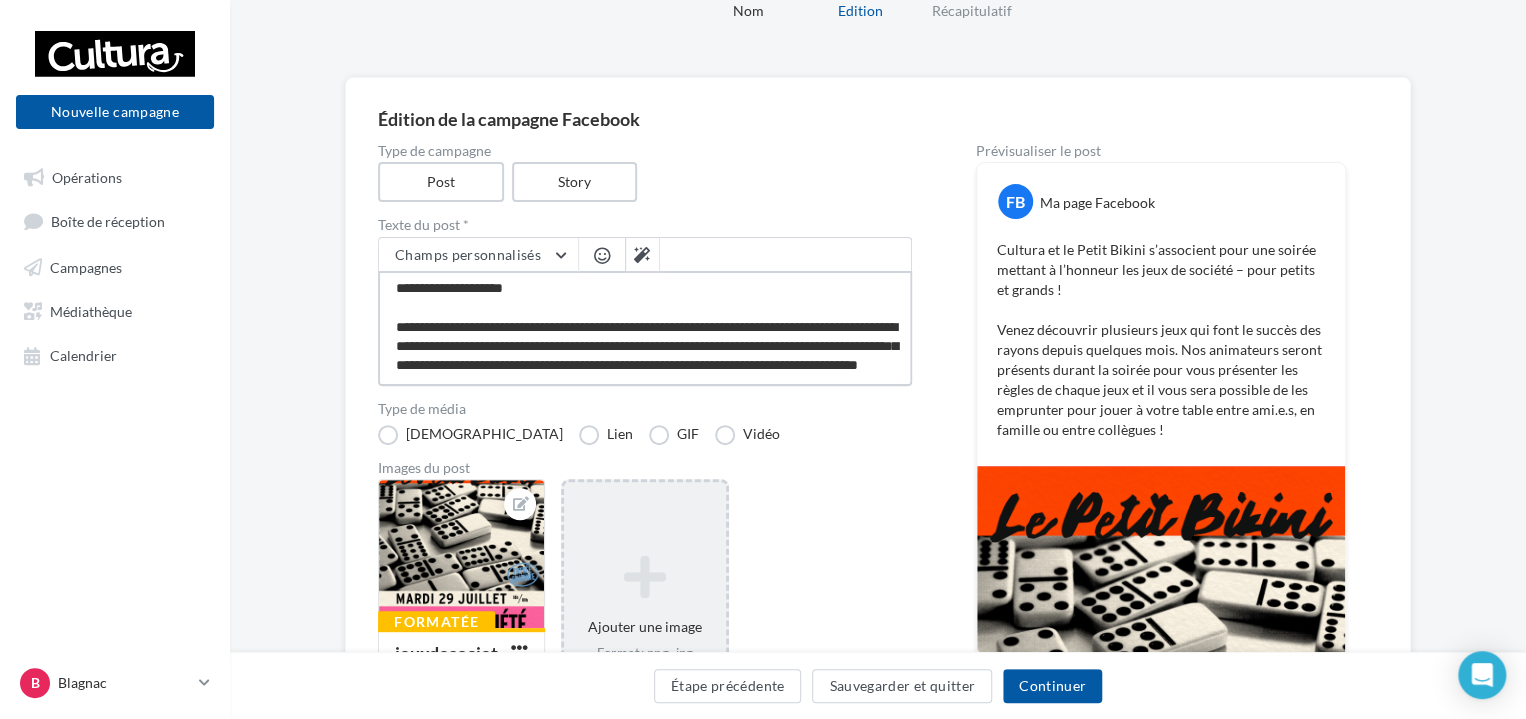 click on "**********" at bounding box center (645, 328) 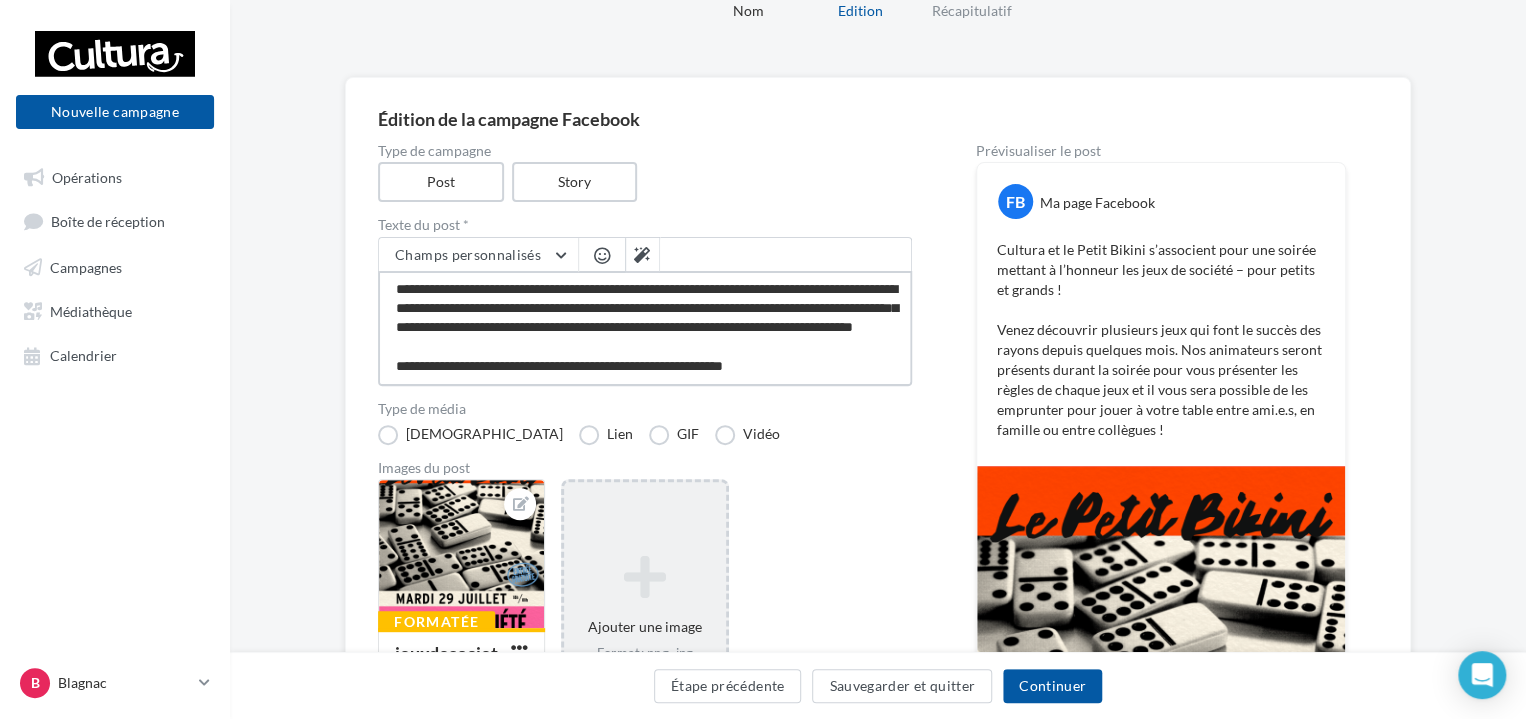 scroll, scrollTop: 87, scrollLeft: 0, axis: vertical 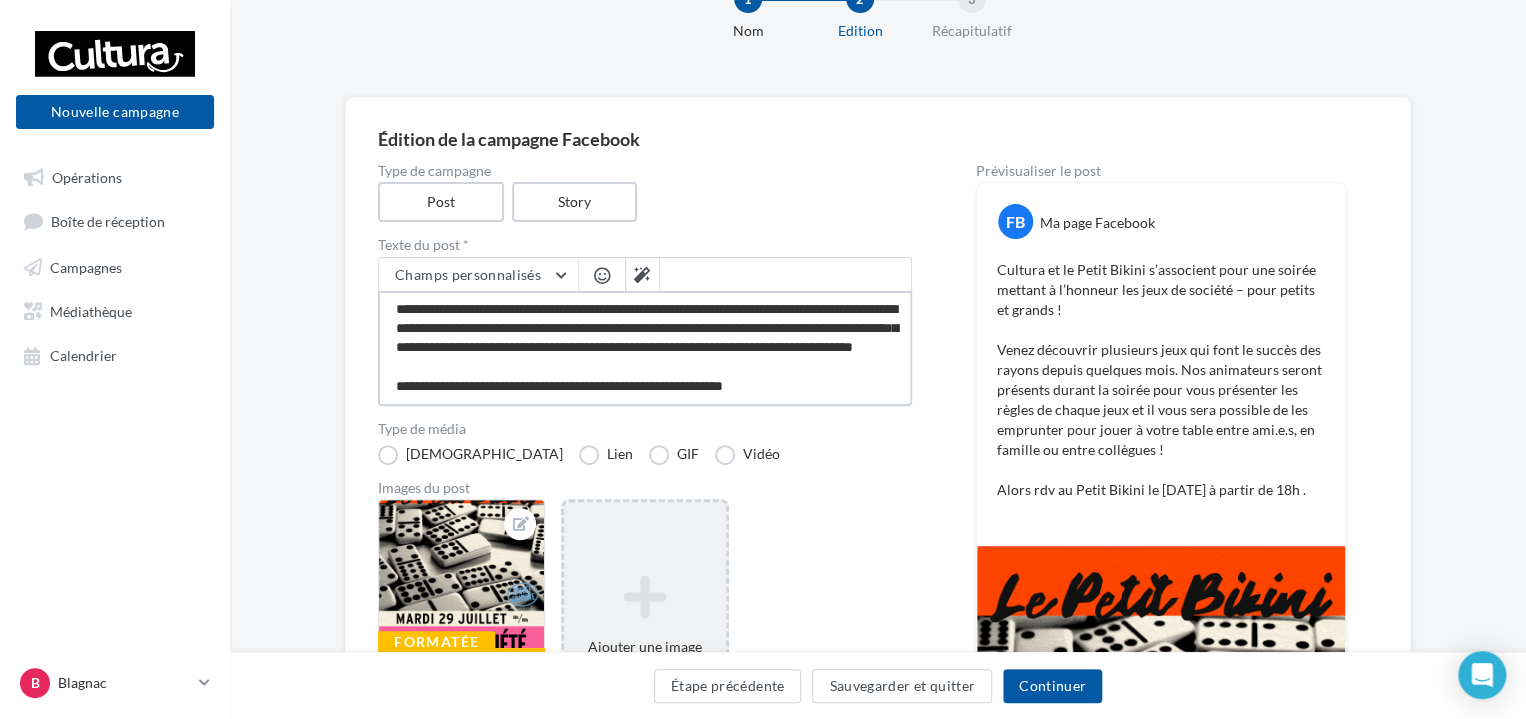 click on "**********" at bounding box center [645, 348] 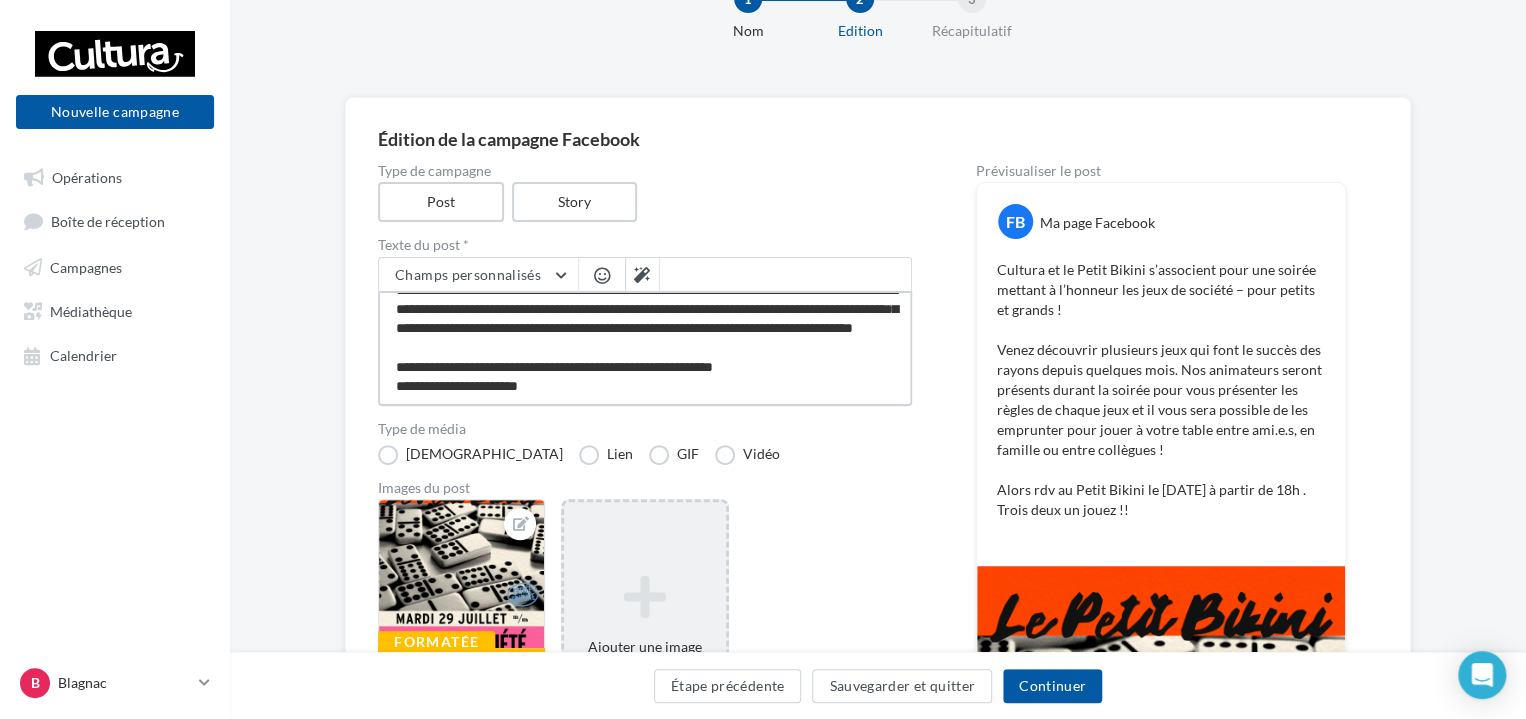 click on "**********" at bounding box center (645, 348) 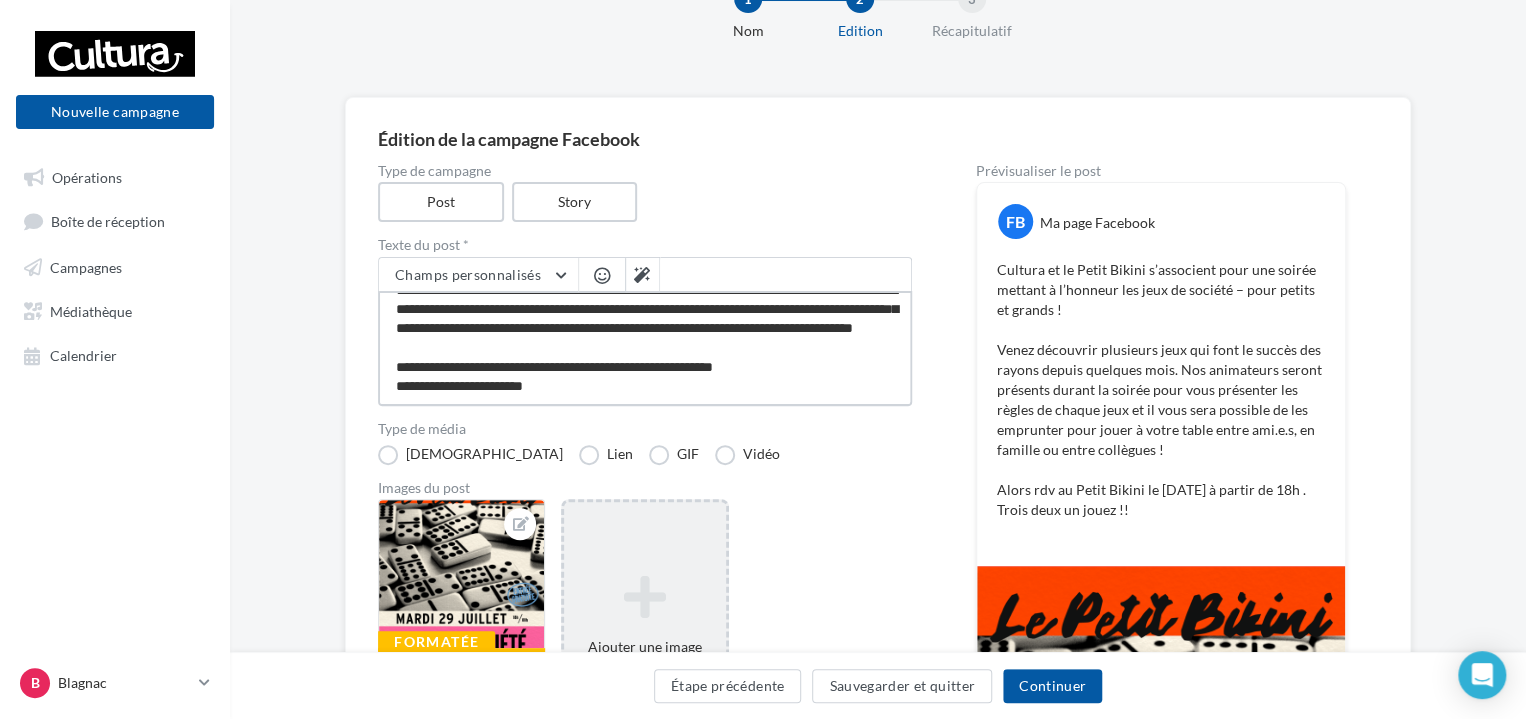click on "**********" at bounding box center (645, 348) 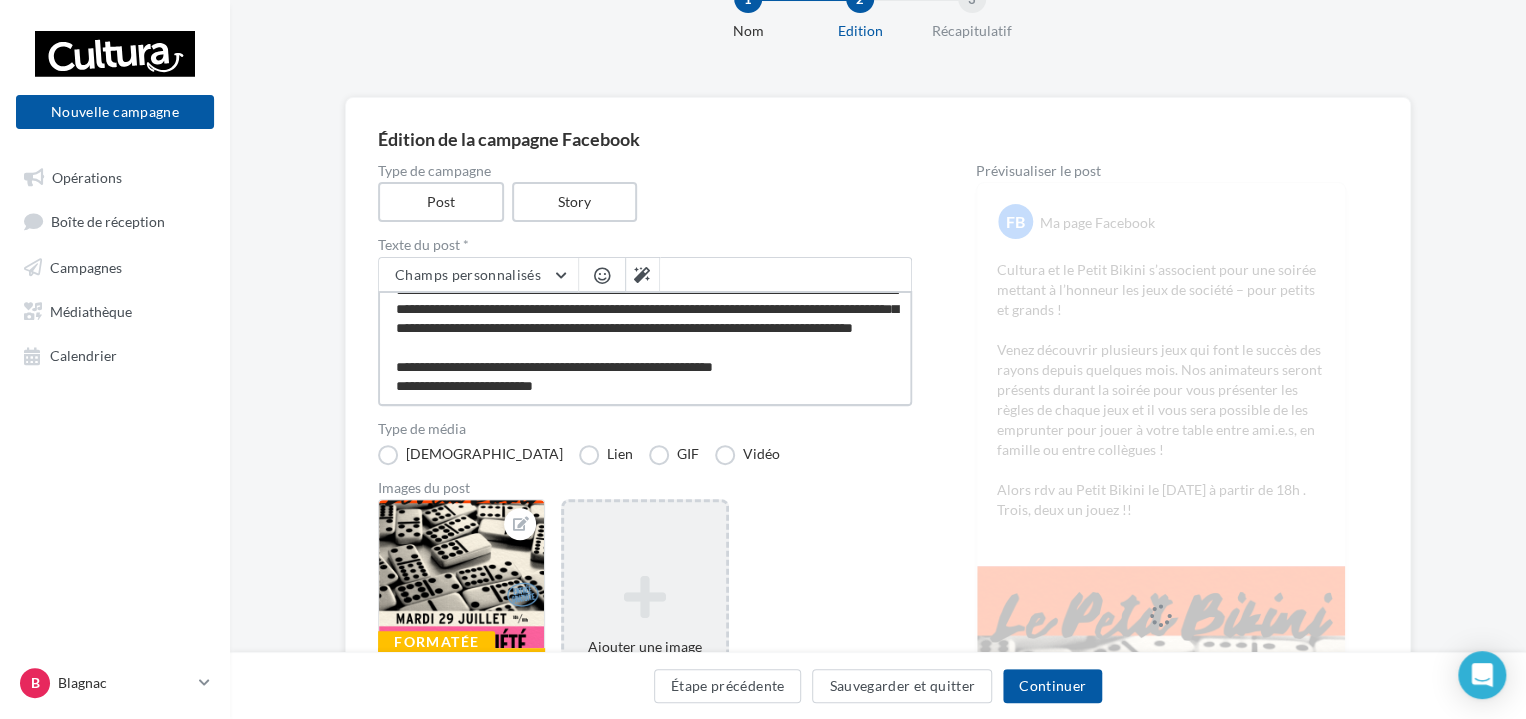 click on "**********" at bounding box center (645, 348) 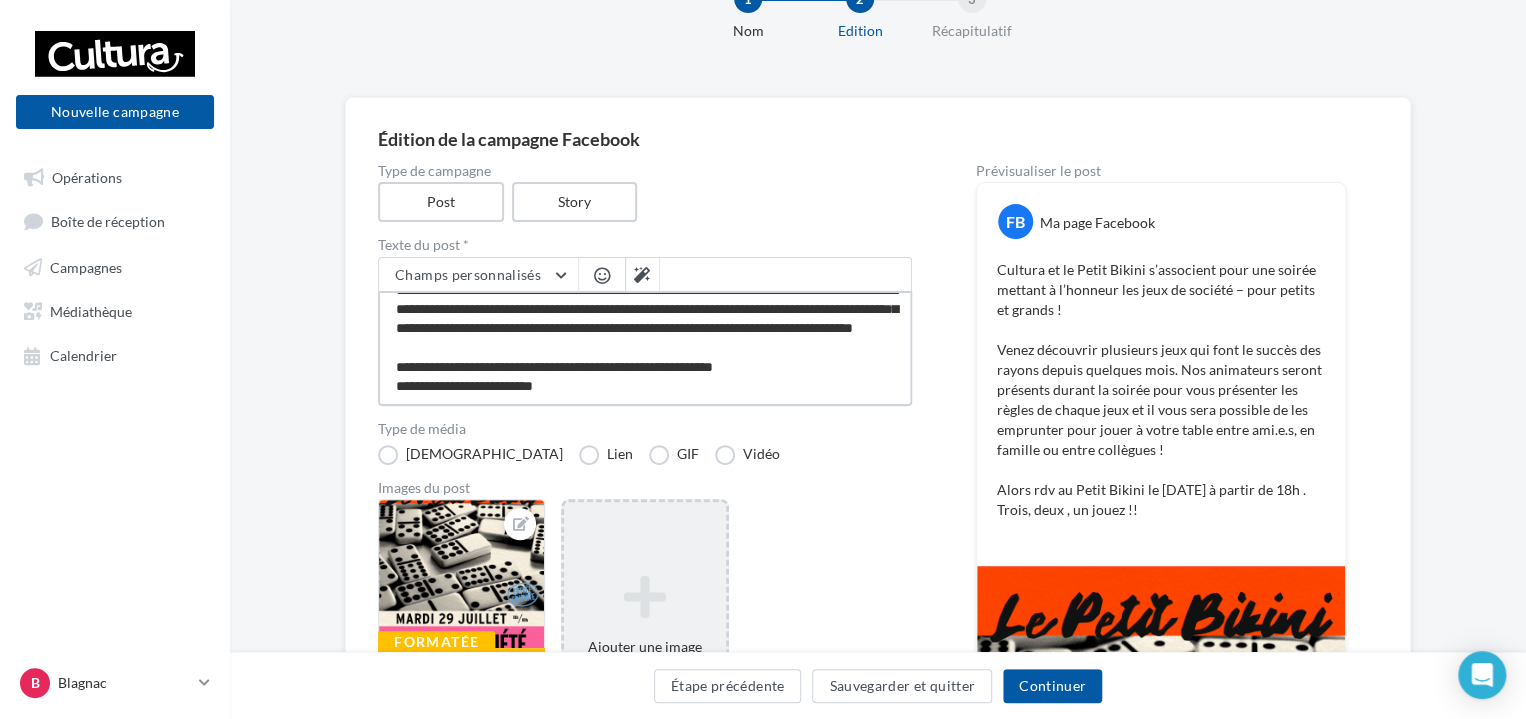 click on "**********" at bounding box center [645, 348] 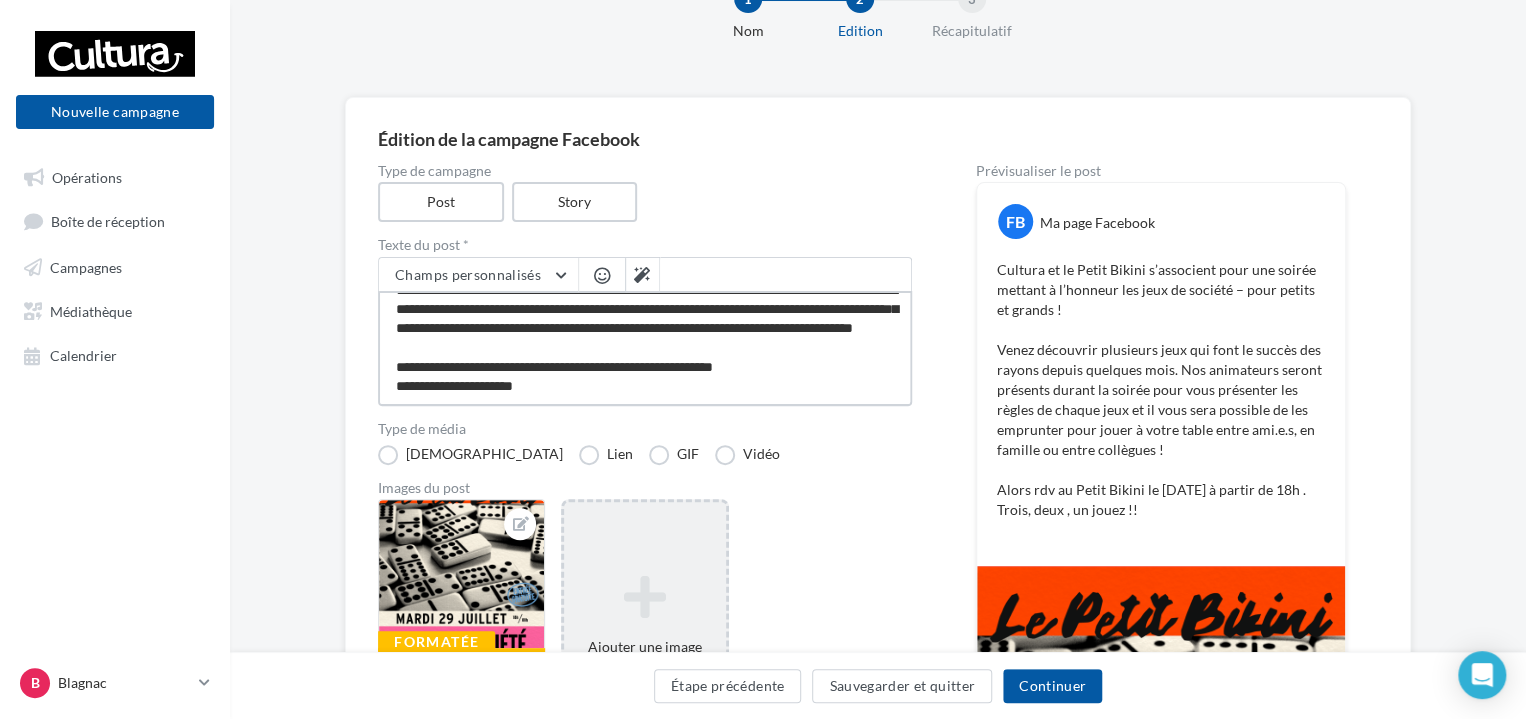 click on "**********" at bounding box center [645, 348] 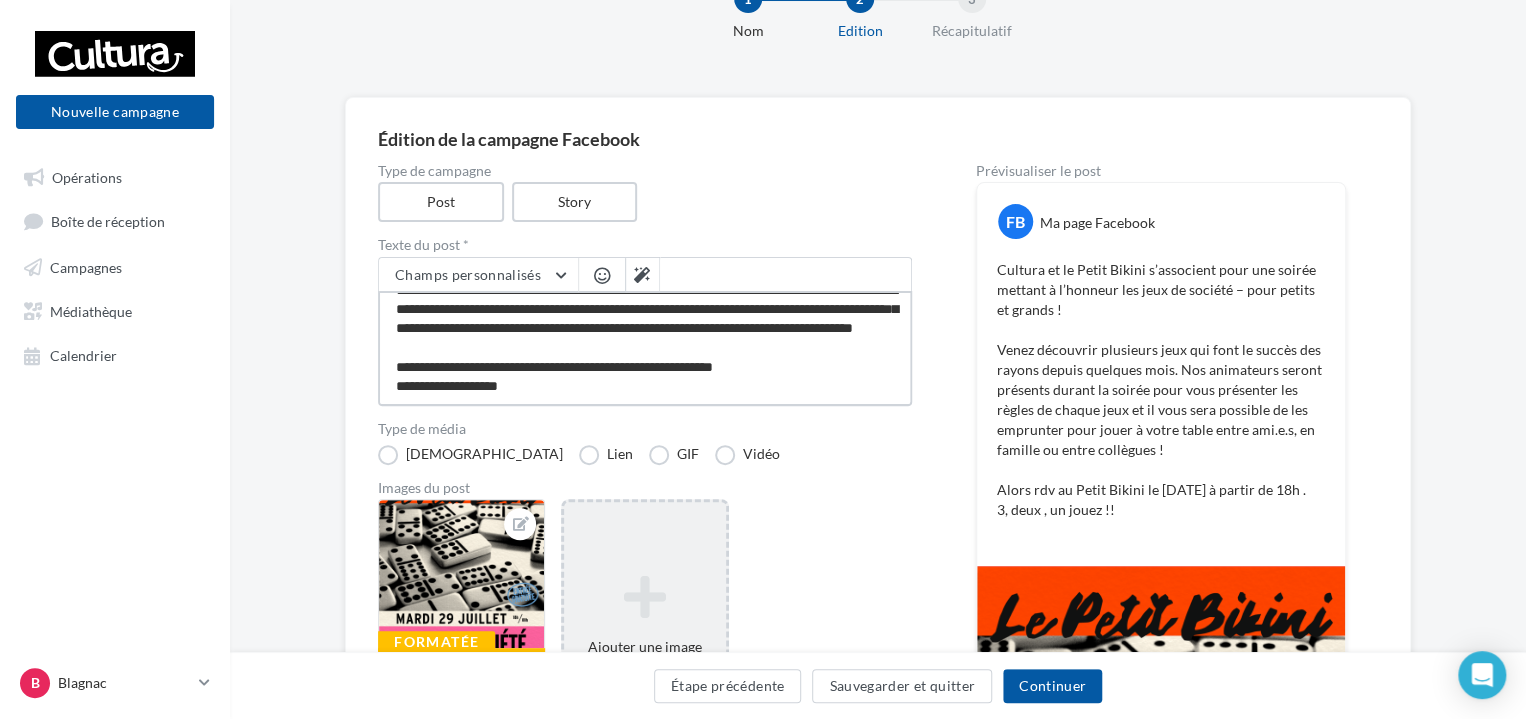 click on "**********" at bounding box center (645, 348) 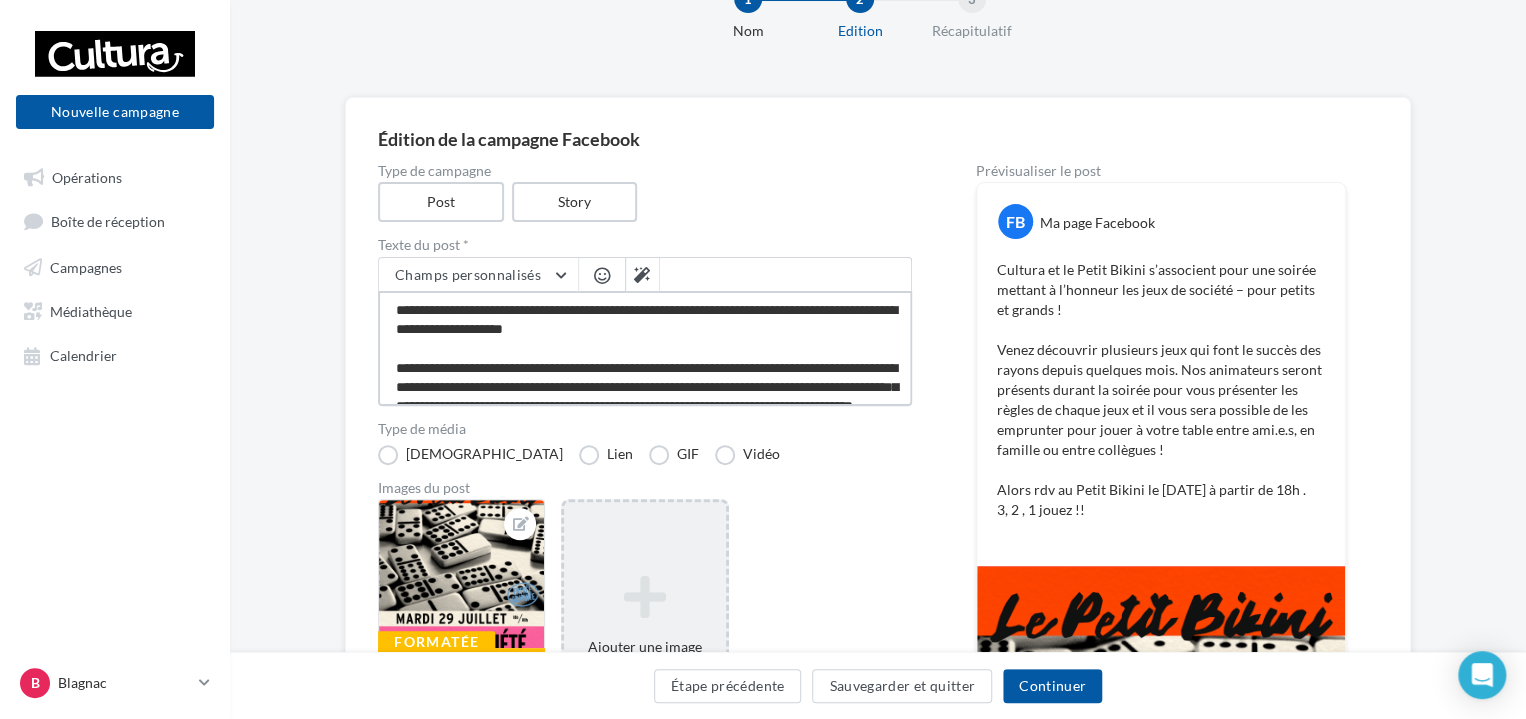 scroll, scrollTop: 100, scrollLeft: 0, axis: vertical 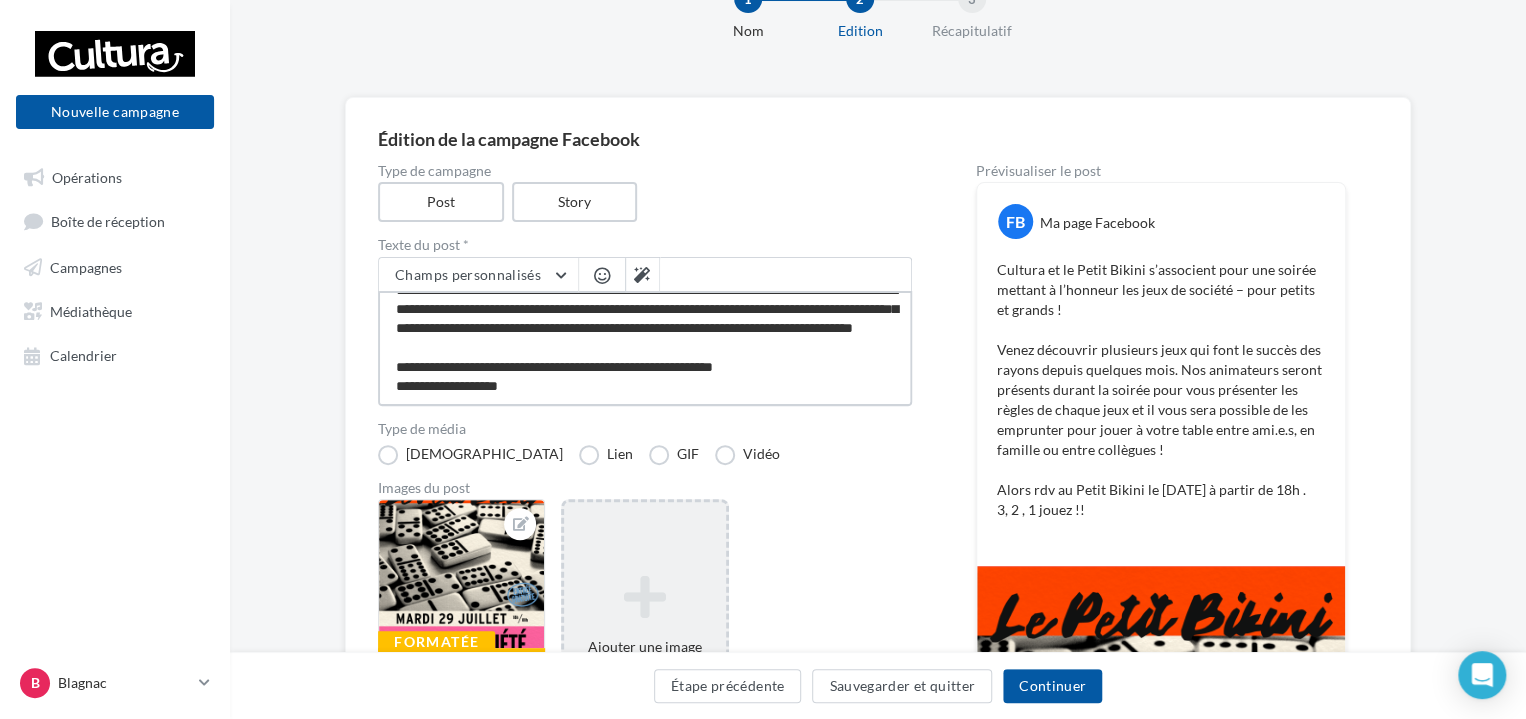 click on "**********" at bounding box center (645, 348) 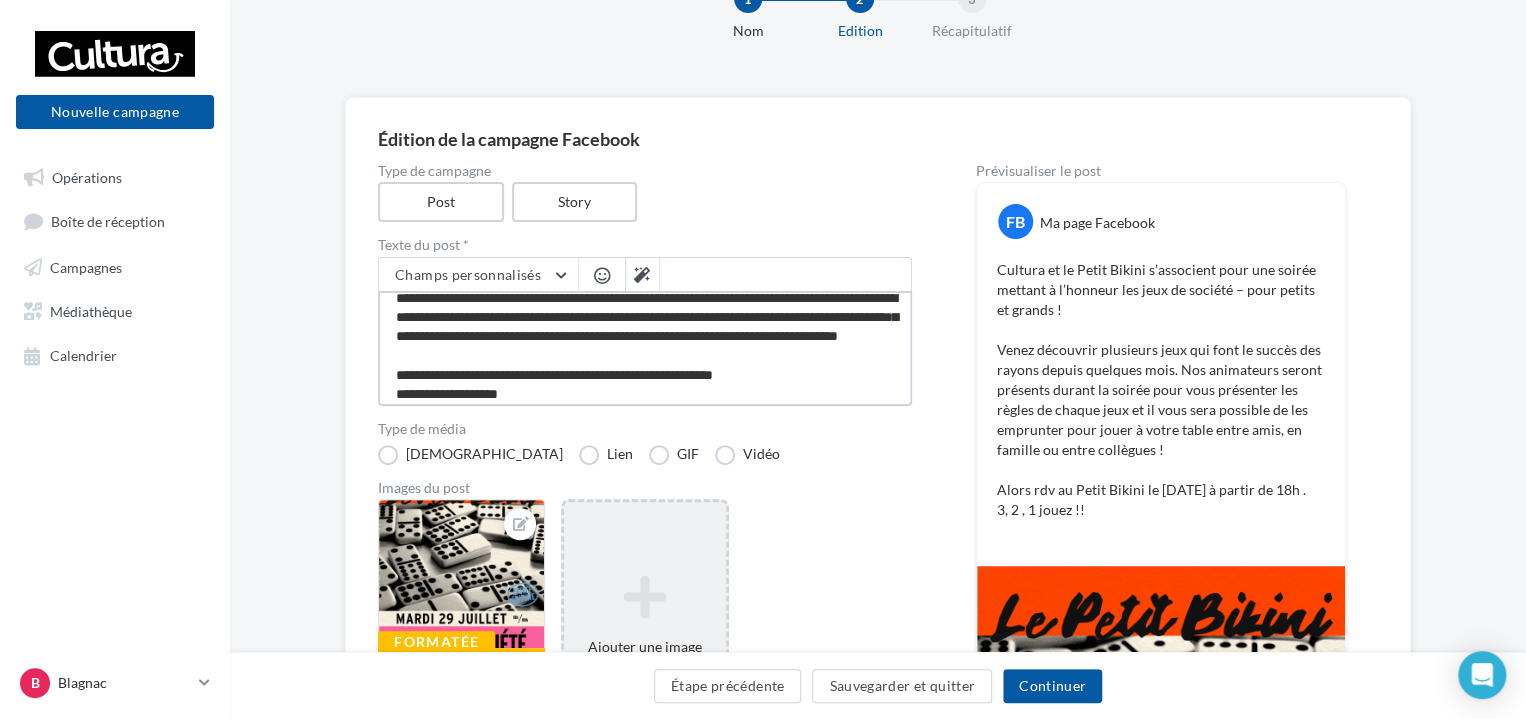 scroll, scrollTop: 135, scrollLeft: 0, axis: vertical 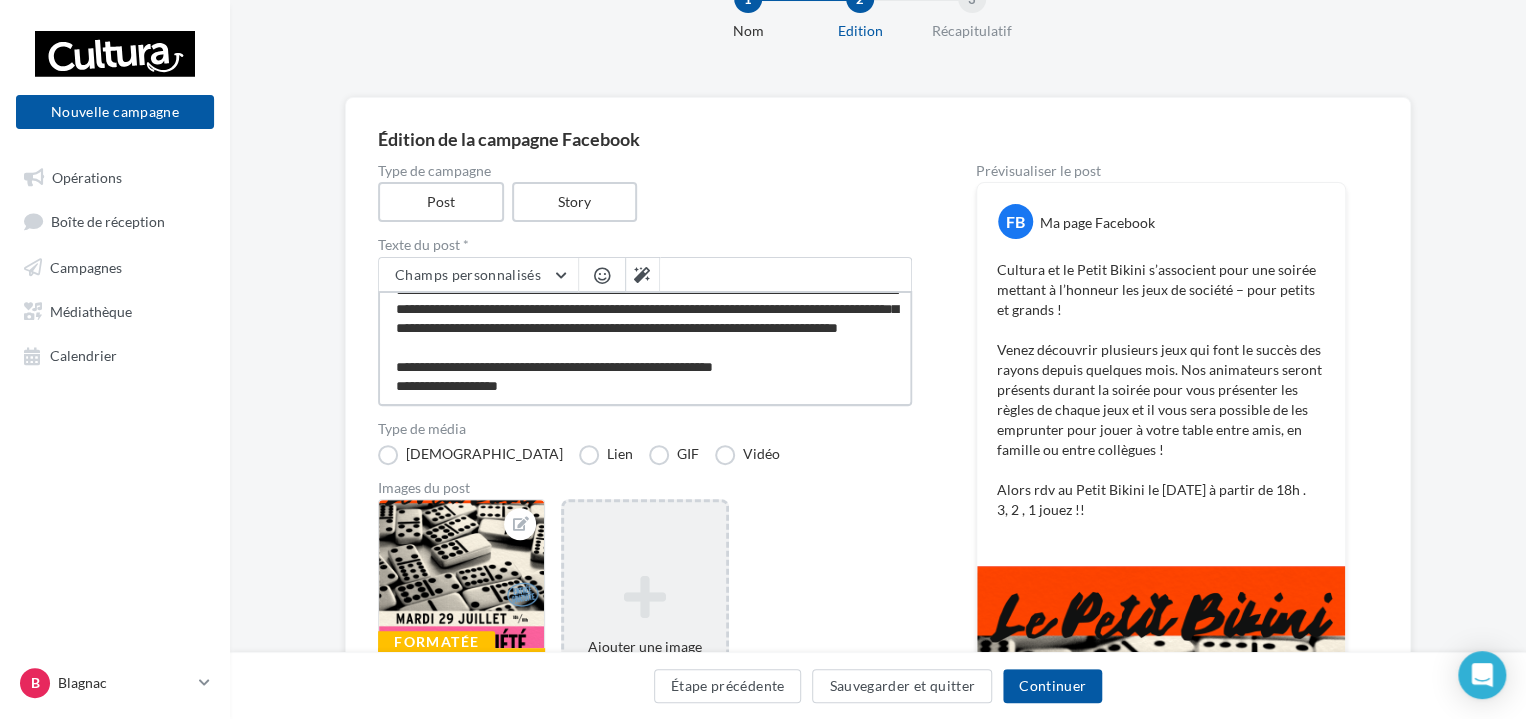 drag, startPoint x: 528, startPoint y: 354, endPoint x: 411, endPoint y: 345, distance: 117.34564 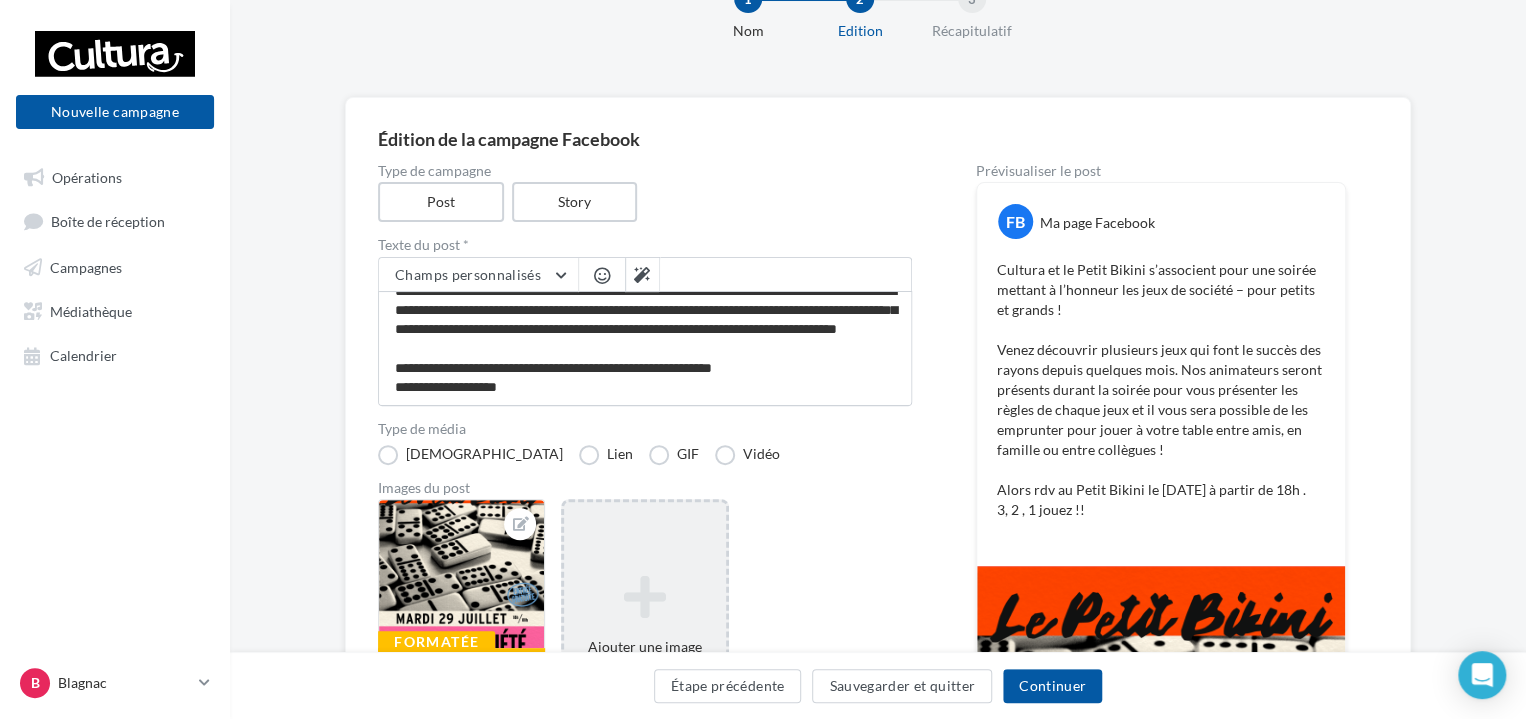 click on "Type de campagne
Post
Story" at bounding box center [645, 193] 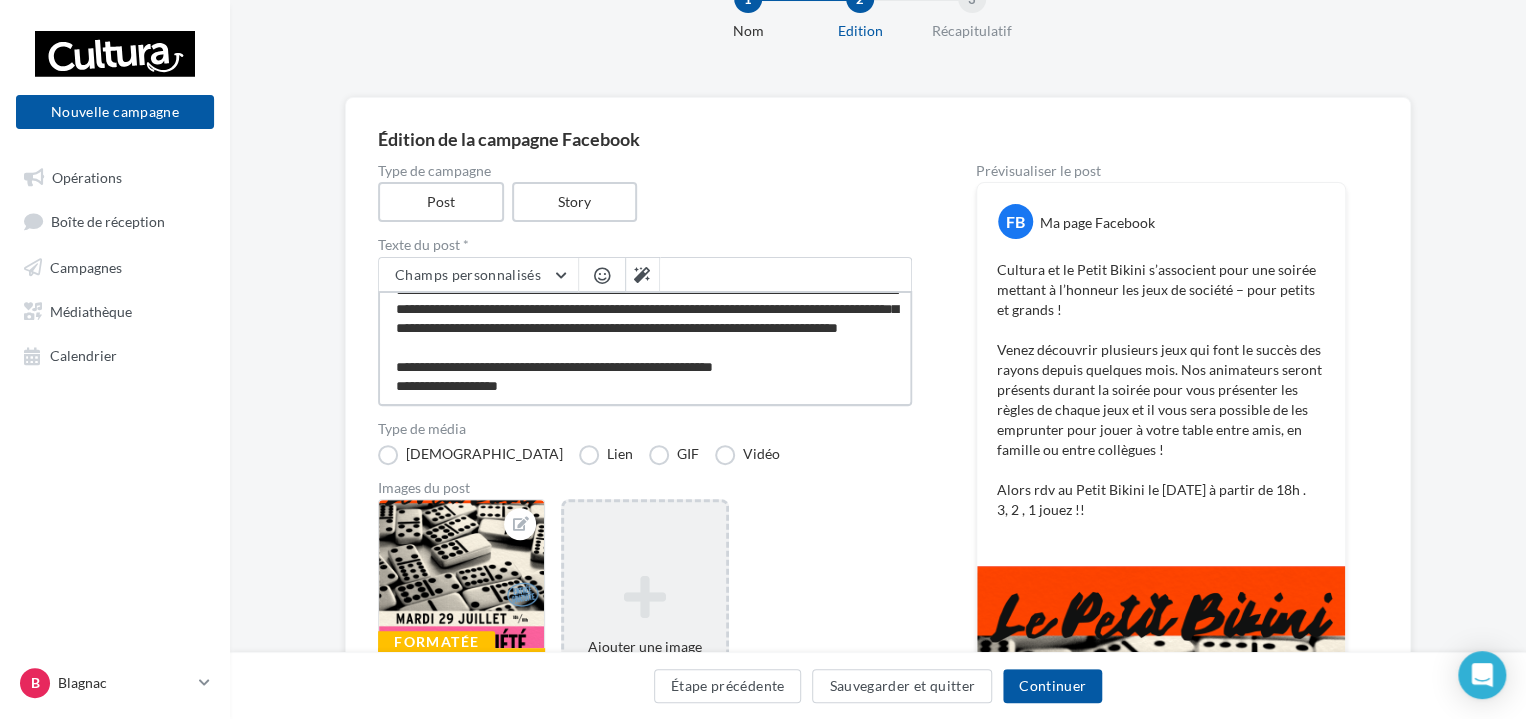 scroll, scrollTop: 135, scrollLeft: 0, axis: vertical 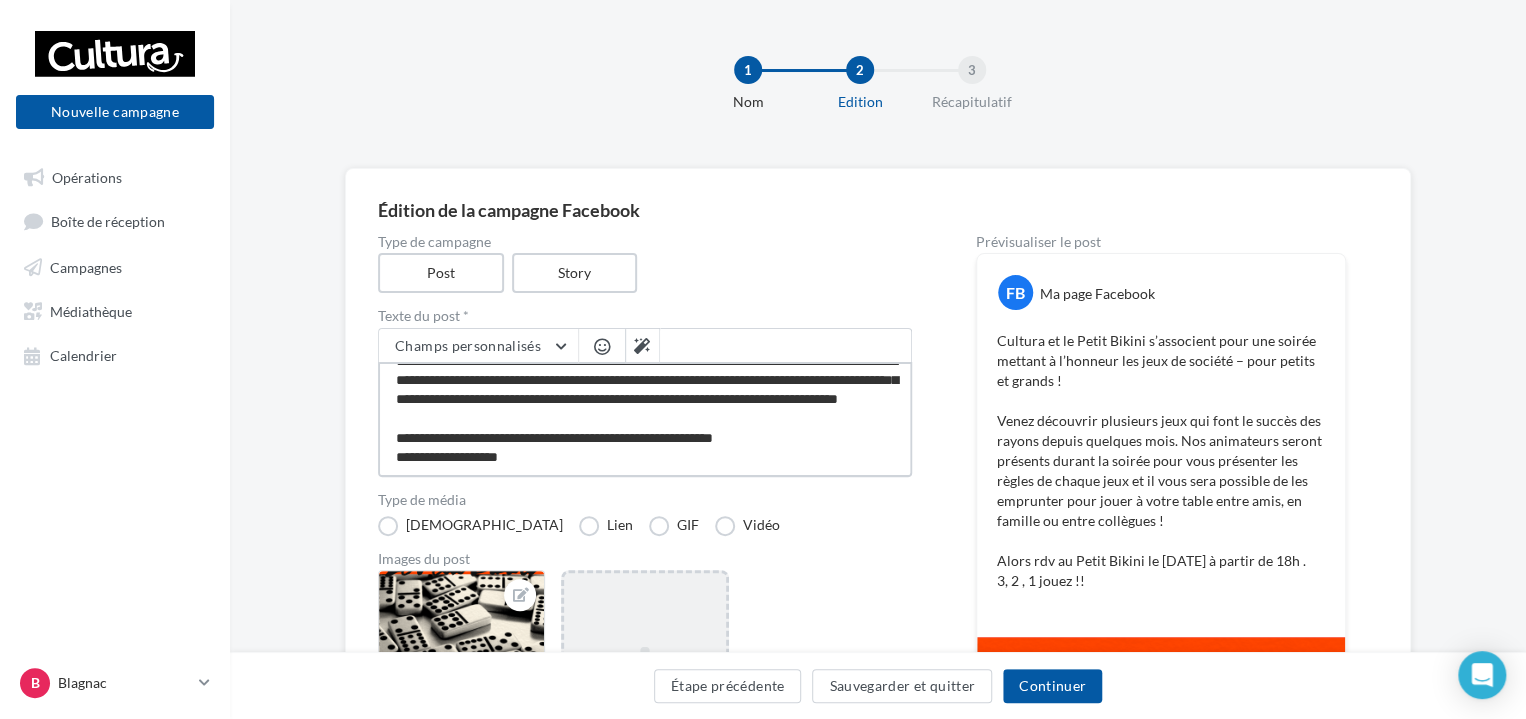 drag, startPoint x: 388, startPoint y: 381, endPoint x: 393, endPoint y: 475, distance: 94.13288 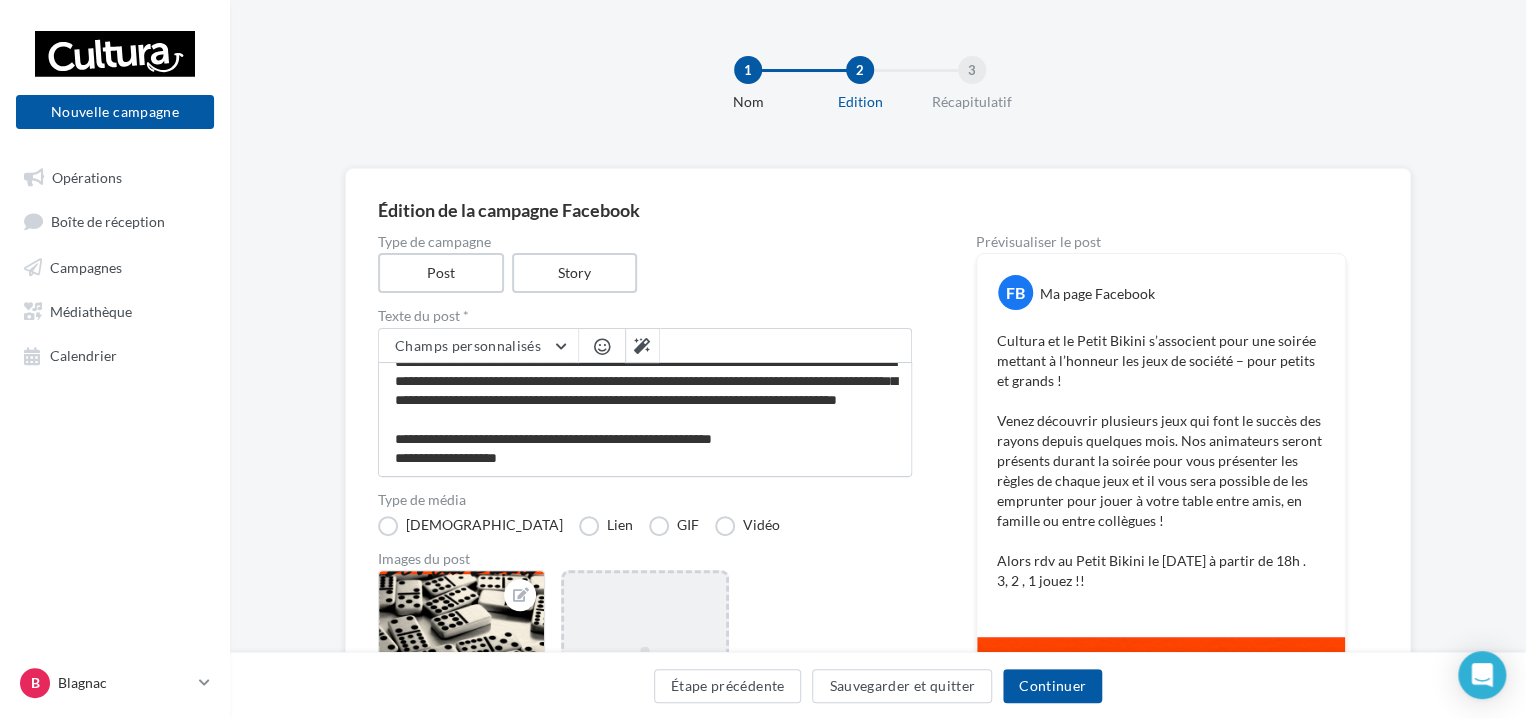 click on "Type de média" at bounding box center (645, 500) 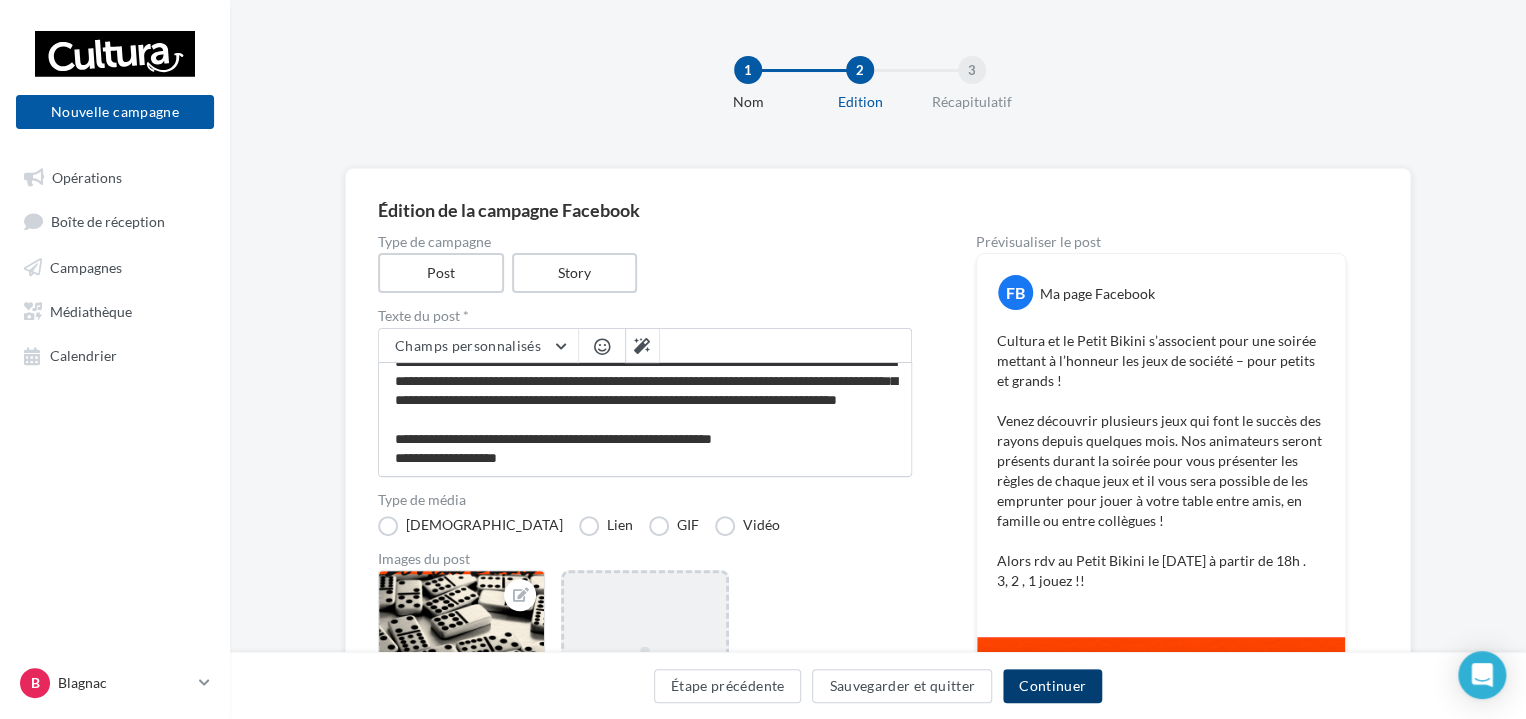 click on "Continuer" at bounding box center [1052, 686] 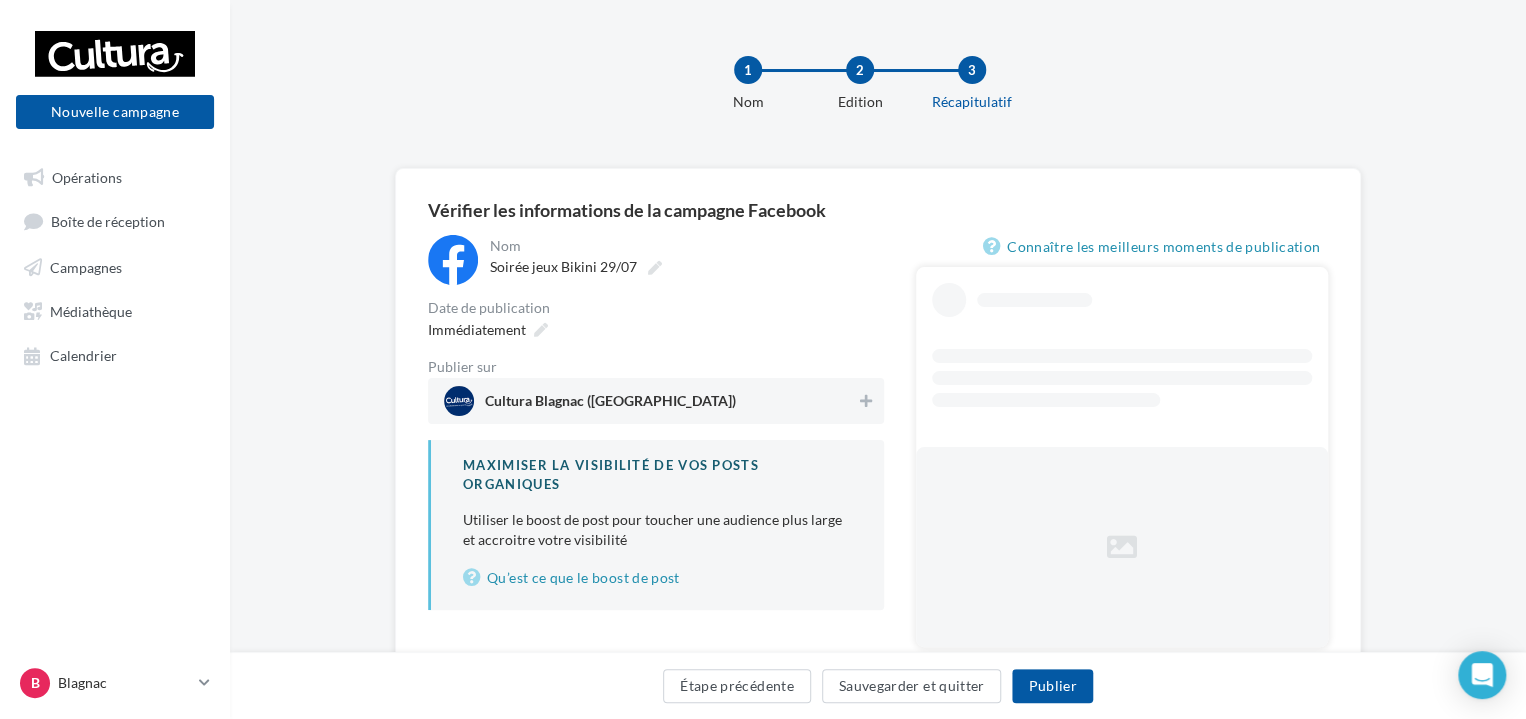 click on "Date de publication" at bounding box center [656, 308] 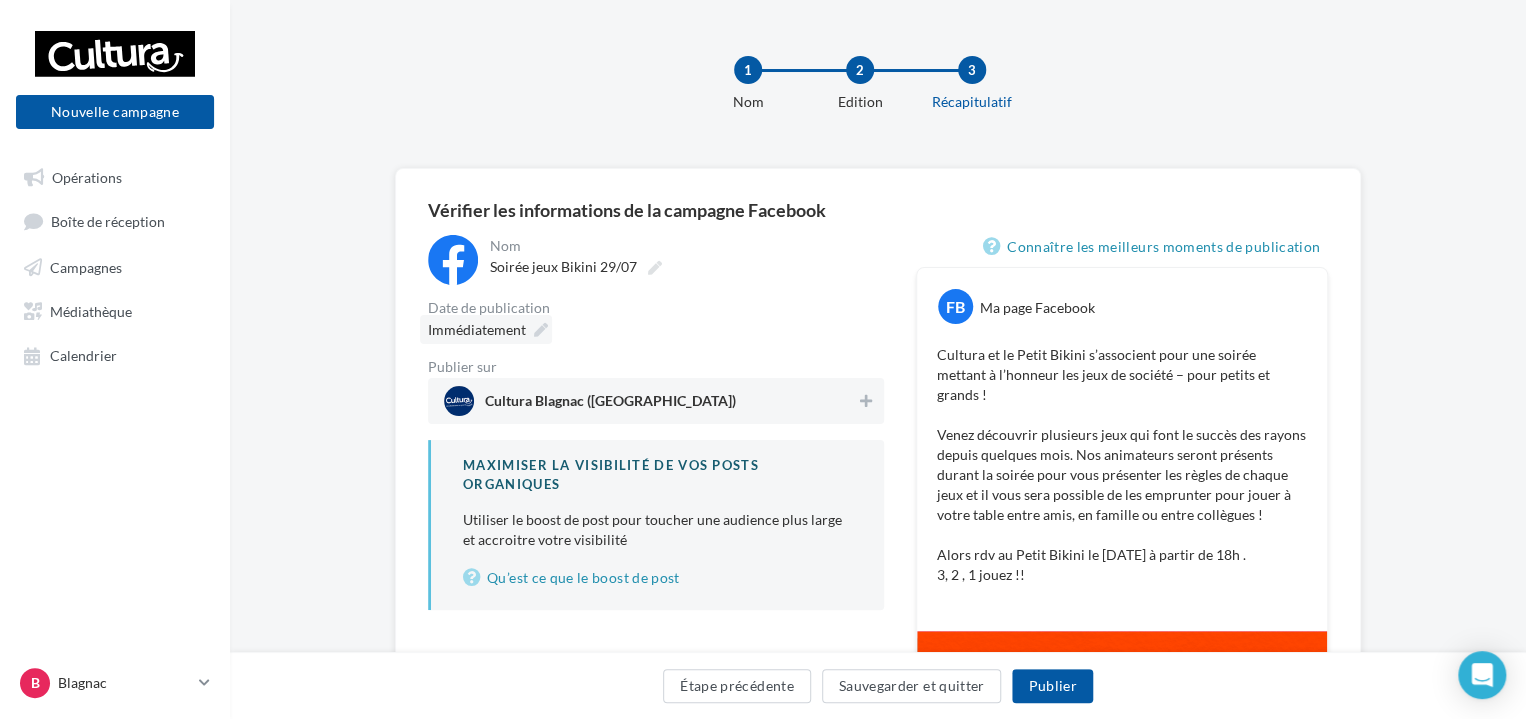 click on "Immédiatement" at bounding box center [477, 329] 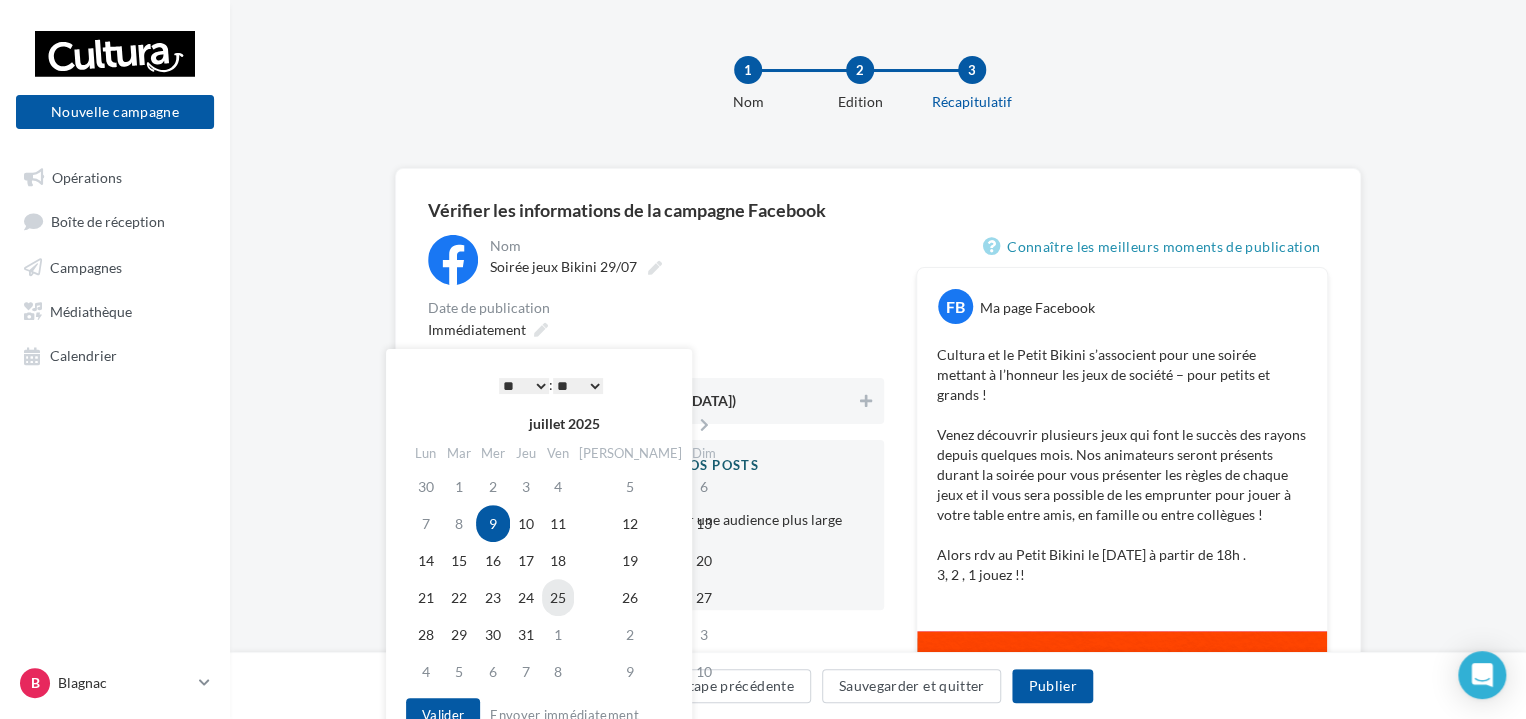 click on "25" at bounding box center (558, 597) 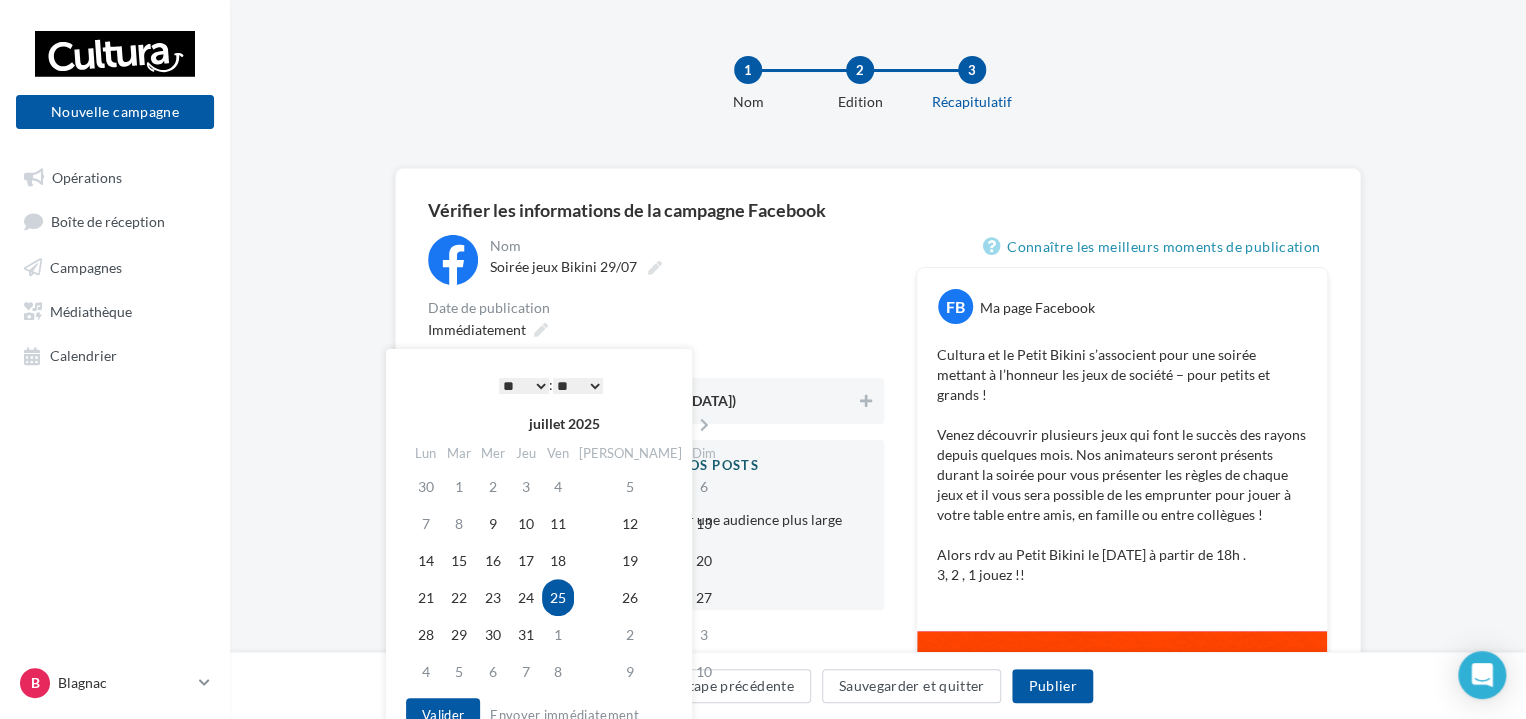 click on "* * * * * * * * * * ** ** ** ** ** ** ** ** ** ** ** ** ** **" at bounding box center [524, 386] 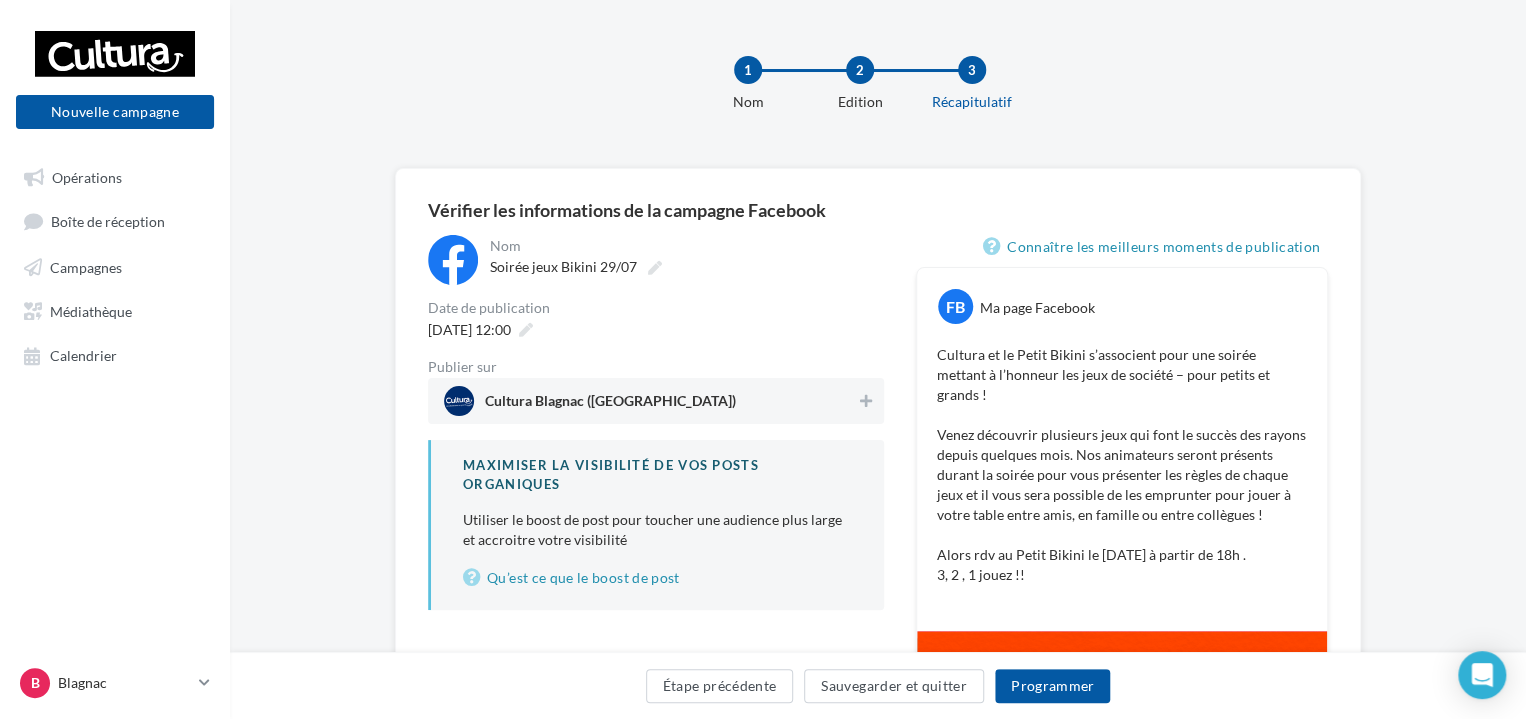 click on "Cultura Blagnac (Blagnac)" at bounding box center (650, 401) 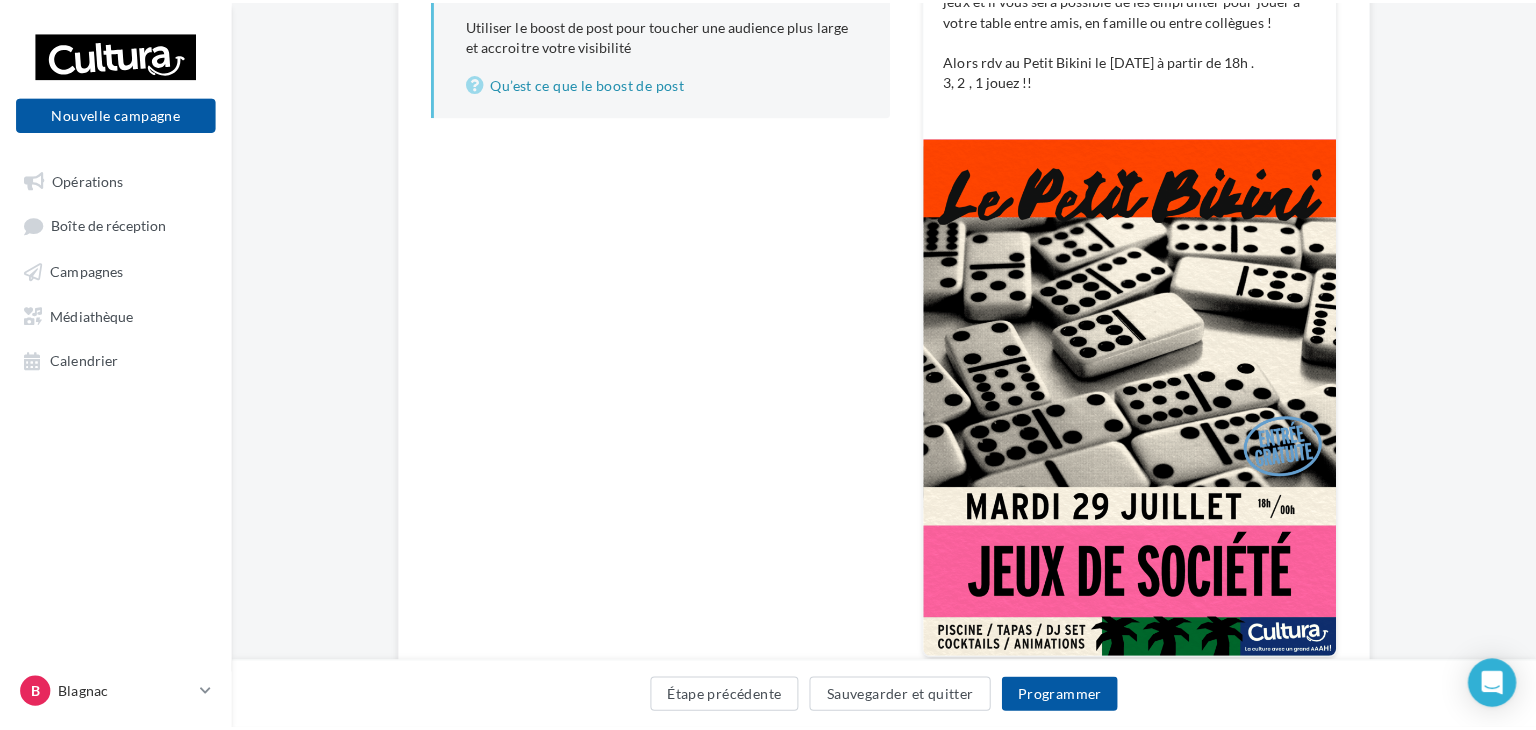 scroll, scrollTop: 500, scrollLeft: 0, axis: vertical 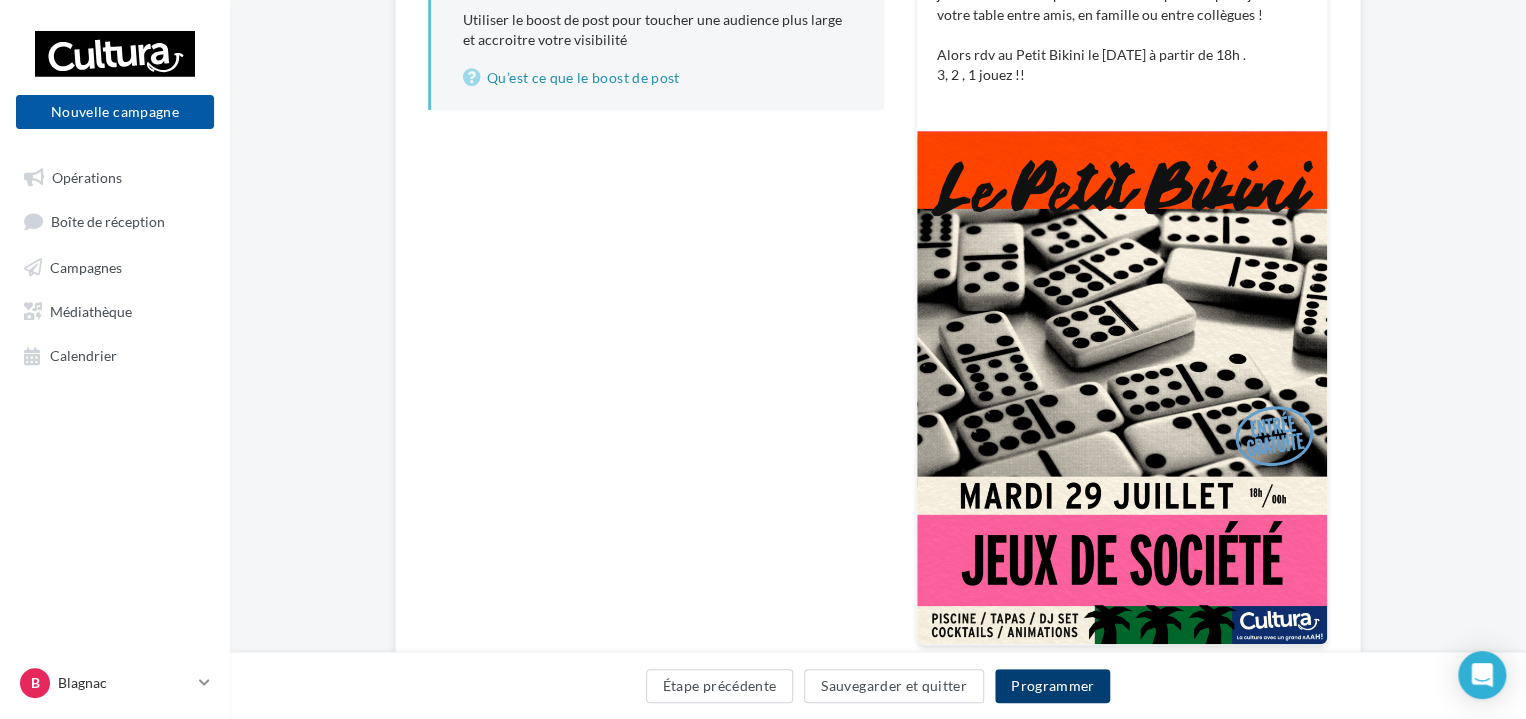 click on "Programmer" at bounding box center (1053, 686) 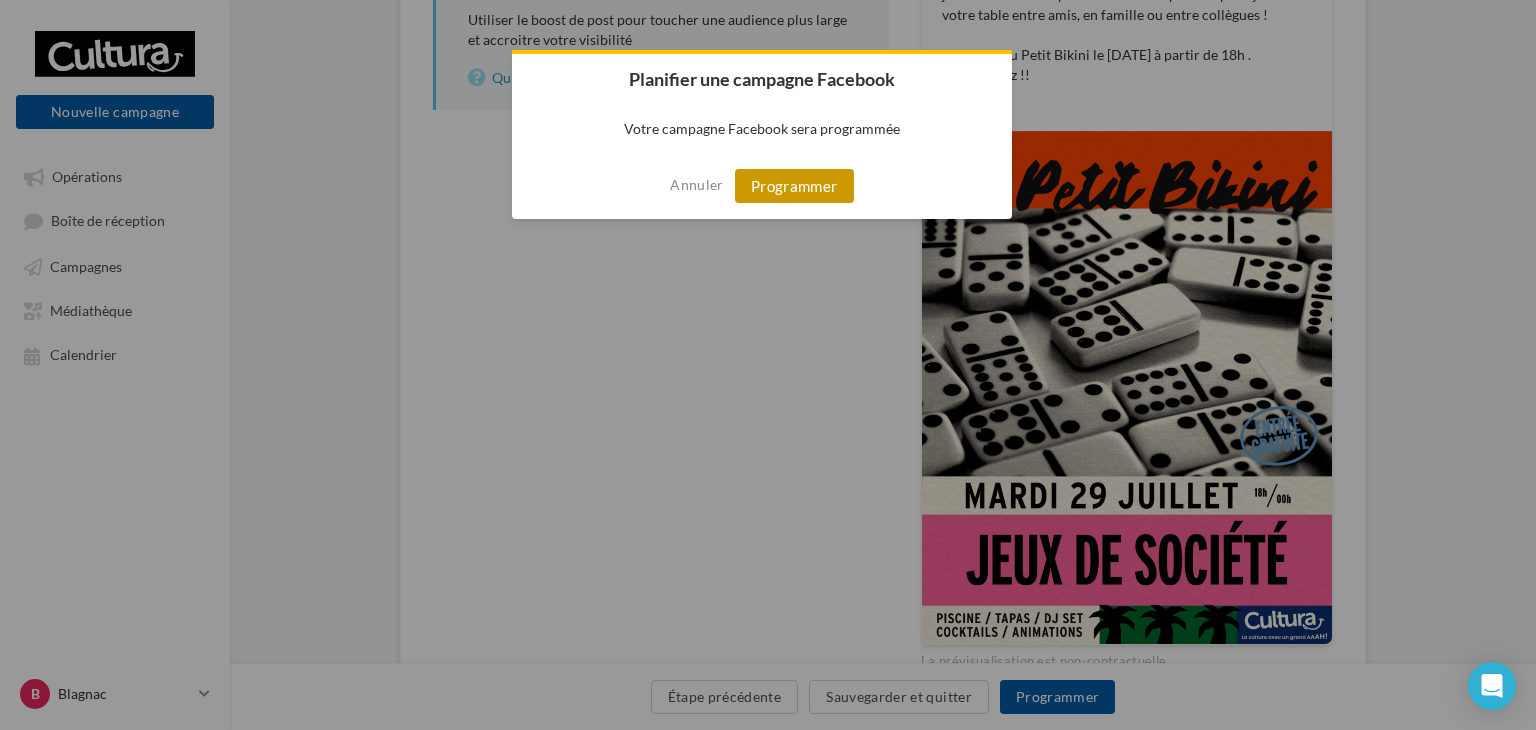 click on "Programmer" at bounding box center [794, 186] 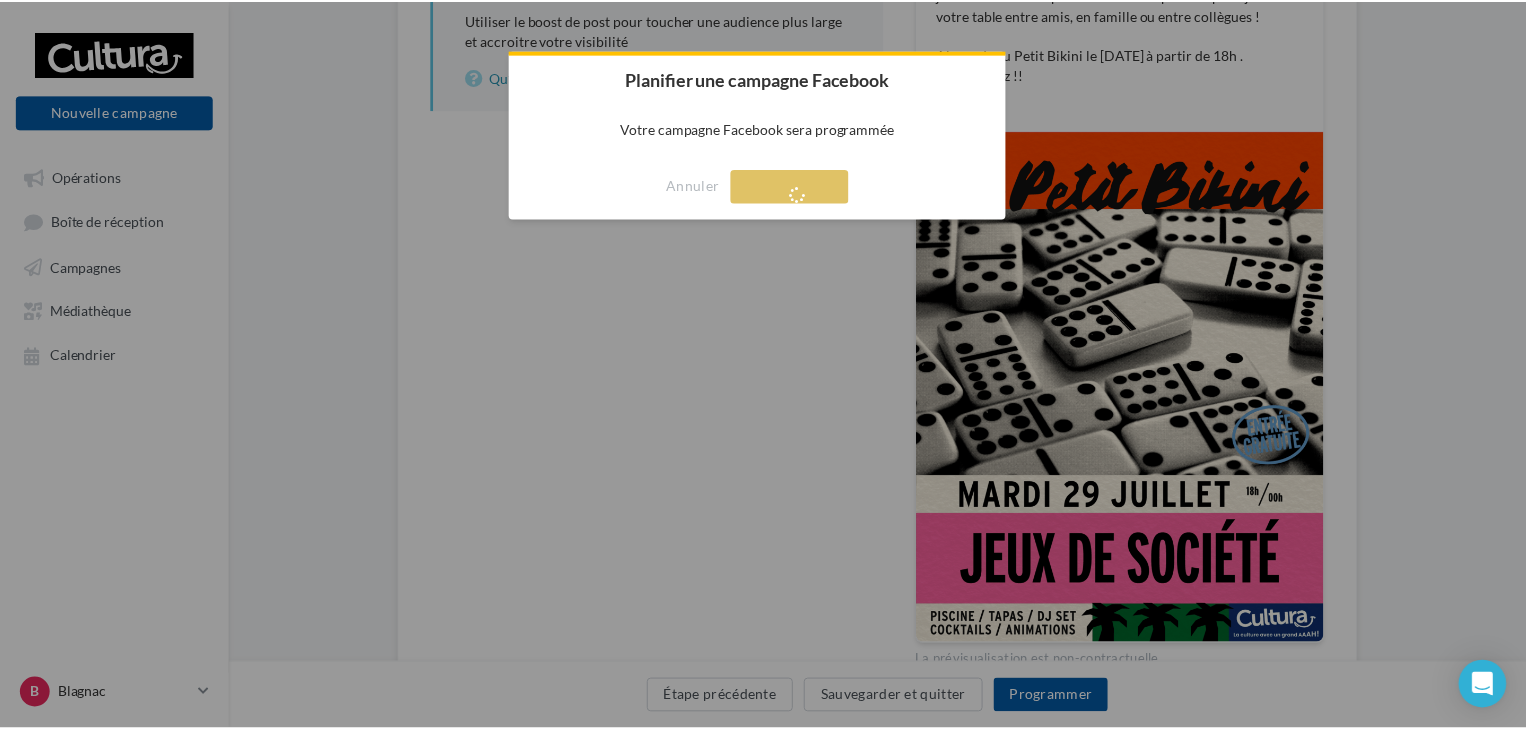 scroll, scrollTop: 32, scrollLeft: 0, axis: vertical 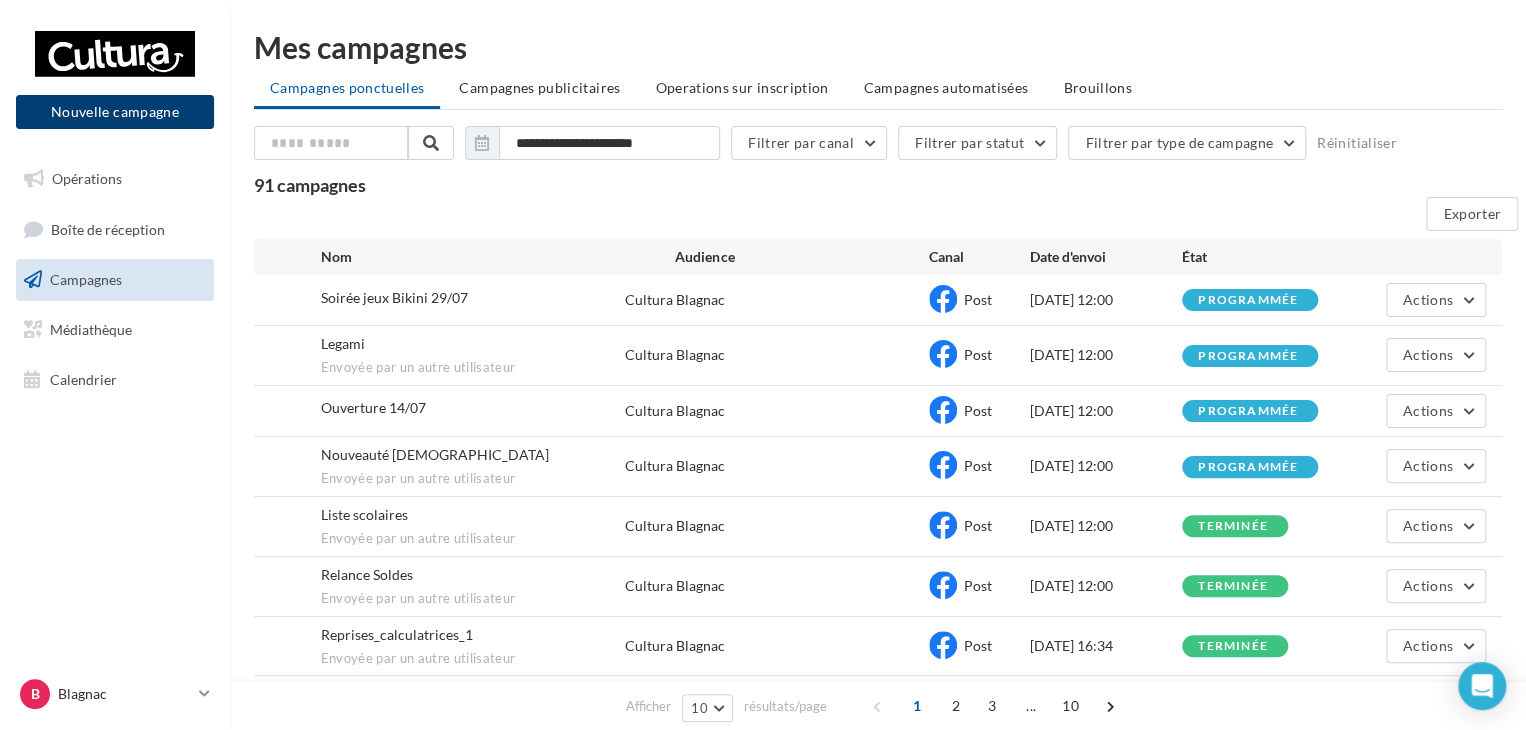 click on "Nouvelle campagne" at bounding box center [115, 112] 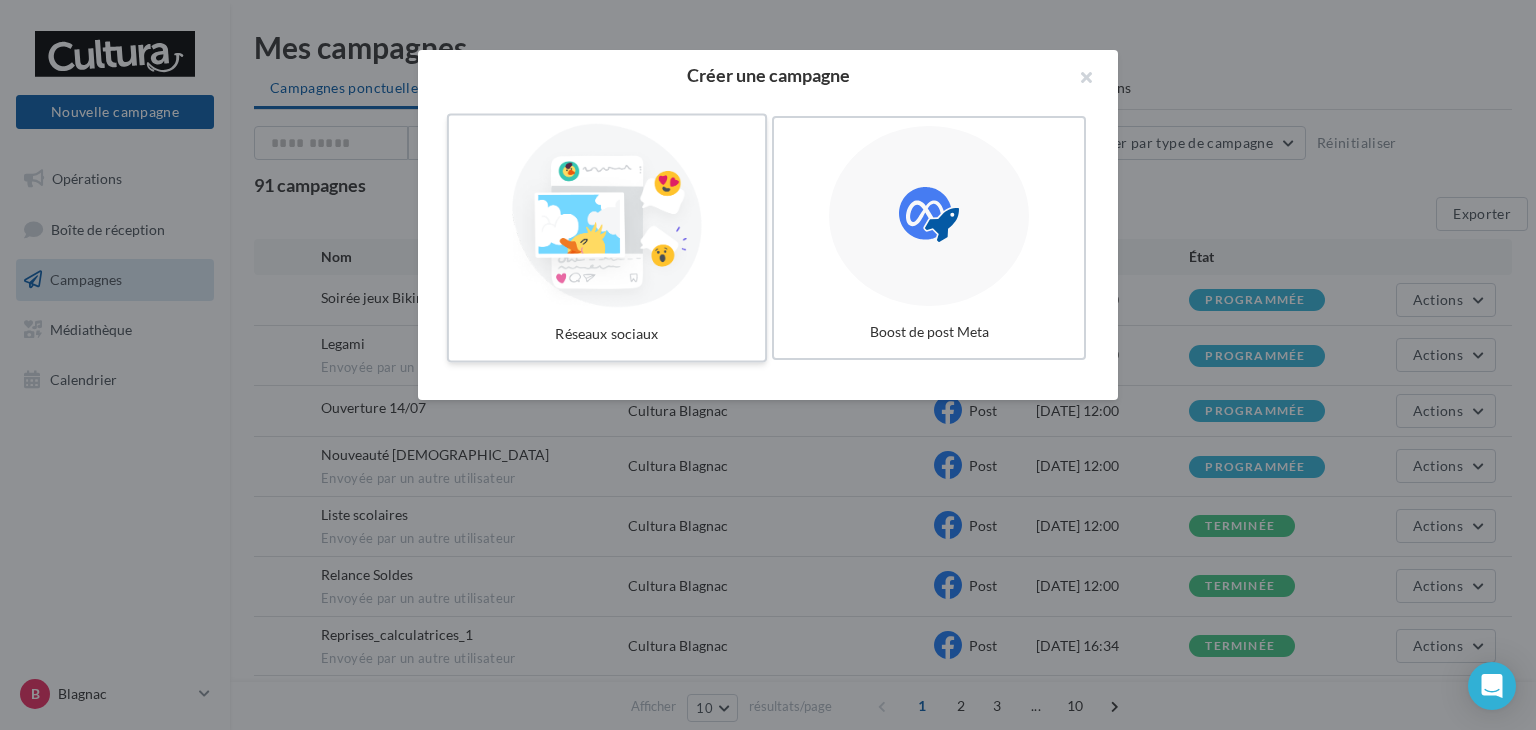 click at bounding box center (607, 216) 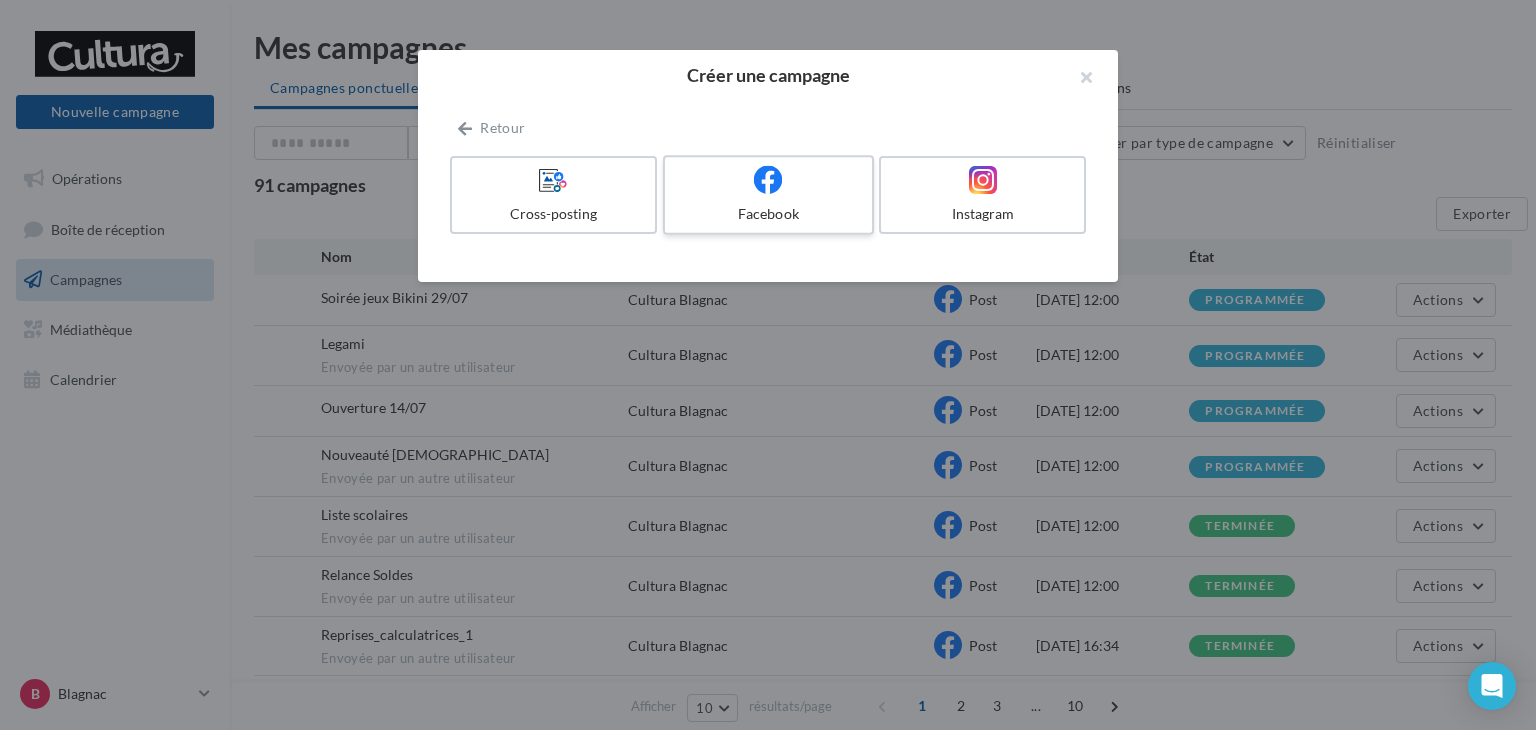 click on "Facebook" at bounding box center (768, 214) 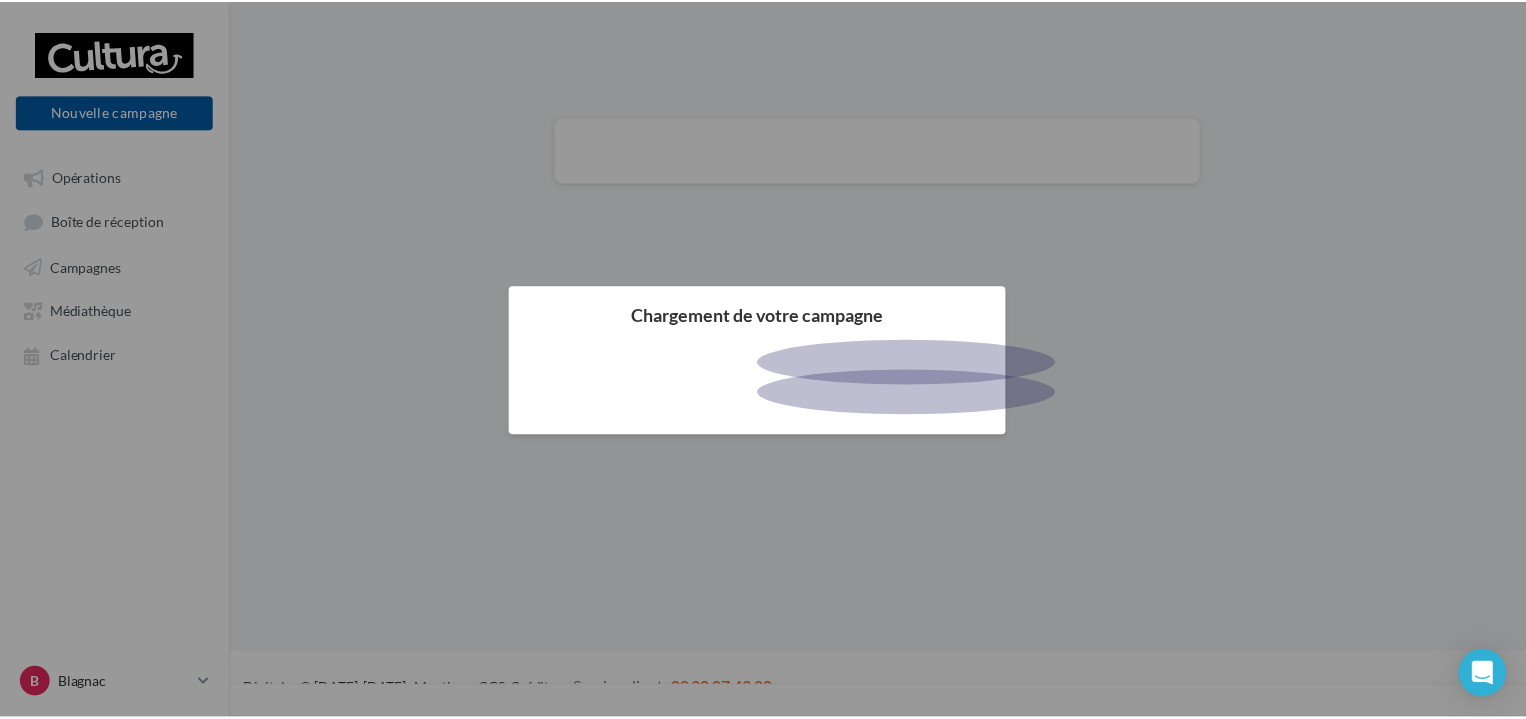 scroll, scrollTop: 0, scrollLeft: 0, axis: both 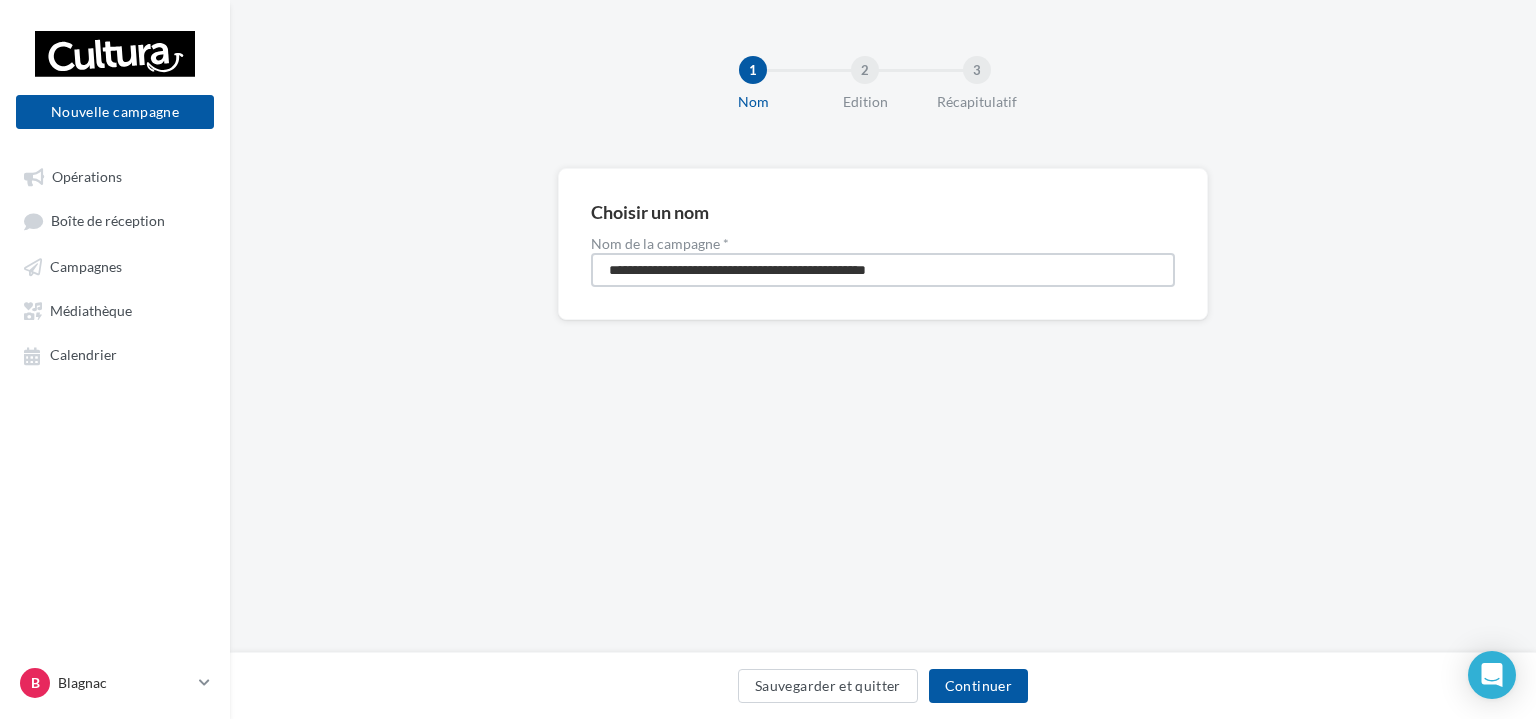 click on "**********" at bounding box center [883, 270] 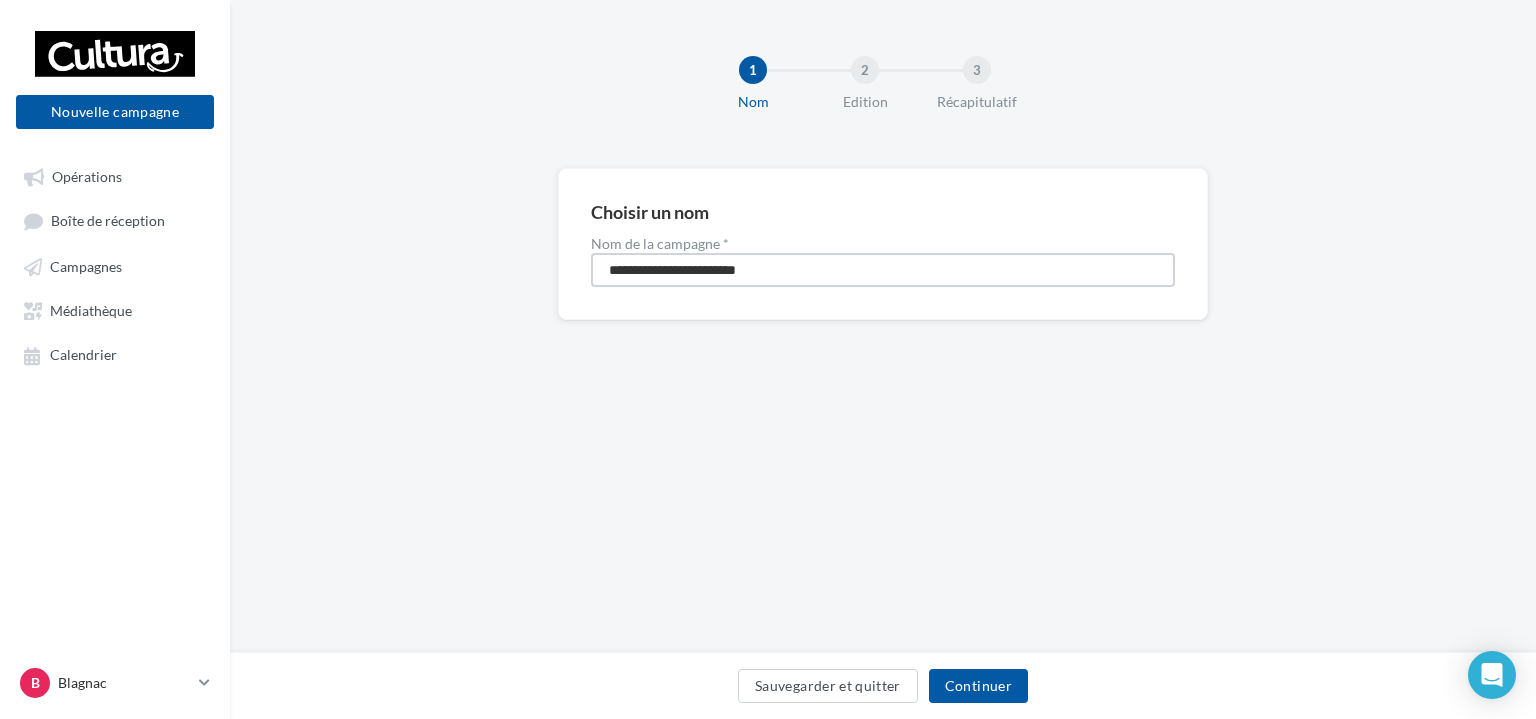 click on "**********" at bounding box center [883, 270] 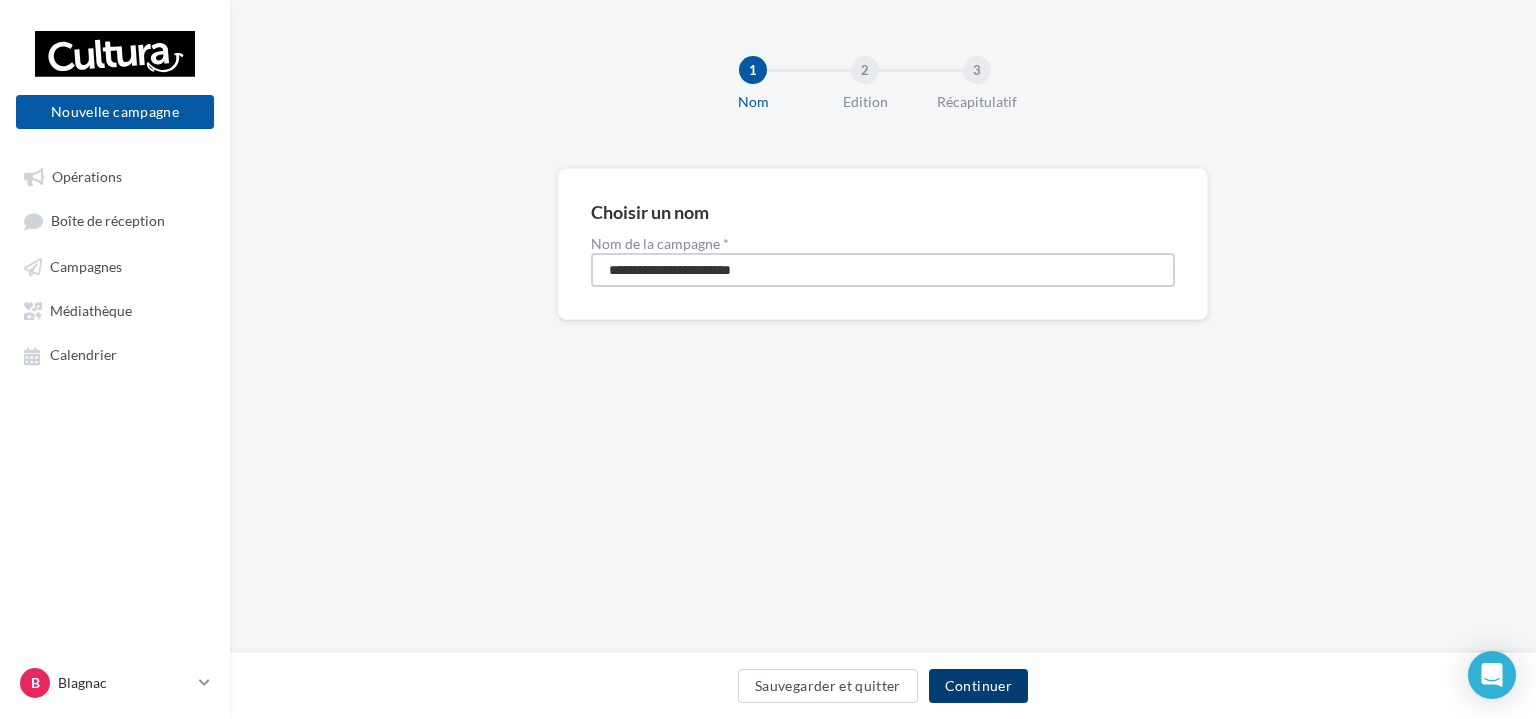 type on "**********" 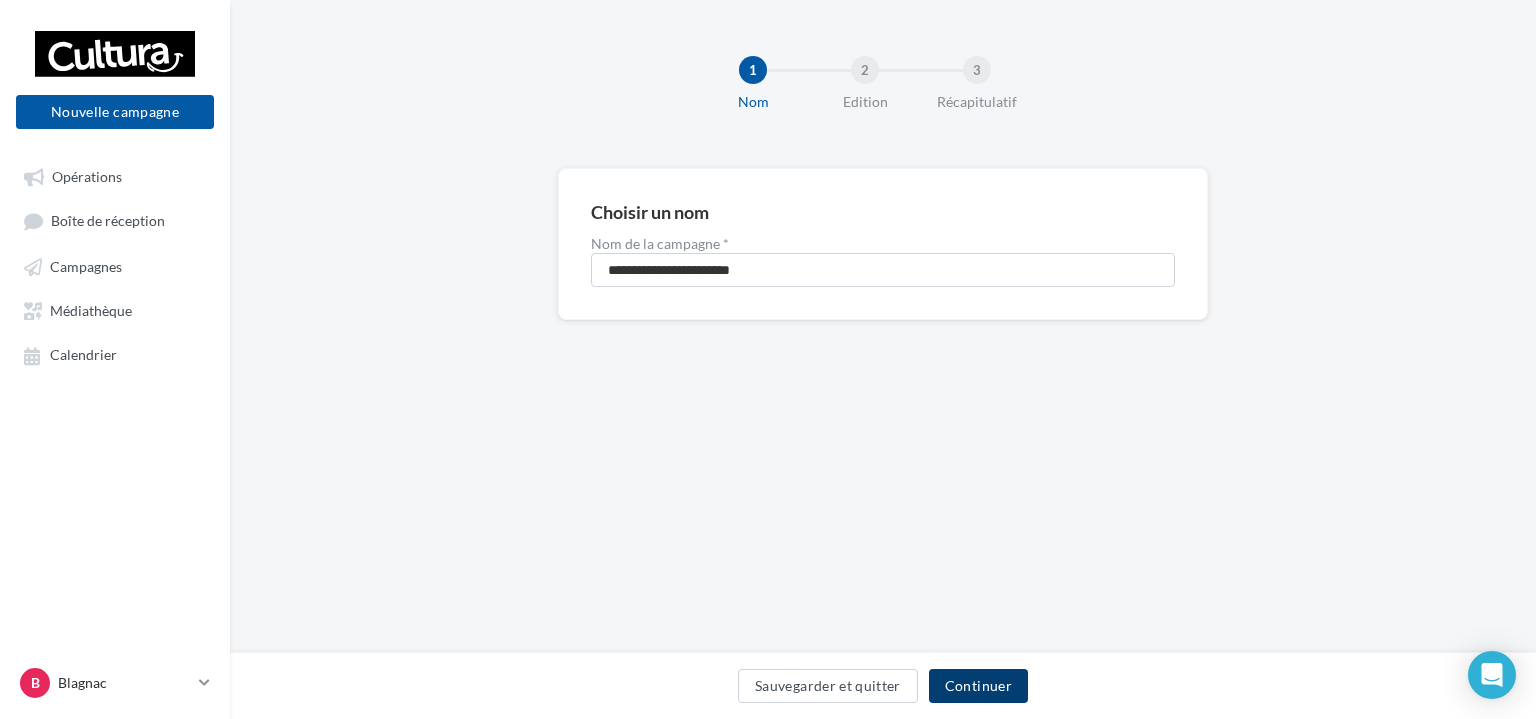 click on "Continuer" at bounding box center (978, 686) 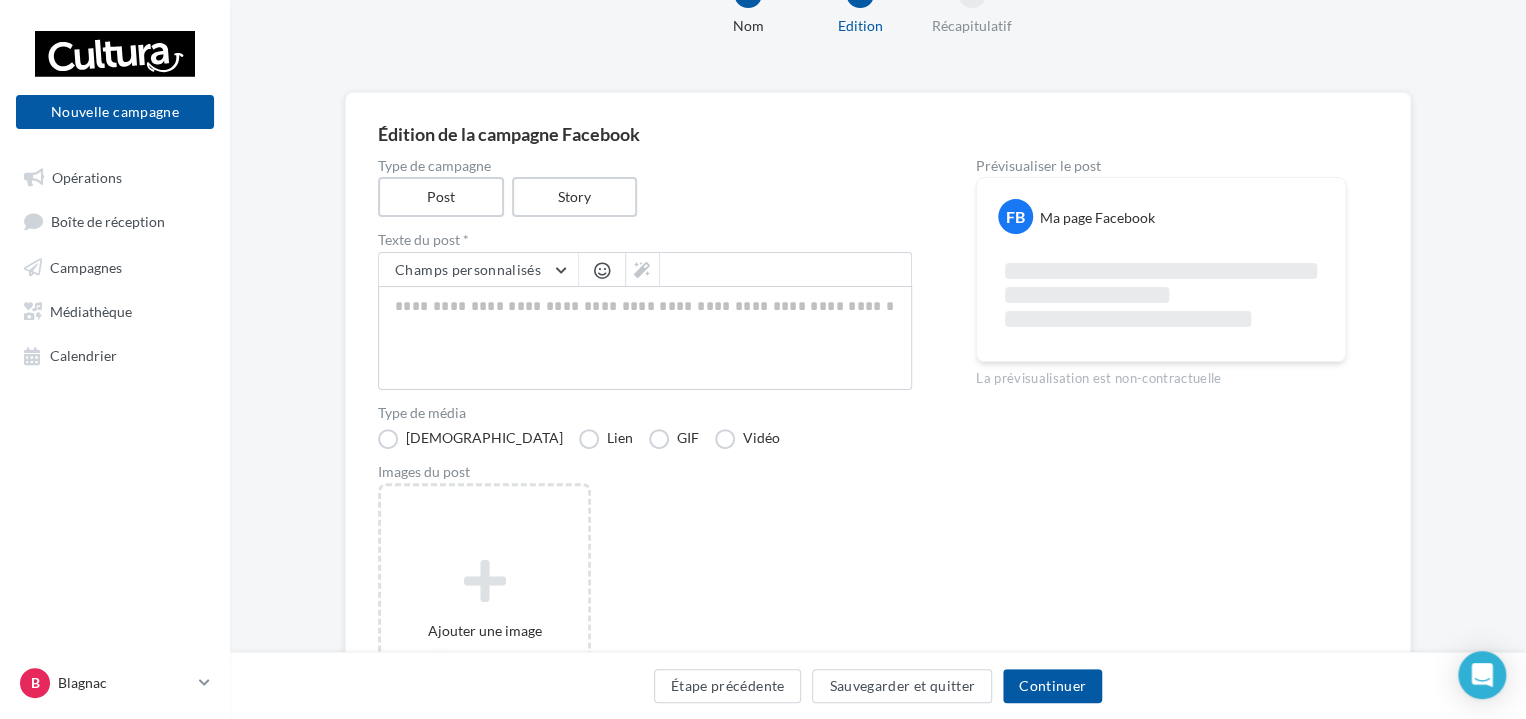 scroll, scrollTop: 200, scrollLeft: 0, axis: vertical 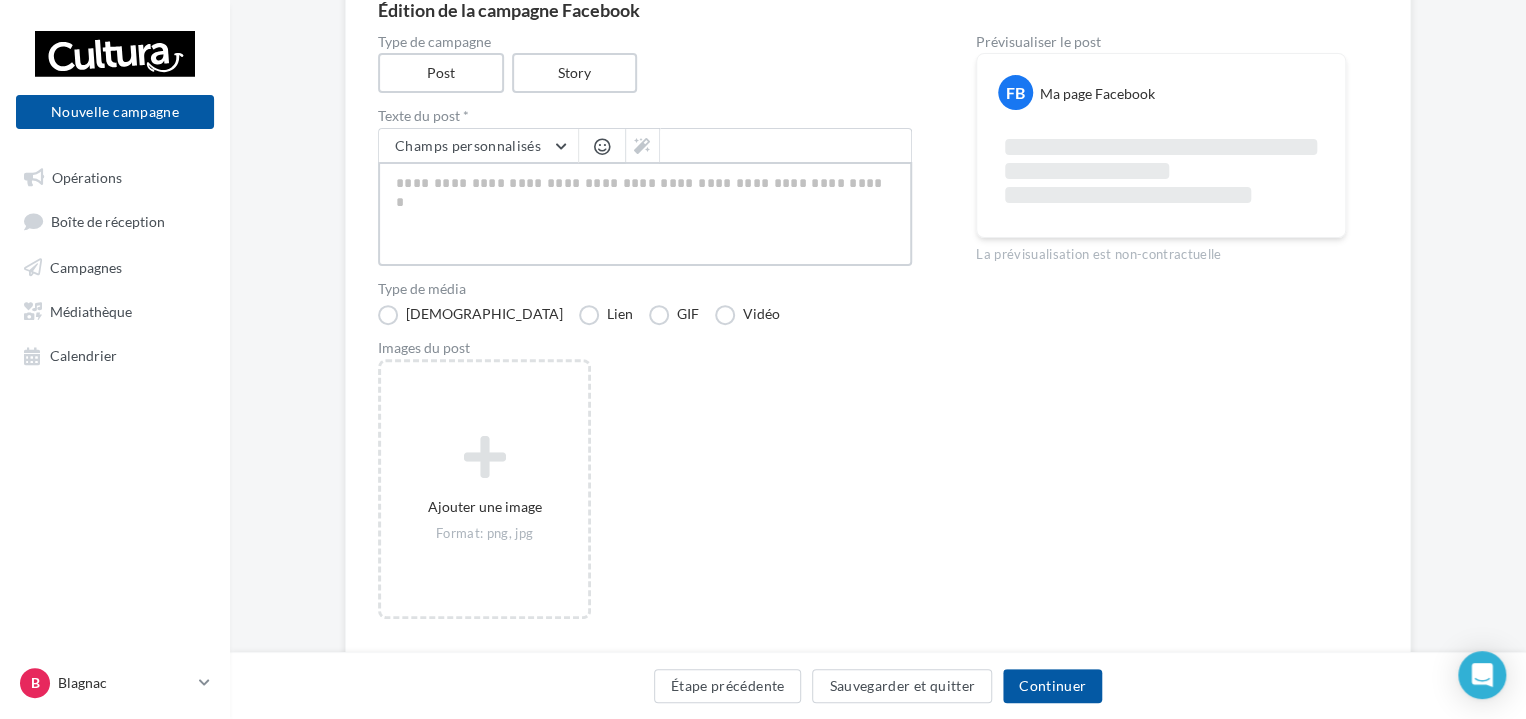click at bounding box center (645, 214) 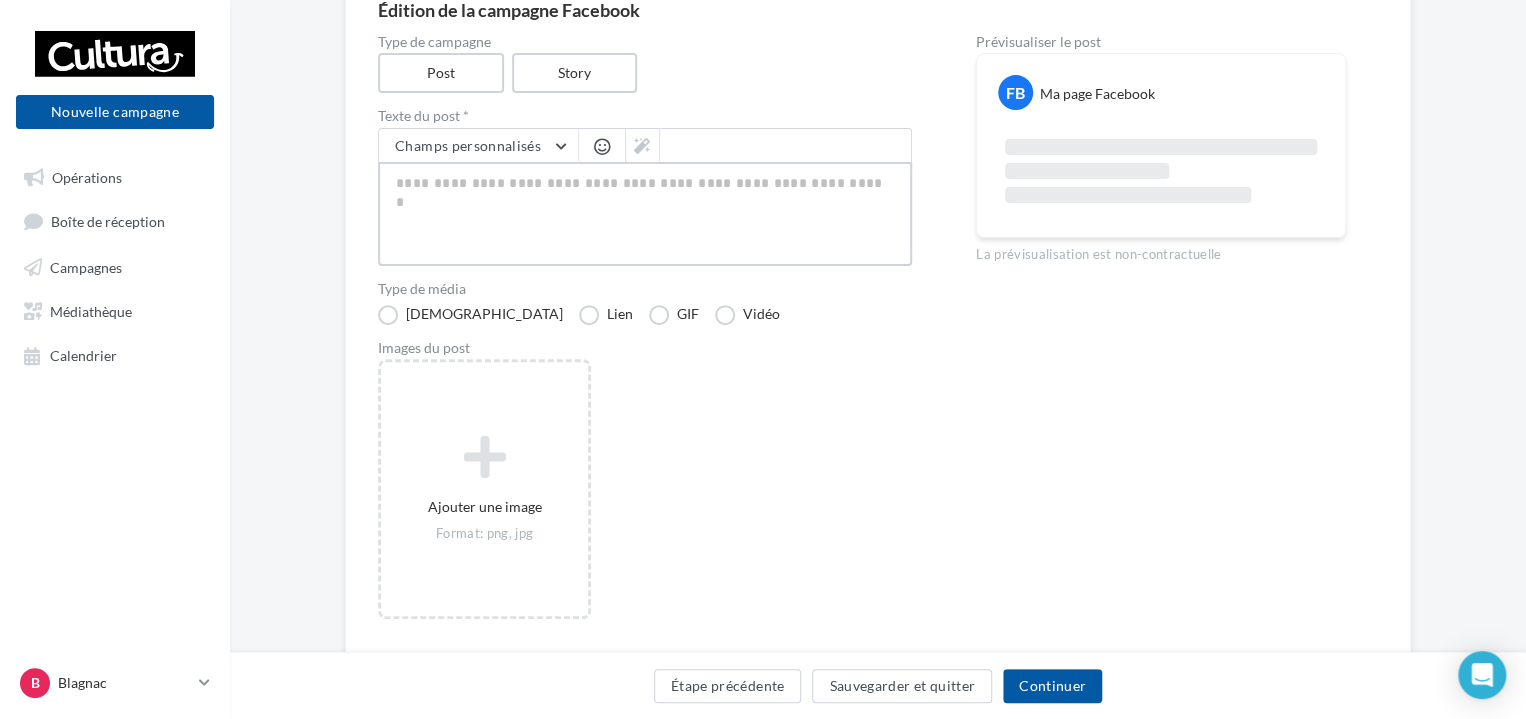 paste on "**********" 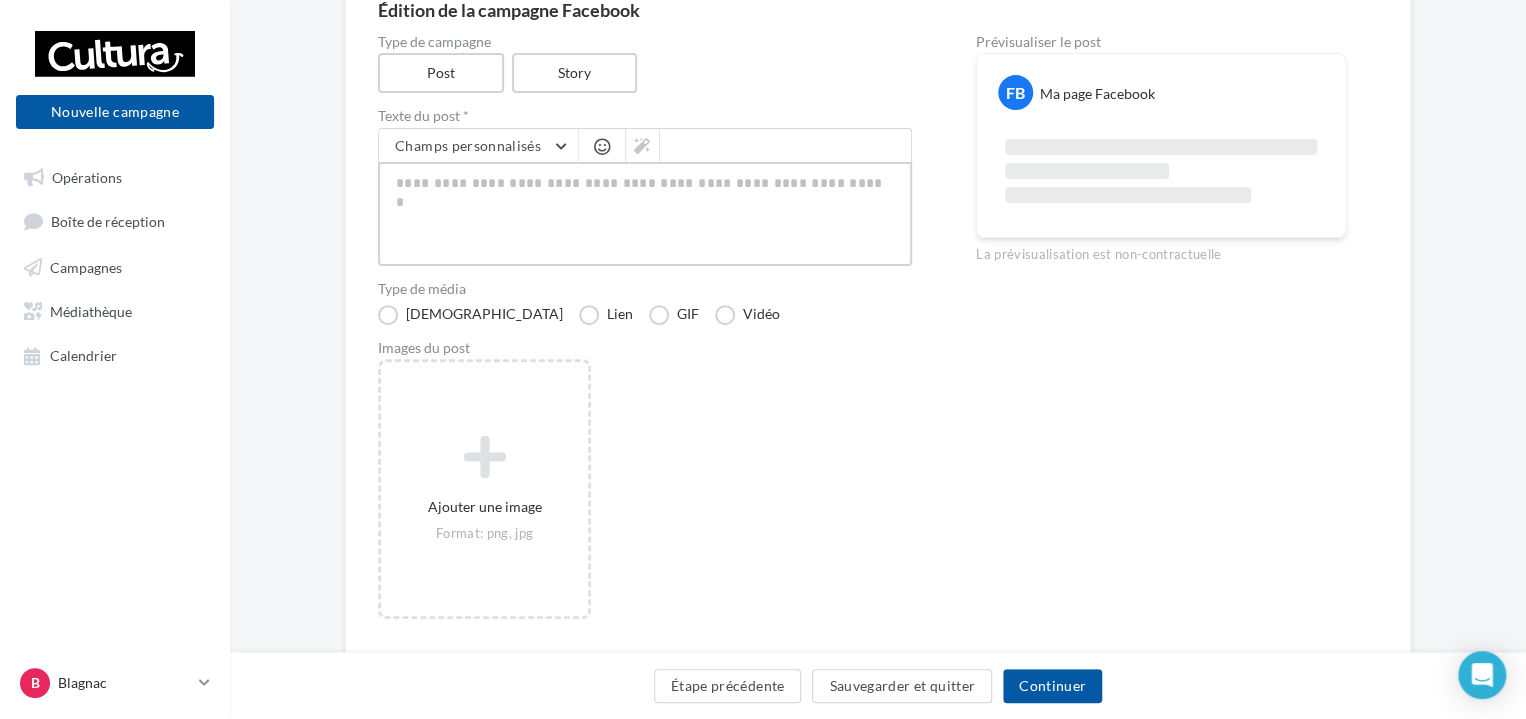 type on "**********" 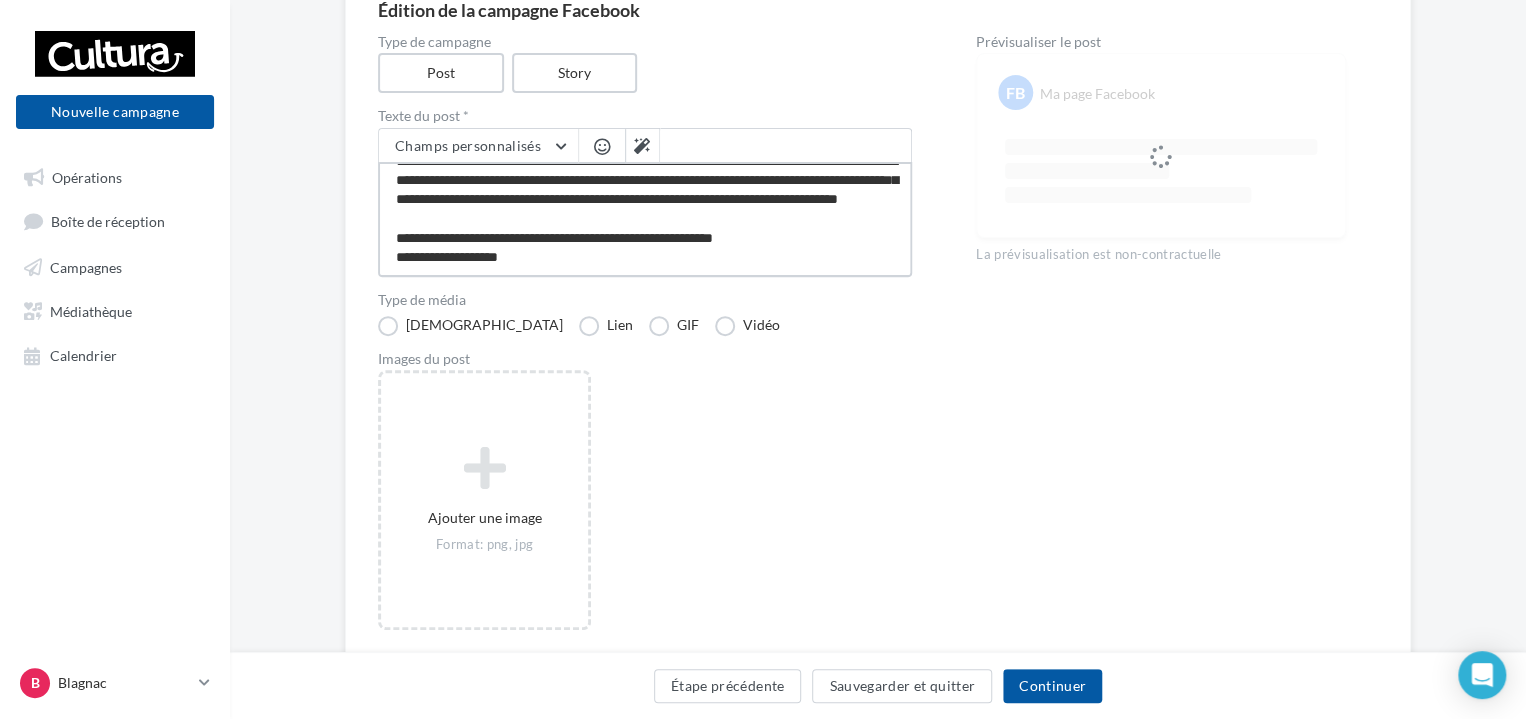 scroll, scrollTop: 125, scrollLeft: 0, axis: vertical 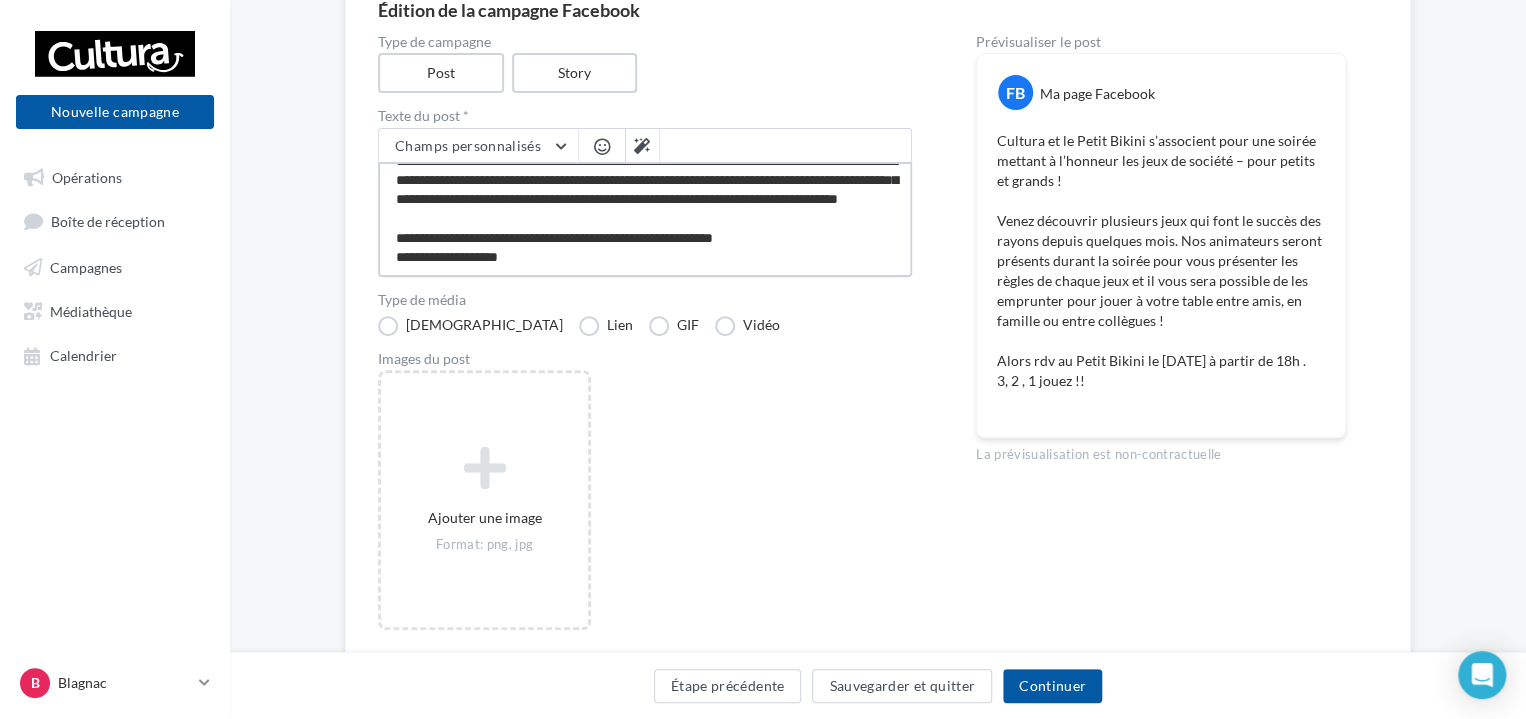 click on "**********" at bounding box center (645, 219) 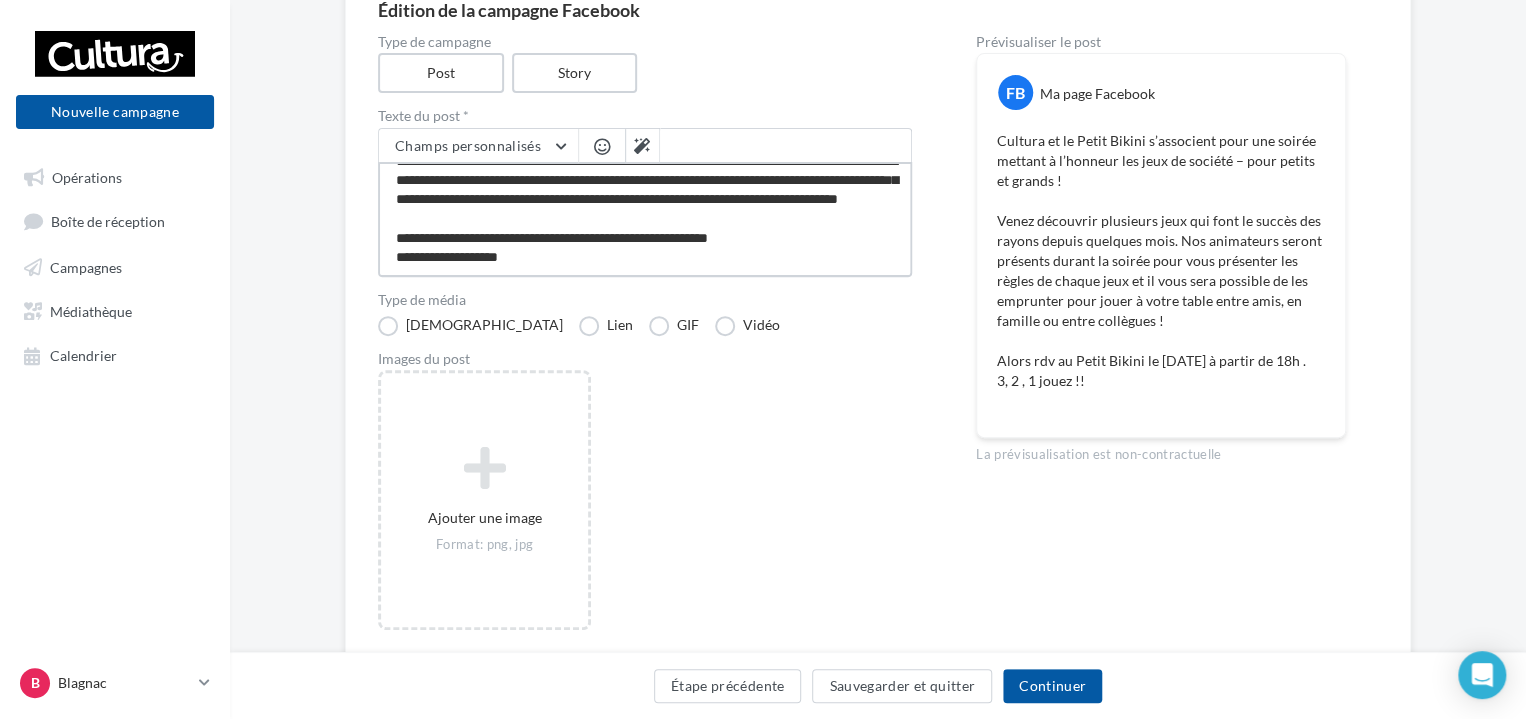 type on "**********" 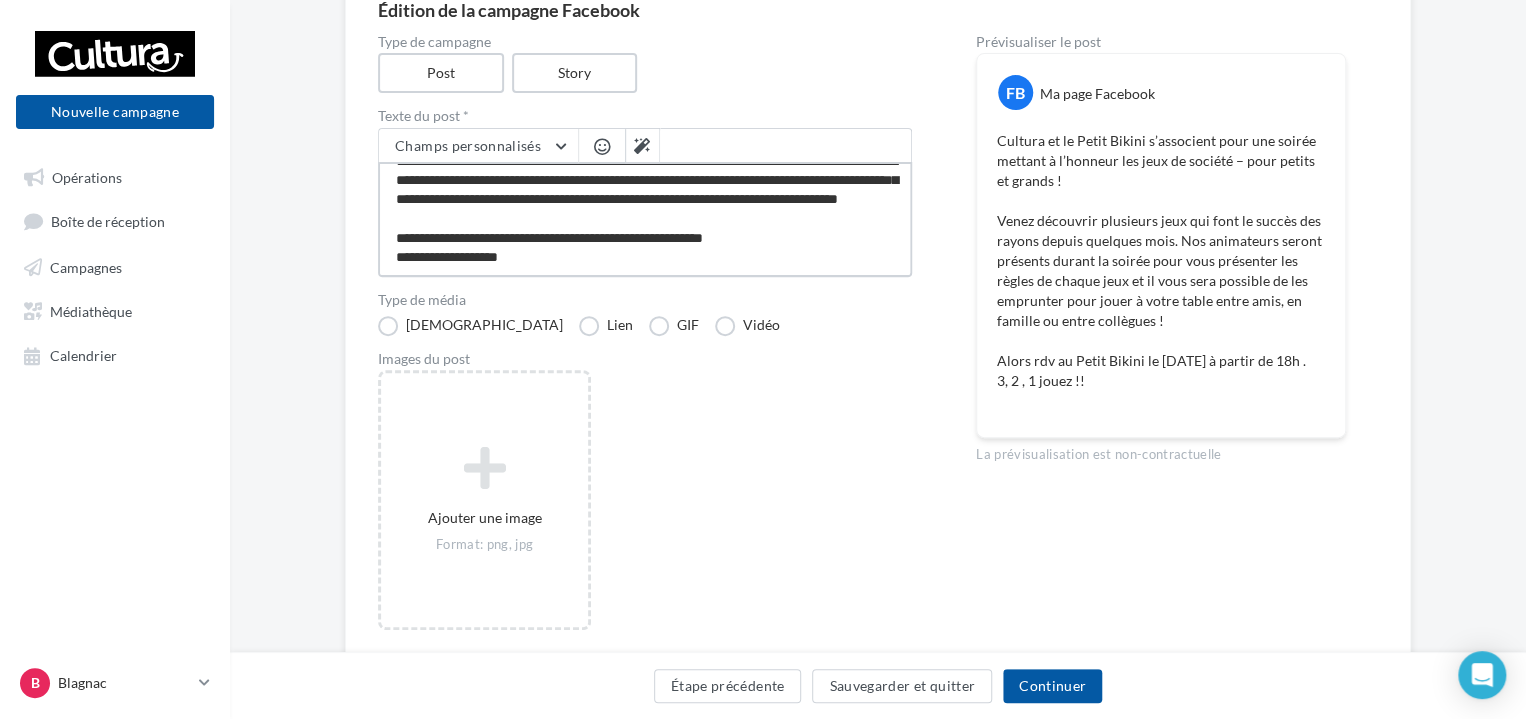 type on "**********" 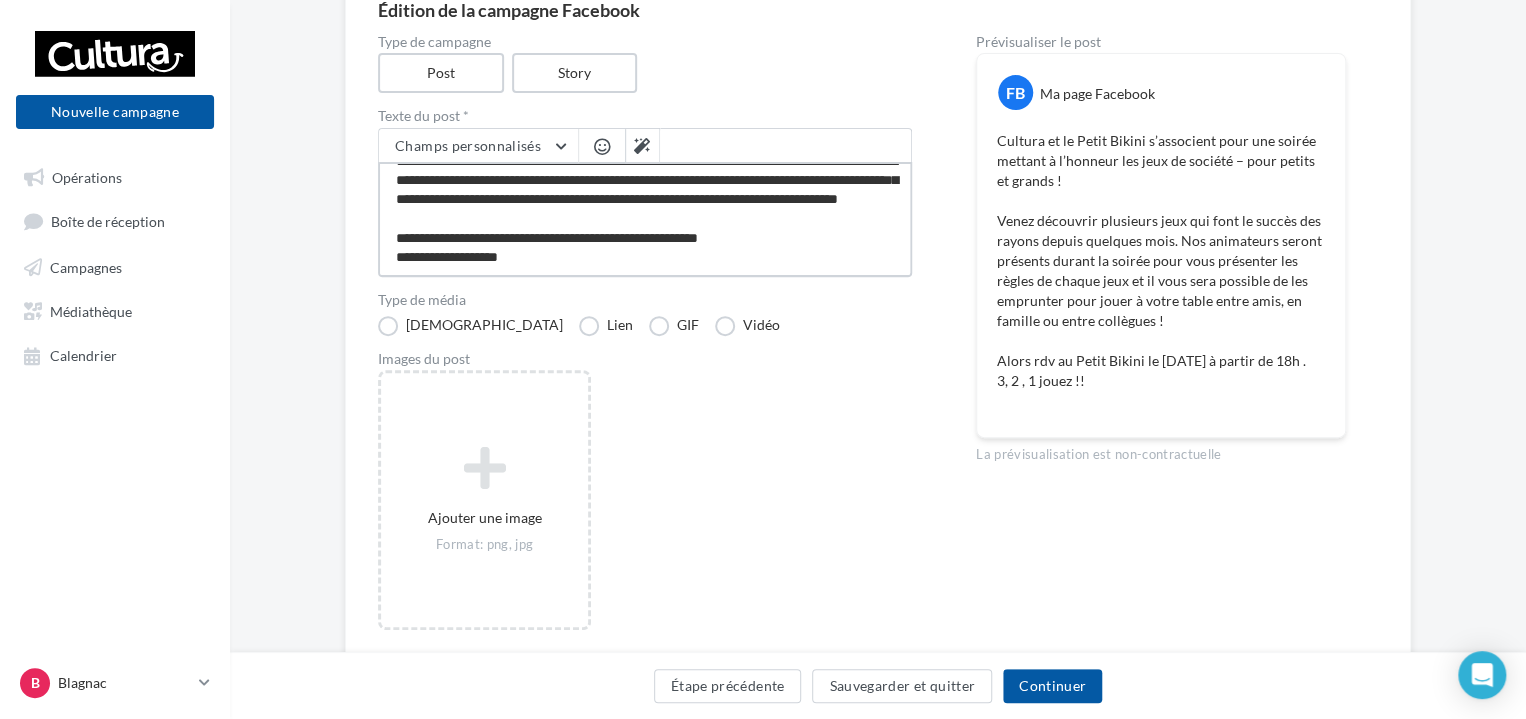 type on "**********" 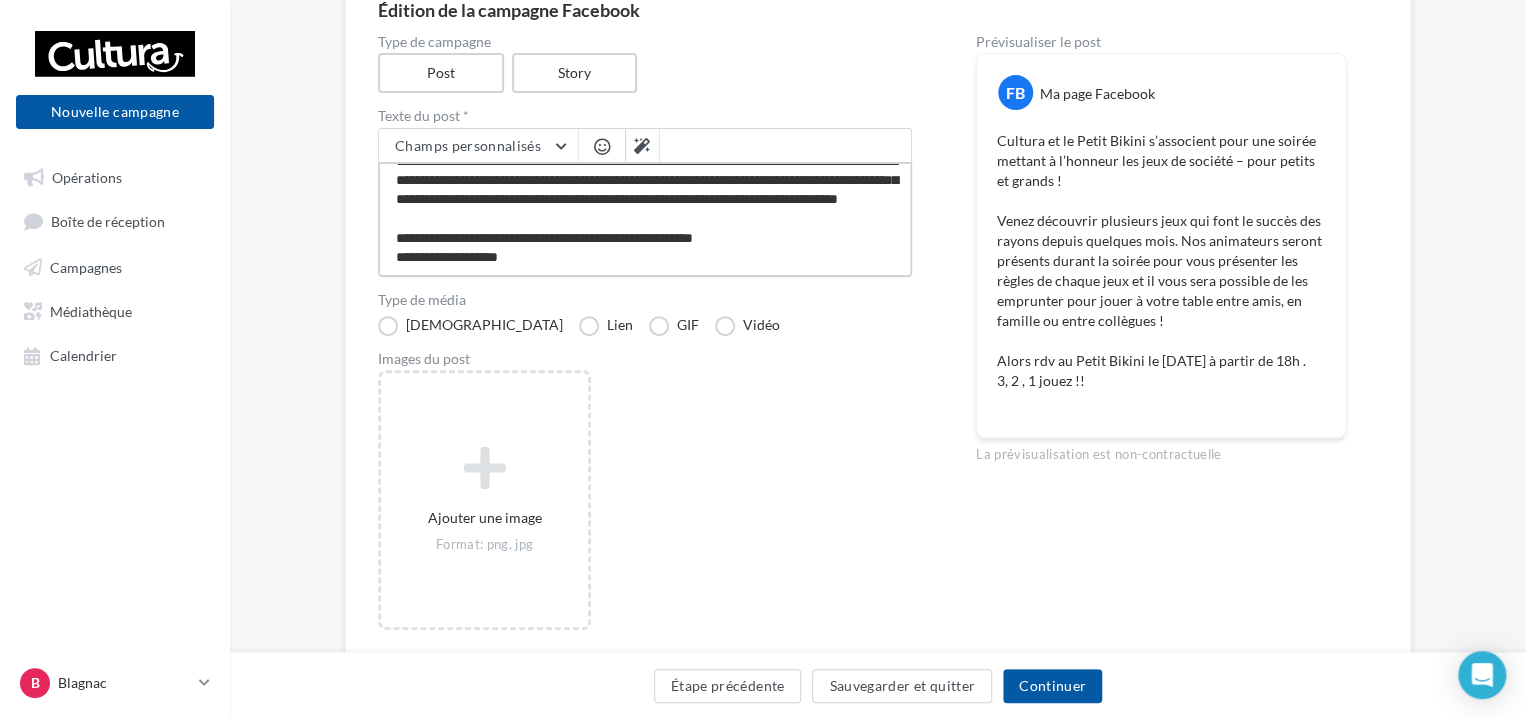 type on "**********" 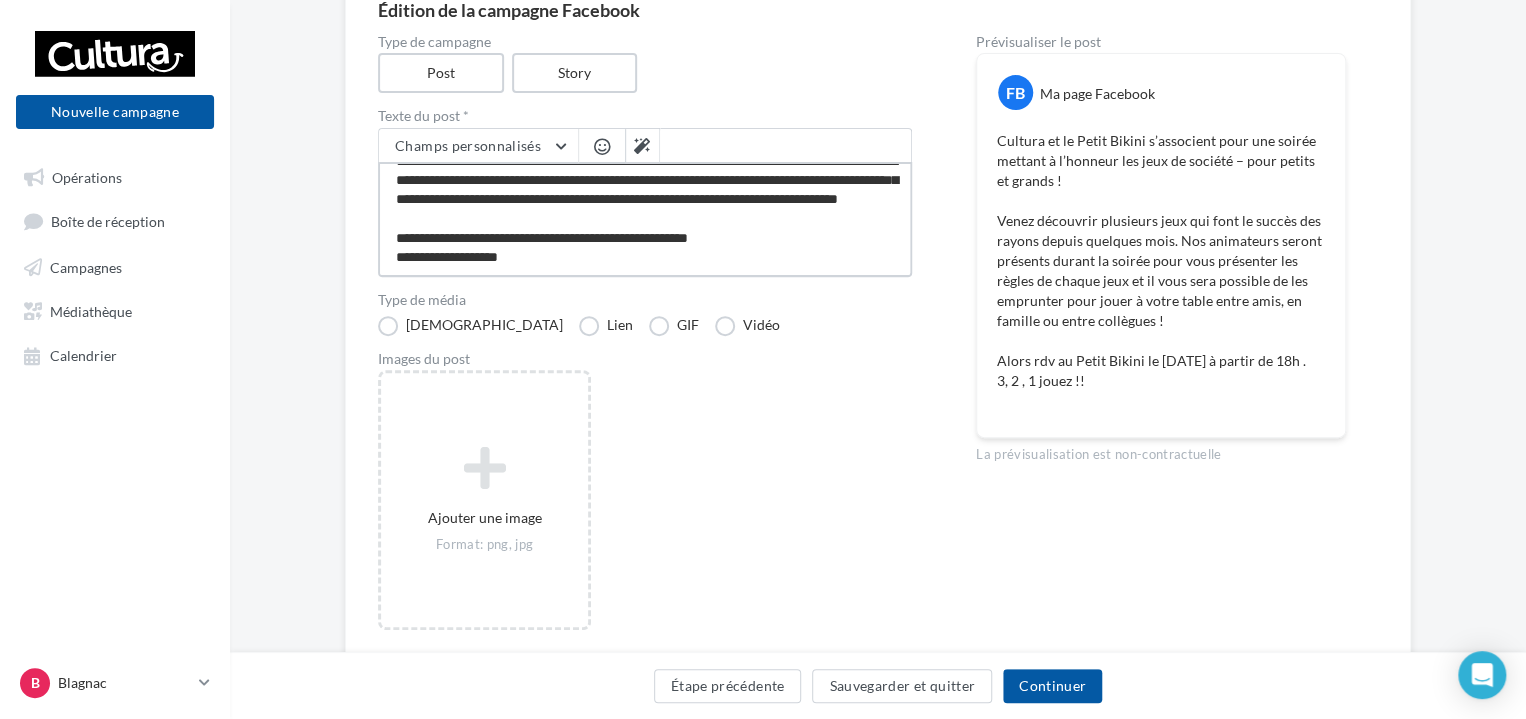 type on "**********" 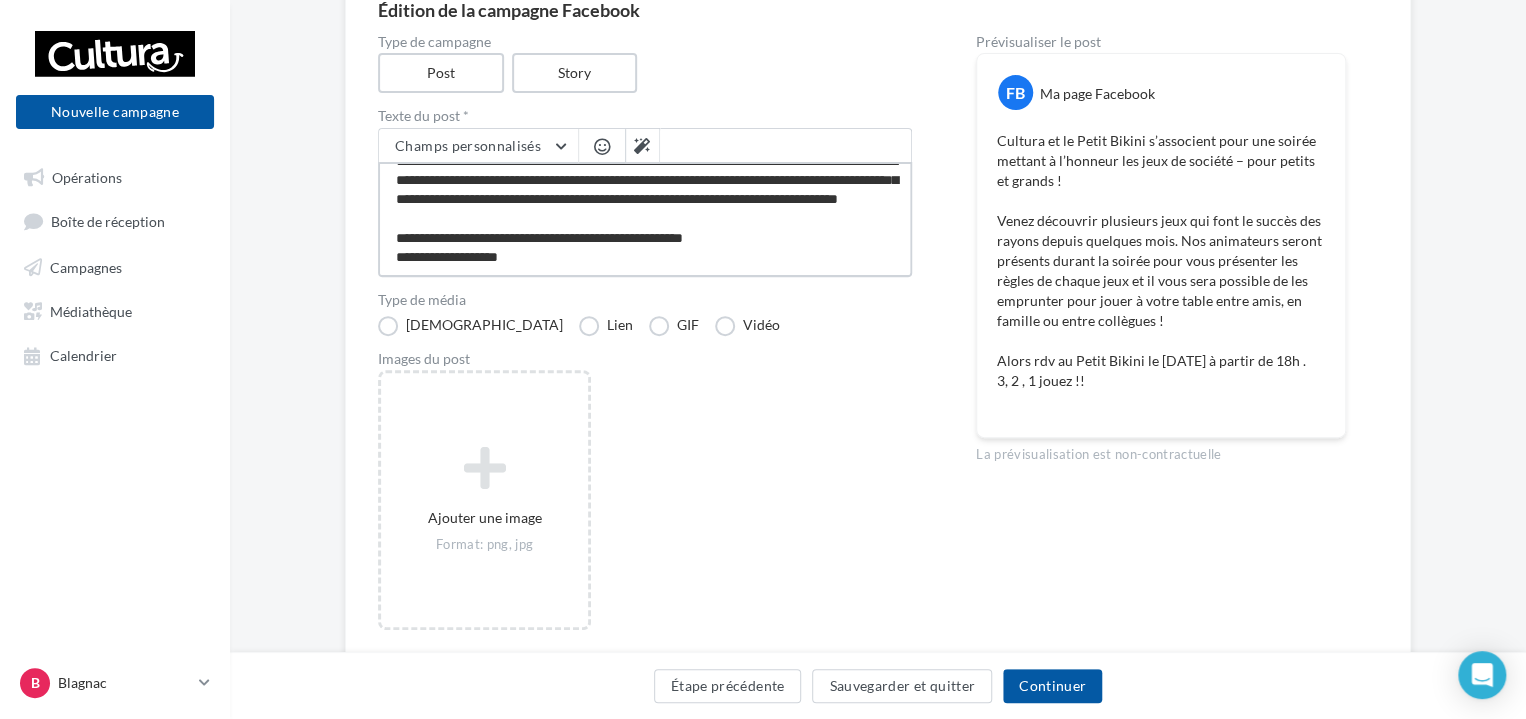 type on "**********" 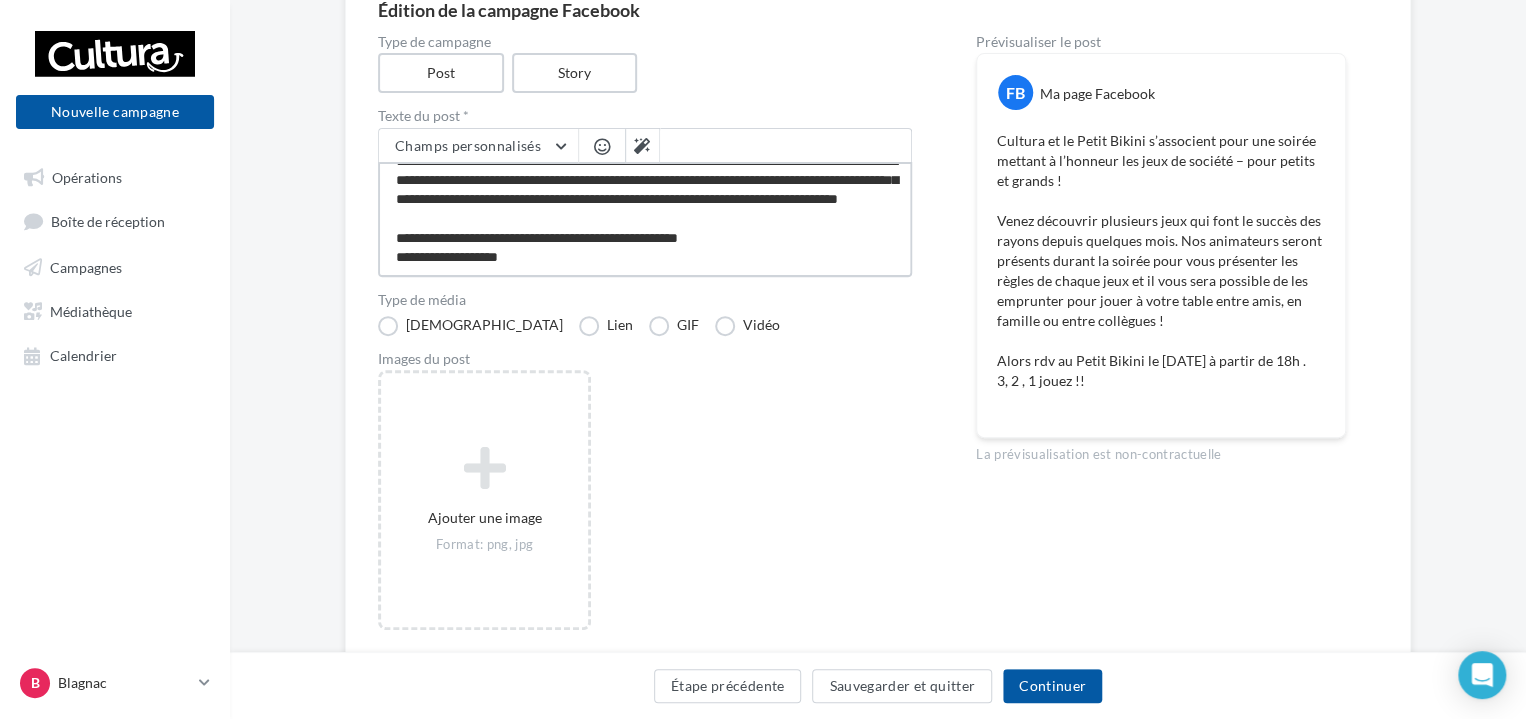type on "**********" 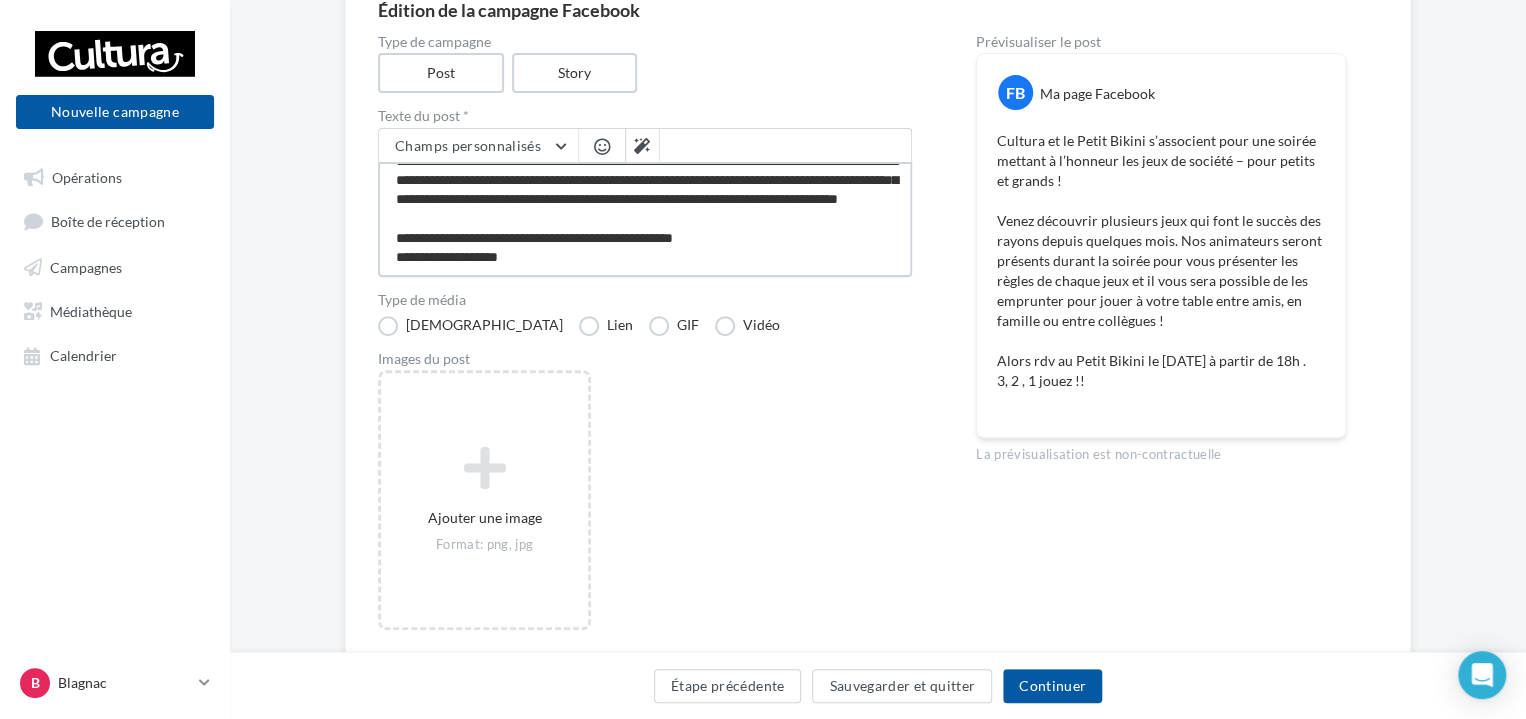 type on "**********" 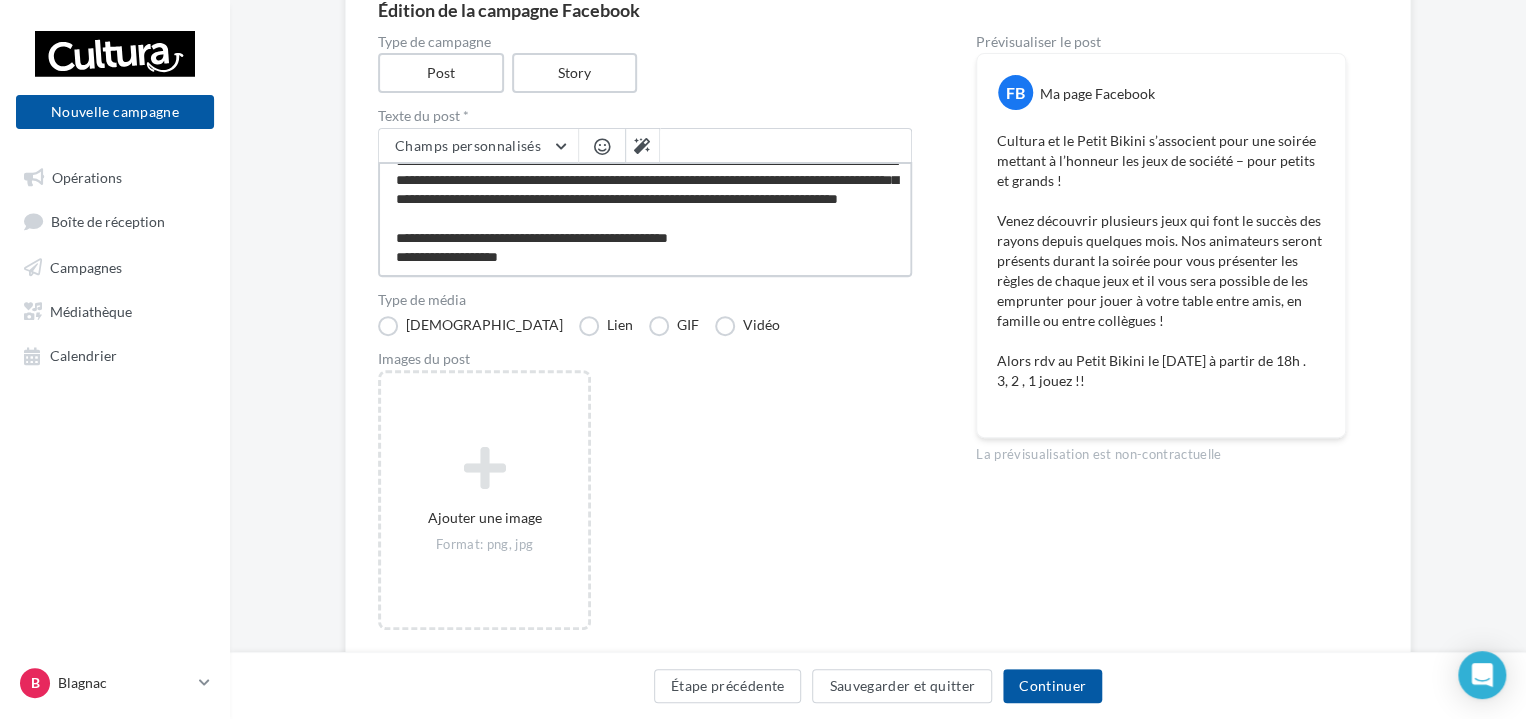 type on "**********" 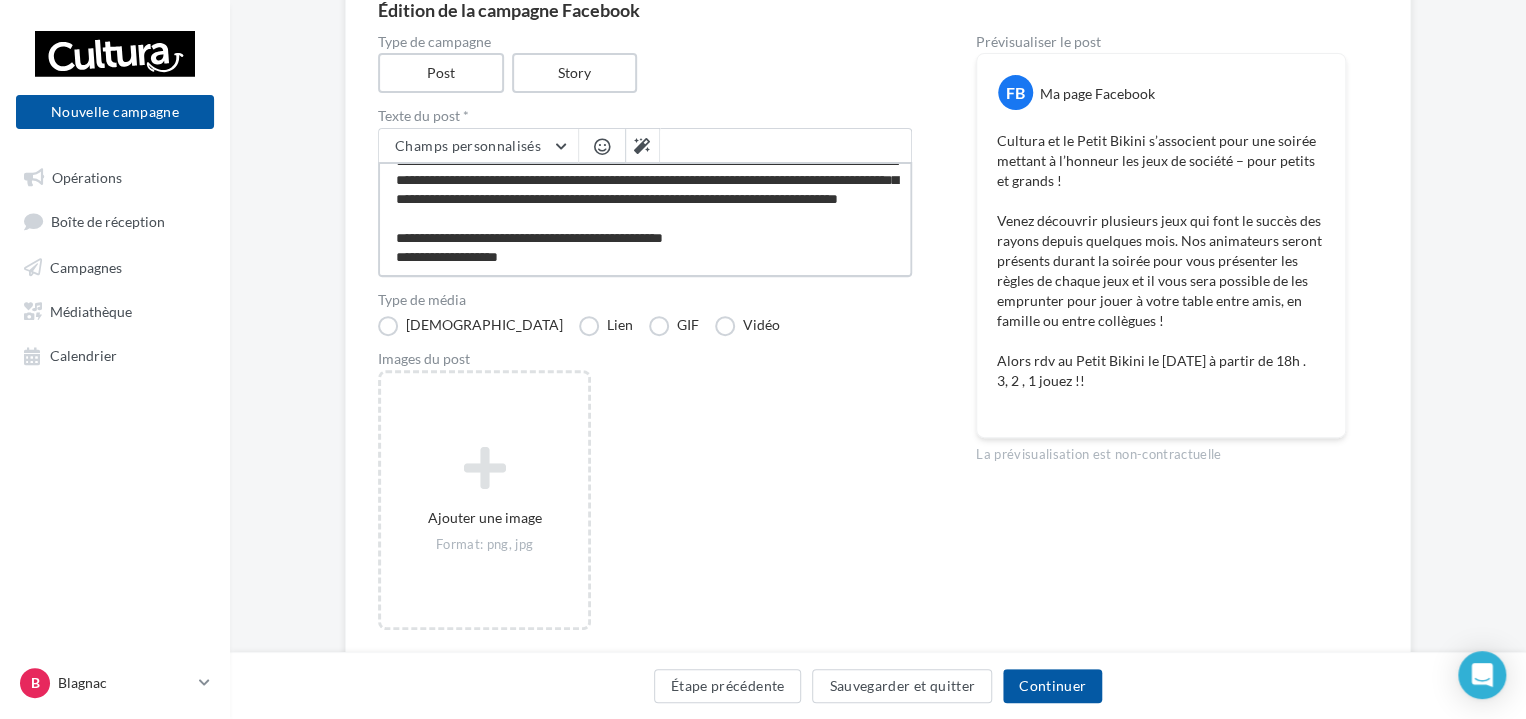 type on "**********" 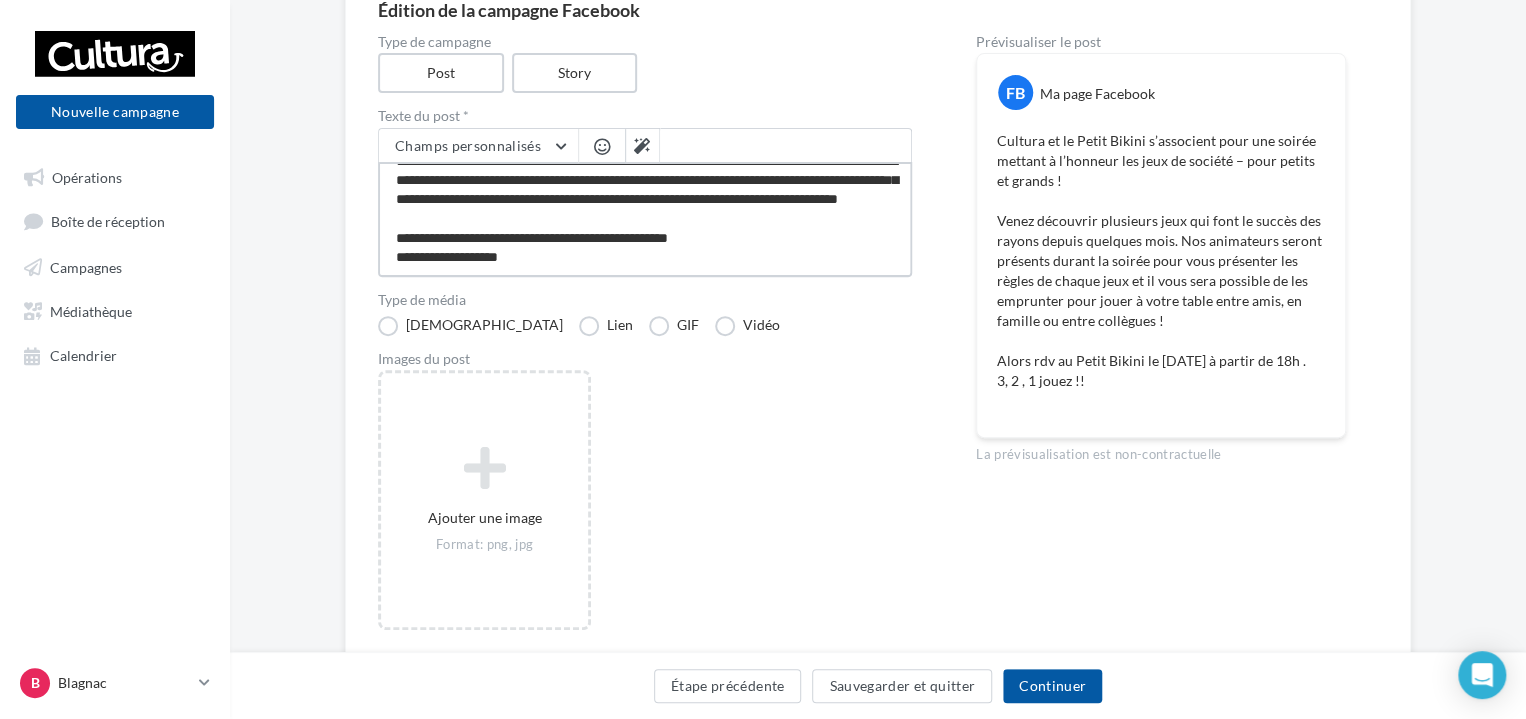 type on "**********" 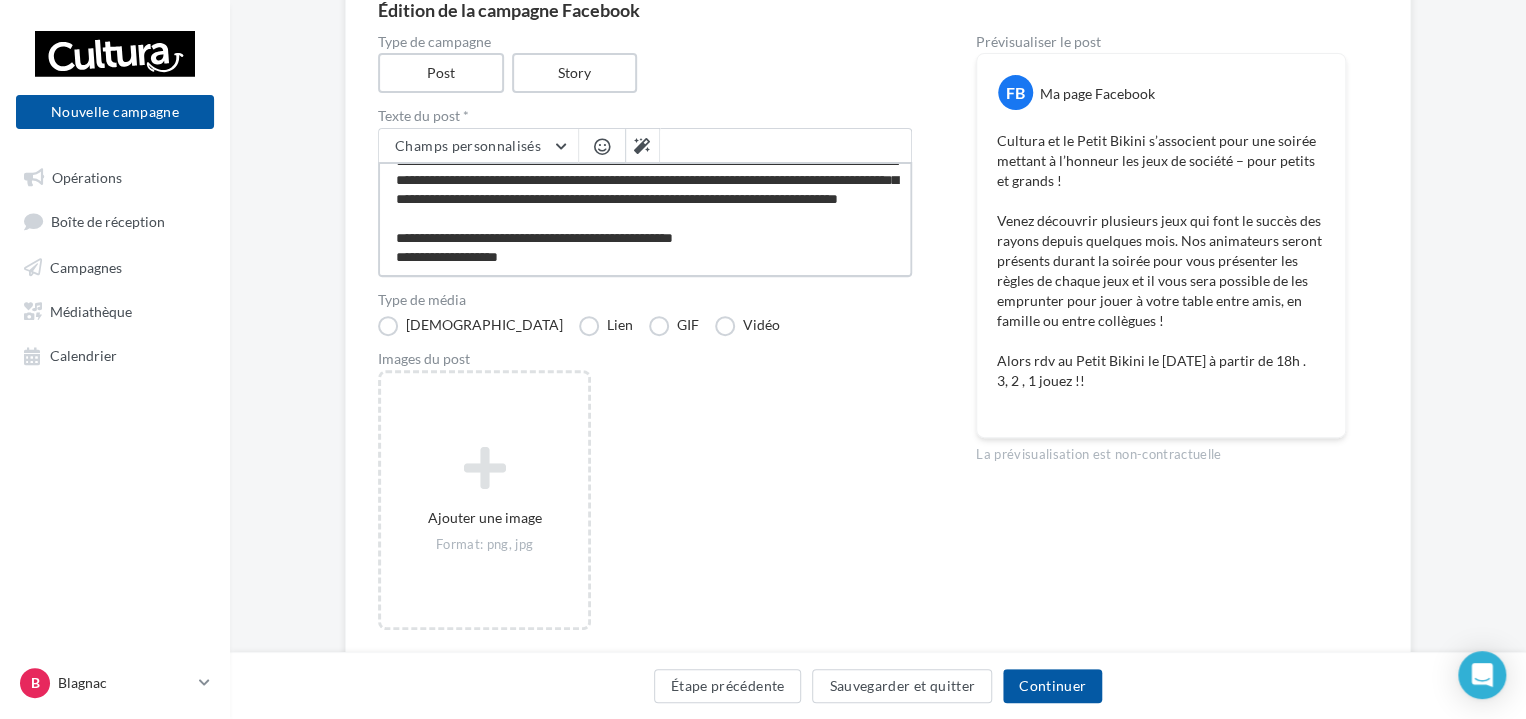 type on "**********" 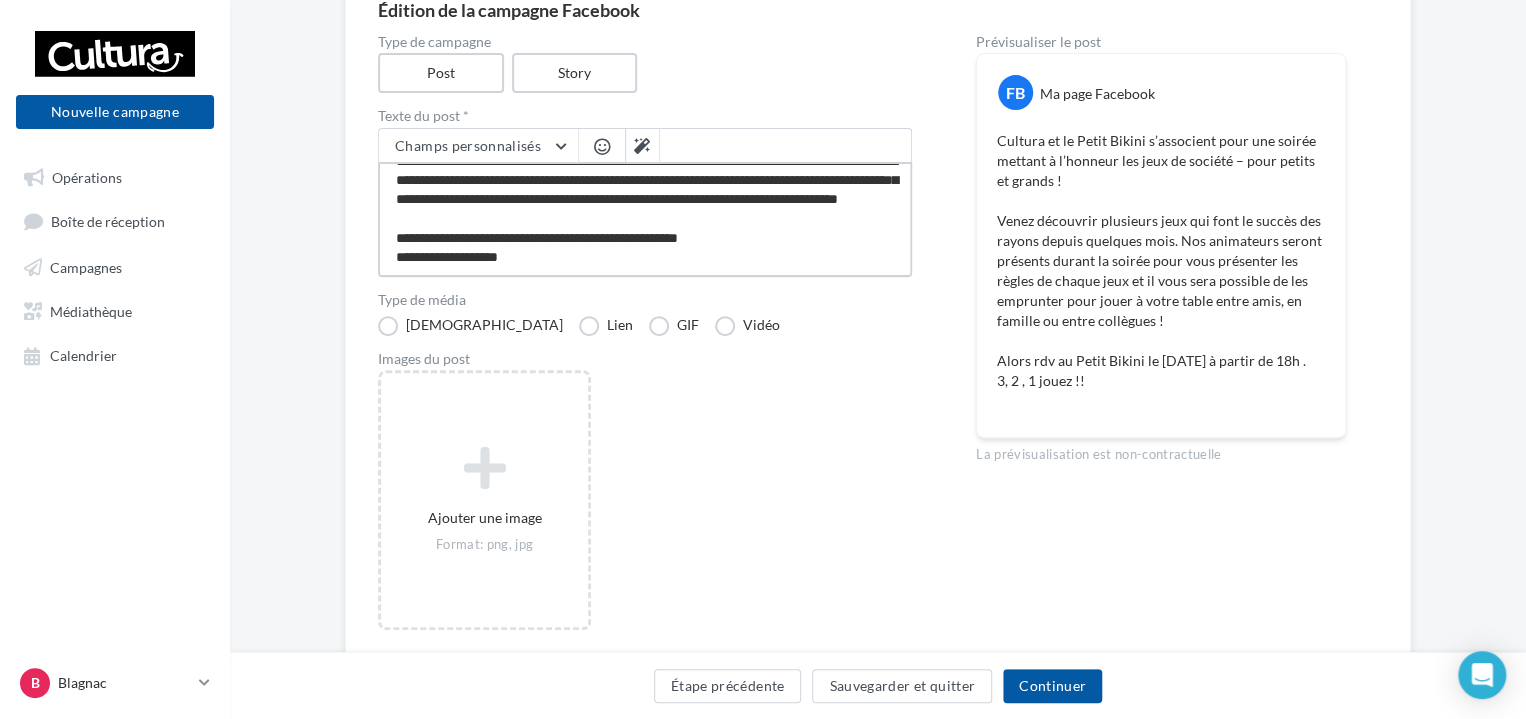 type on "**********" 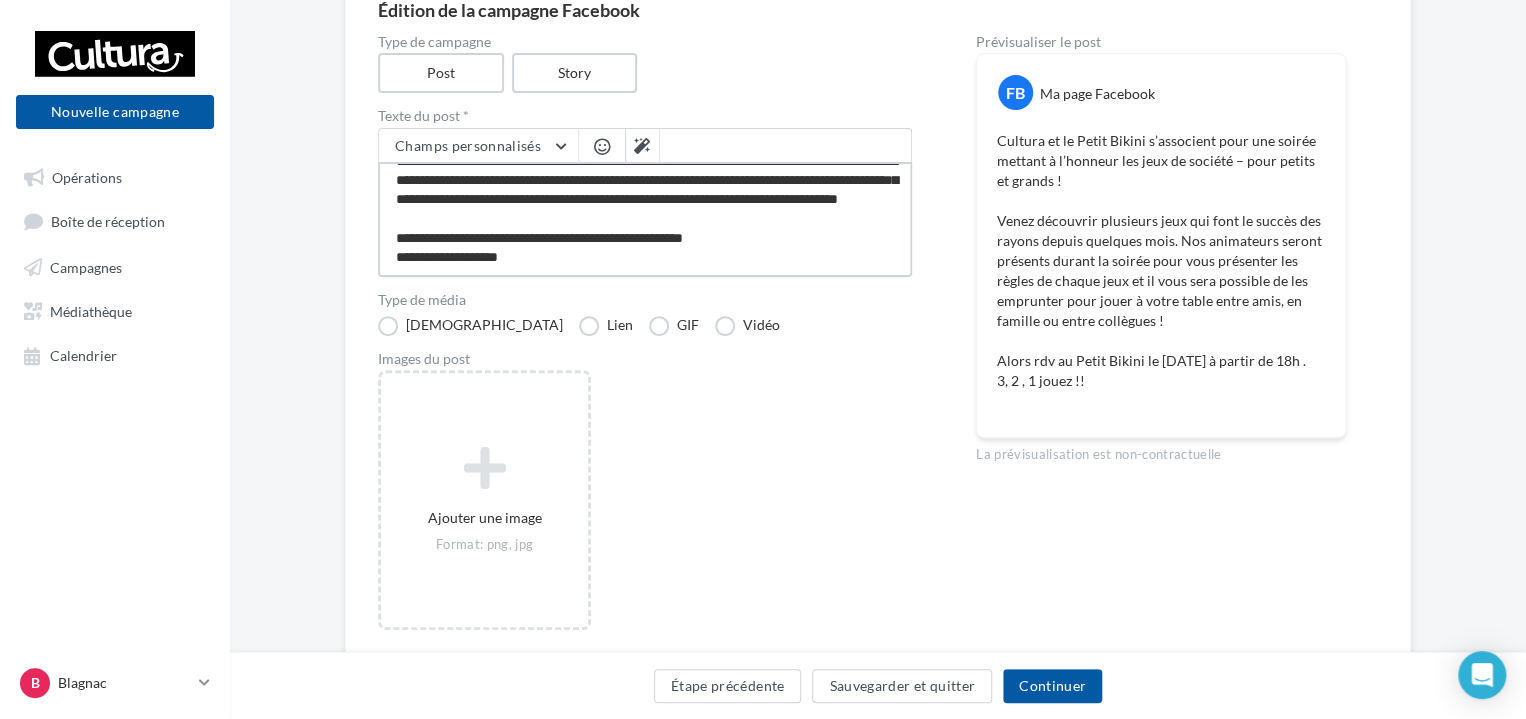 type on "**********" 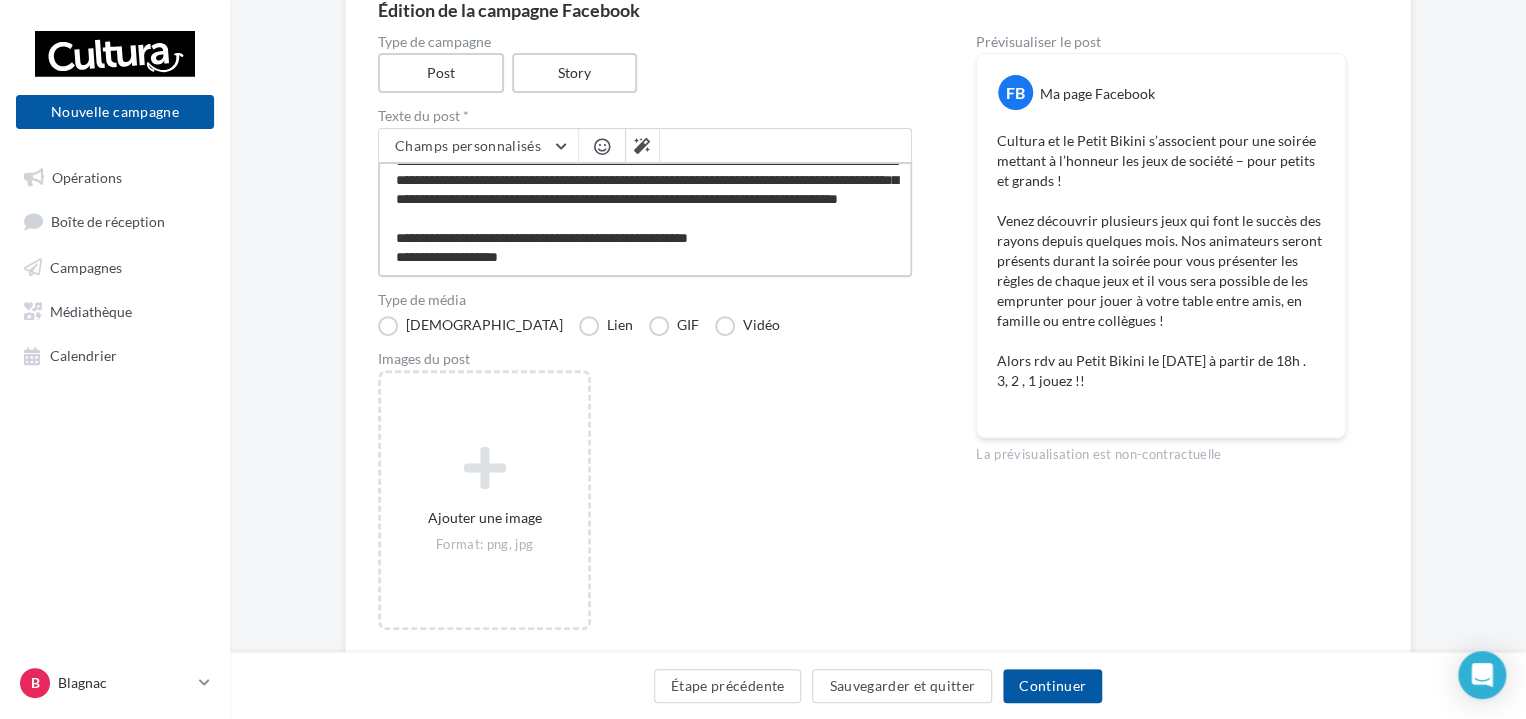 type on "**********" 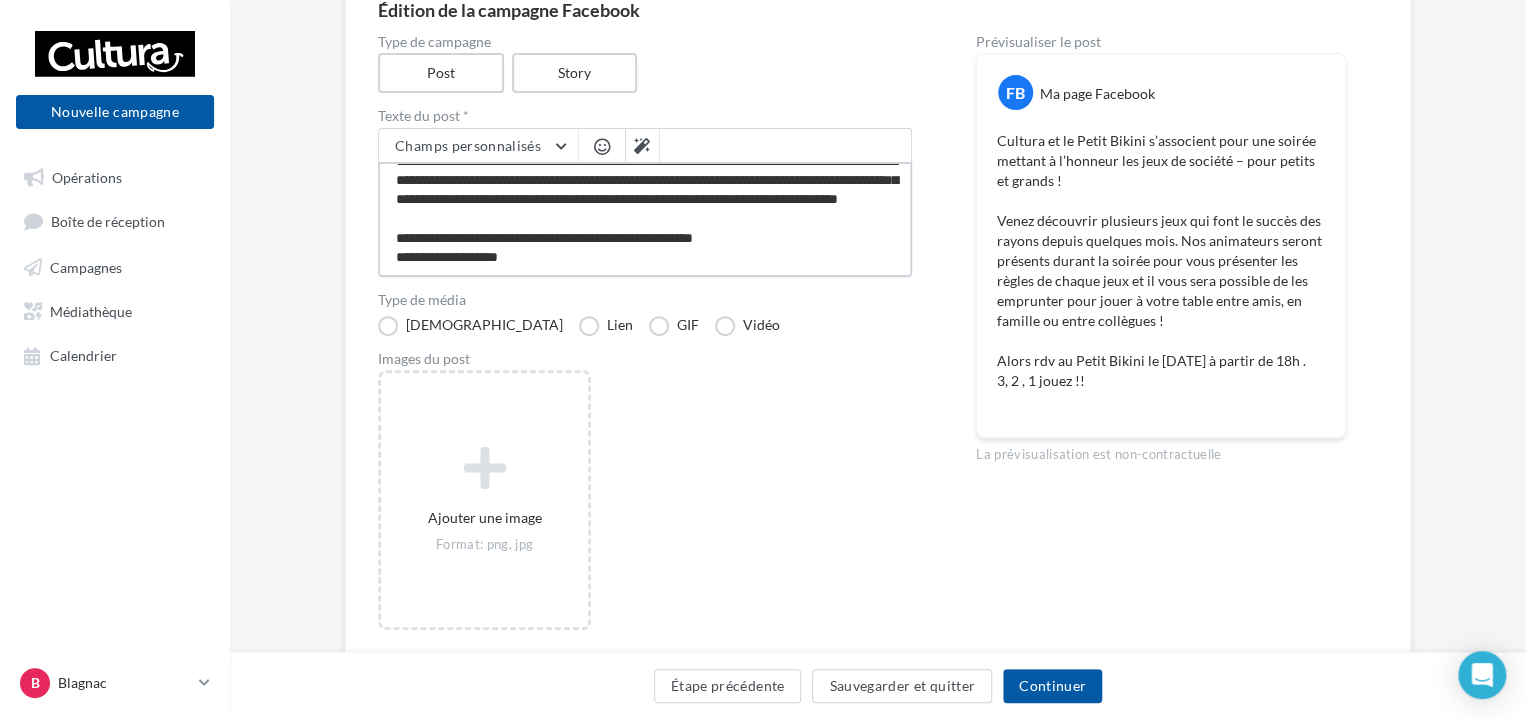 type on "**********" 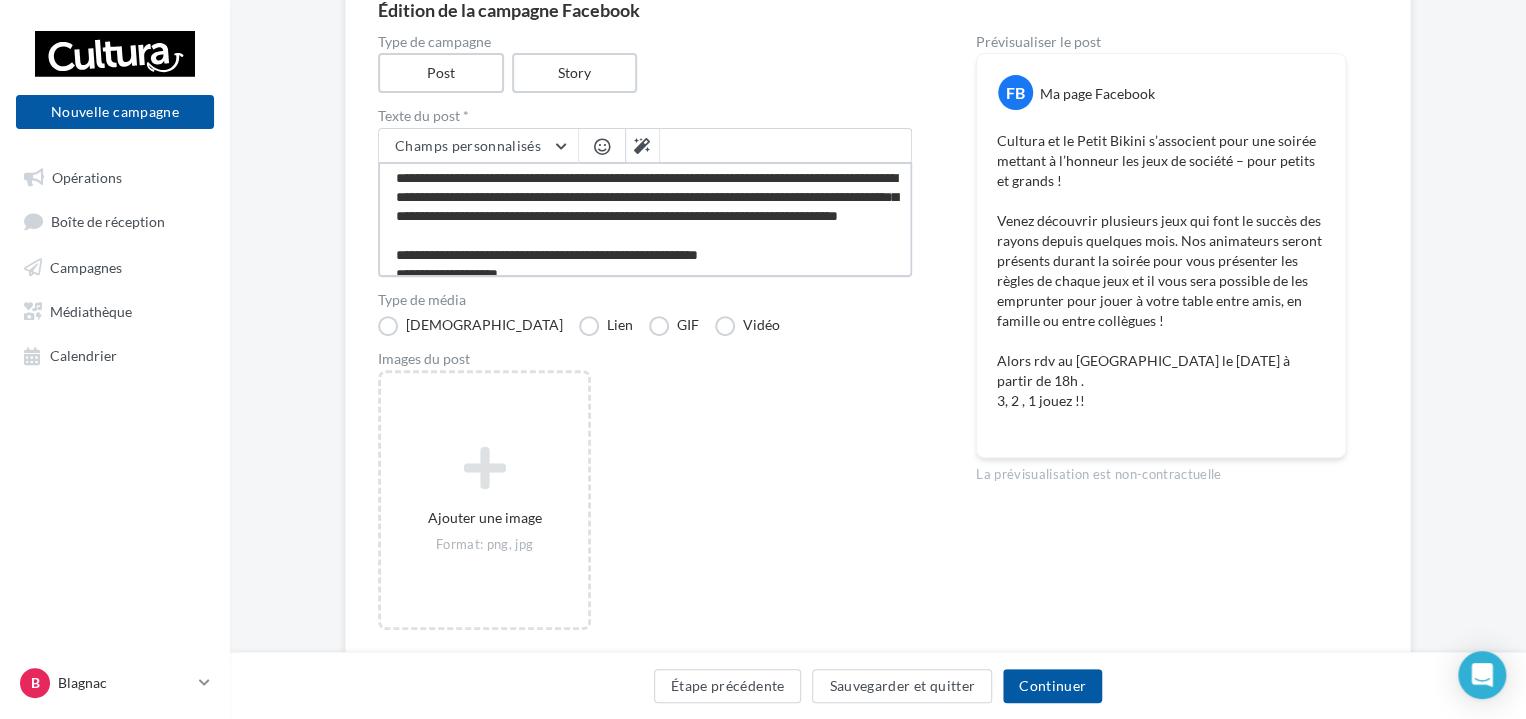 scroll, scrollTop: 0, scrollLeft: 0, axis: both 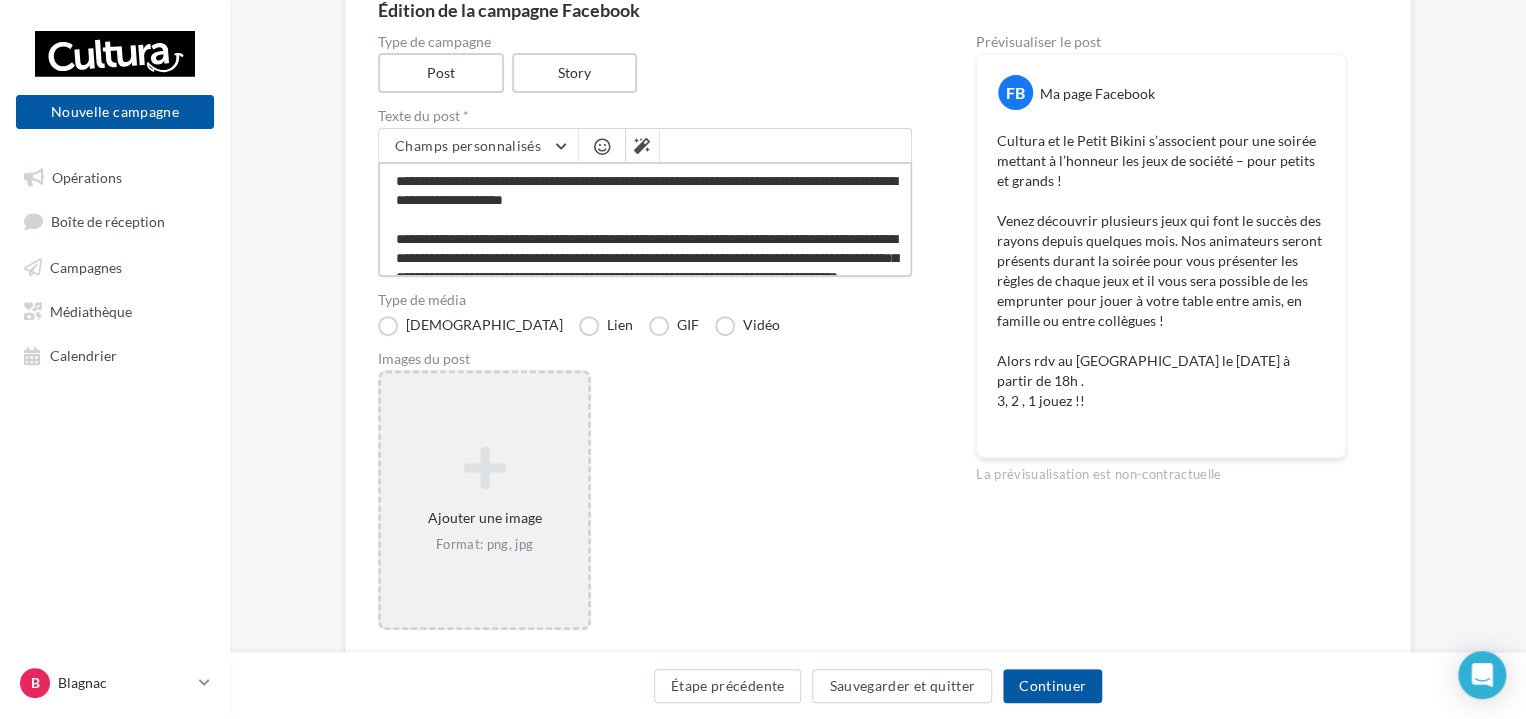 type on "**********" 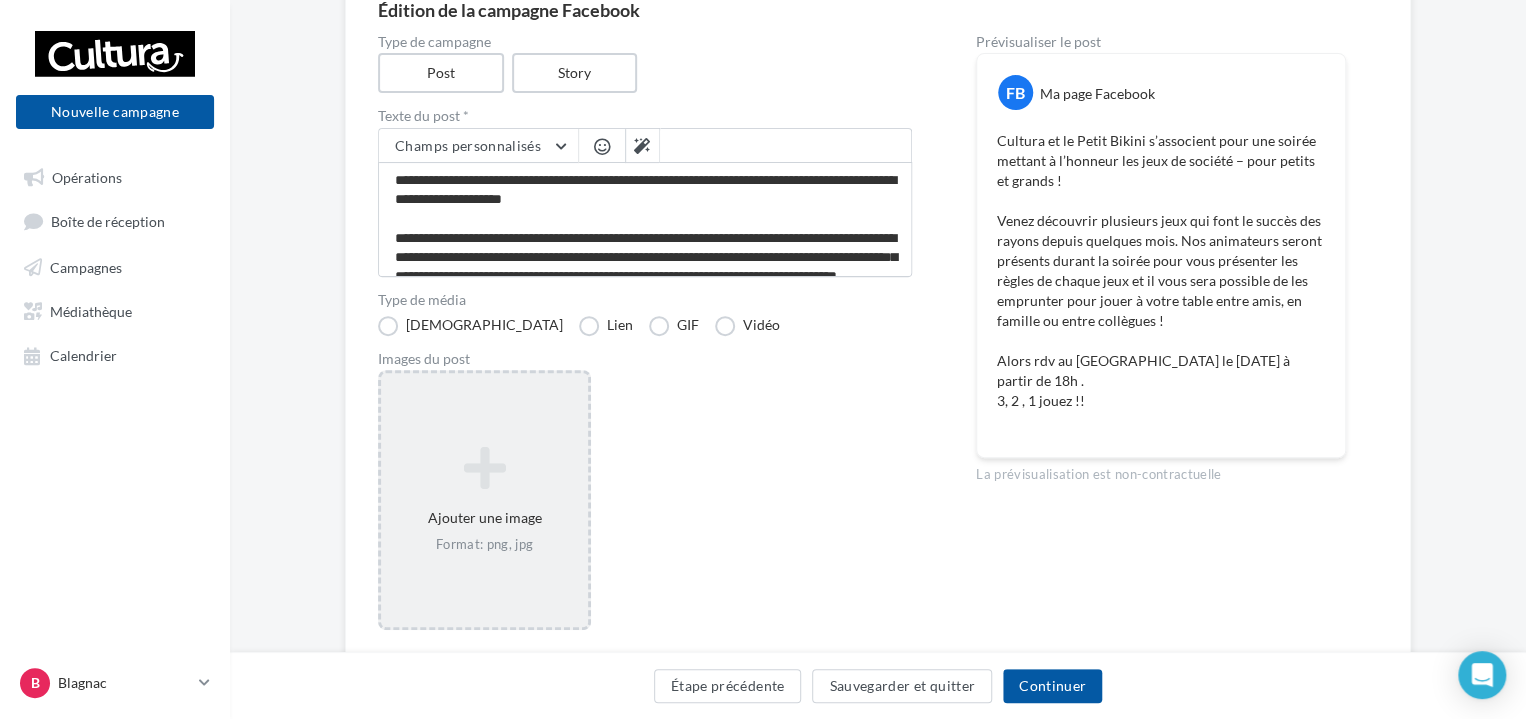 click on "Ajouter une image     Format: png, jpg" at bounding box center (484, 500) 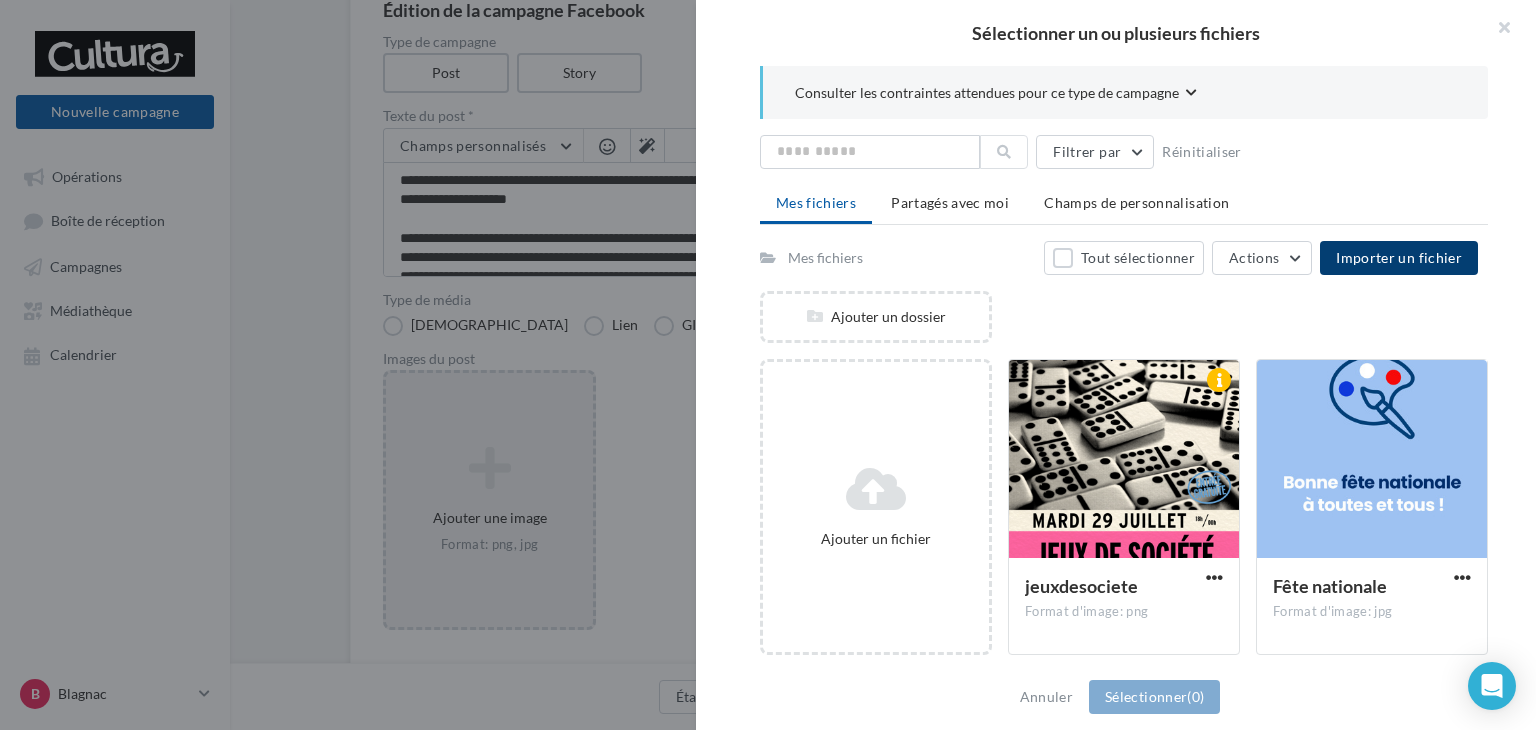 click on "Importer un fichier" at bounding box center (1399, 258) 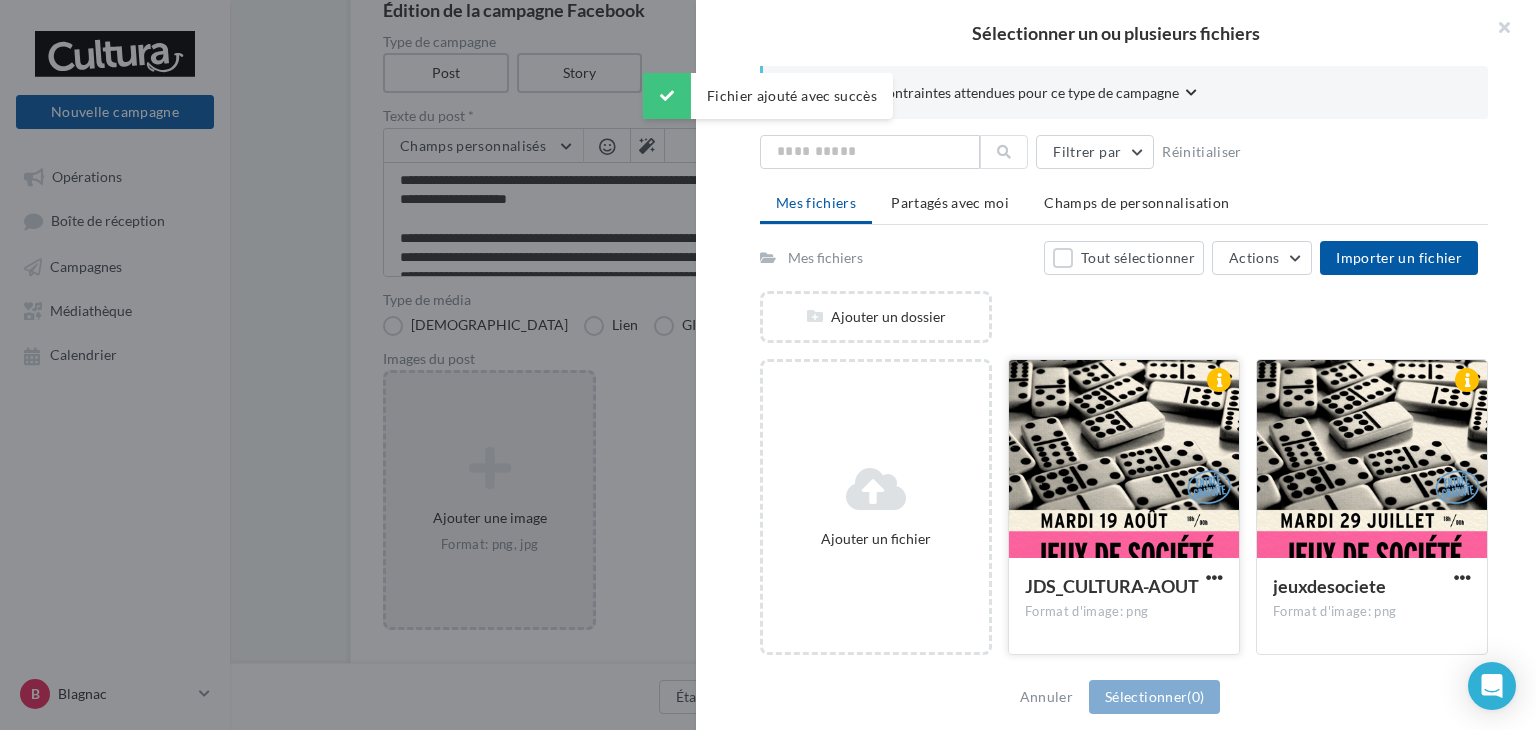 click at bounding box center (1124, 460) 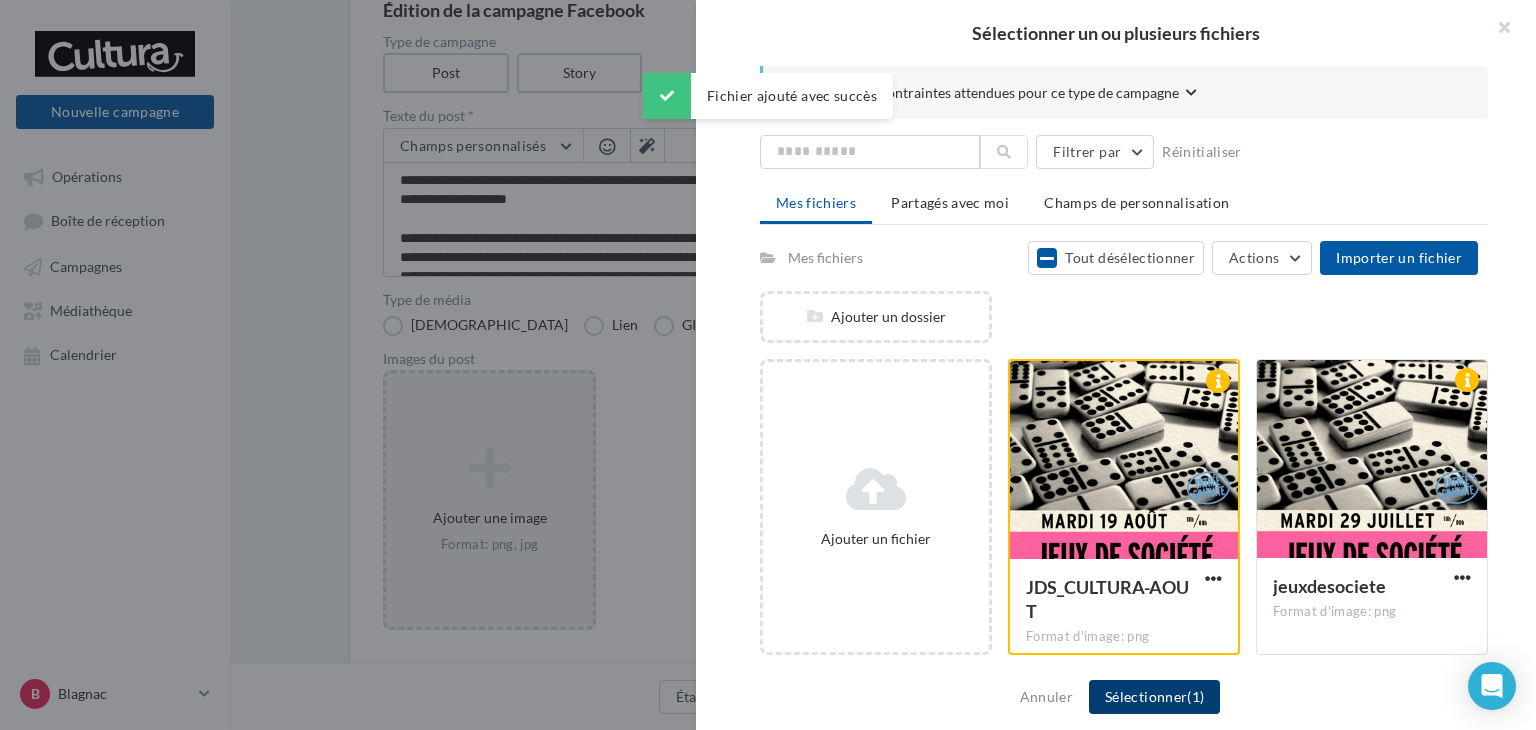 click on "Sélectionner   (1)" at bounding box center (1154, 697) 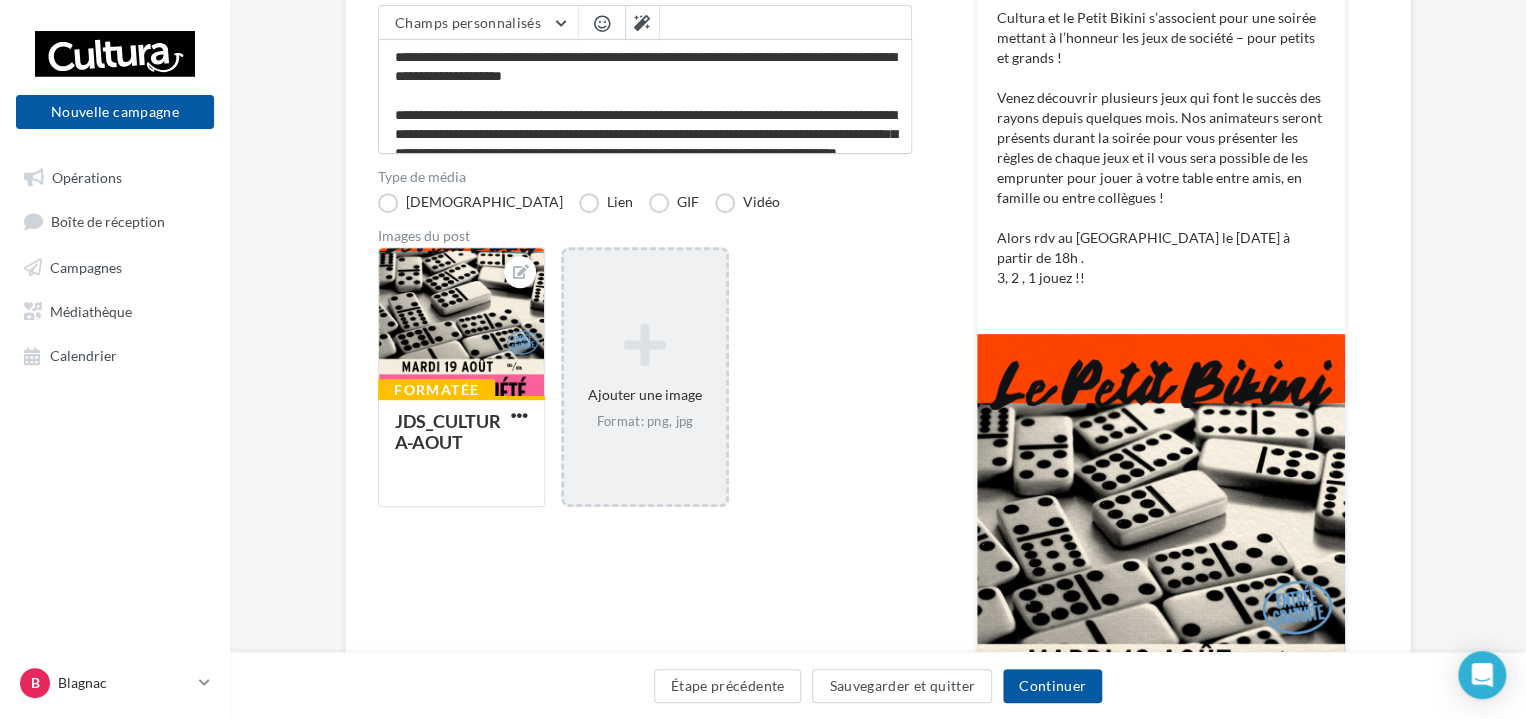 scroll, scrollTop: 300, scrollLeft: 0, axis: vertical 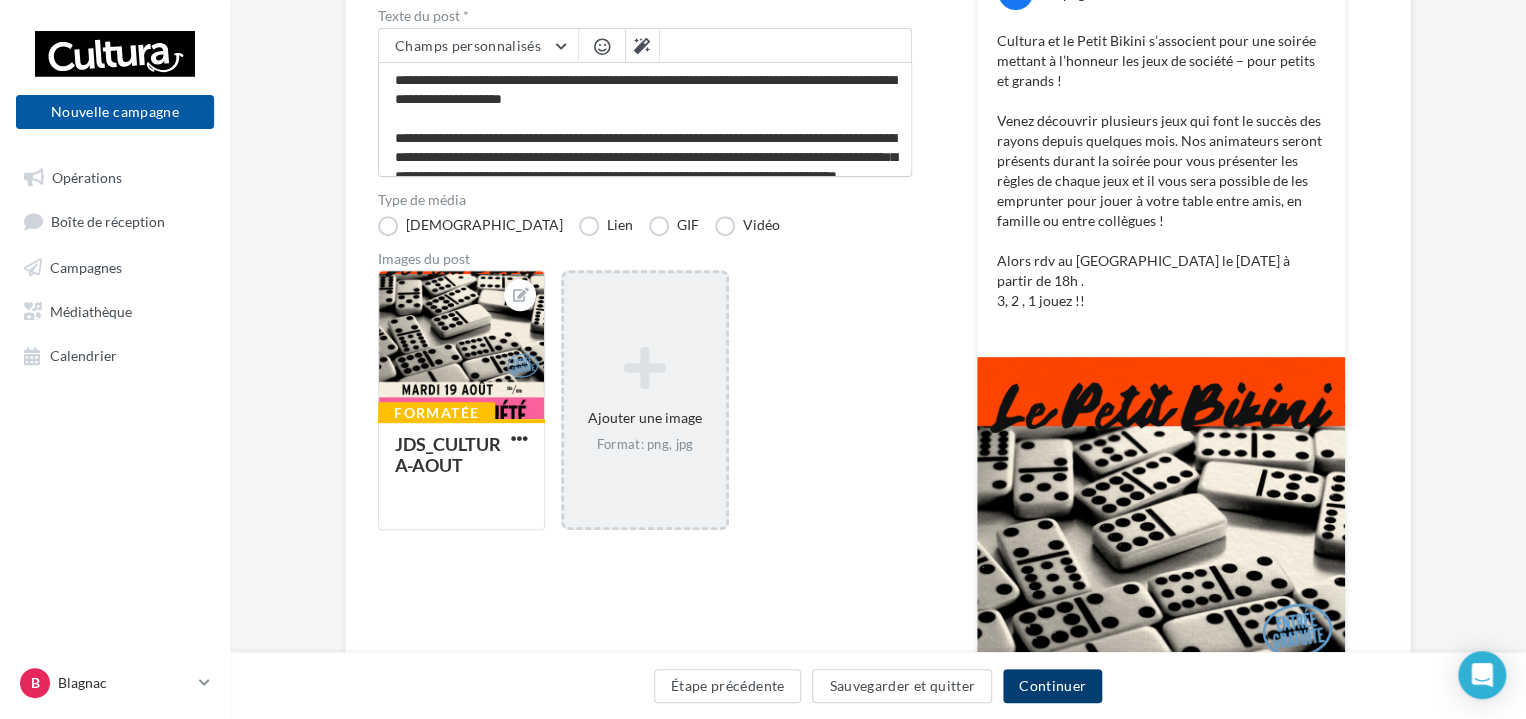 click on "Continuer" at bounding box center [1052, 686] 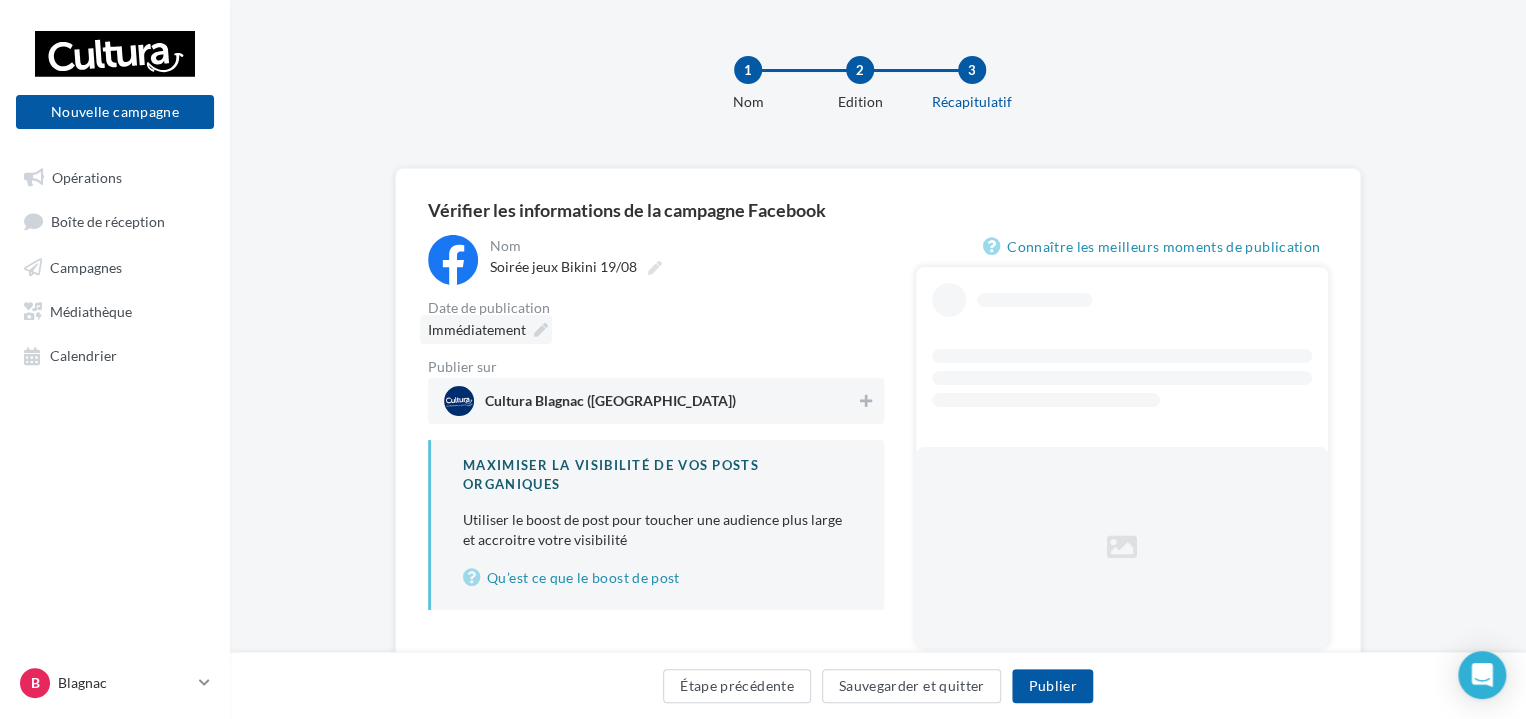 click on "Immédiatement" at bounding box center (477, 329) 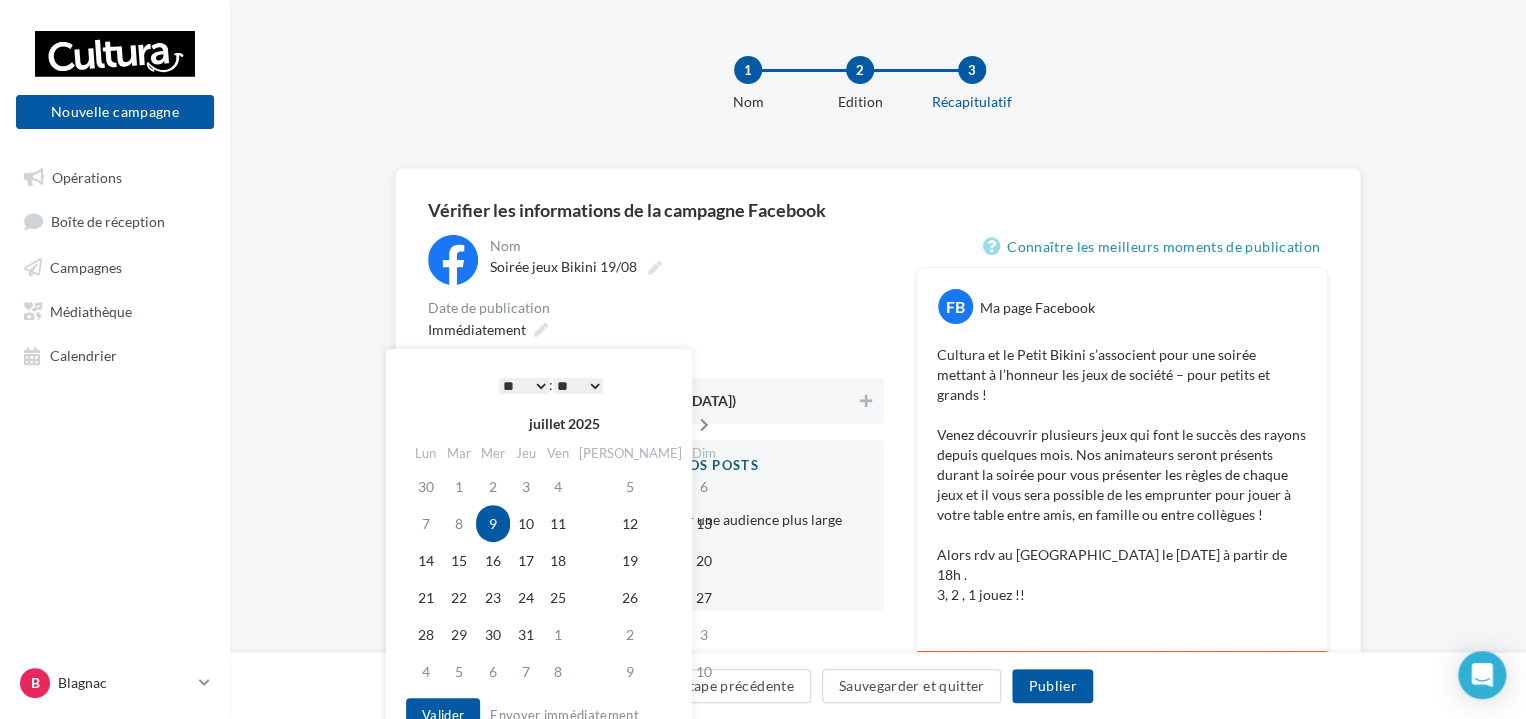 click at bounding box center (704, 425) 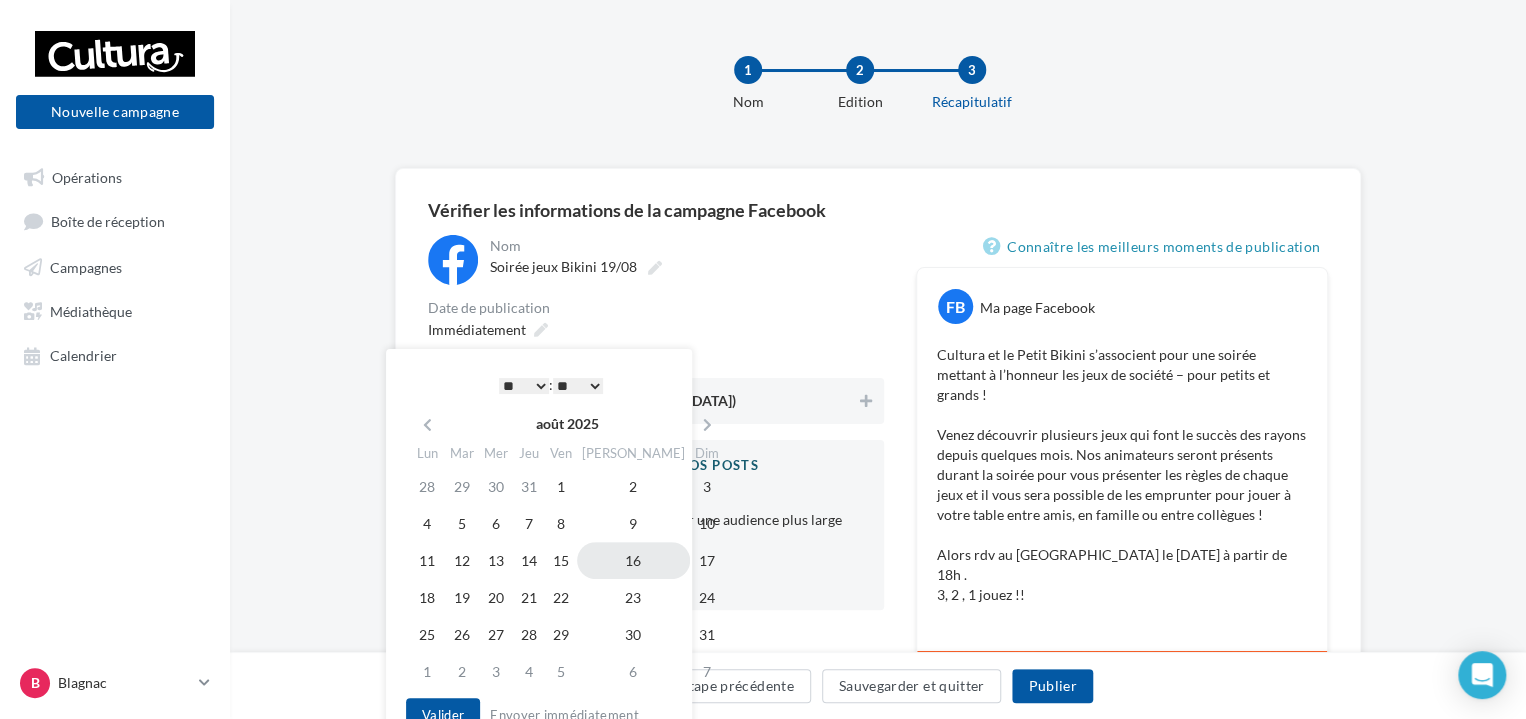 click on "16" at bounding box center [633, 560] 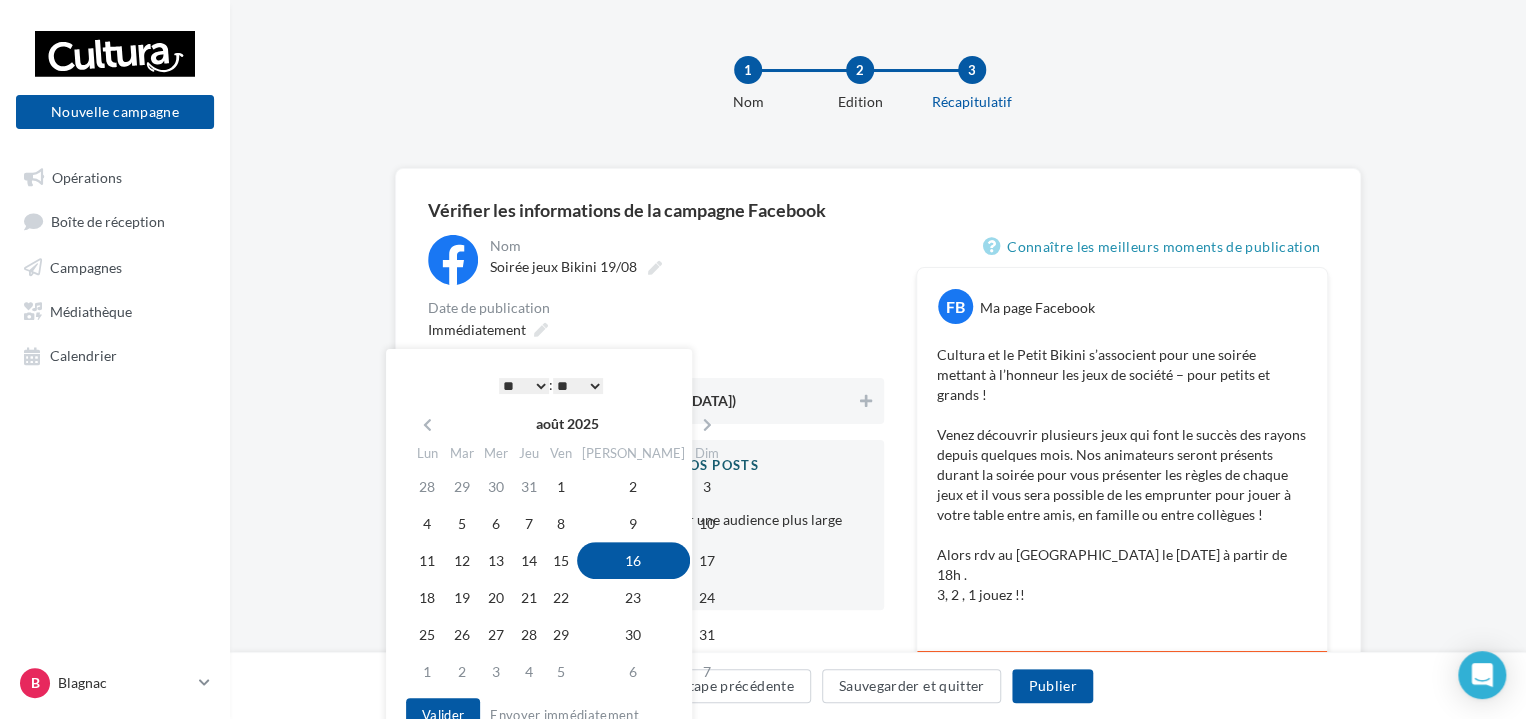 click on "* * * * * * * * * * ** ** ** ** ** ** ** ** ** ** ** ** ** **" at bounding box center (524, 386) 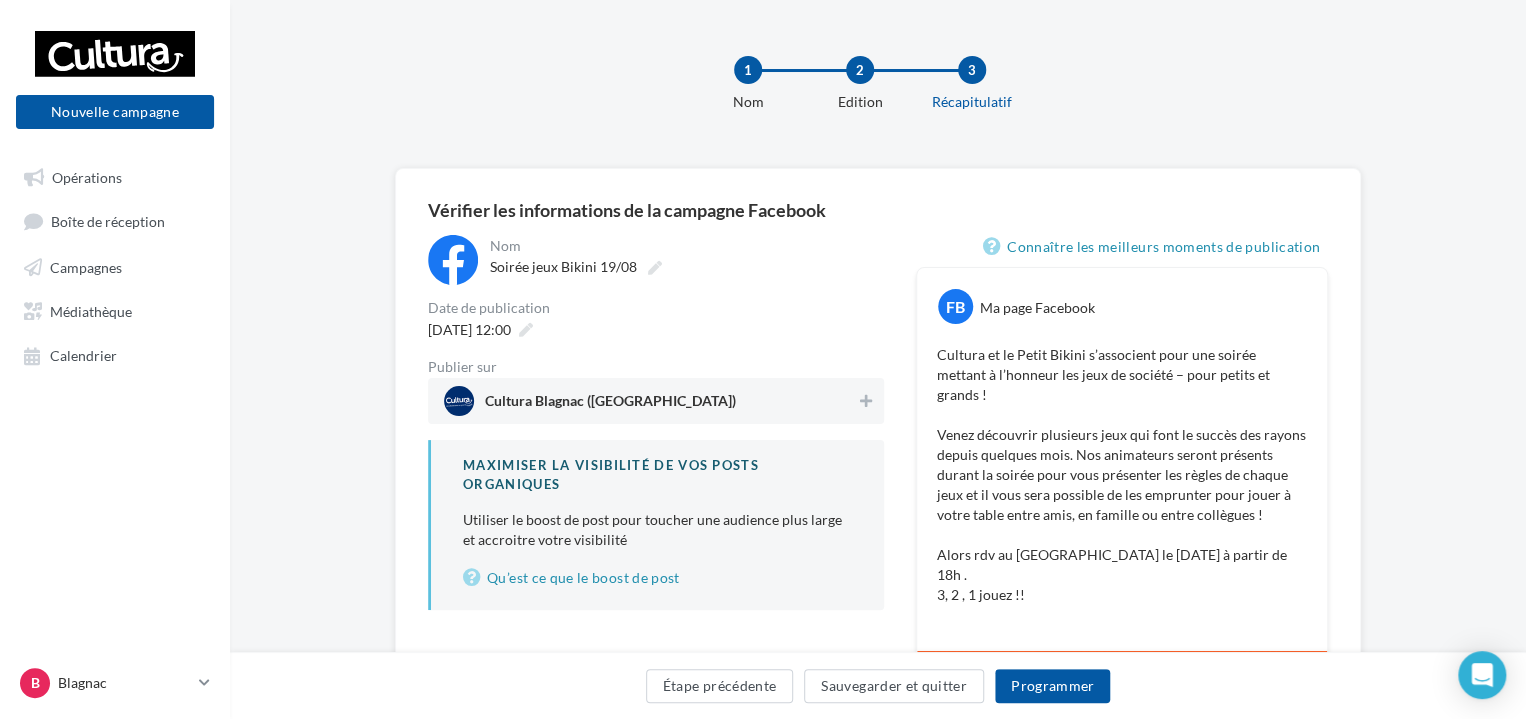 click on "Publier sur" at bounding box center (656, 367) 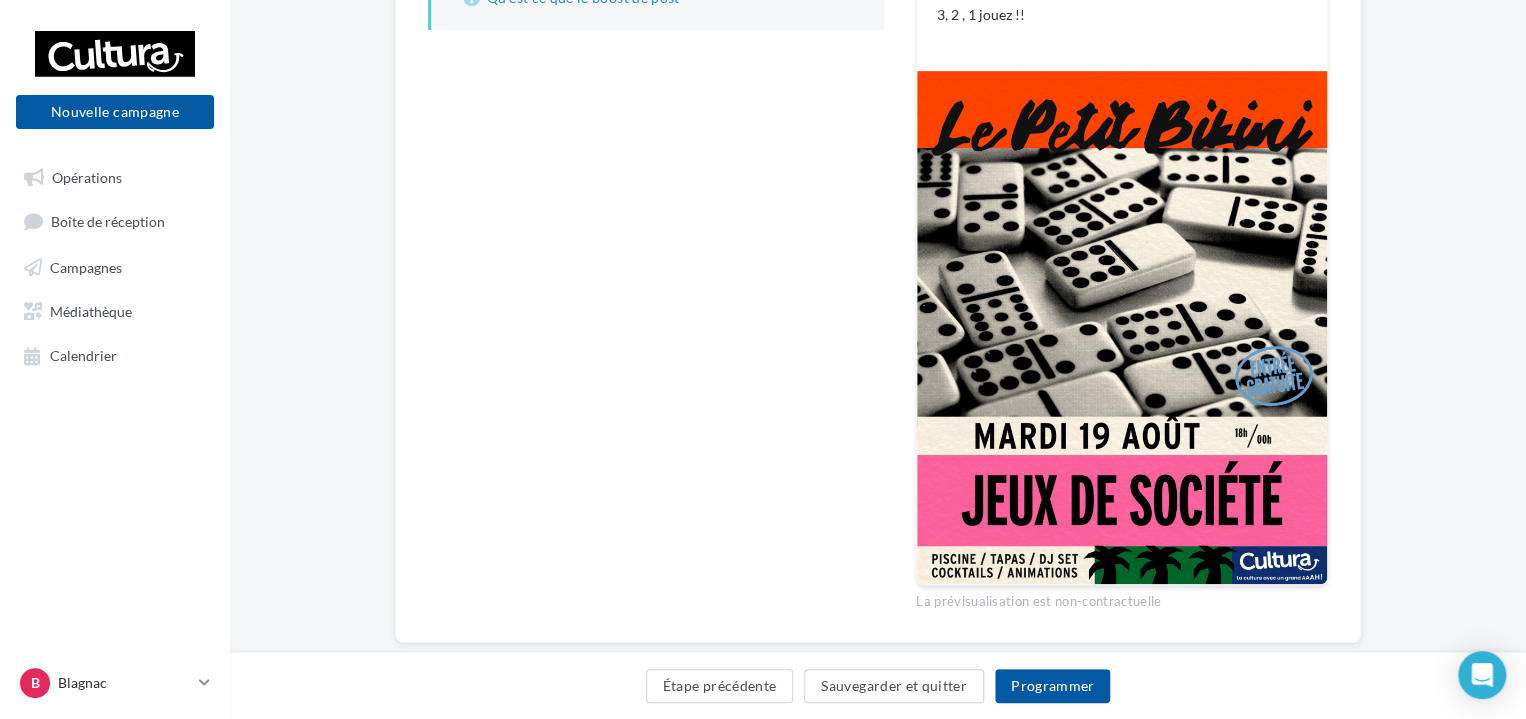scroll, scrollTop: 581, scrollLeft: 0, axis: vertical 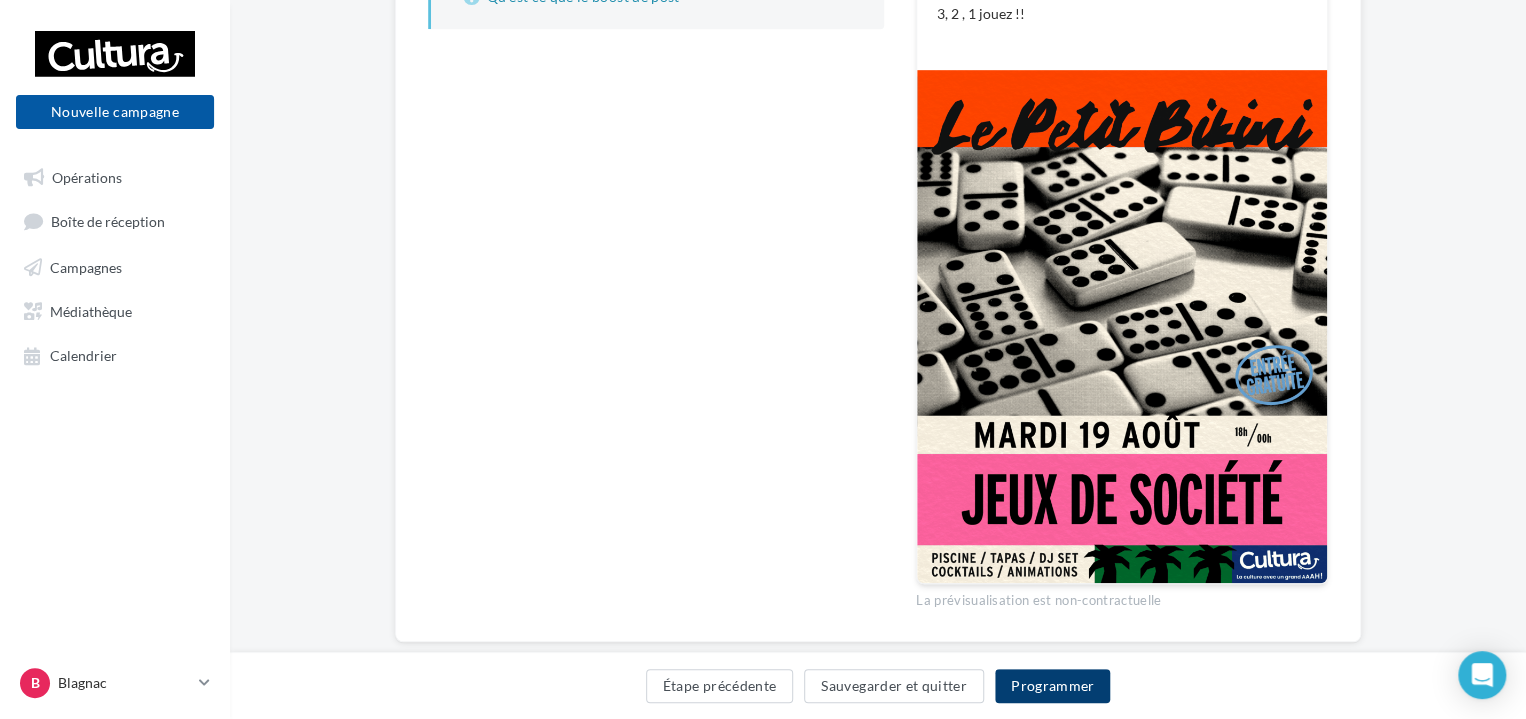 click on "Programmer" at bounding box center [1053, 686] 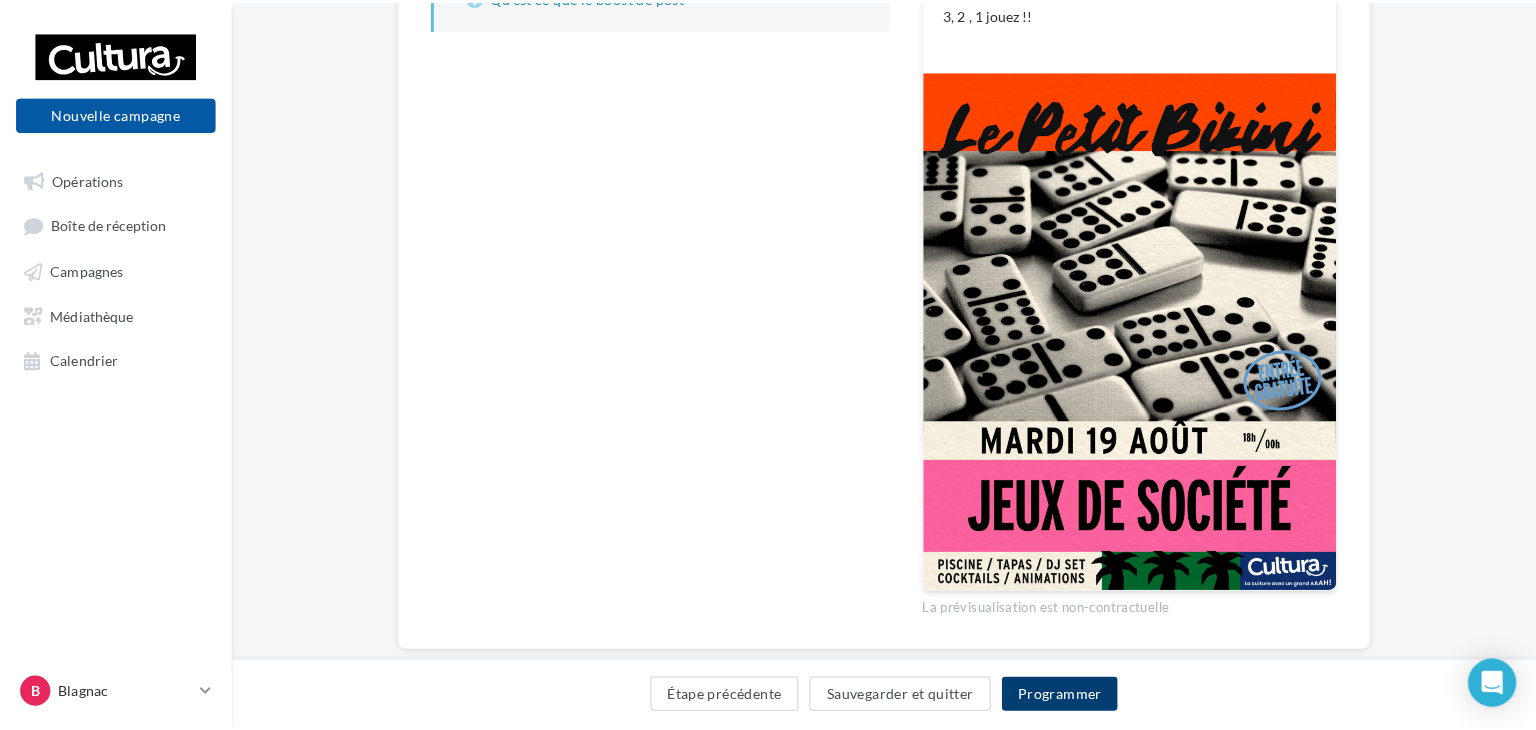 scroll, scrollTop: 571, scrollLeft: 0, axis: vertical 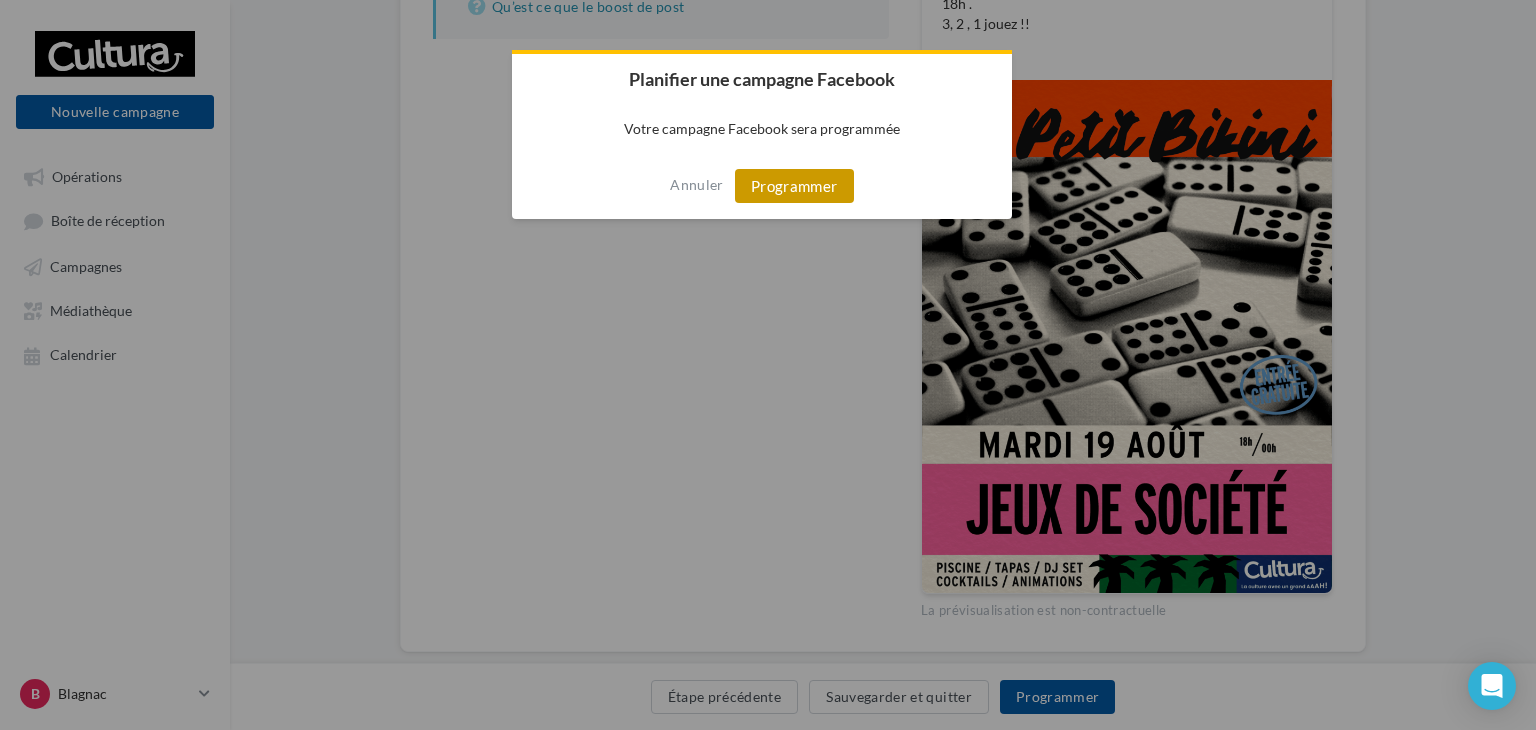 click on "Programmer" at bounding box center [794, 186] 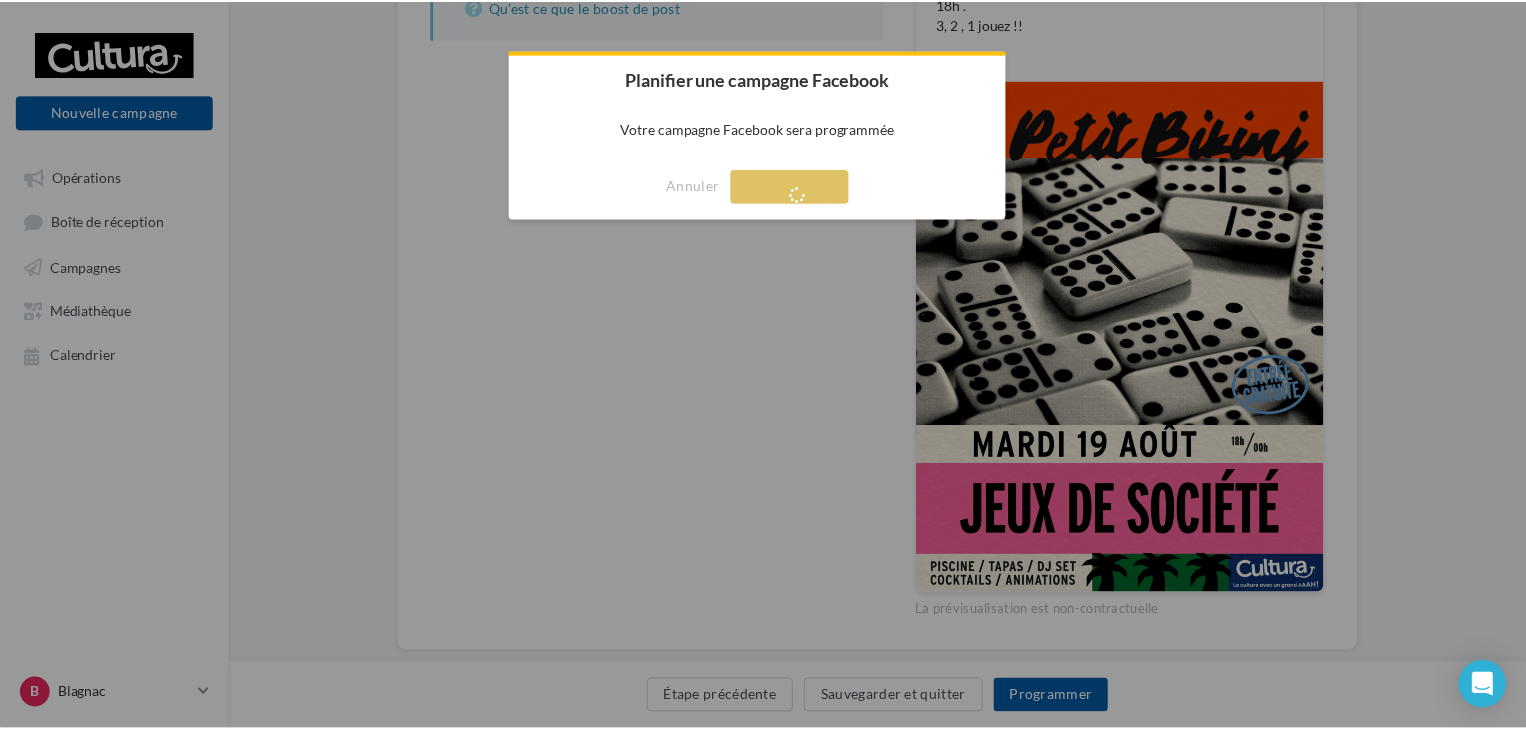 scroll, scrollTop: 32, scrollLeft: 0, axis: vertical 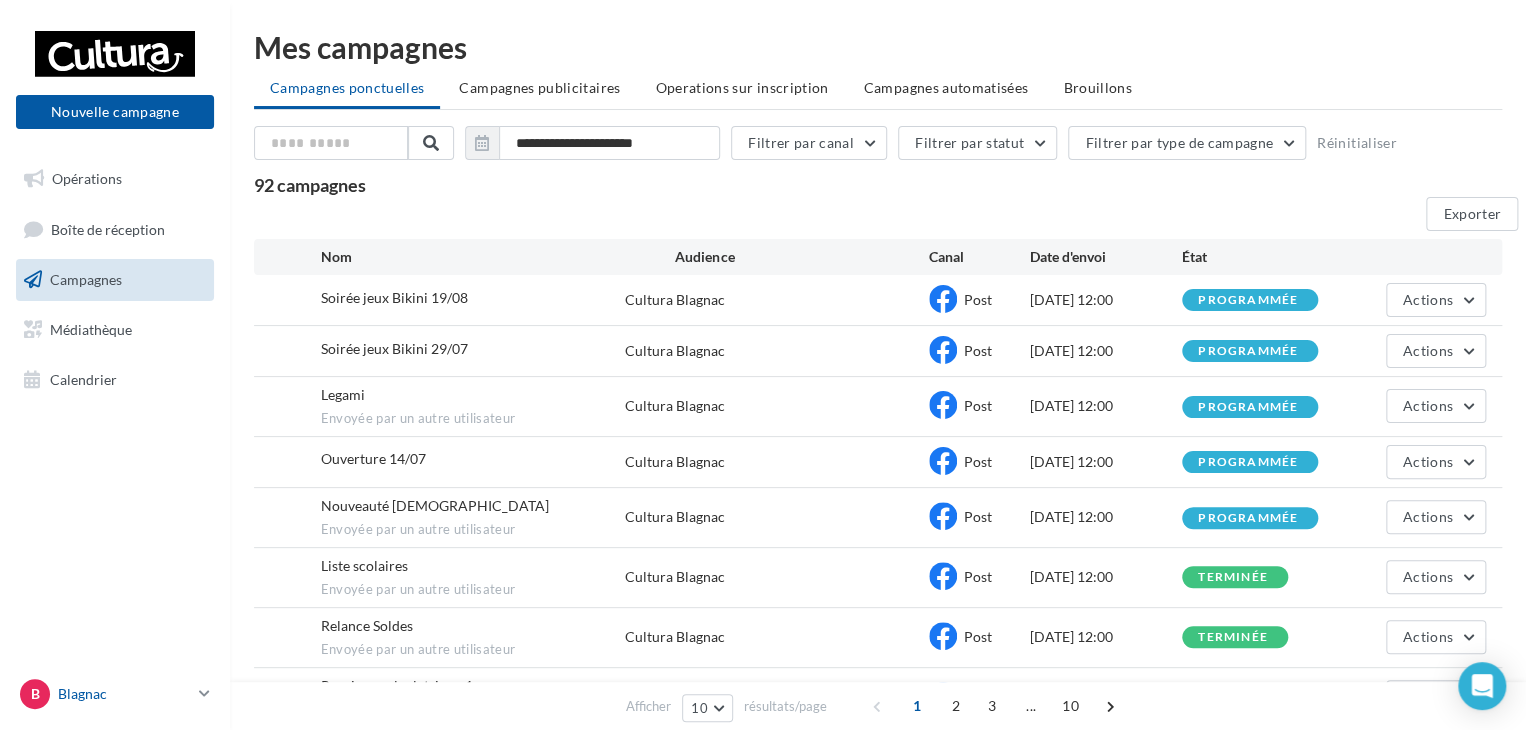 click on "B     Blagnac   [EMAIL_ADDRESS][DOMAIN_NAME]" at bounding box center [115, 694] 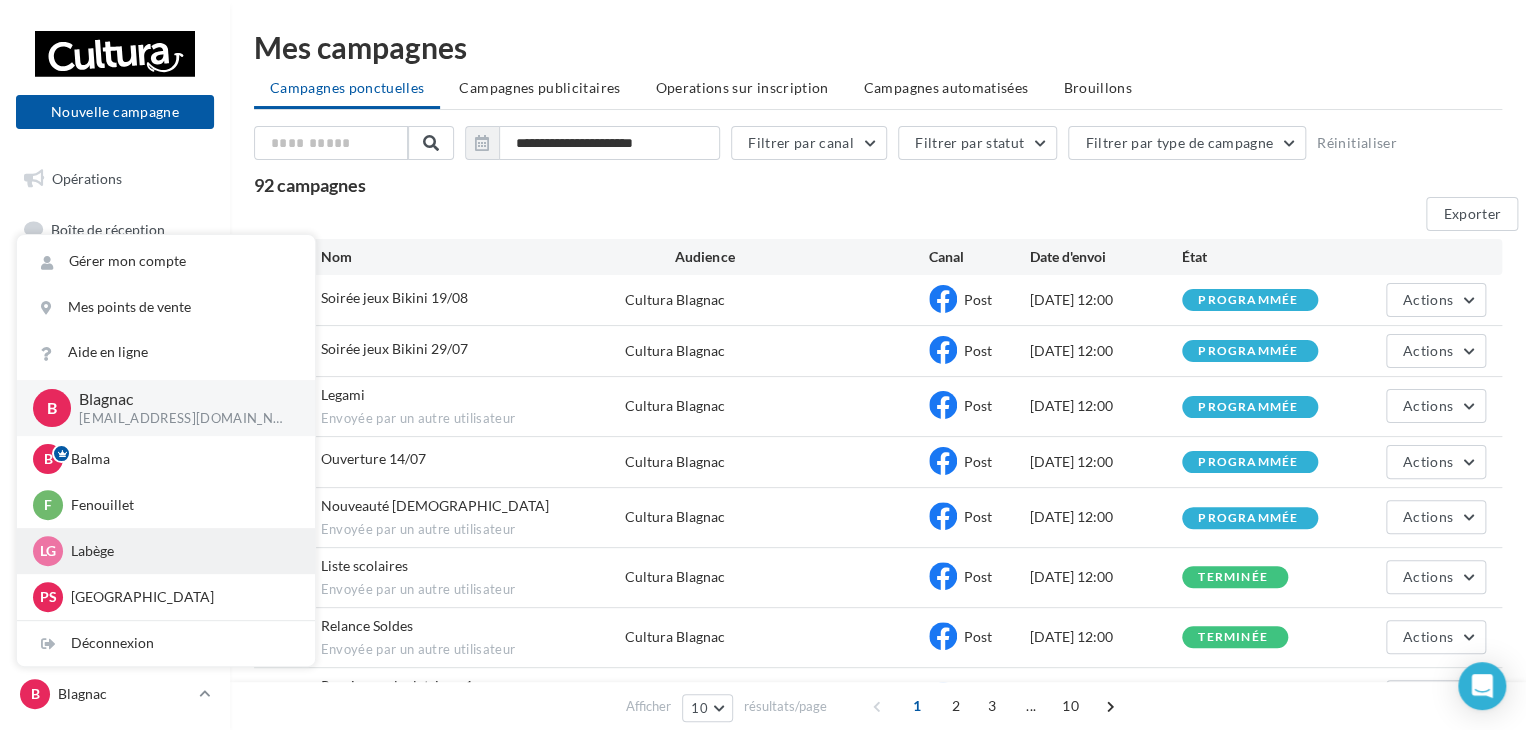 click on "Labège" at bounding box center [181, 551] 